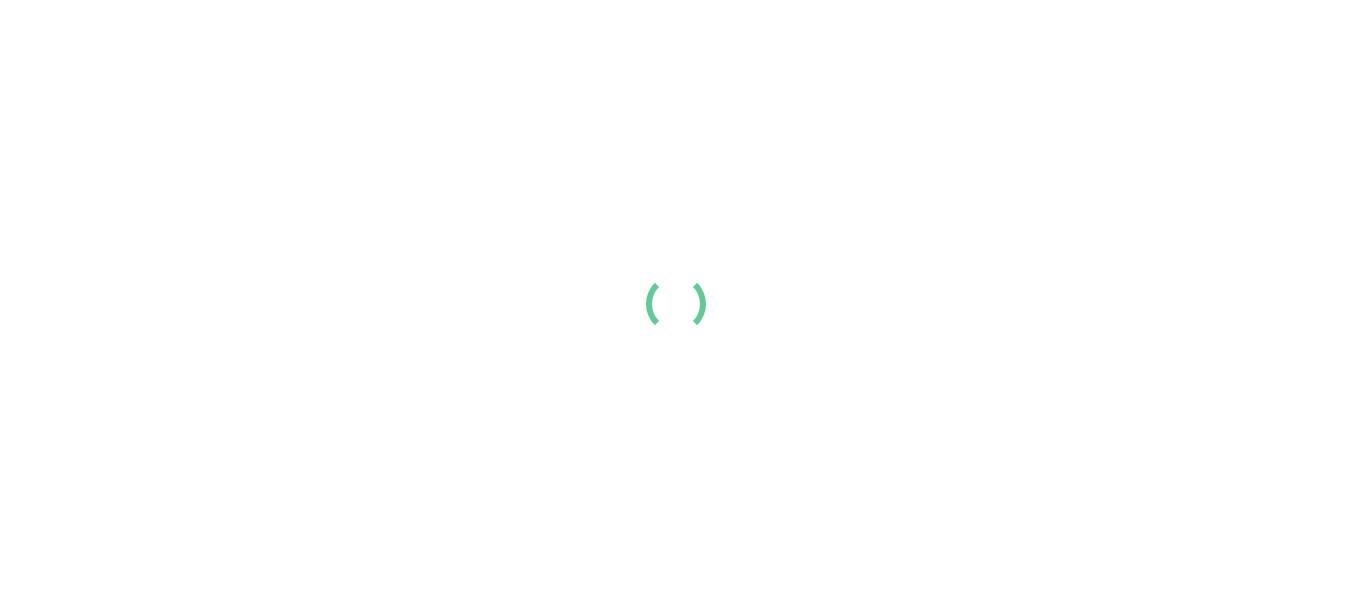 scroll, scrollTop: 0, scrollLeft: 0, axis: both 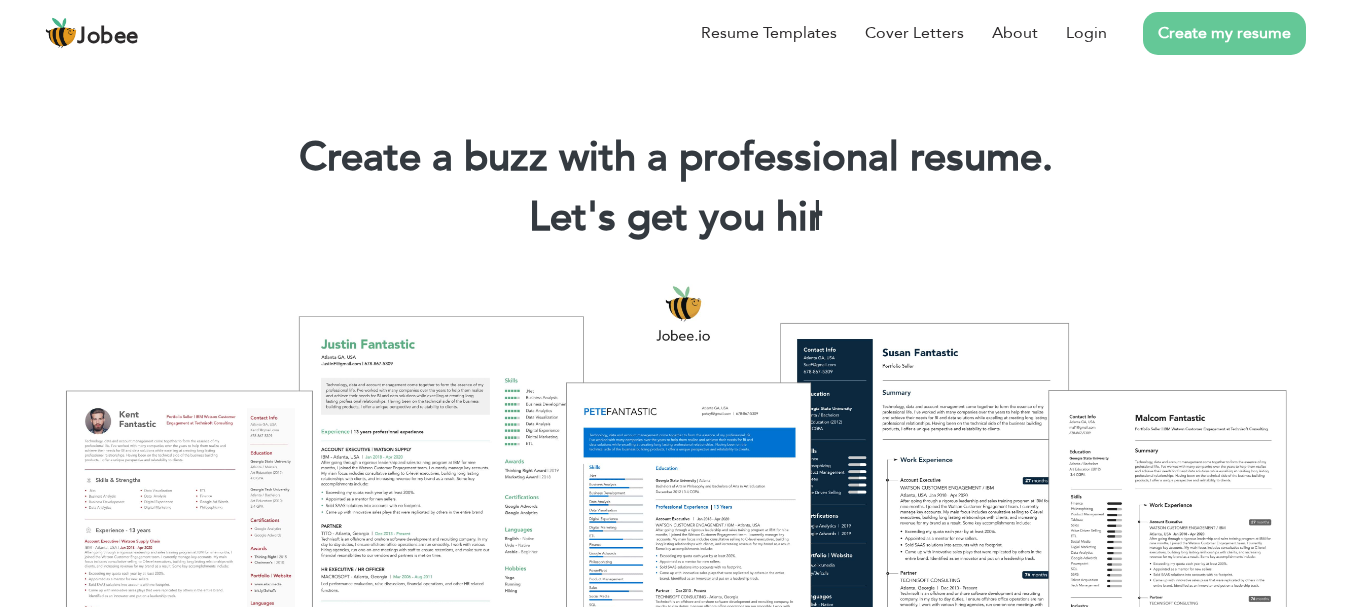 click on "Create my resume" at bounding box center [1224, 33] 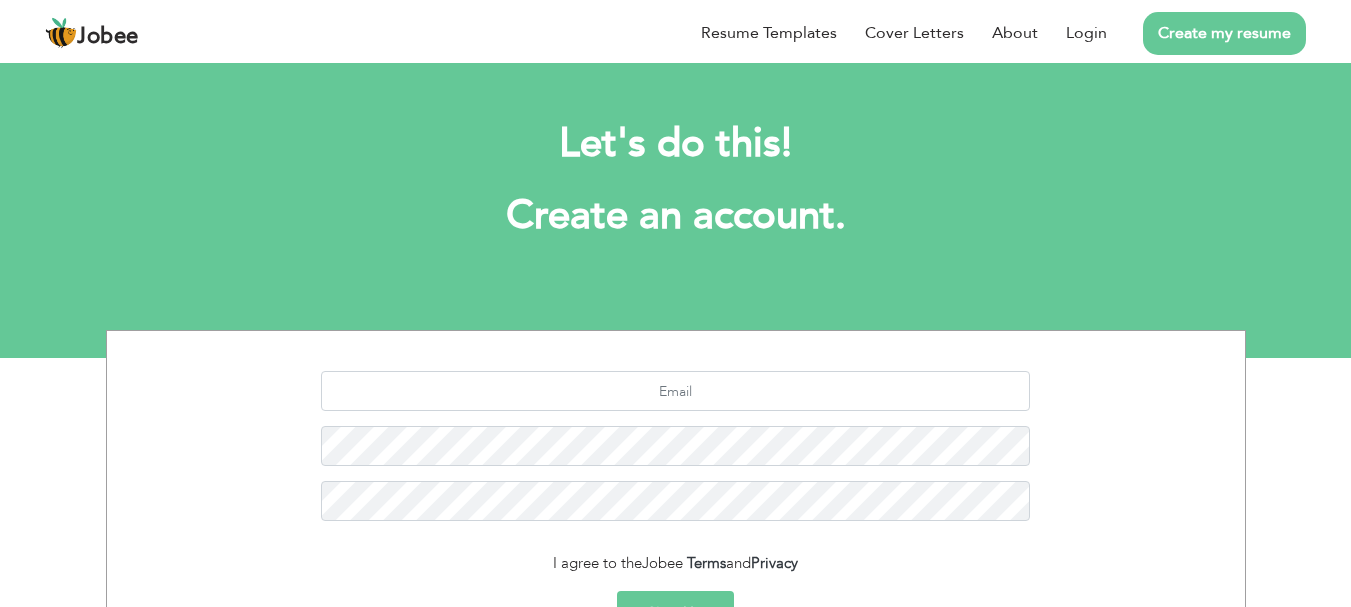 scroll, scrollTop: 0, scrollLeft: 0, axis: both 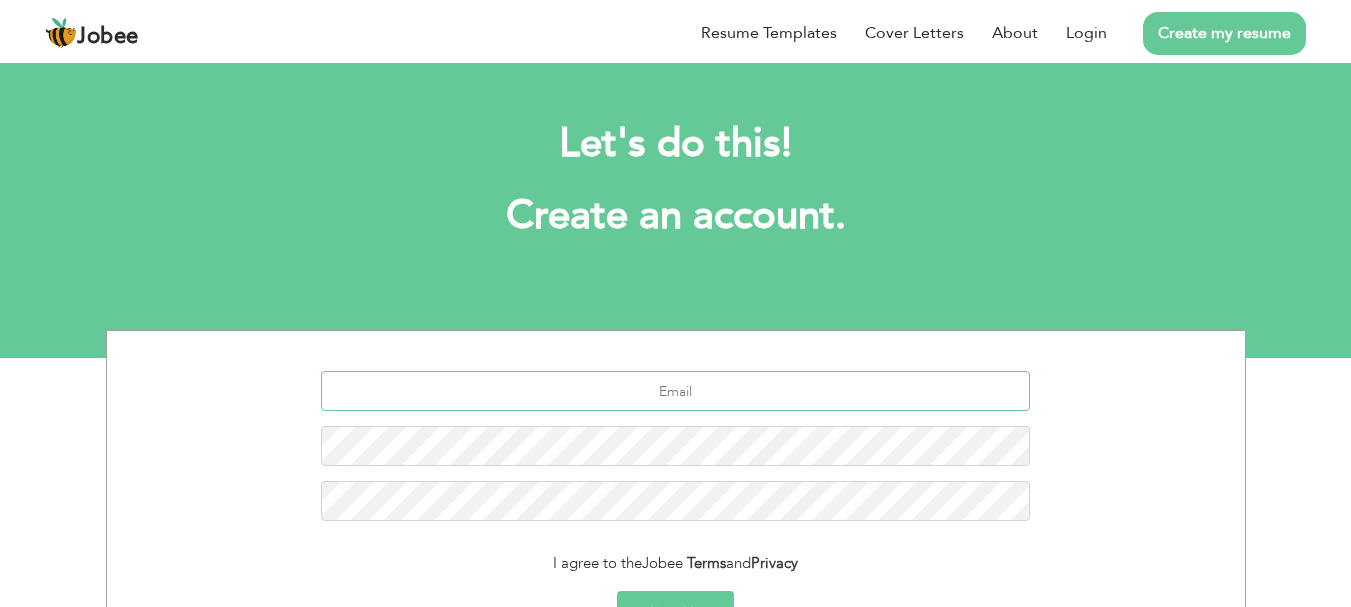 click at bounding box center [675, 391] 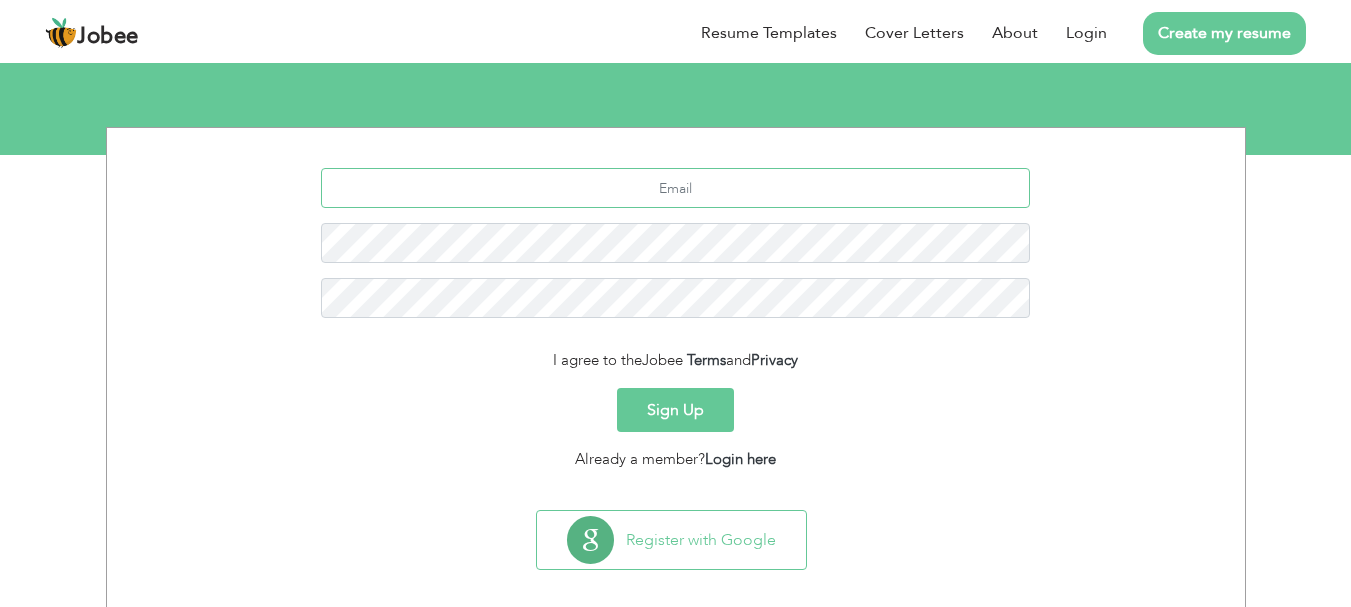 scroll, scrollTop: 223, scrollLeft: 0, axis: vertical 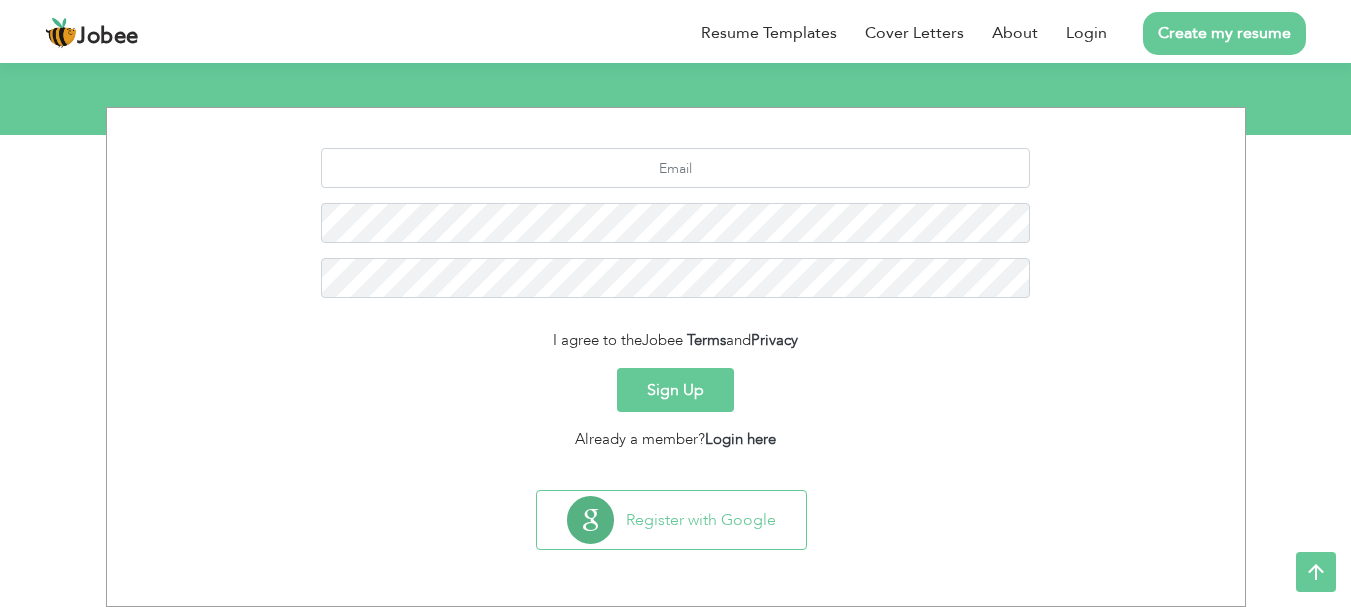 click on "Sign Up" at bounding box center (675, 390) 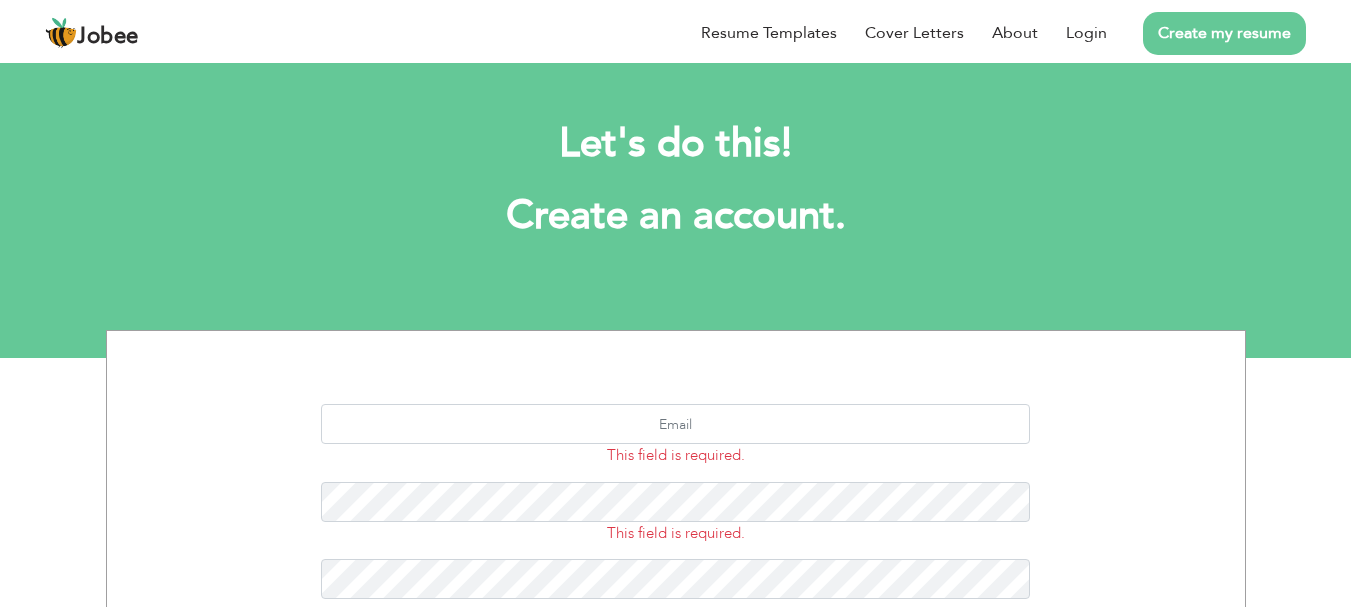 scroll, scrollTop: 0, scrollLeft: 0, axis: both 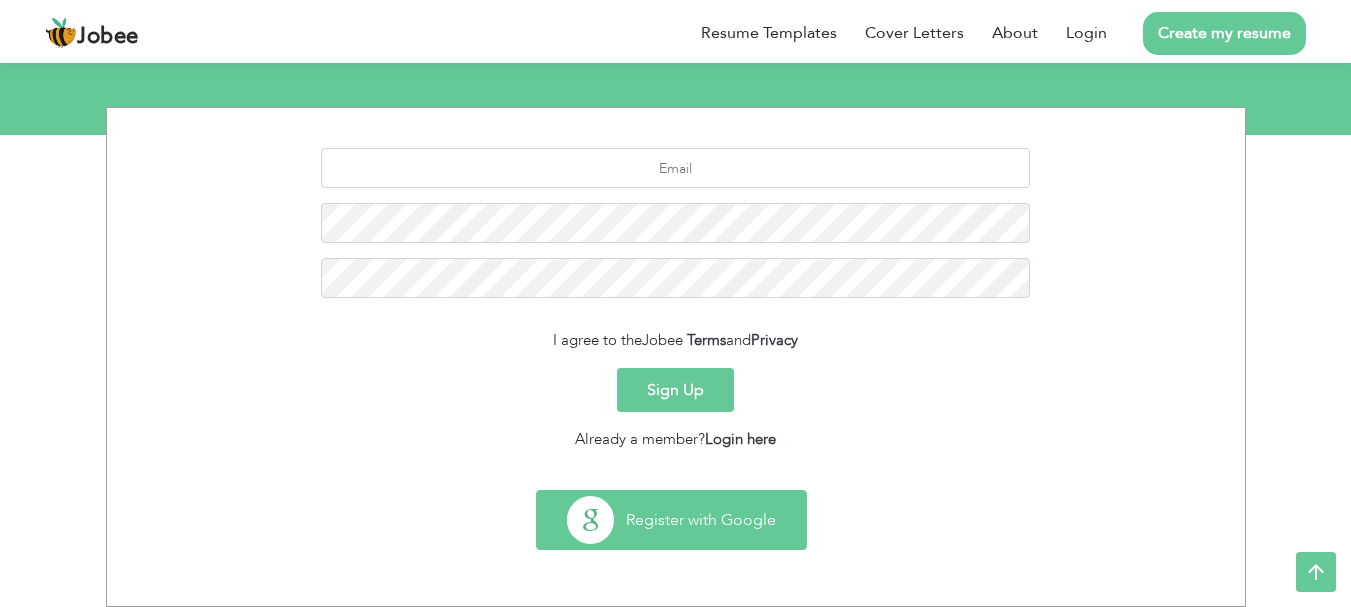 click on "Register with Google" at bounding box center [671, 520] 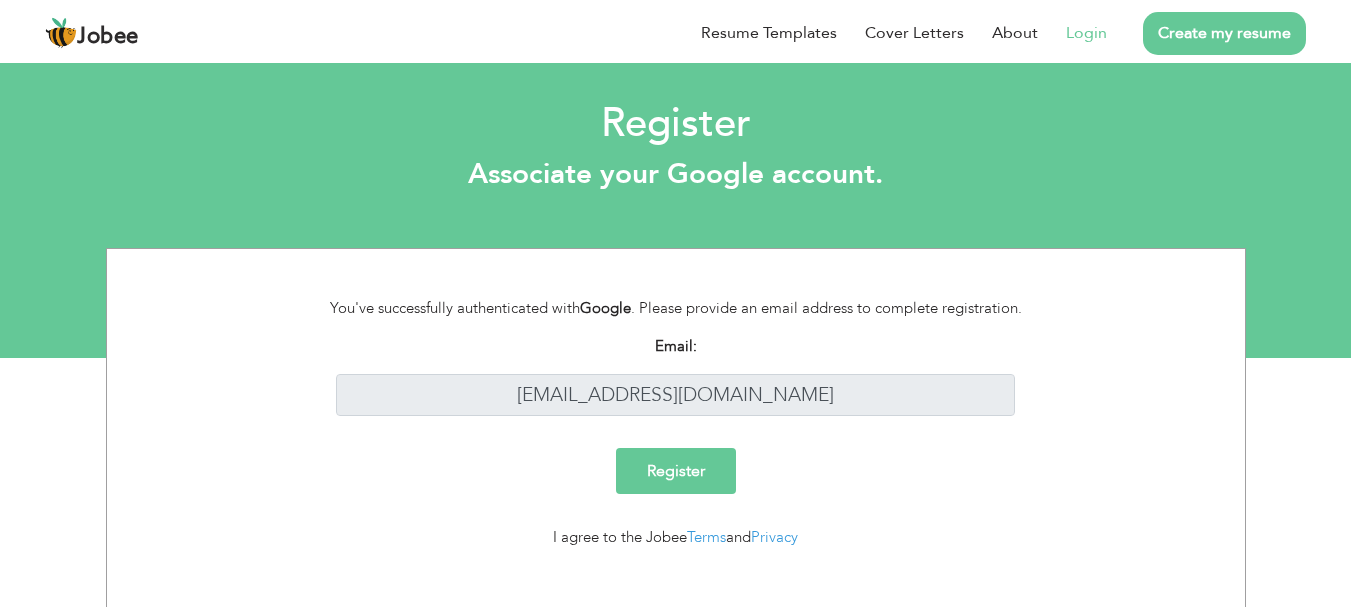 scroll, scrollTop: 0, scrollLeft: 0, axis: both 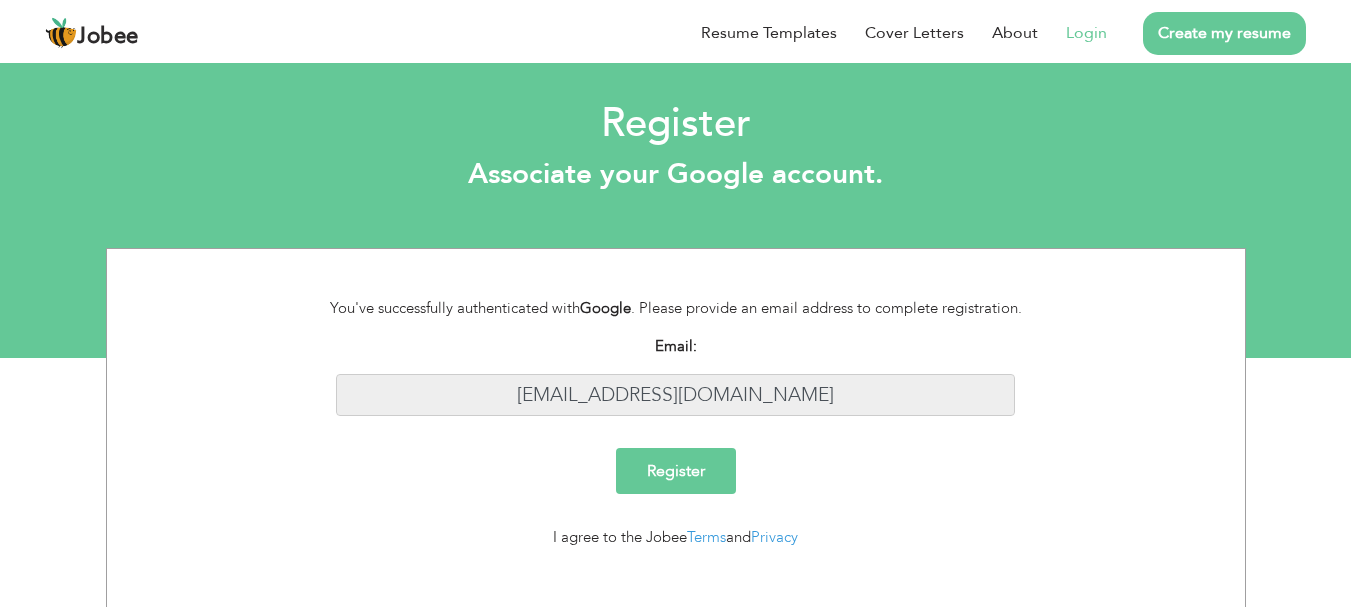 click on "[EMAIL_ADDRESS][DOMAIN_NAME]" at bounding box center (675, 395) 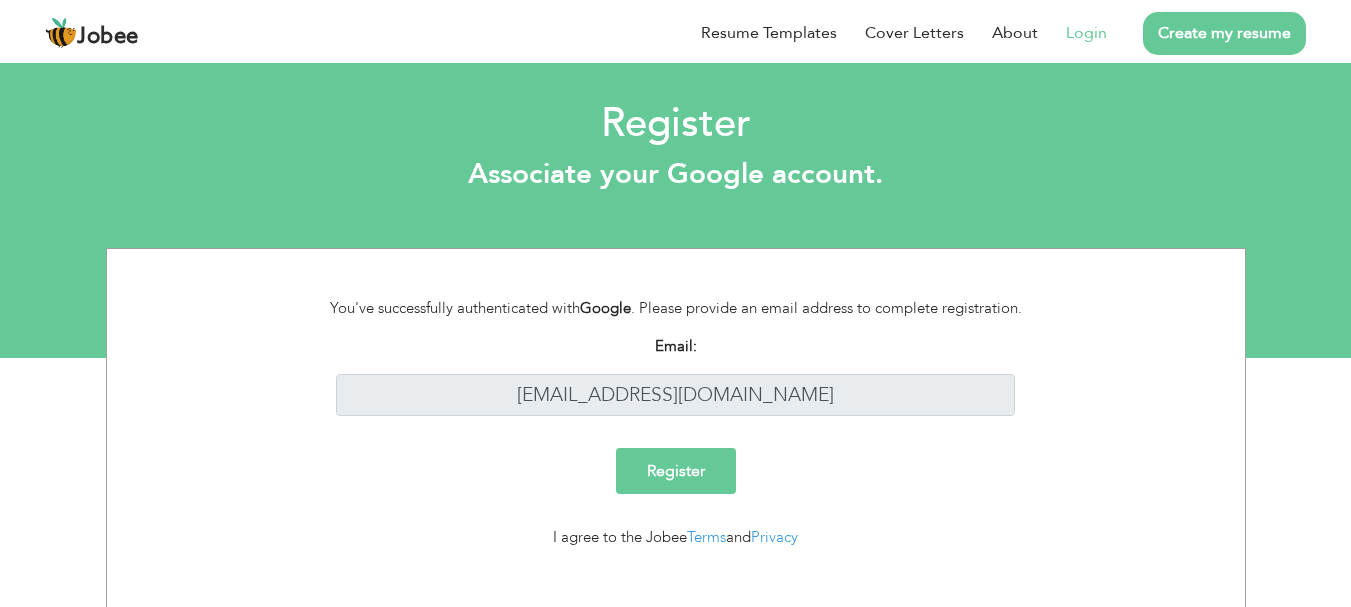 click on "Register" at bounding box center (676, 471) 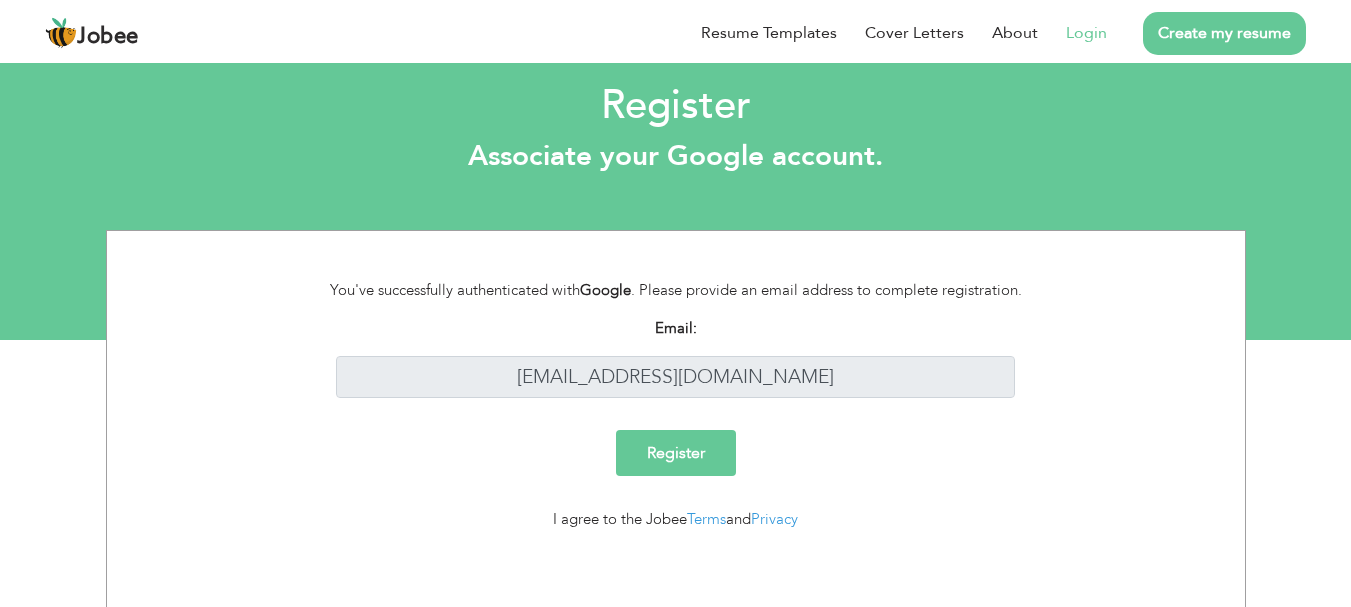 scroll, scrollTop: 23, scrollLeft: 0, axis: vertical 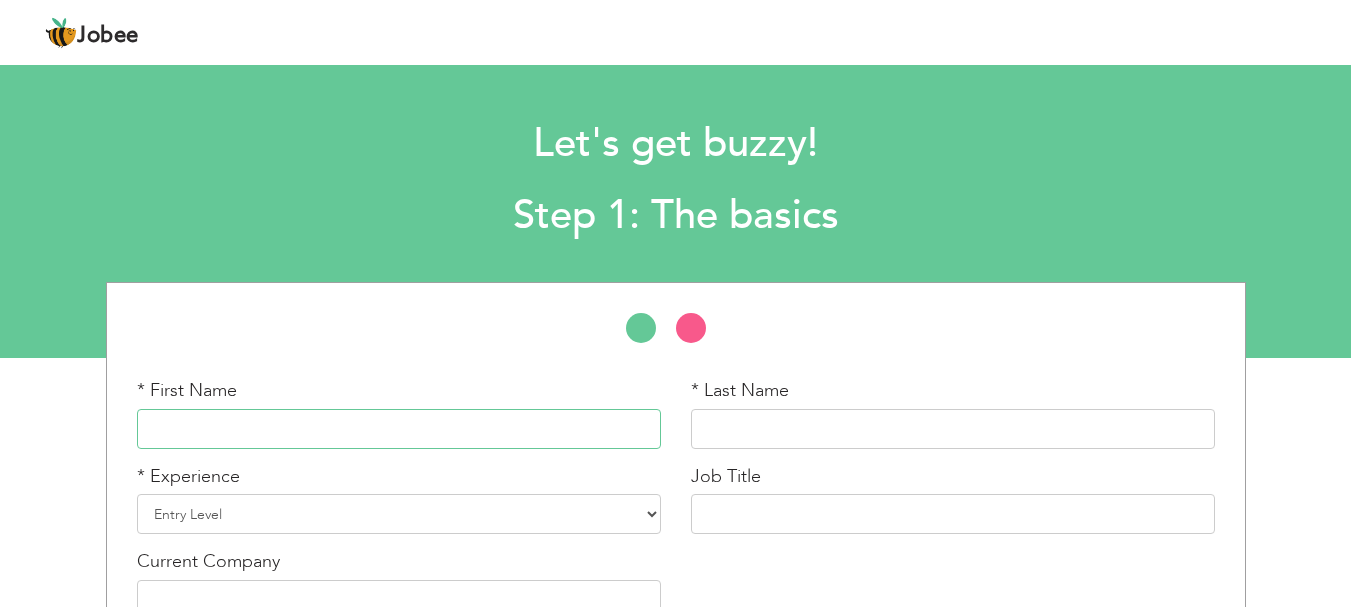 click at bounding box center (399, 429) 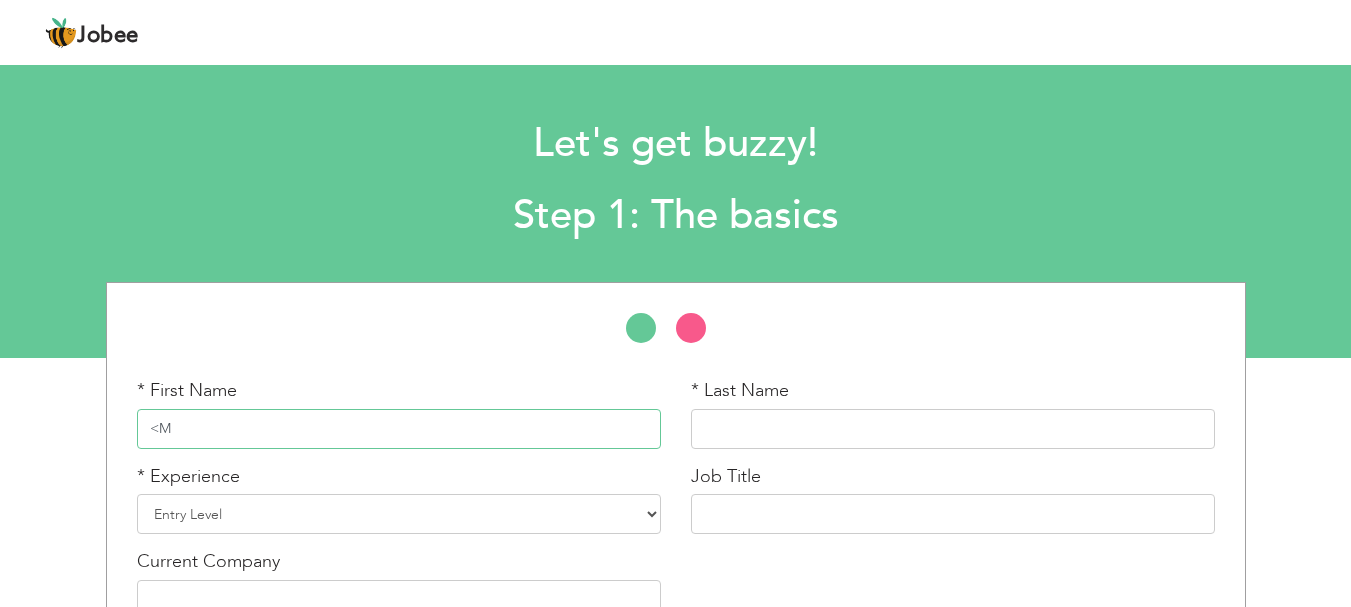 type on "<" 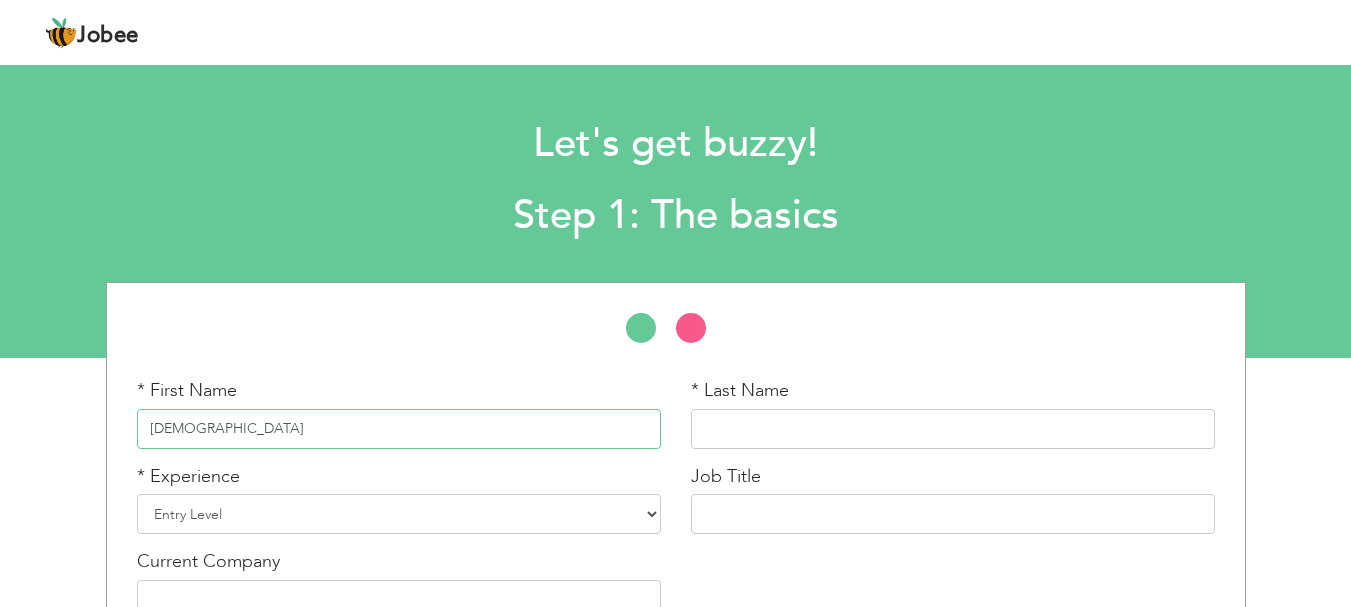 click on "[DEMOGRAPHIC_DATA]" at bounding box center (399, 429) 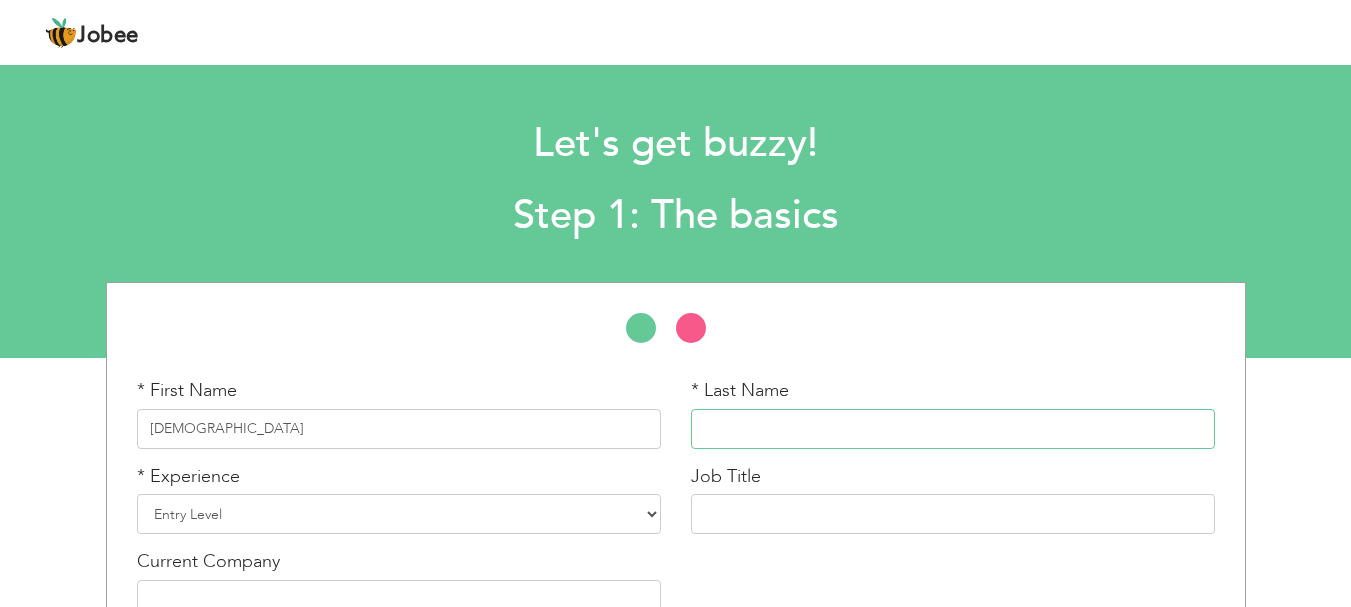 click at bounding box center (953, 429) 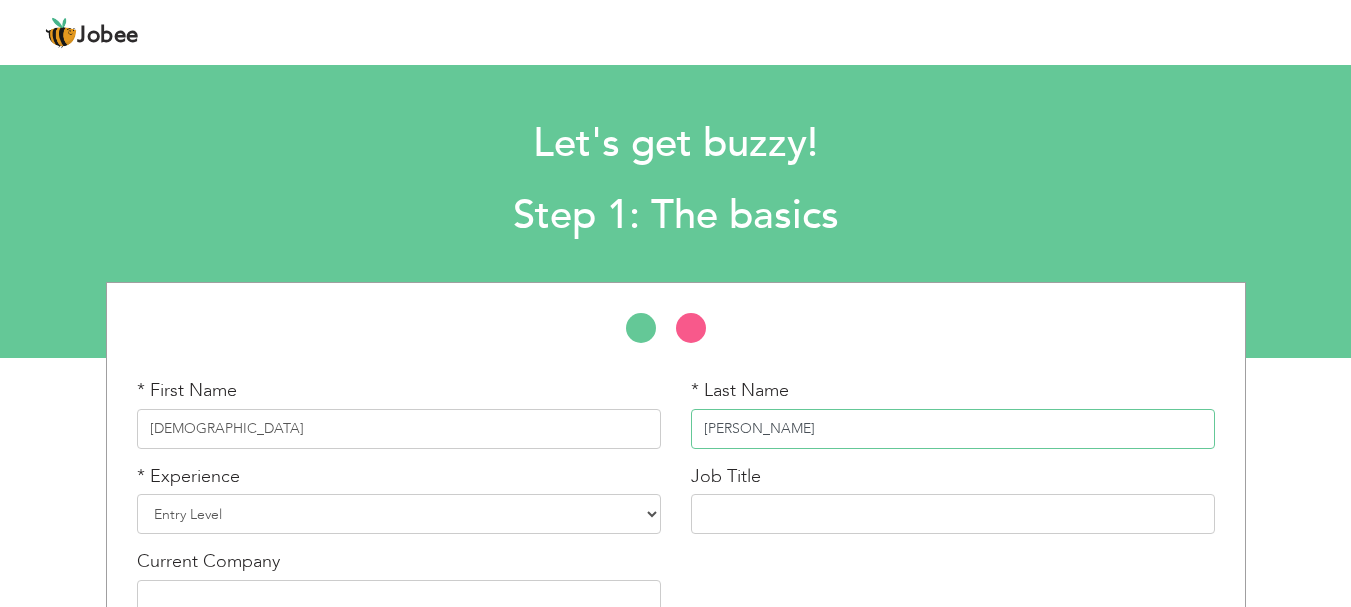 type on "Ali" 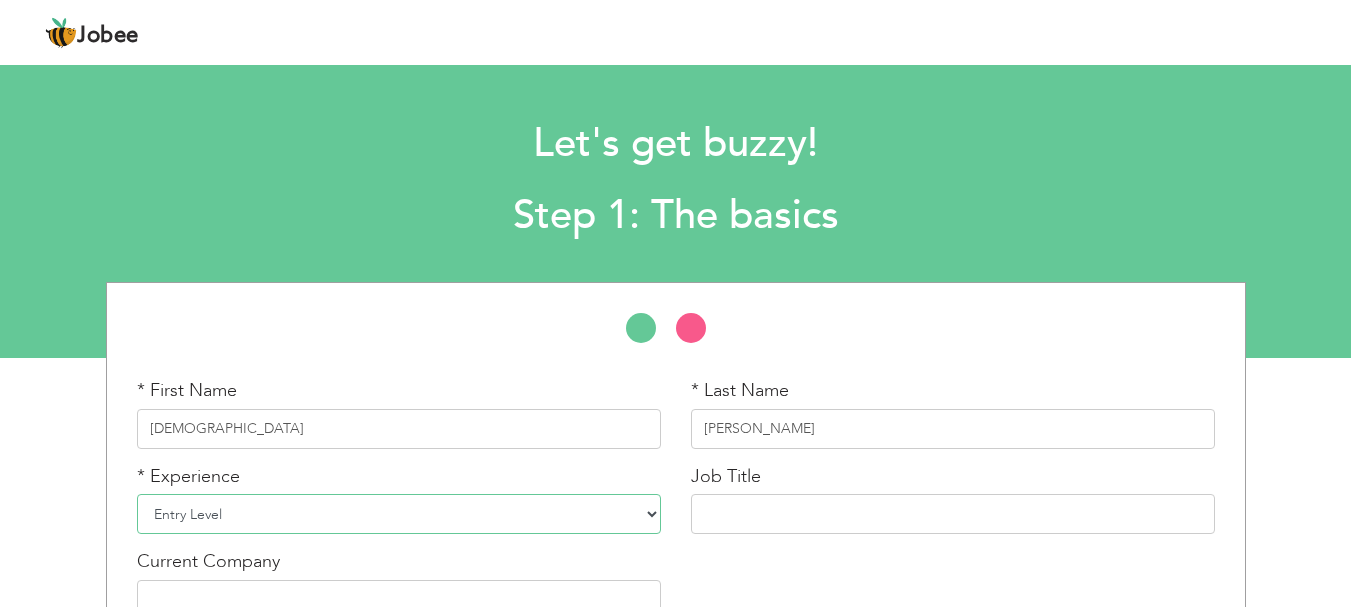 click on "Entry Level
Less than 1 Year
1 Year
2 Years
3 Years
4 Years
5 Years
6 Years
7 Years
8 Years
9 Years
10 Years
11 Years
12 Years
13 Years
14 Years
15 Years
16 Years
17 Years
18 Years
19 Years
20 Years
21 Years
22 Years
23 Years
24 Years
25 Years
26 Years
27 Years
28 Years
29 Years
30 Years
31 Years
32 Years
33 Years
34 Years
35 Years
More than 35 Years" at bounding box center (399, 514) 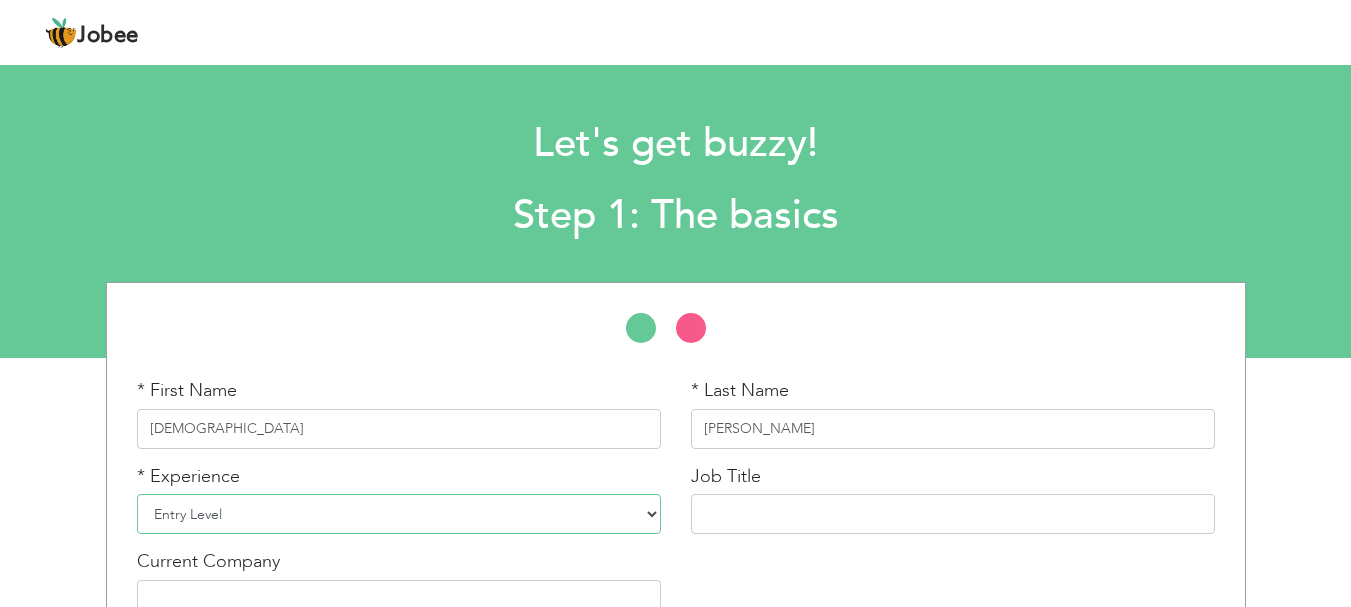 select on "4" 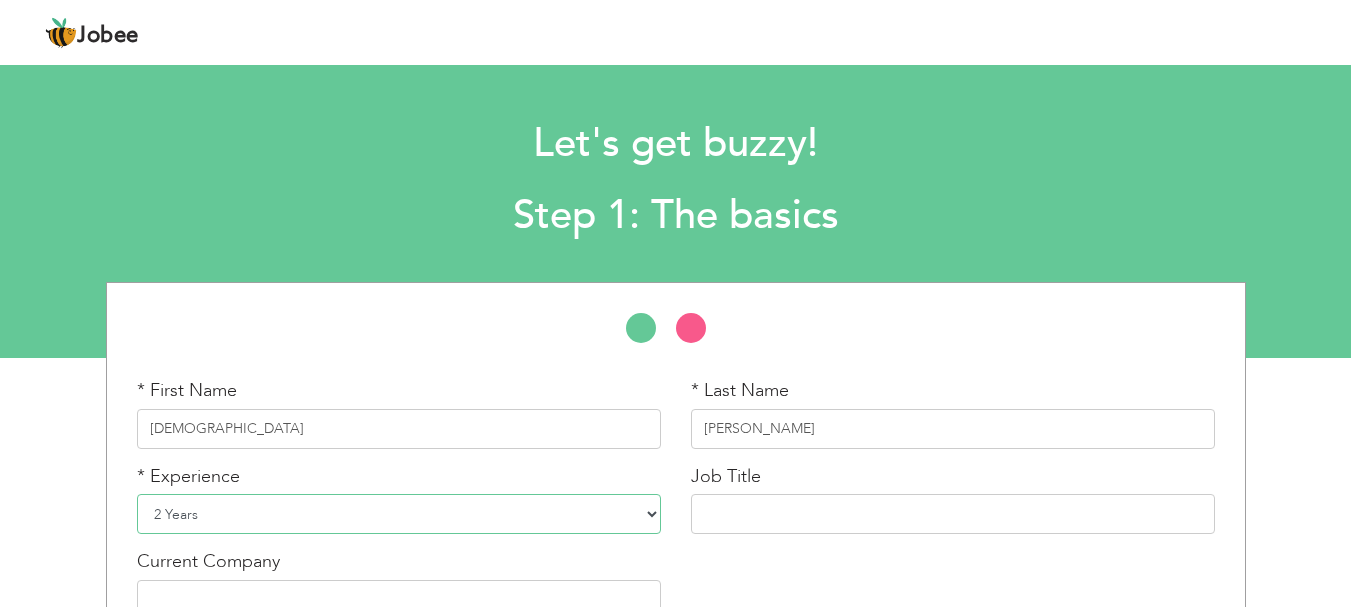 click on "Entry Level
Less than 1 Year
1 Year
2 Years
3 Years
4 Years
5 Years
6 Years
7 Years
8 Years
9 Years
10 Years
11 Years
12 Years
13 Years
14 Years
15 Years
16 Years
17 Years
18 Years
19 Years
20 Years
21 Years
22 Years
23 Years
24 Years
25 Years
26 Years
27 Years
28 Years
29 Years
30 Years
31 Years
32 Years
33 Years
34 Years
35 Years
More than 35 Years" at bounding box center (399, 514) 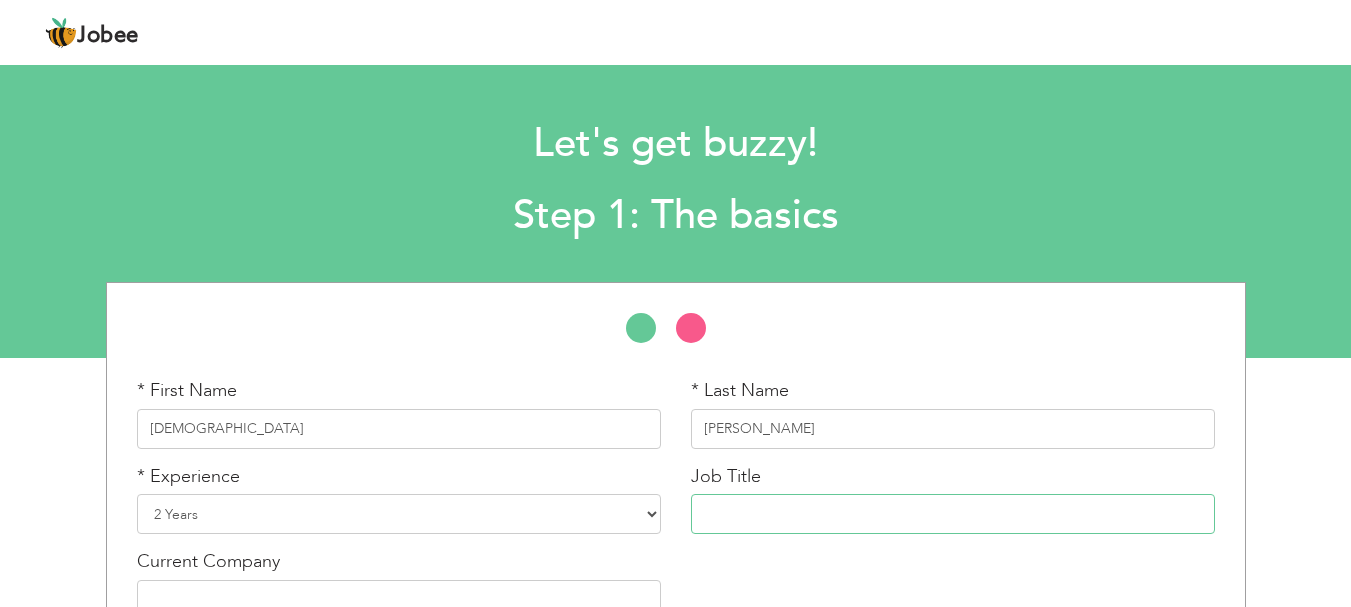 click at bounding box center [953, 514] 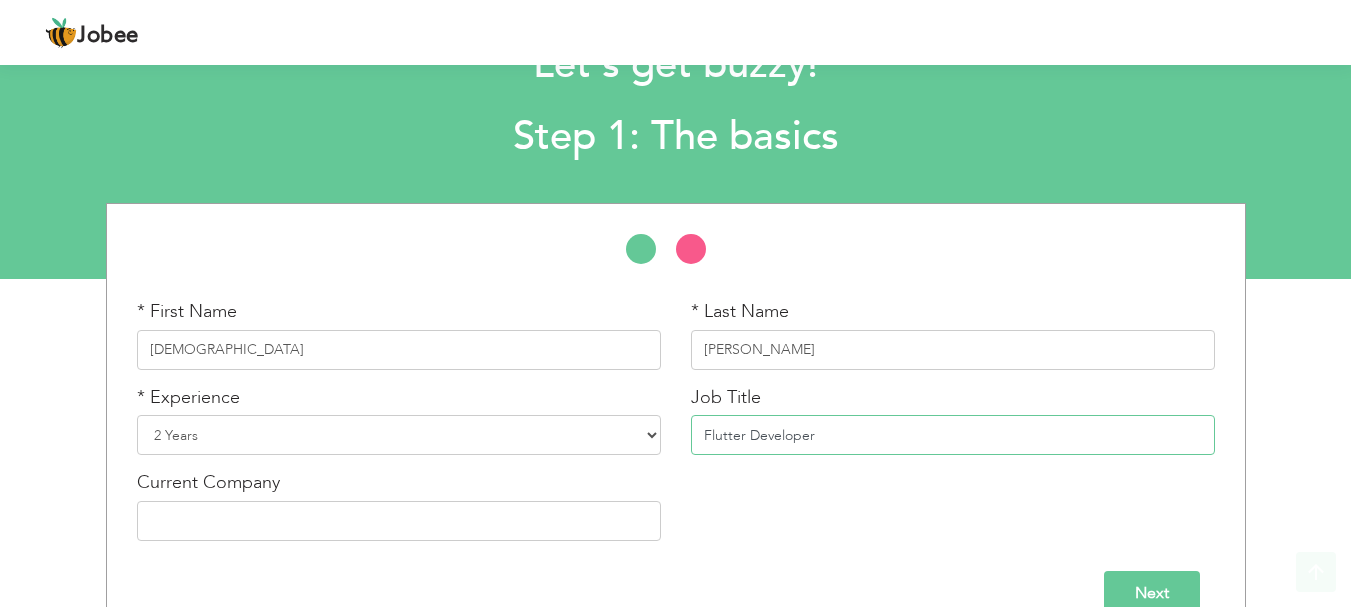 scroll, scrollTop: 119, scrollLeft: 0, axis: vertical 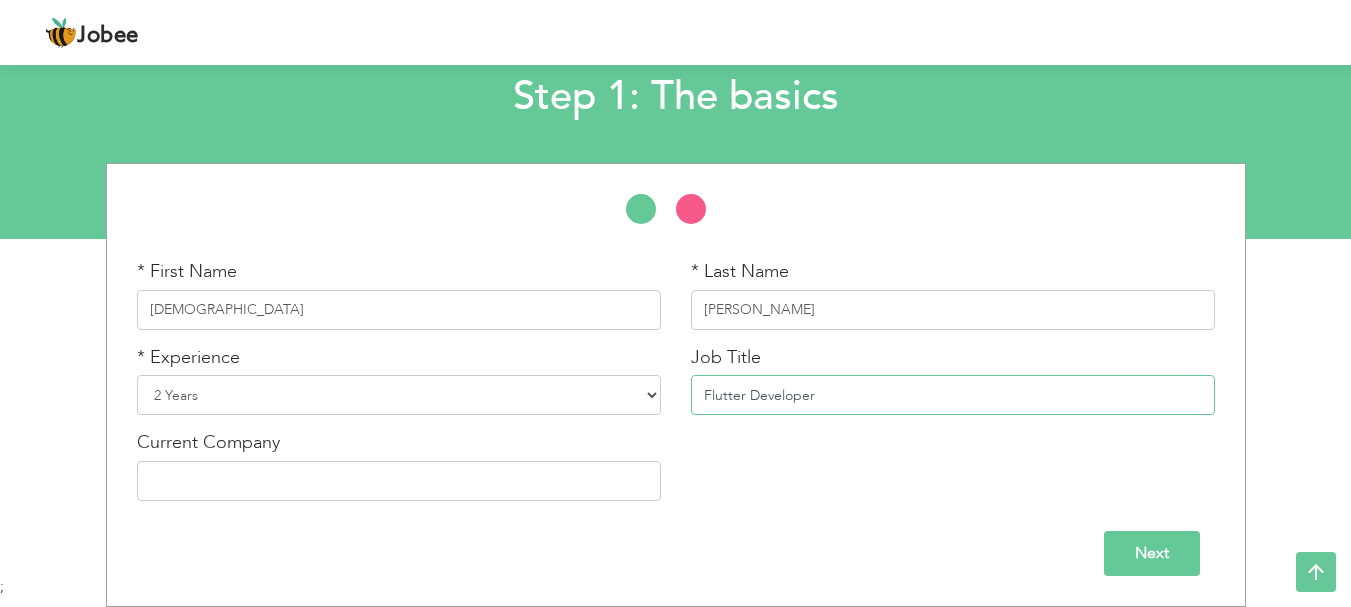 type on "Flutter Developer" 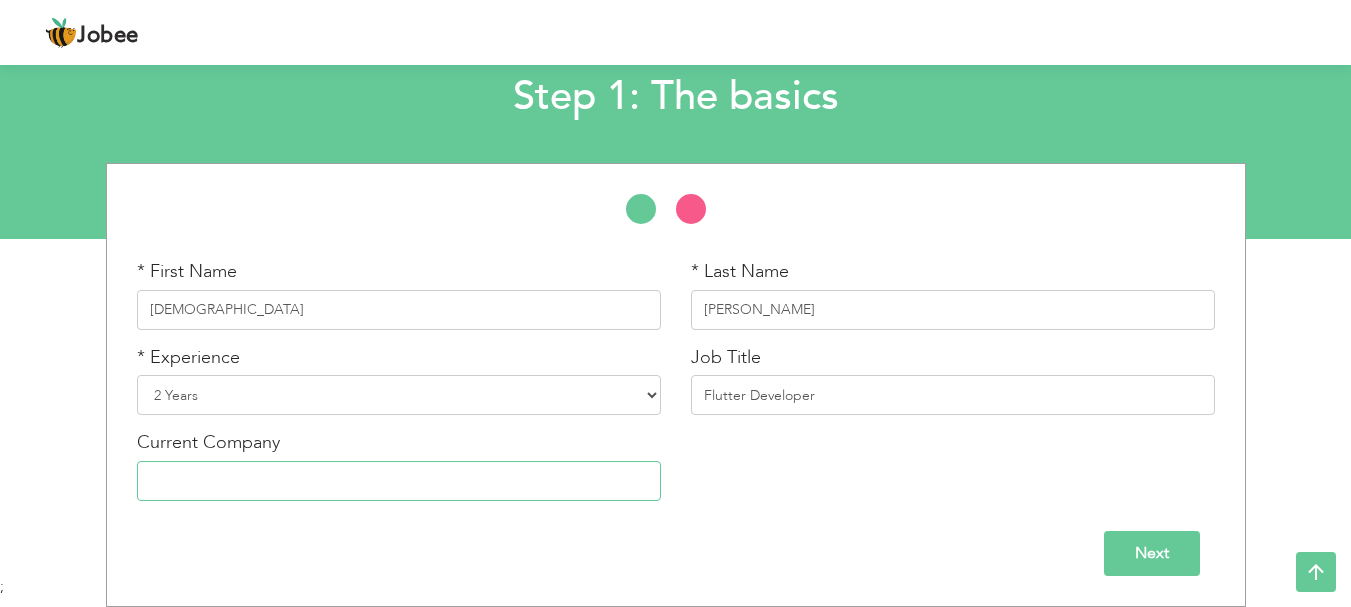 click at bounding box center (399, 481) 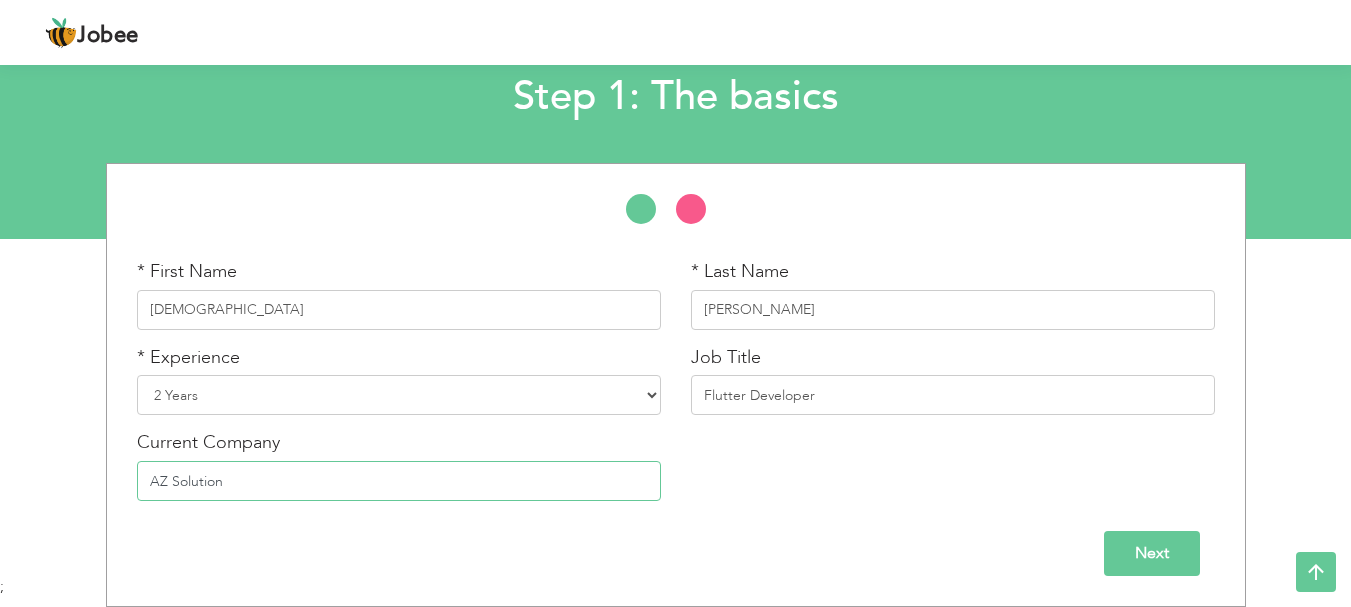 type on "AZ Solution" 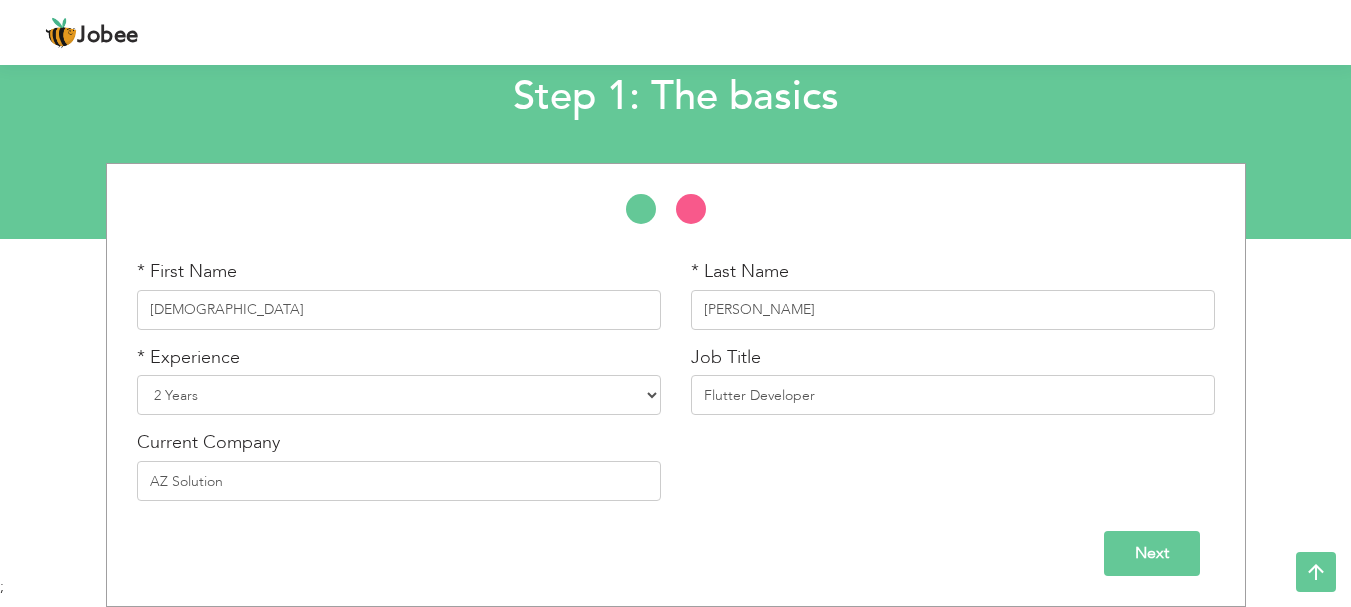 click on "Next" at bounding box center (1152, 553) 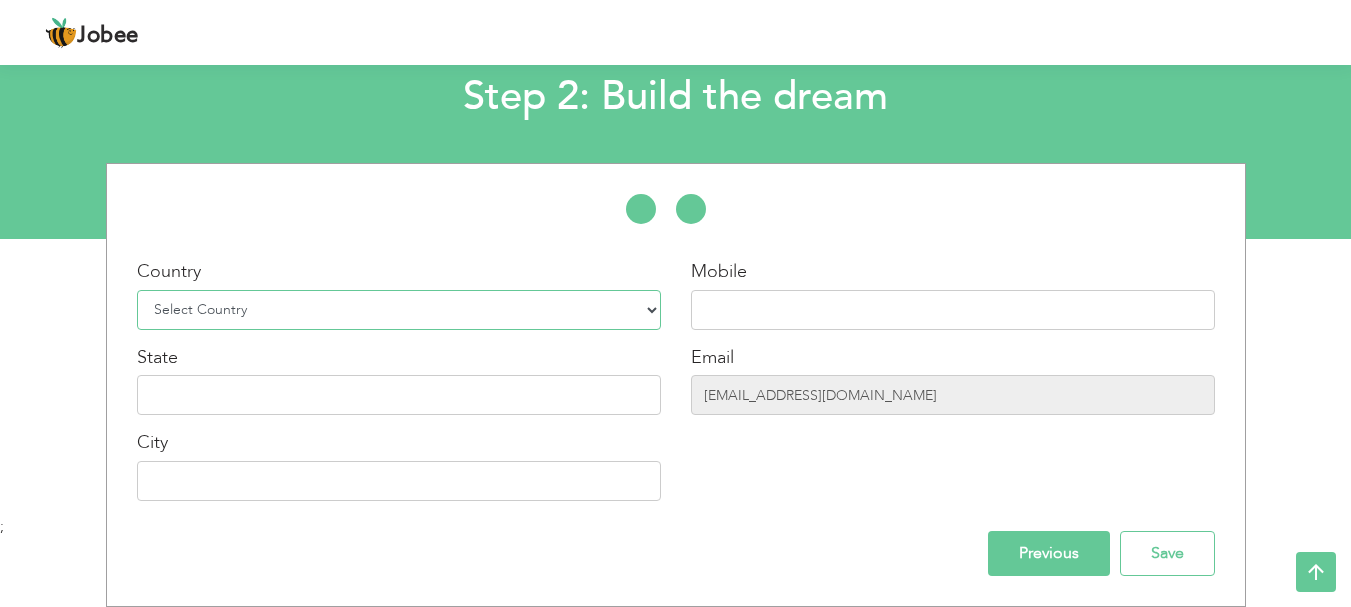 click on "Select Country
Afghanistan
Albania
Algeria
American Samoa
Andorra
Angola
Anguilla
Antarctica
Antigua and Barbuda
Argentina
Armenia
Aruba
Australia
Austria
Azerbaijan
Bahamas
Bahrain
Bangladesh
Barbados
Belarus
Belgium
Belize
Benin
Bermuda
Bhutan
Bolivia
Bosnia-Herzegovina
Botswana
Bouvet Island
Brazil
British Indian Ocean Territory
Brunei Darussalam
Bulgaria
Burkina Faso
Burundi
Cambodia
Cameroon
Canada
Cape Verde
Cayman Islands
Central African Republic
Chad
Chile
China
Christmas Island
Cocos (Keeling) Islands
Colombia
Comoros
Congo
Congo, Dem. Republic
Cook Islands
Costa Rica
Croatia
Cuba
Cyprus
Czech Rep
Denmark
Djibouti
Dominica
Dominican Republic
Ecuador
Egypt
El Salvador
Equatorial Guinea
Eritrea
Estonia
Ethiopia
European Union
Falkland Islands (Malvinas)
Faroe Islands
Fiji
Finland
France
French Guiana
French Southern Territories
Gabon
Gambia
Georgia" at bounding box center (399, 310) 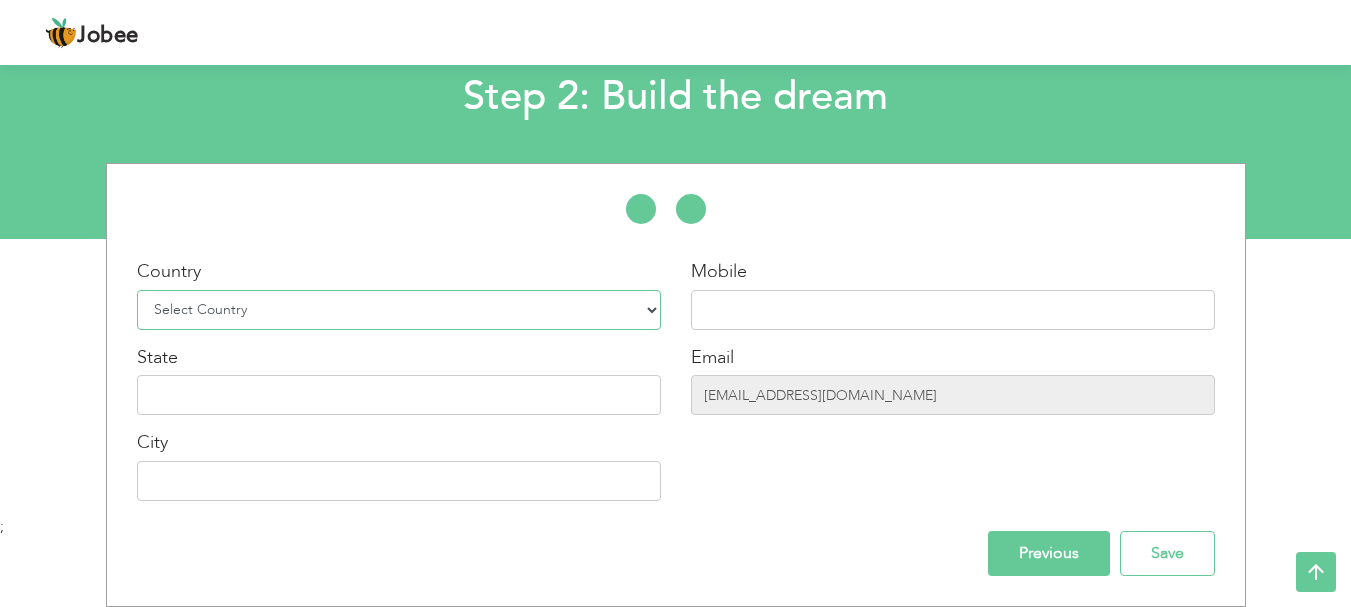 select on "166" 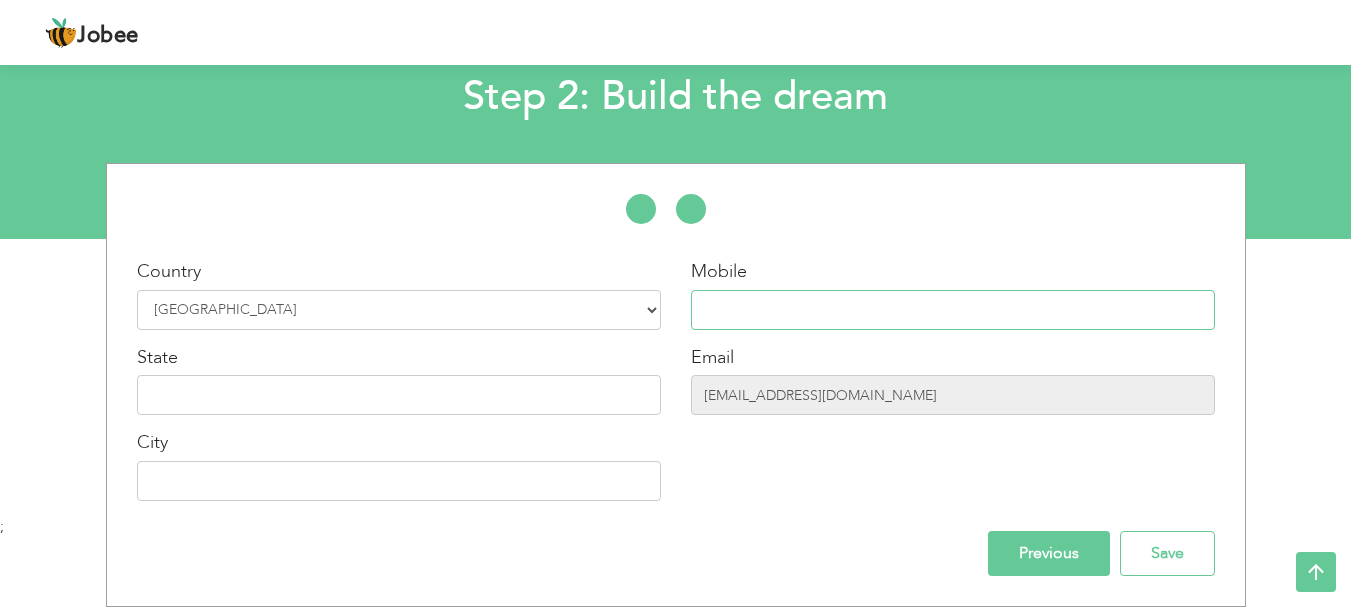 click at bounding box center (953, 310) 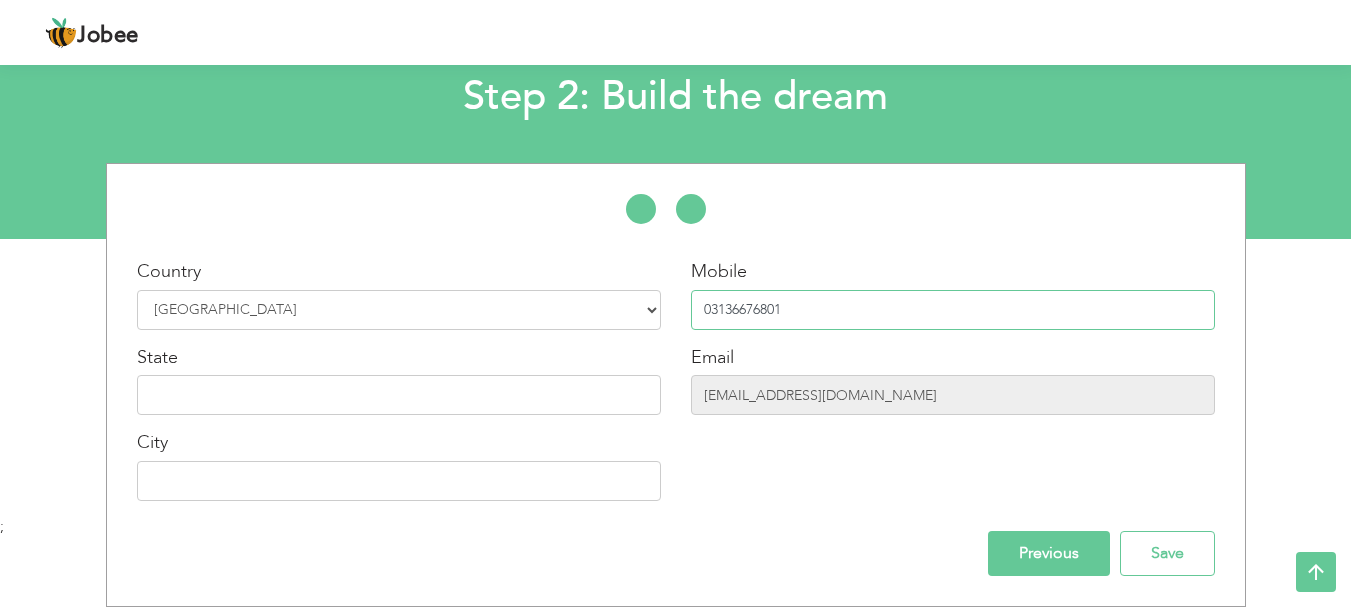 type on "03136676801" 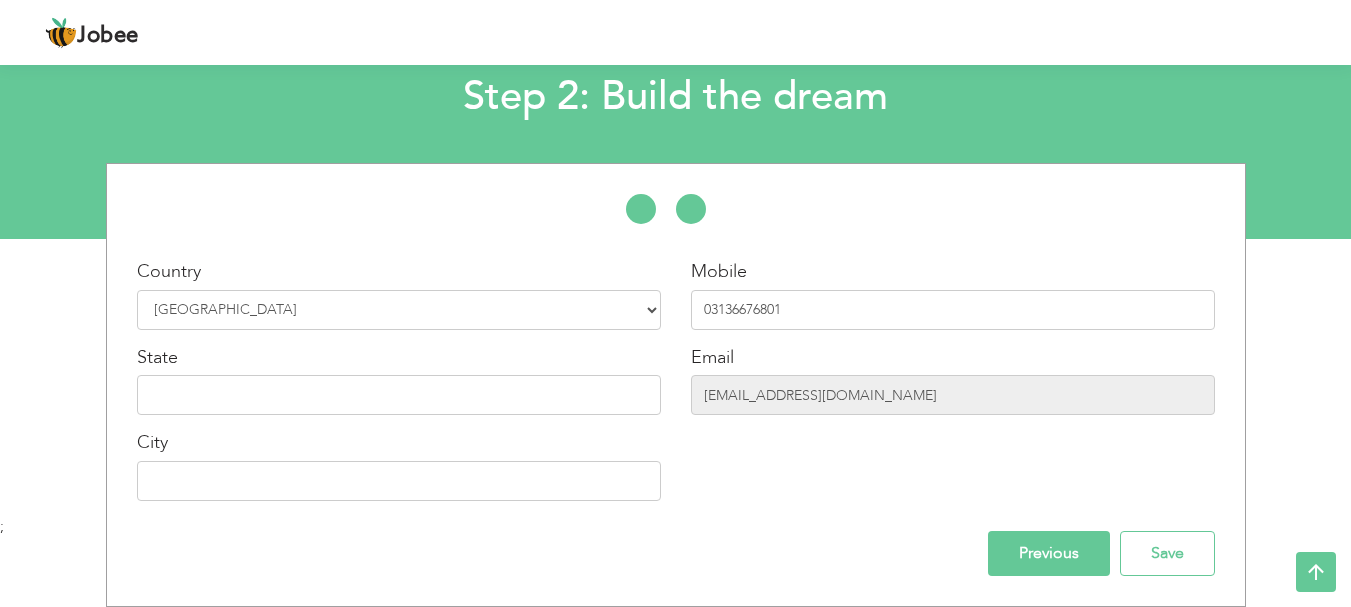 click on "Country
Select Country
Afghanistan
Albania
Algeria
American Samoa
Andorra
Angola
Anguilla
Antarctica
Antigua and Barbuda
Argentina
Armenia
Aruba
Australia
Austria
Azerbaijan
Bahamas
Bahrain
Bangladesh
Barbados
Belarus
Belgium
Belize
Benin
Bermuda
Bhutan
Bolivia
Bosnia-Herzegovina
Botswana
Bouvet Island
Brazil
British Indian Ocean Territory
Brunei Darussalam
Bulgaria
Burkina Faso
Burundi
Cambodia
Cameroon
Canada
Cape Verde
Cayman Islands
Central African Republic
Chad
Chile
China
Christmas Island
Cocos (Keeling) Islands
Colombia
Comoros
Congo
Congo, Dem. Republic
Cook Islands
Costa Rica
Croatia
Cuba
Cyprus
Czech Rep
Denmark
Djibouti
Dominica
Dominican Republic
Ecuador
Egypt
El Salvador
Equatorial Guinea
Eritrea
Estonia
Ethiopia
European Union
Faroe Islands
Fiji" at bounding box center [399, 387] 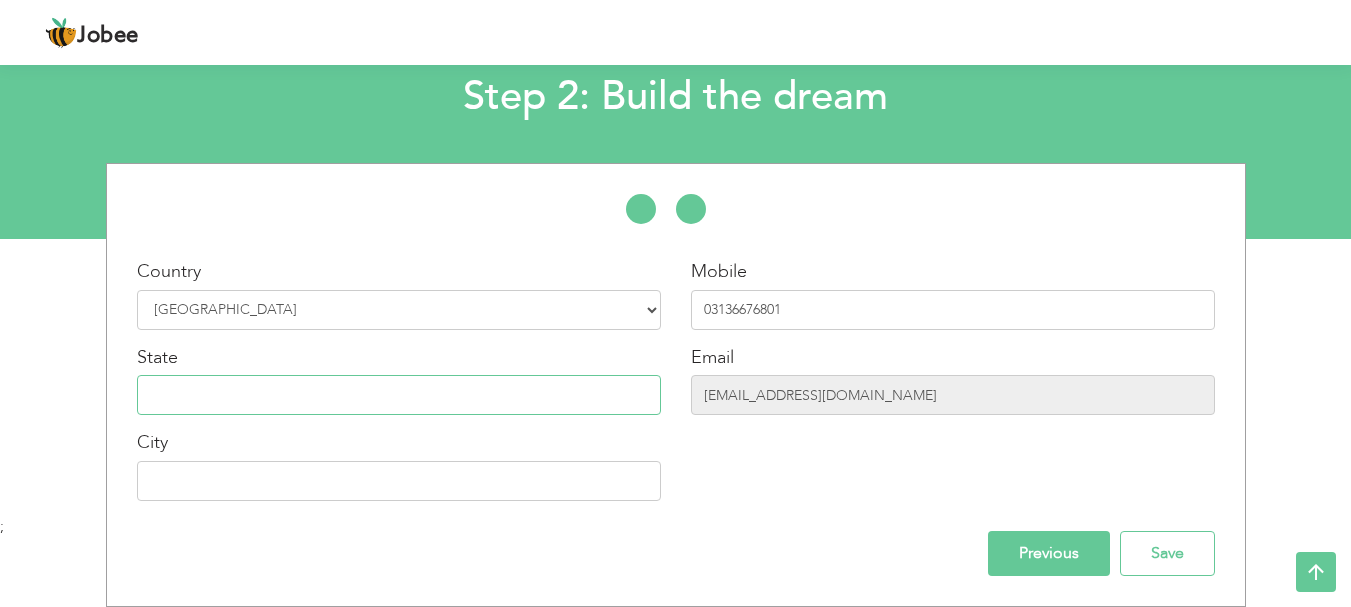 click at bounding box center (399, 395) 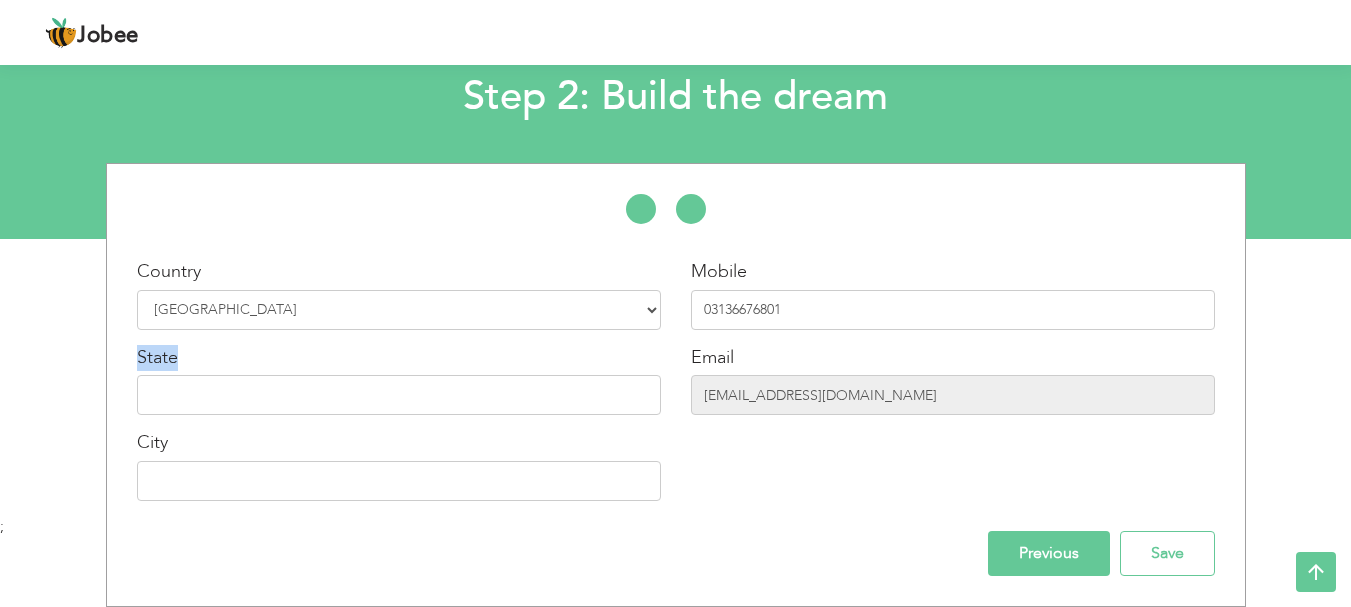 drag, startPoint x: 173, startPoint y: 360, endPoint x: 120, endPoint y: 369, distance: 53.75872 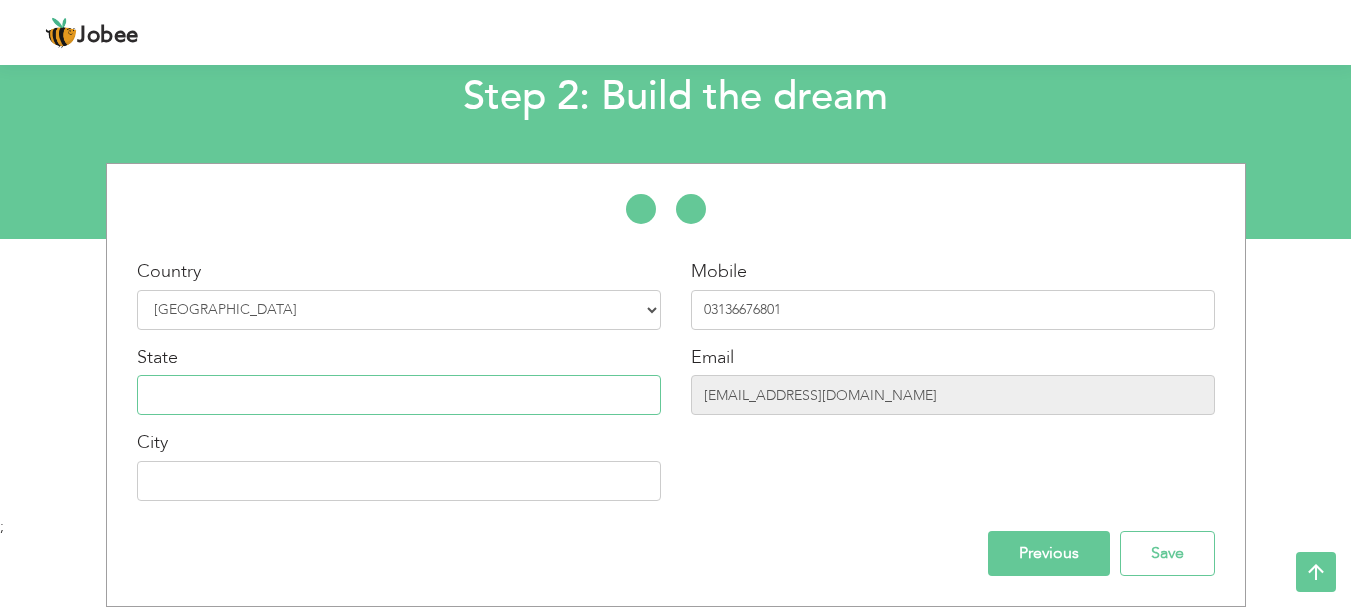 click at bounding box center [399, 395] 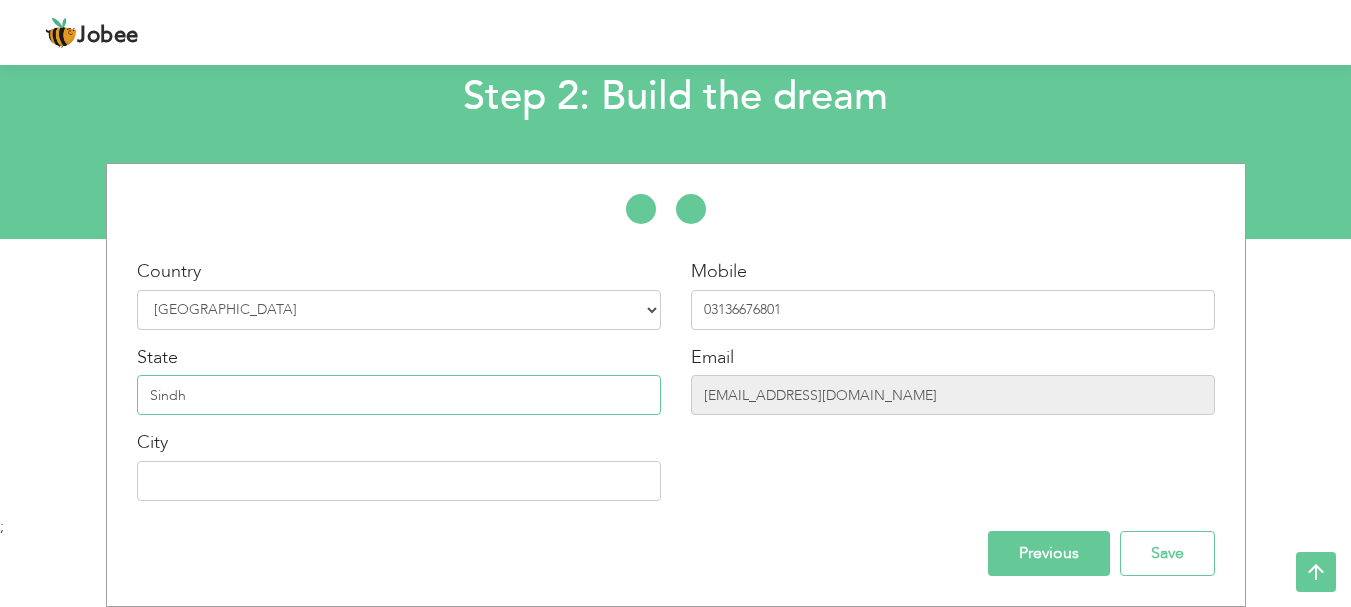 type on "Sindh" 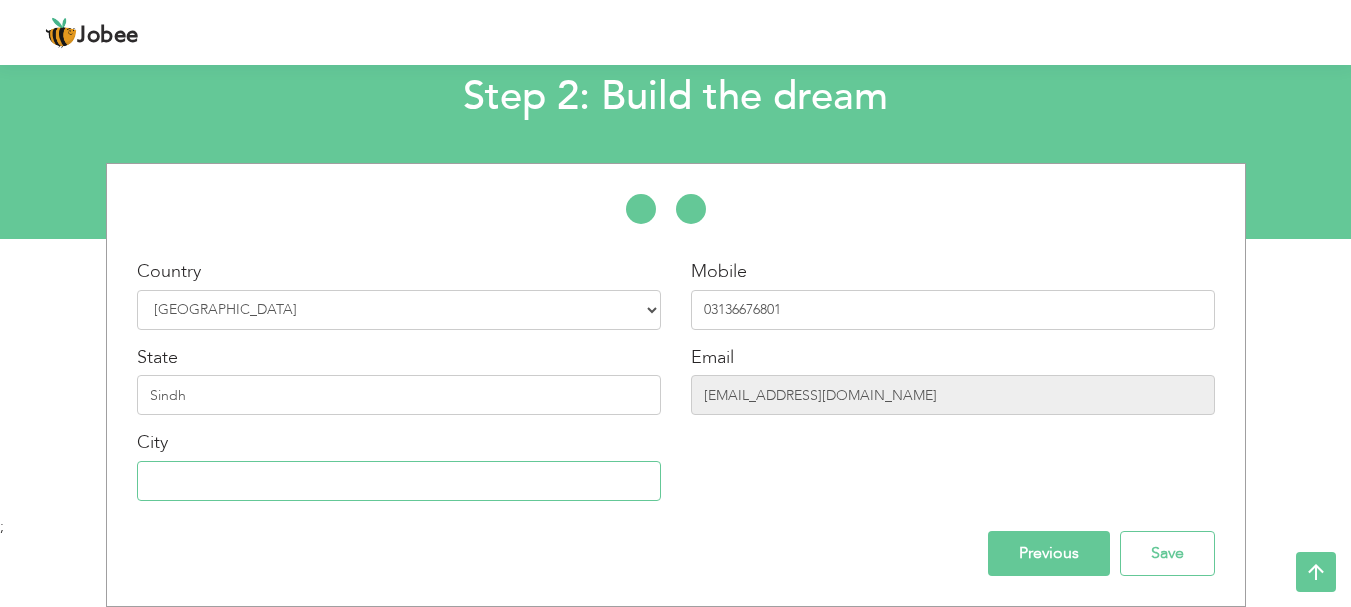click at bounding box center (399, 481) 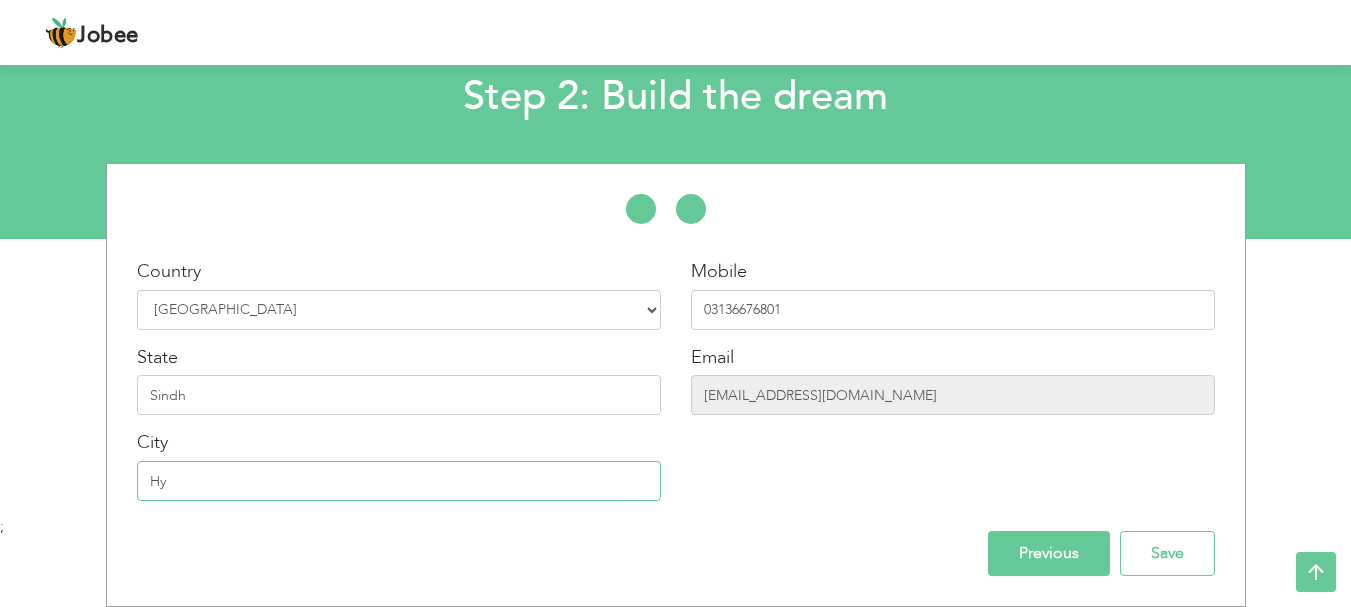 type on "H" 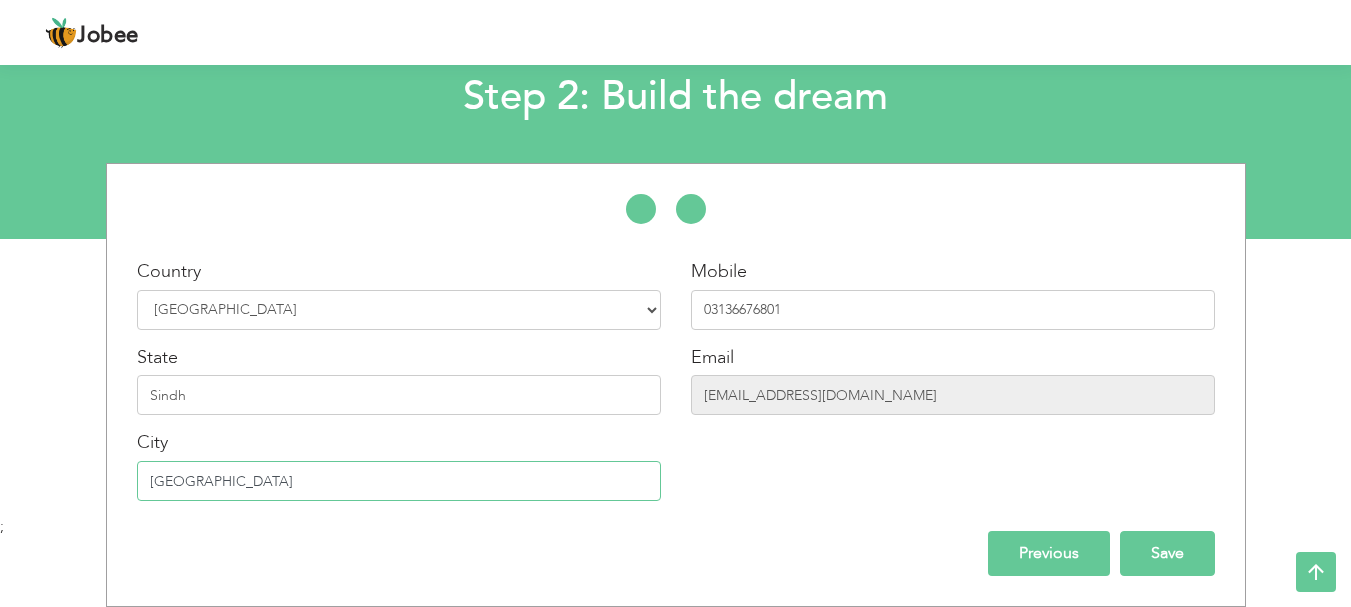 type on "[GEOGRAPHIC_DATA]" 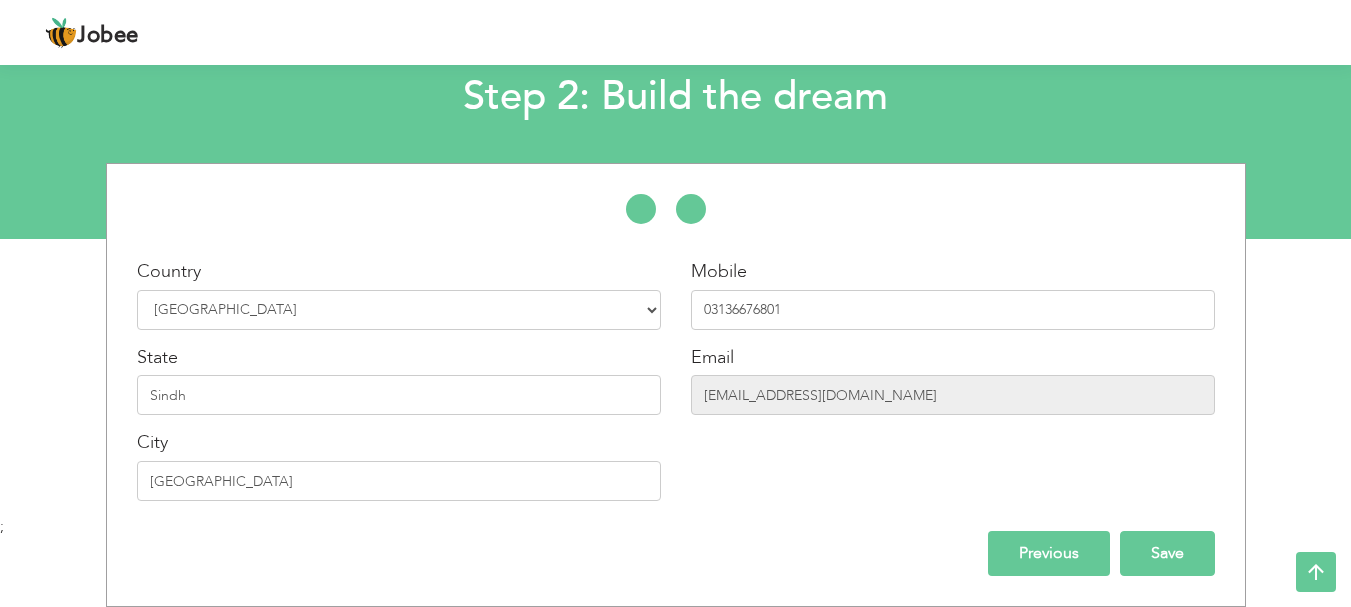 click on "Save" at bounding box center (1167, 553) 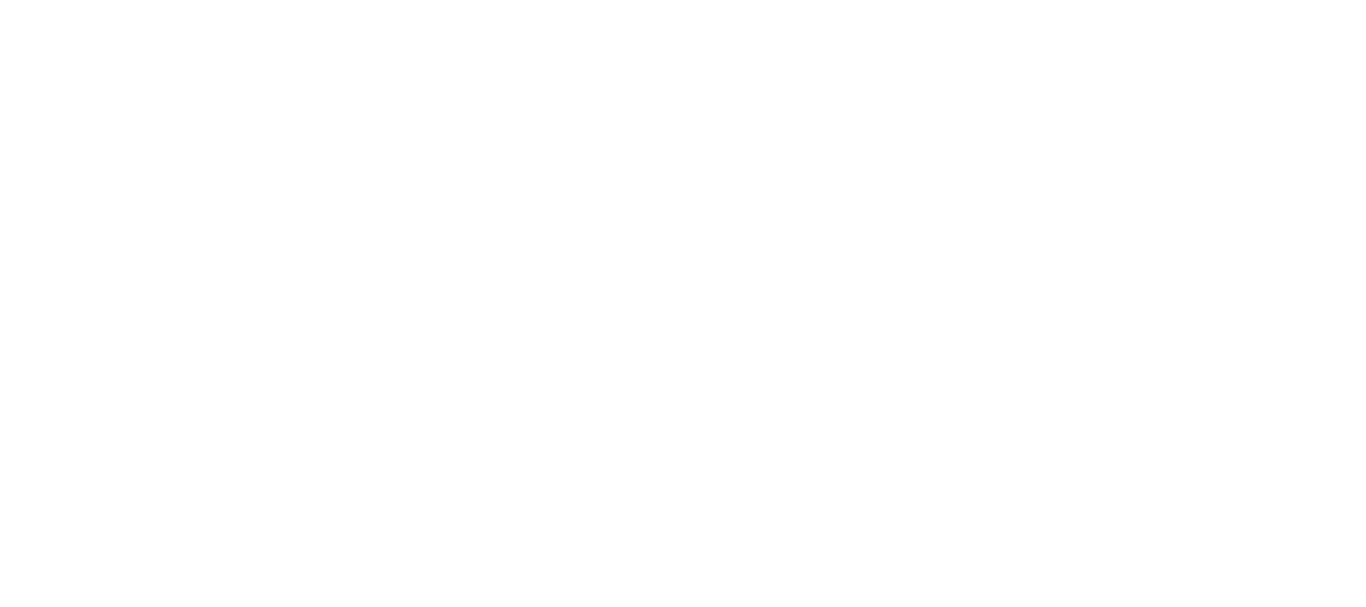 scroll, scrollTop: 0, scrollLeft: 0, axis: both 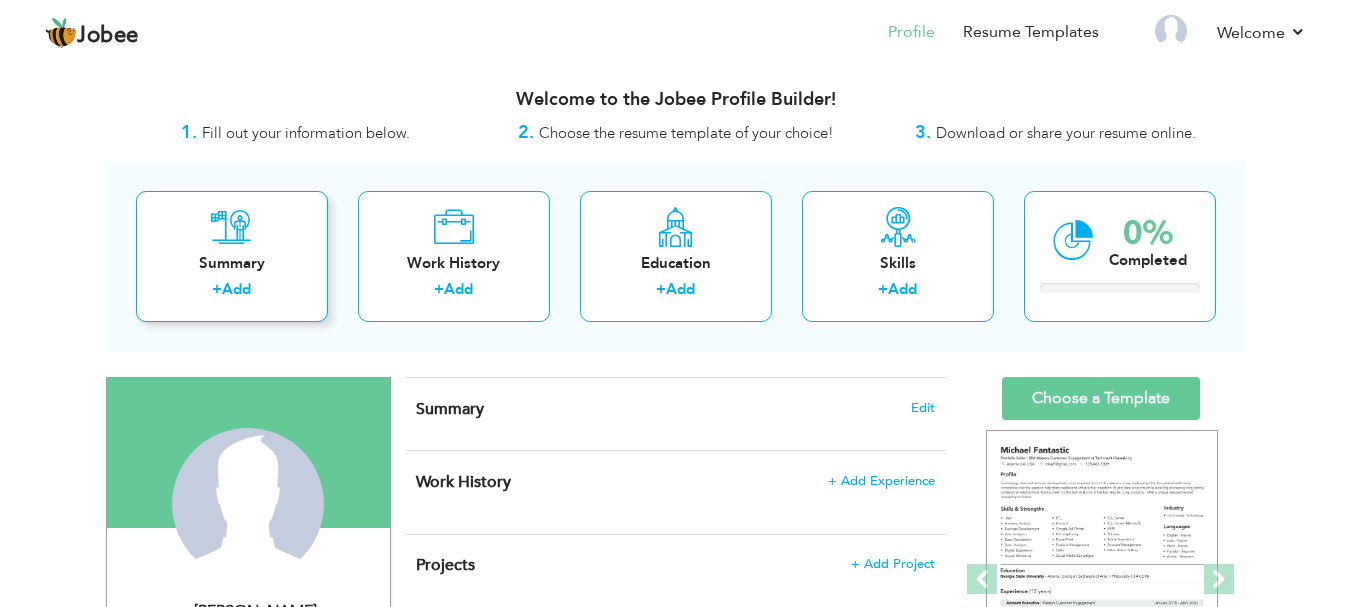 click on "Summary" at bounding box center (232, 263) 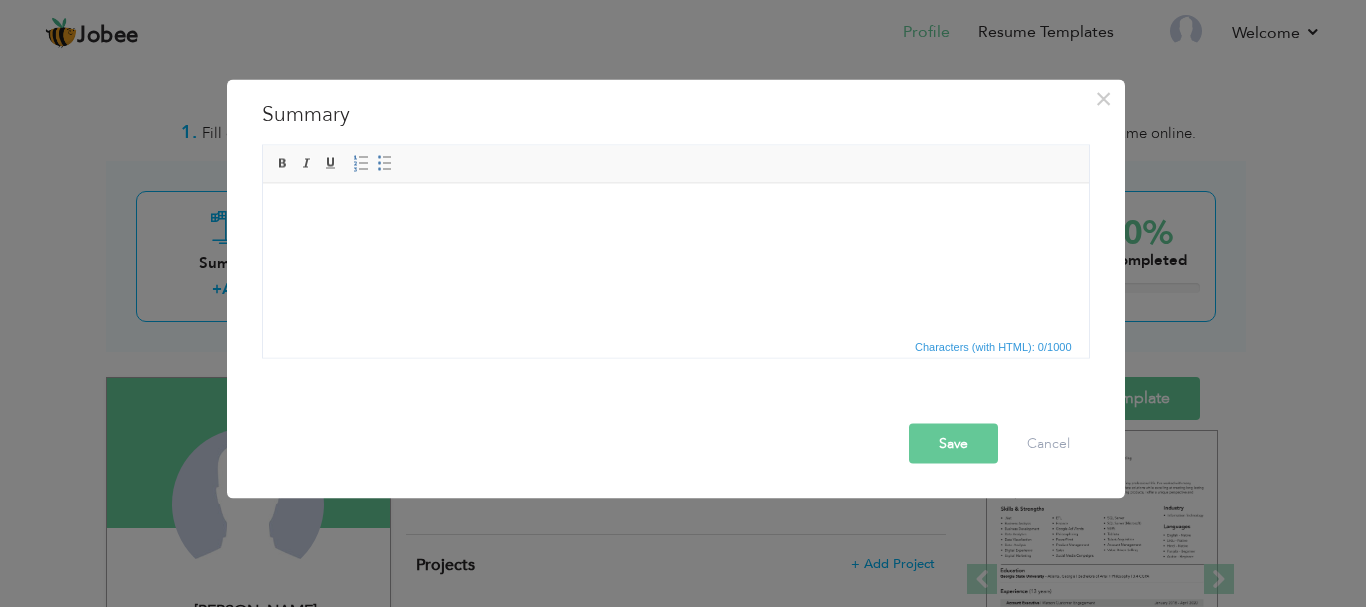 click at bounding box center [675, 213] 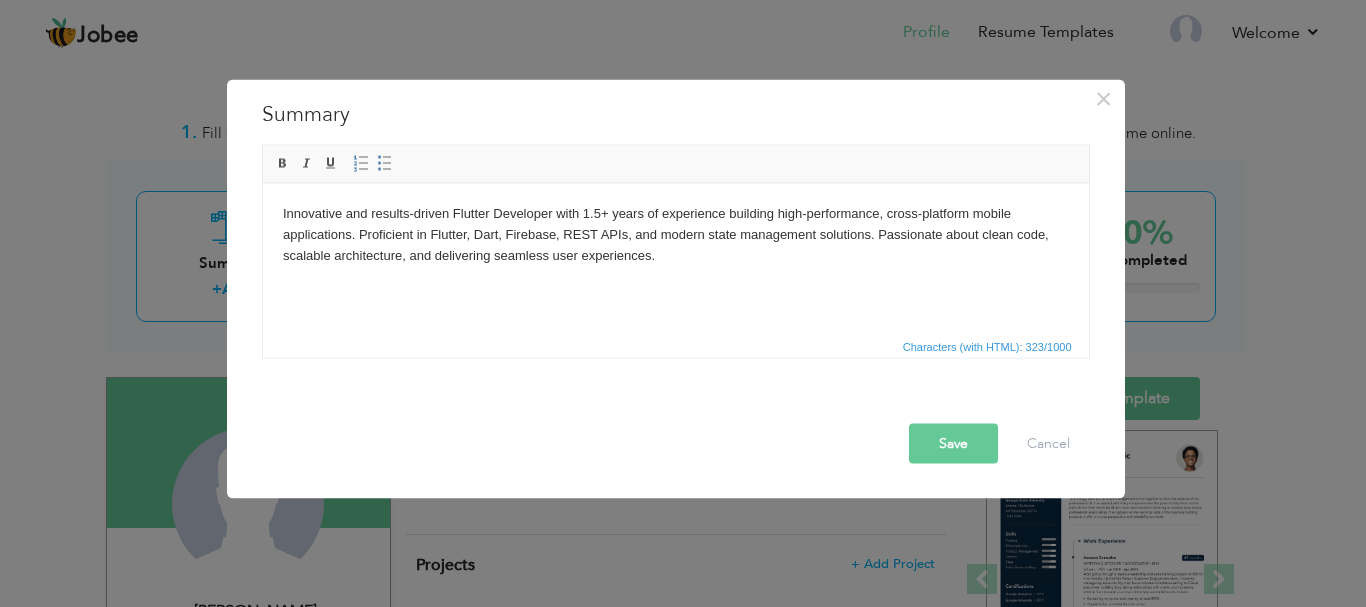 click on "Save" at bounding box center [953, 443] 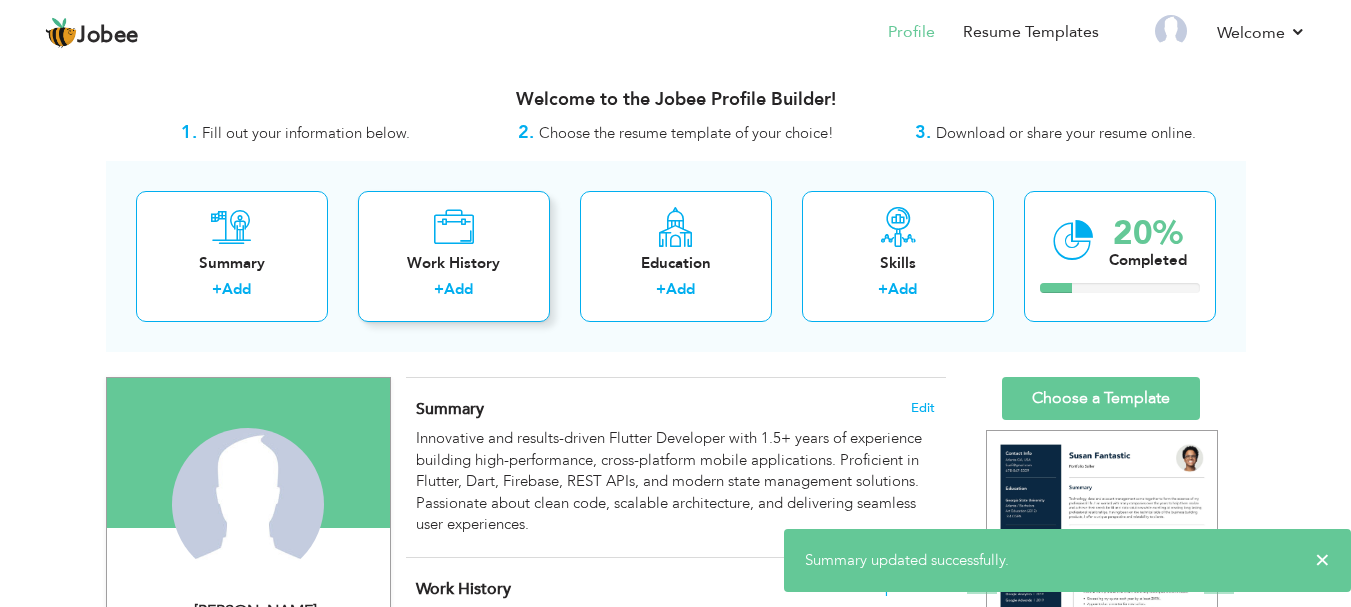 click on "+" at bounding box center [439, 289] 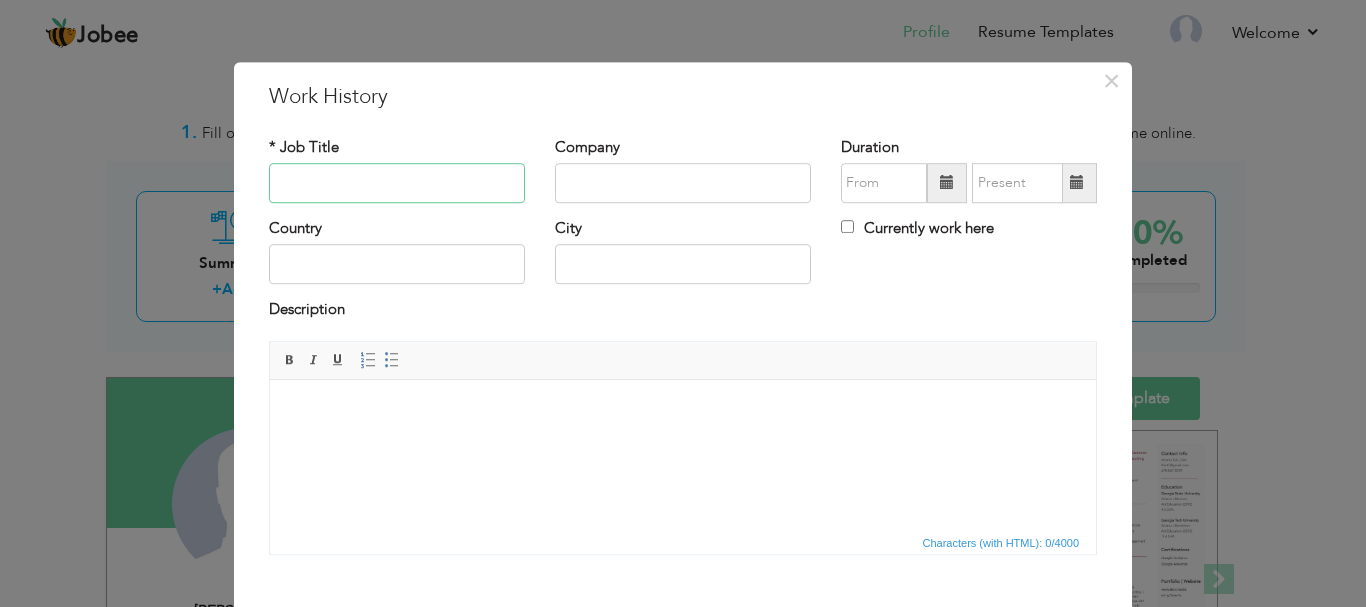 click at bounding box center (397, 183) 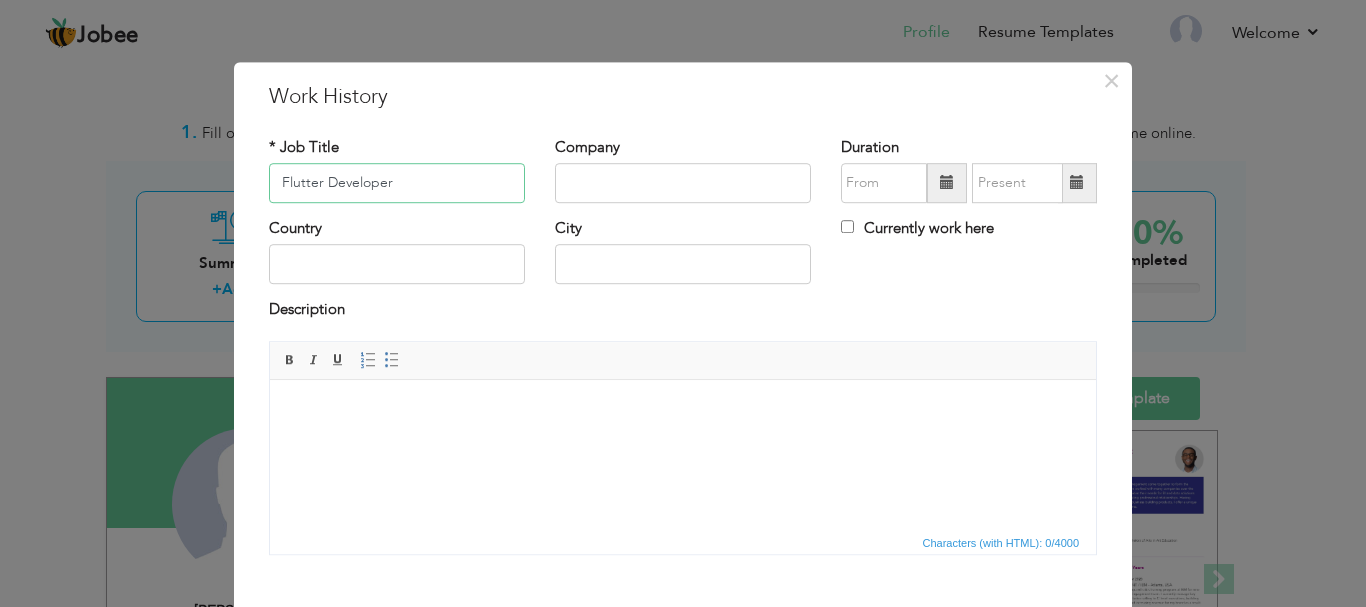 type on "Flutter Developer" 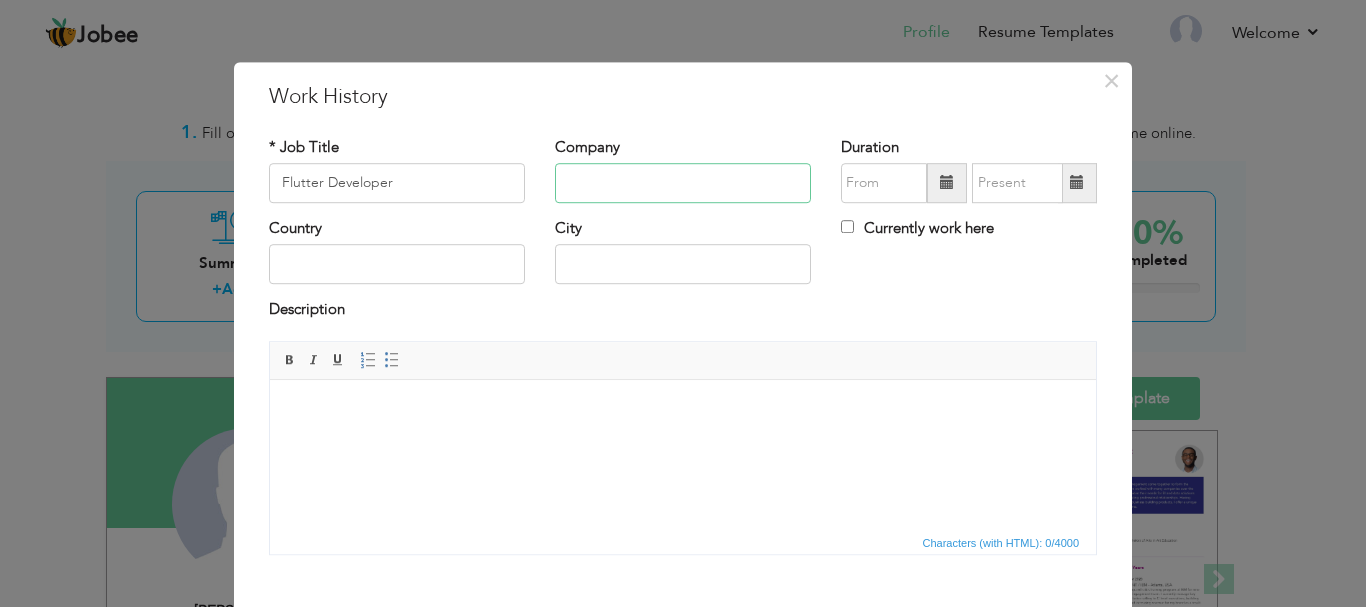 click at bounding box center [683, 183] 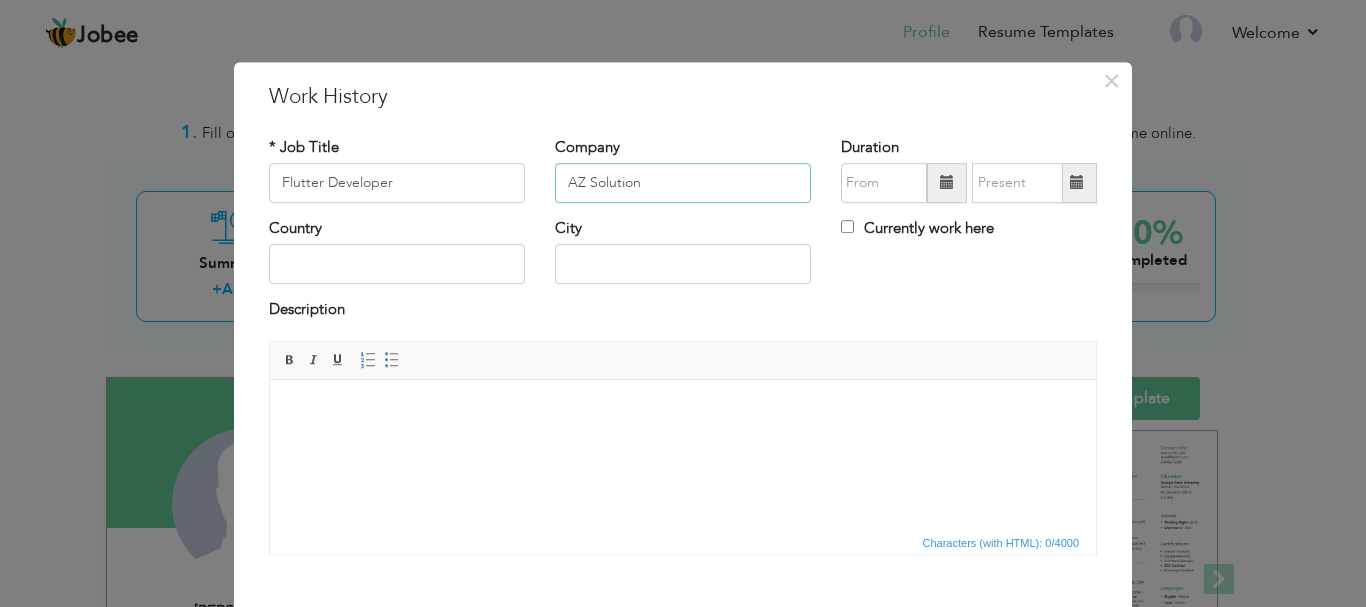 type on "AZ Solution" 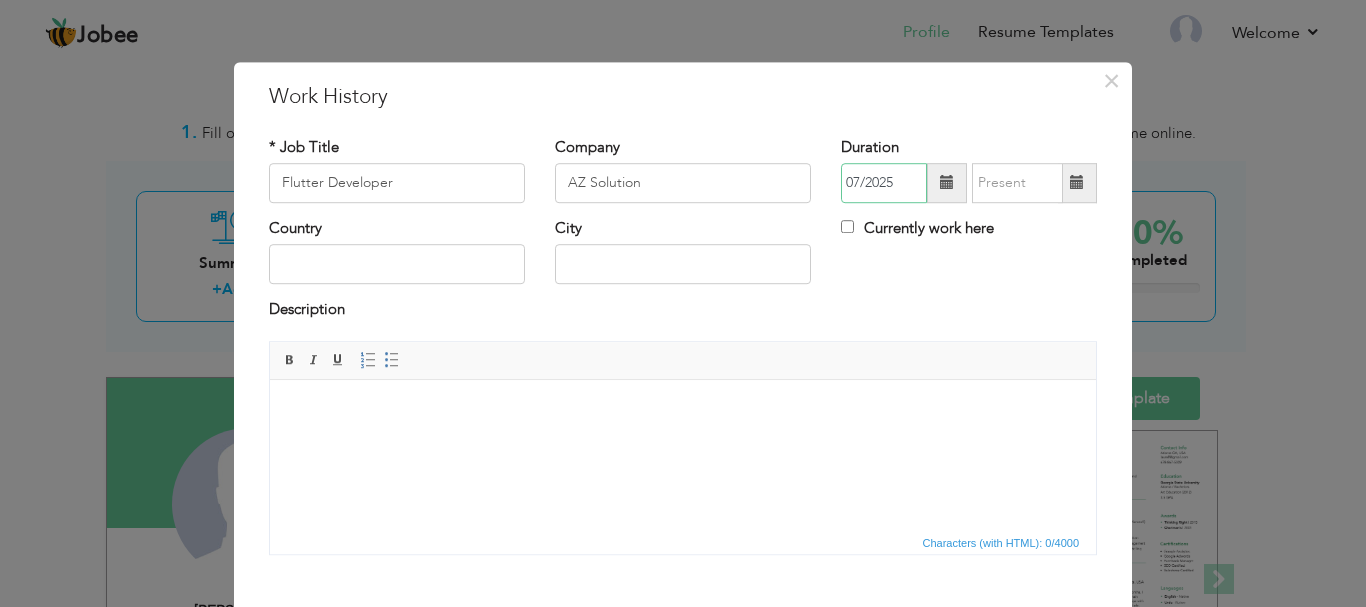 click on "07/2025" at bounding box center [884, 183] 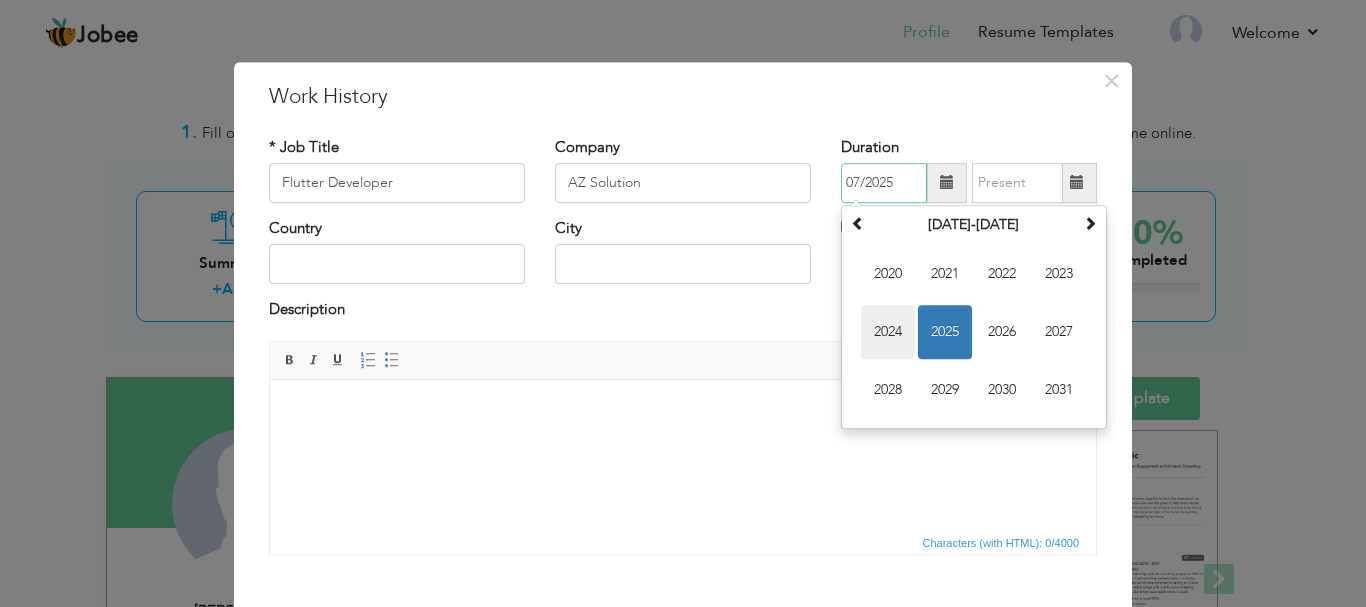 click on "2024" at bounding box center (888, 332) 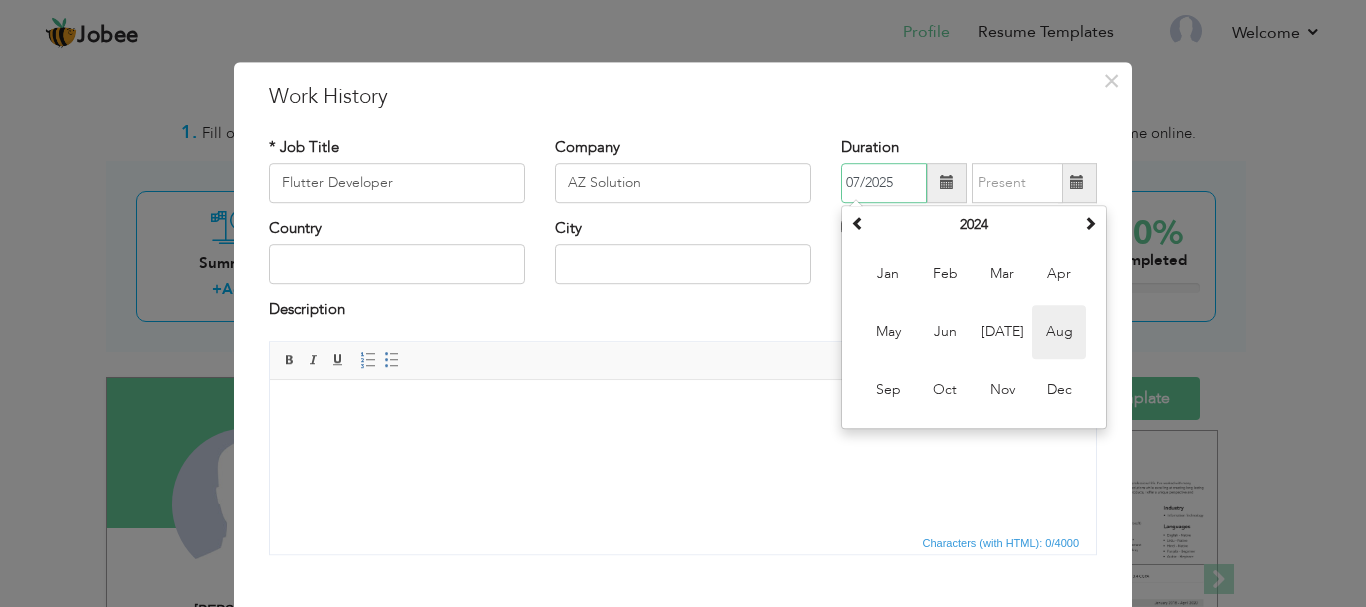 click on "Aug" at bounding box center (1059, 332) 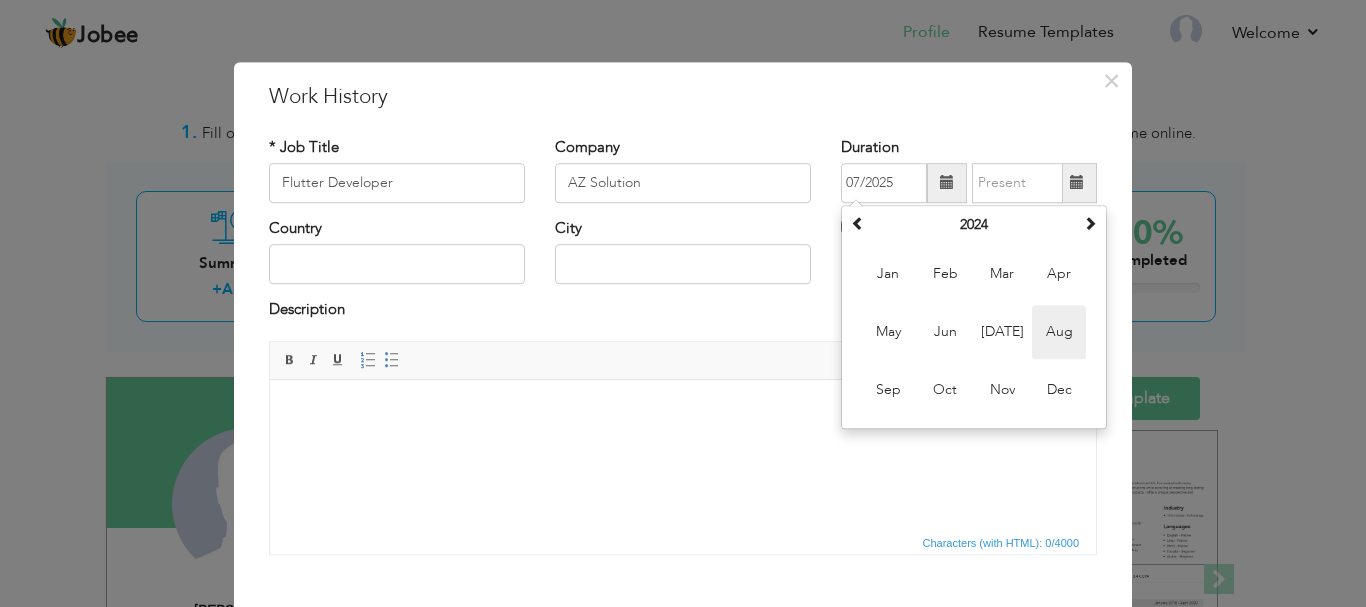type on "08/2024" 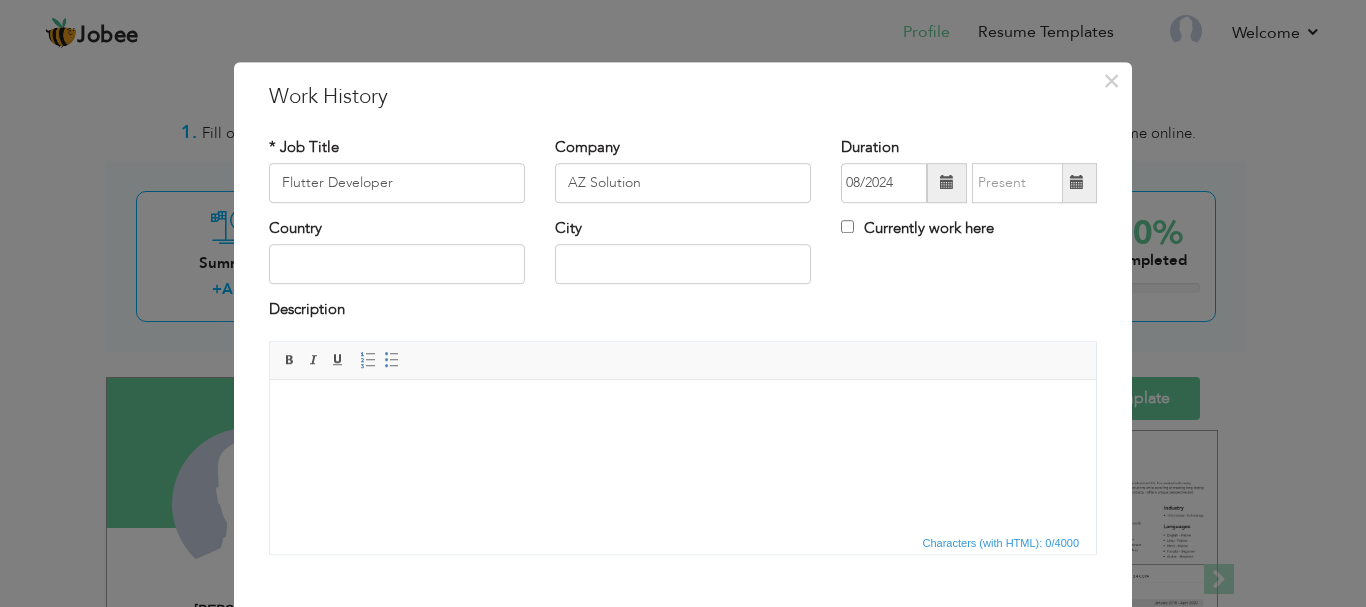 click on "Currently work here" at bounding box center (917, 228) 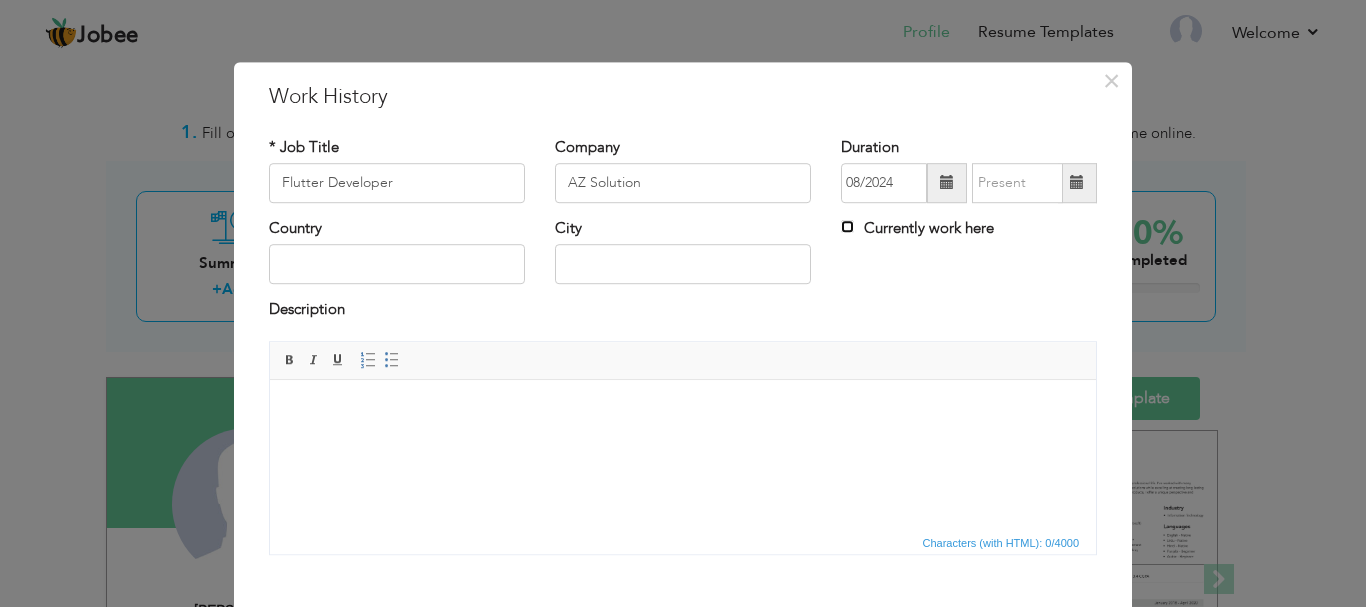 click on "Currently work here" at bounding box center [847, 226] 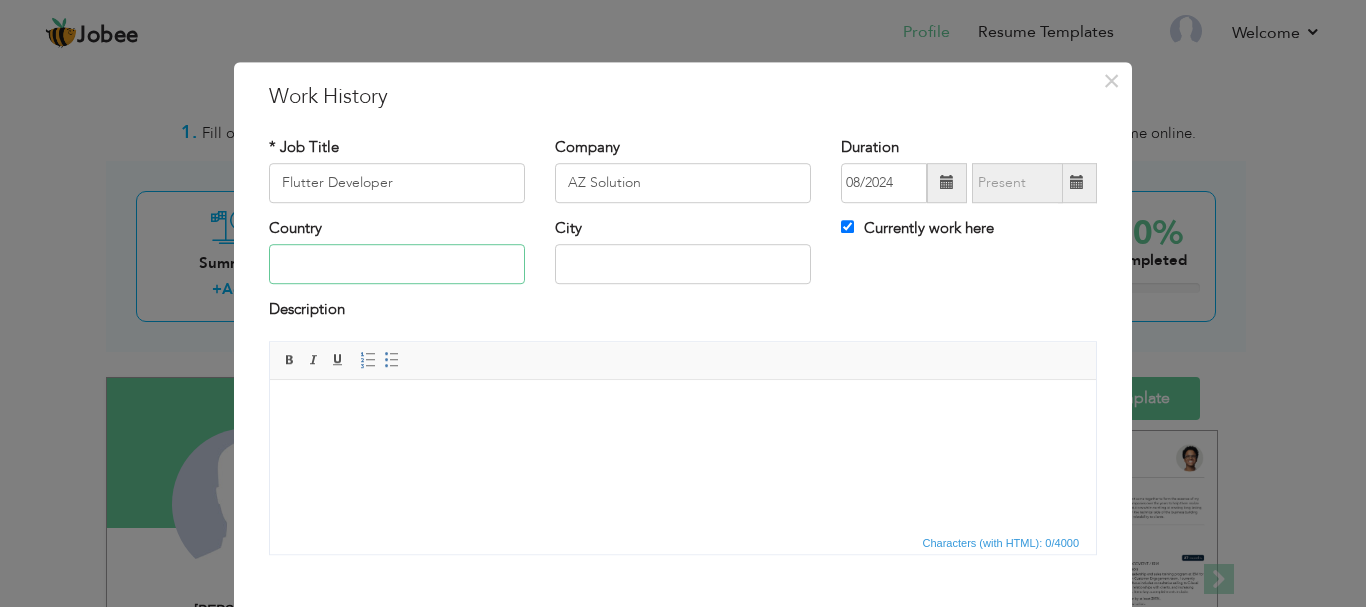 click at bounding box center (397, 265) 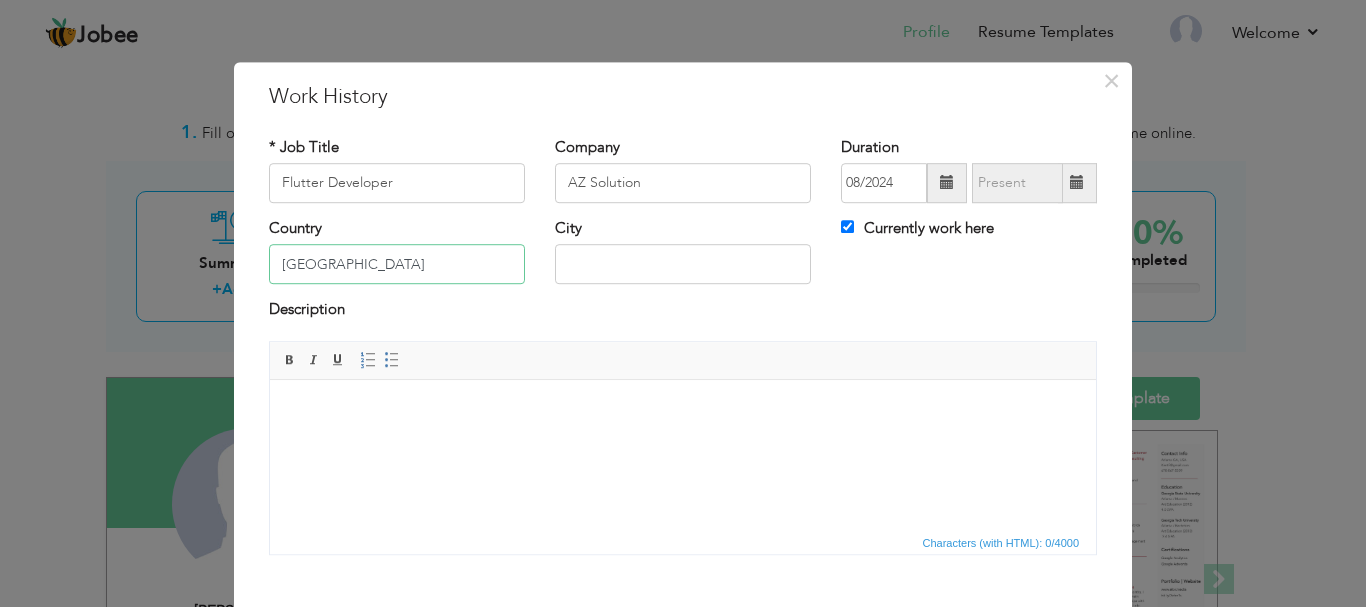 type on "[GEOGRAPHIC_DATA]" 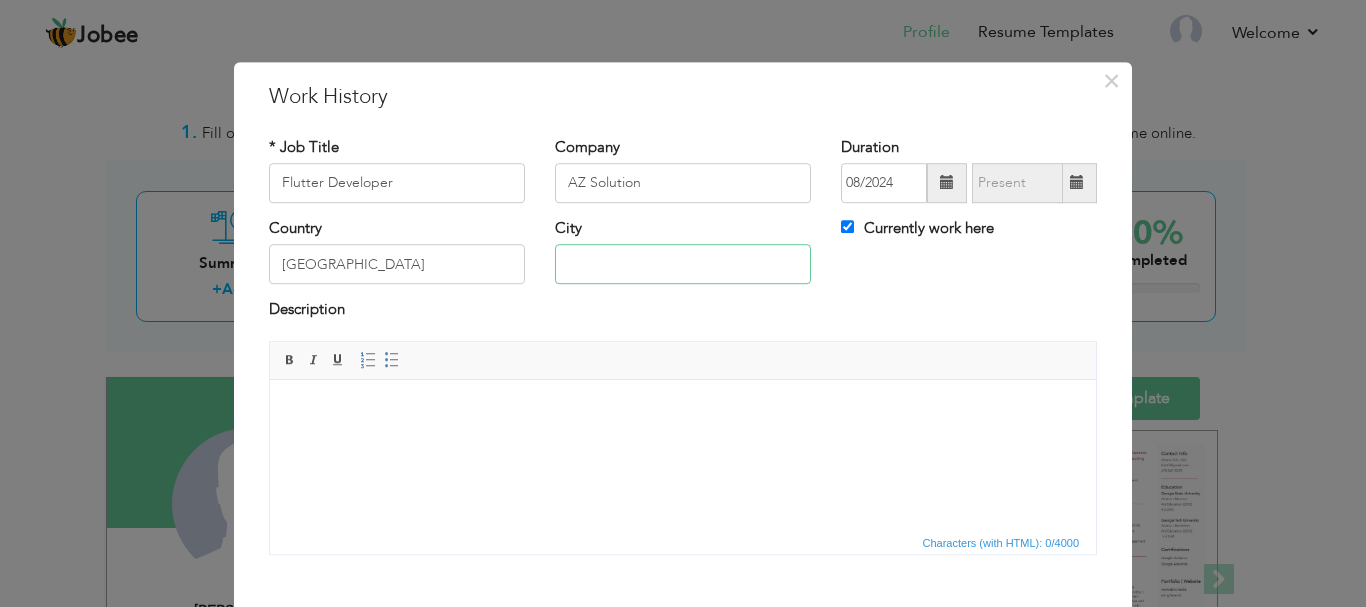 click at bounding box center [683, 265] 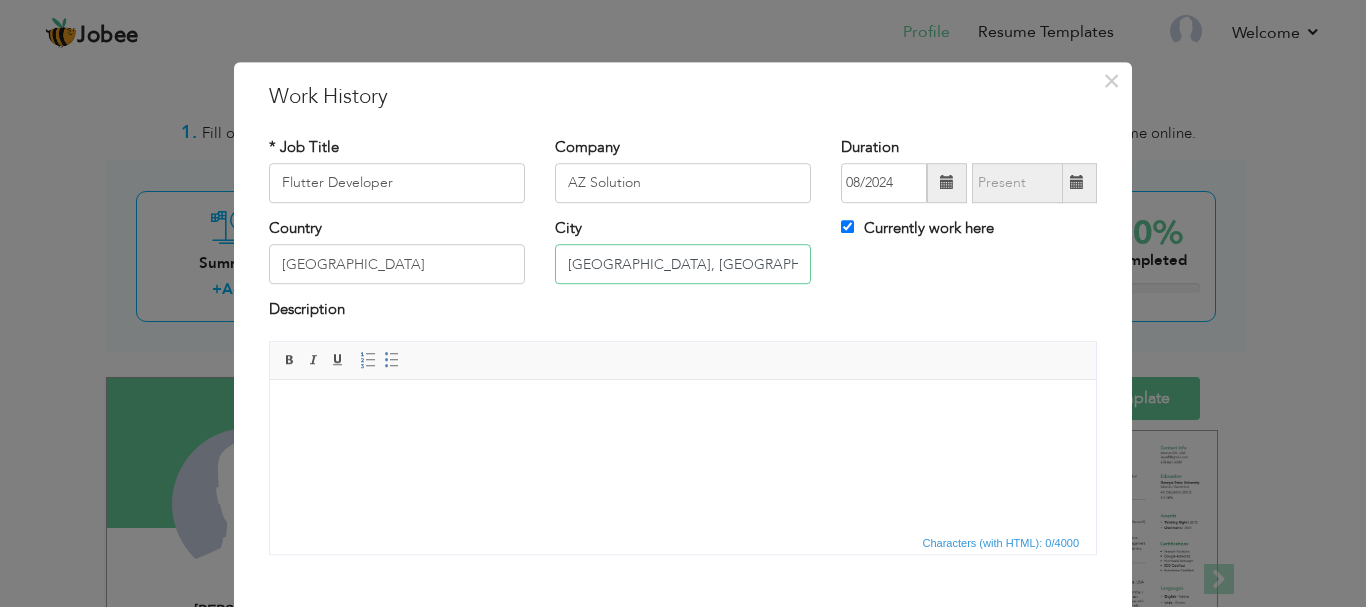 type on "[GEOGRAPHIC_DATA], [GEOGRAPHIC_DATA]" 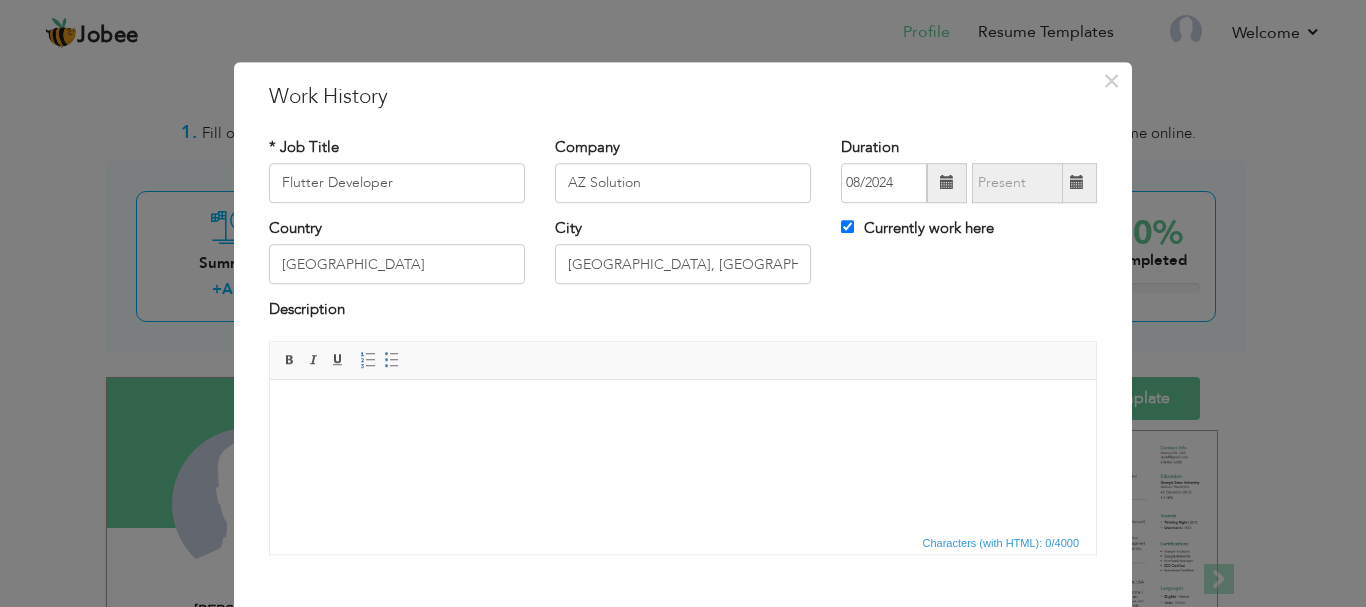 click at bounding box center [683, 409] 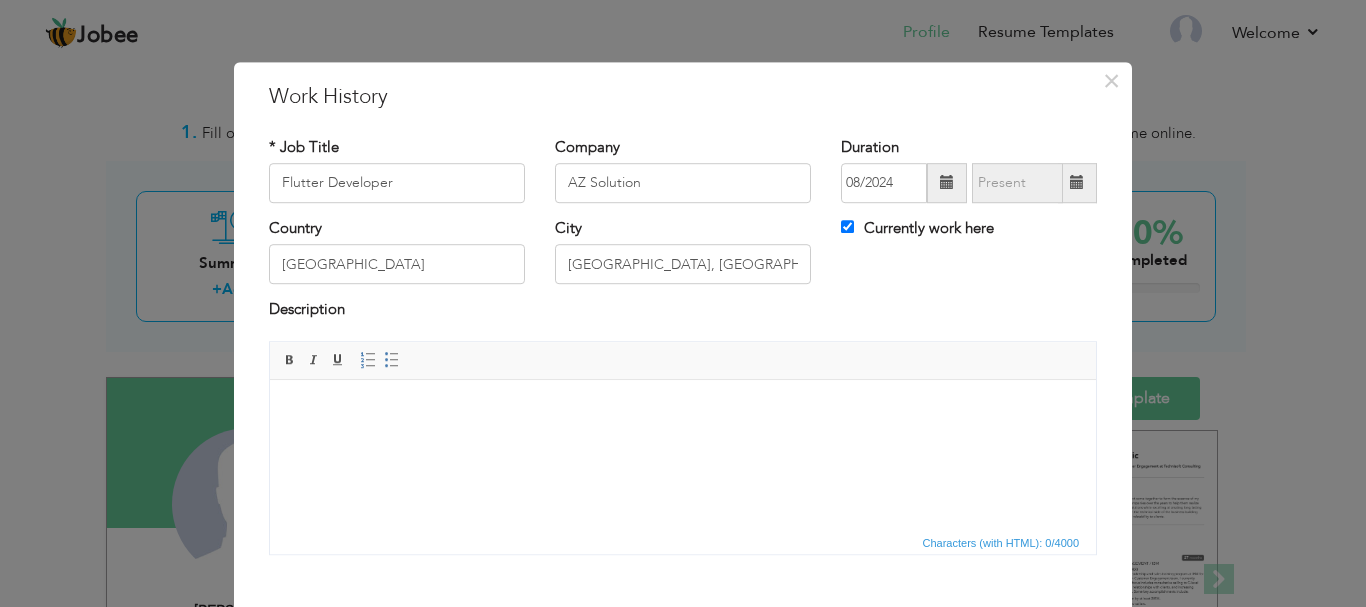 click at bounding box center [683, 409] 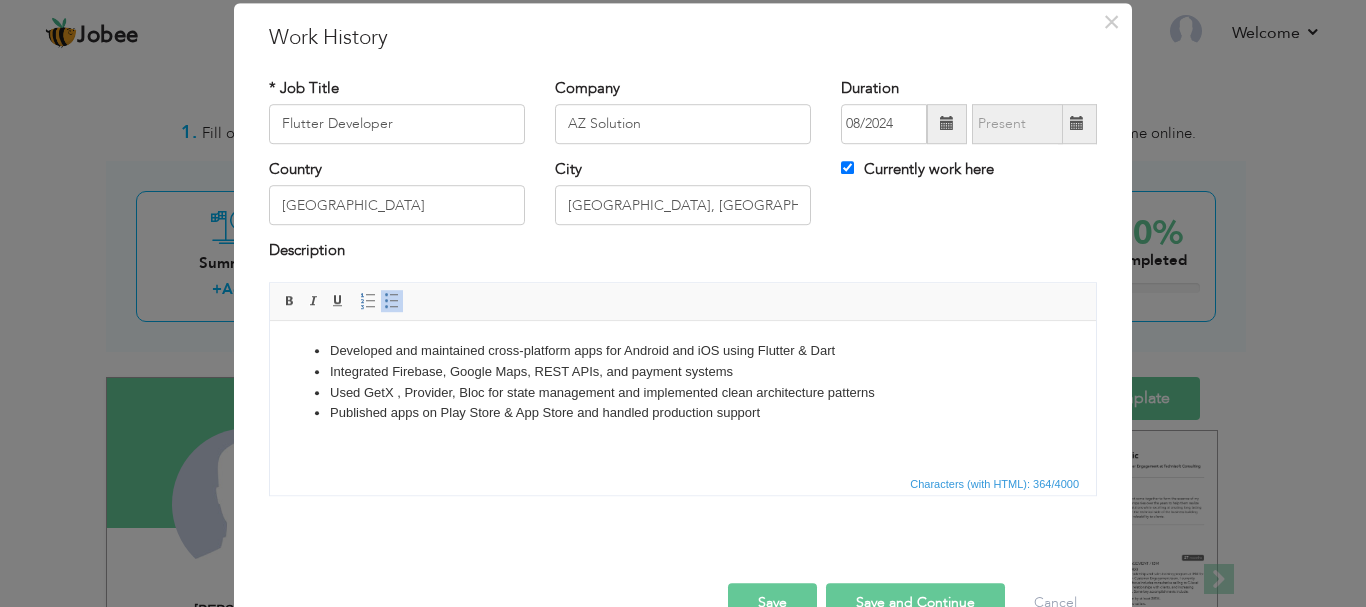 scroll, scrollTop: 110, scrollLeft: 0, axis: vertical 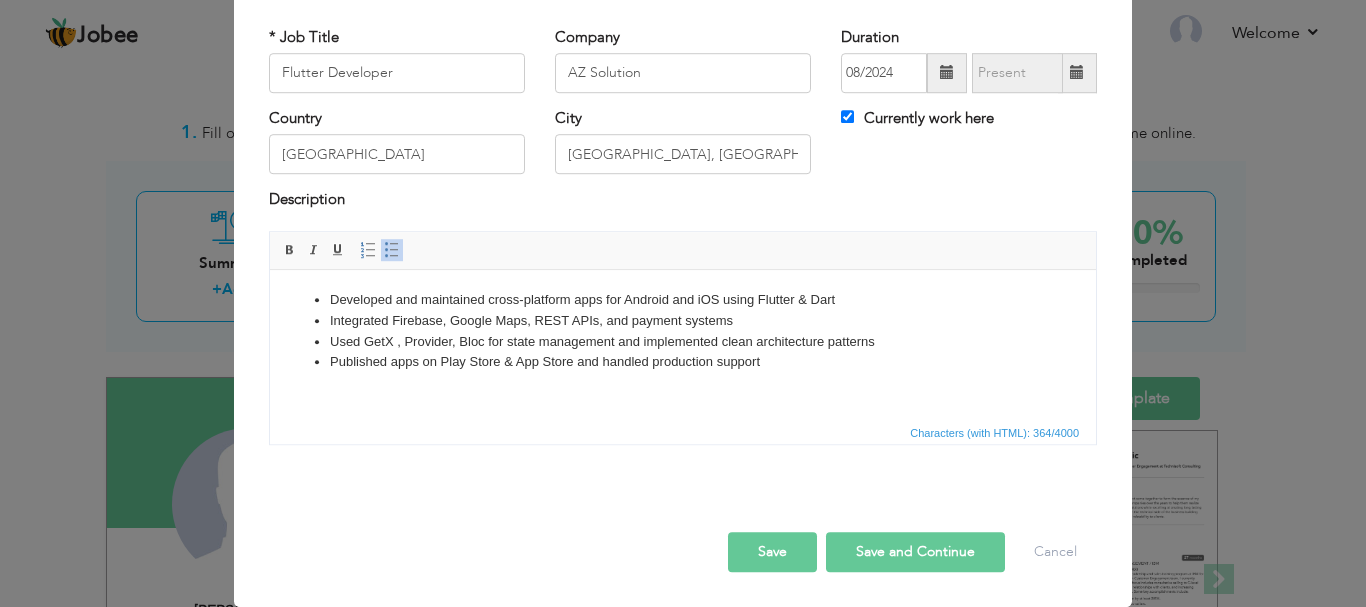 click on "Save and Continue" at bounding box center (915, 552) 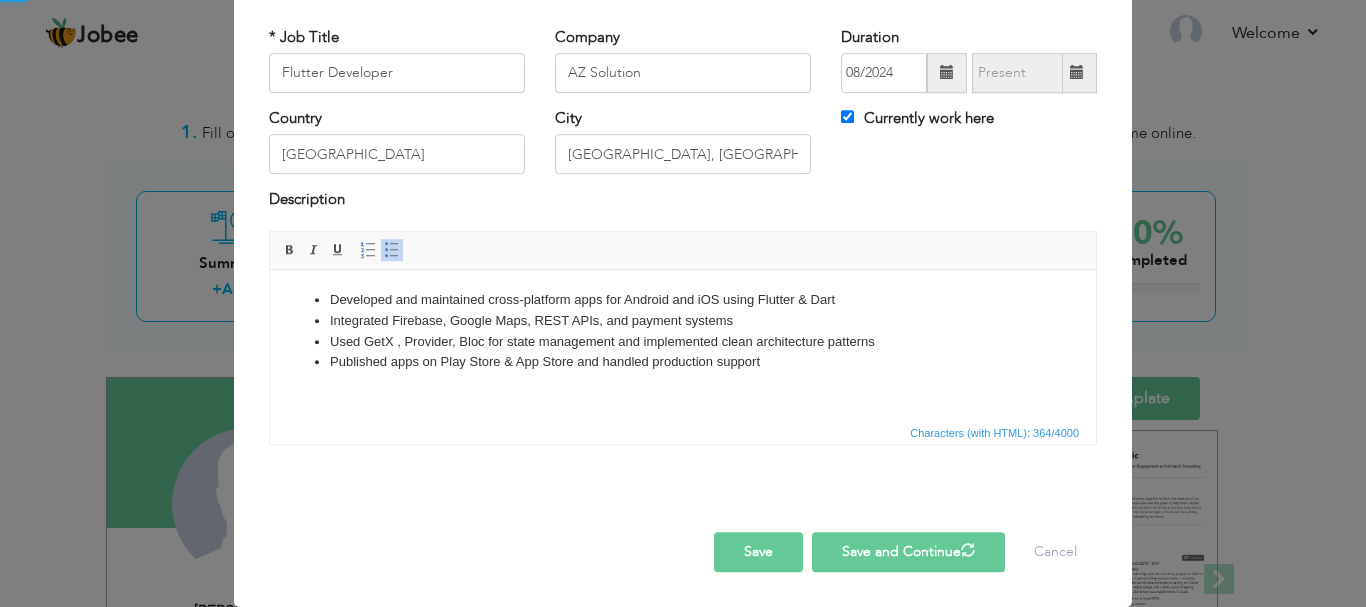 type 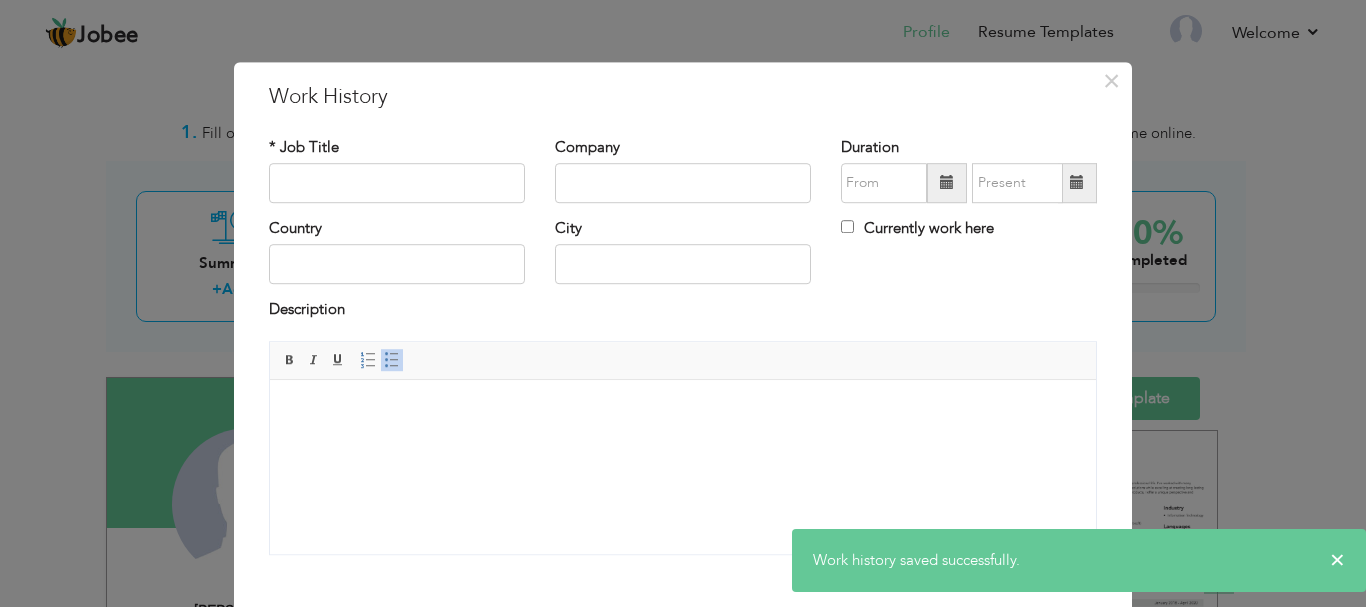 scroll, scrollTop: 110, scrollLeft: 0, axis: vertical 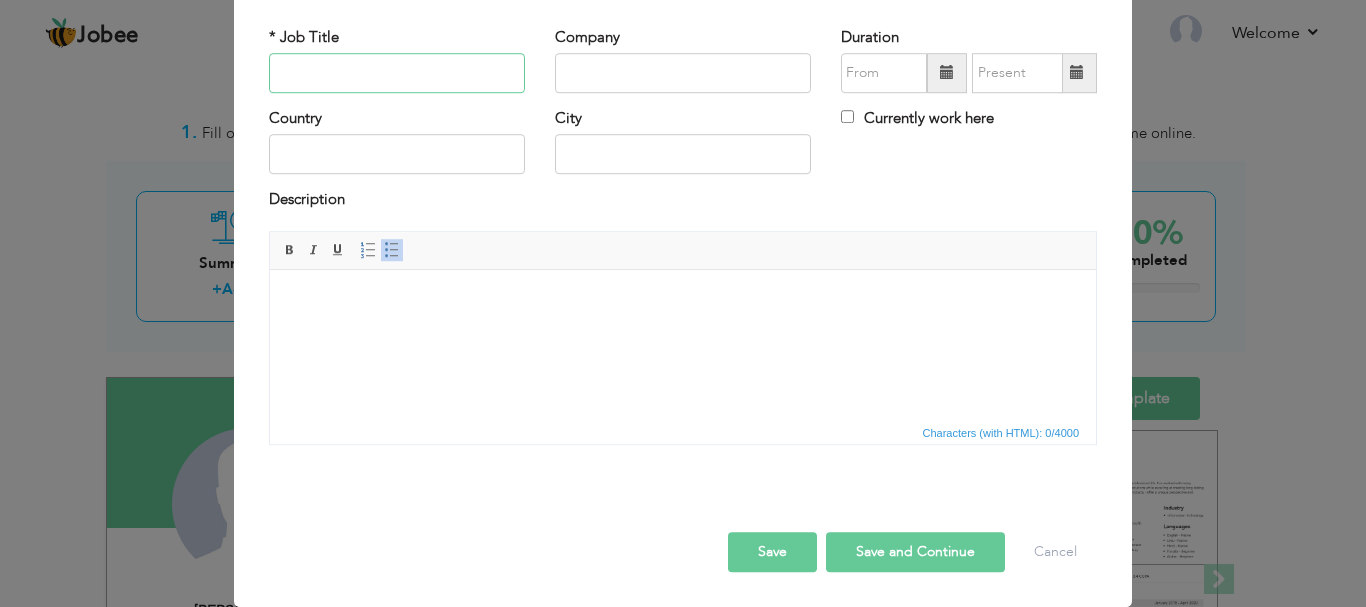 click at bounding box center (397, 73) 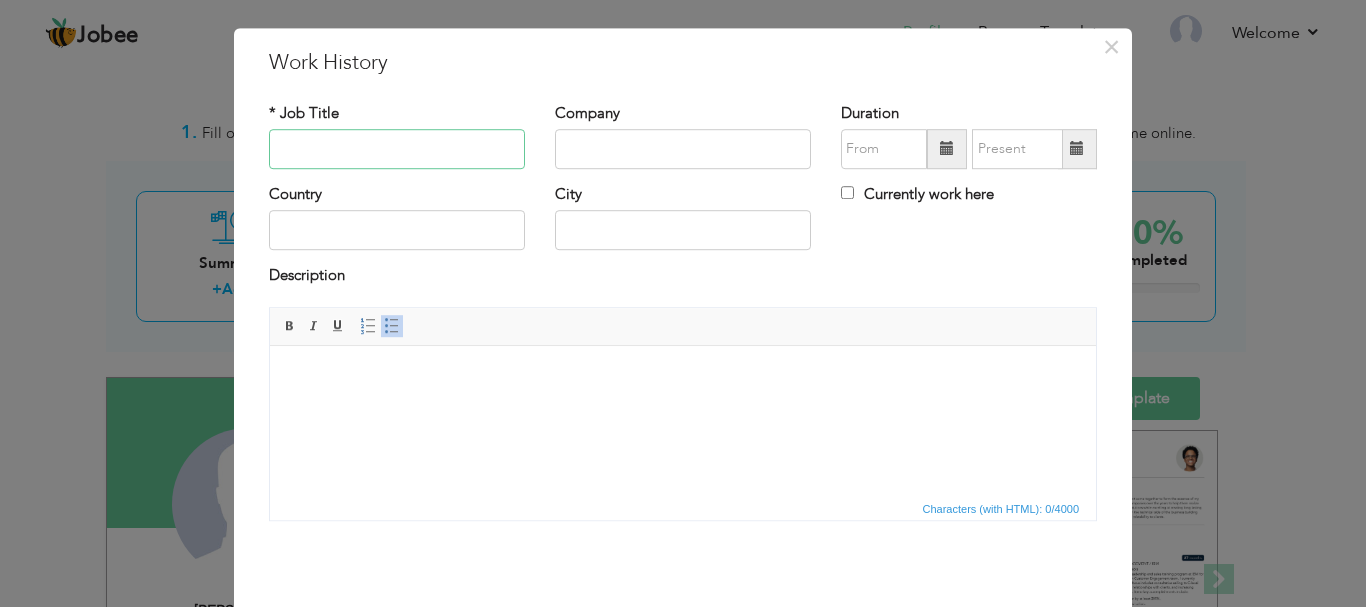 scroll, scrollTop: 0, scrollLeft: 0, axis: both 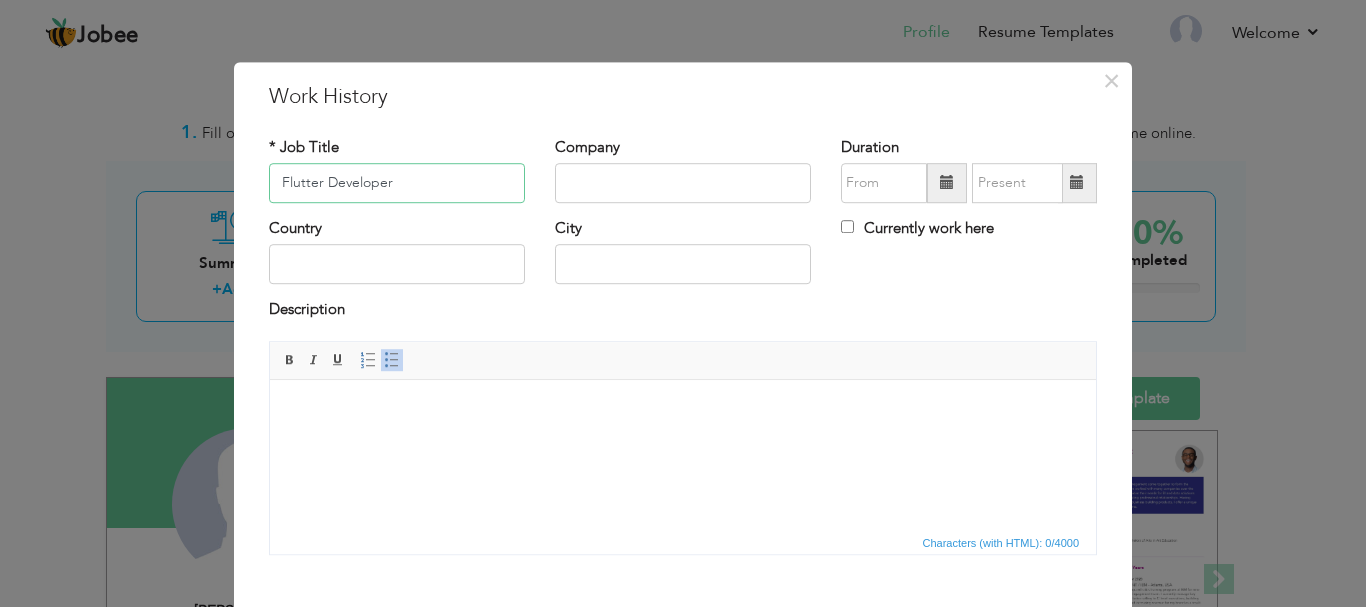 type on "Flutter Developer" 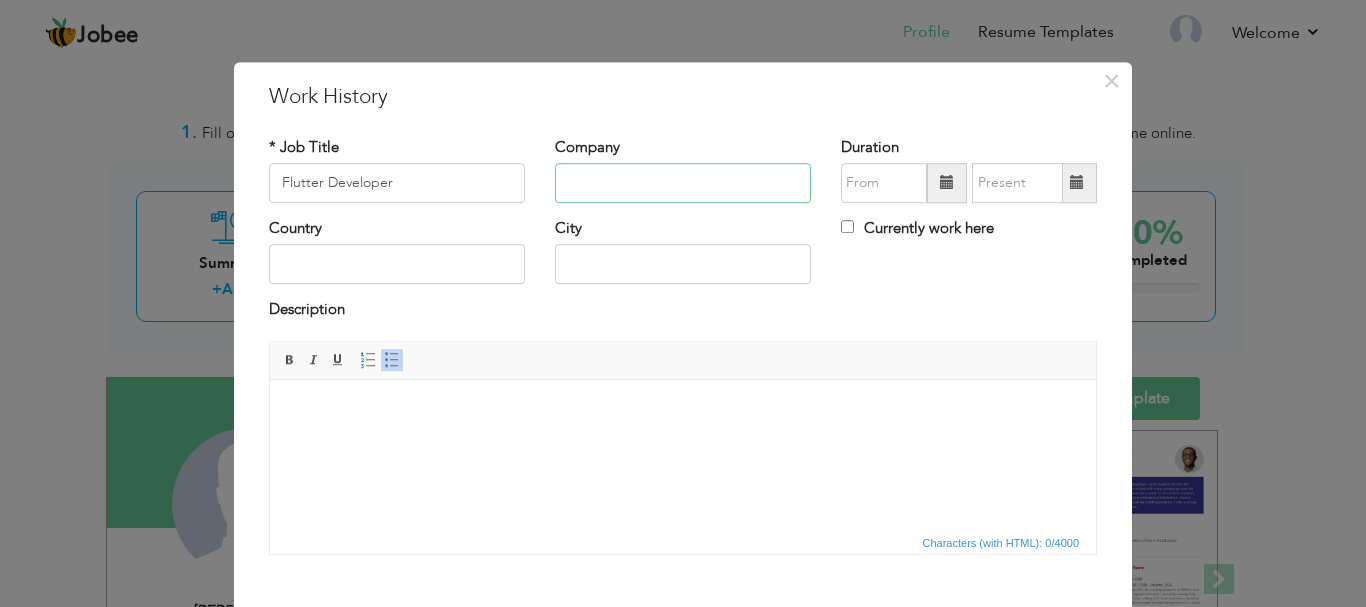 click at bounding box center [683, 183] 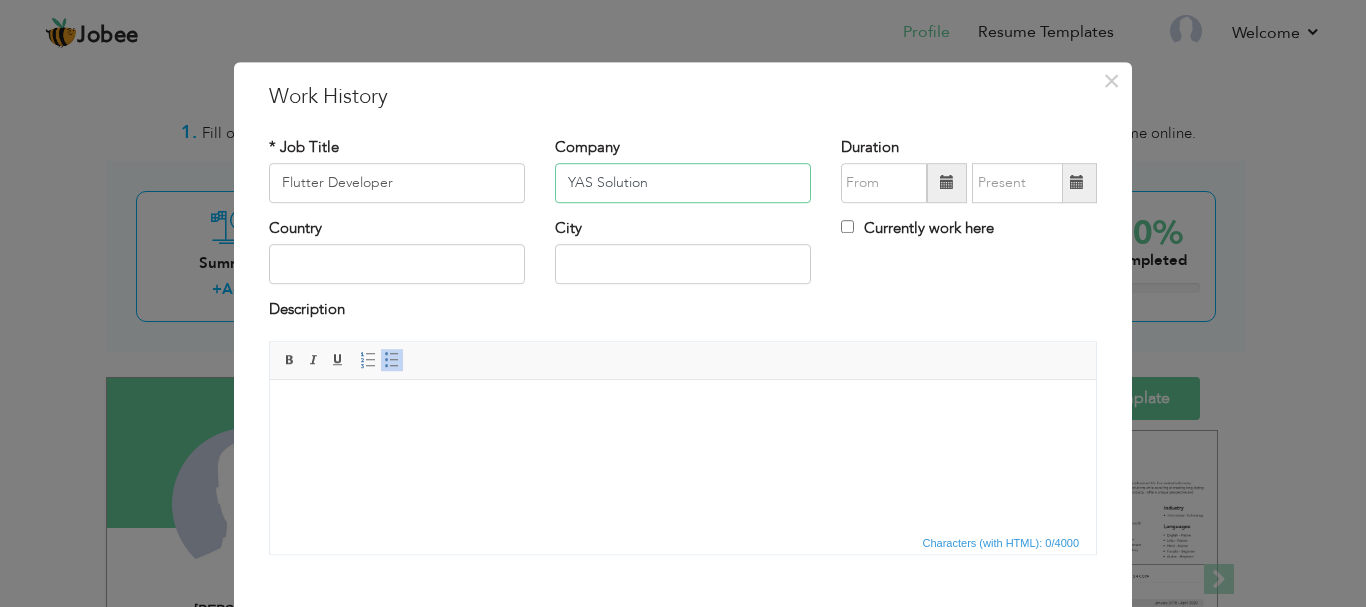 type on "YAS Solution" 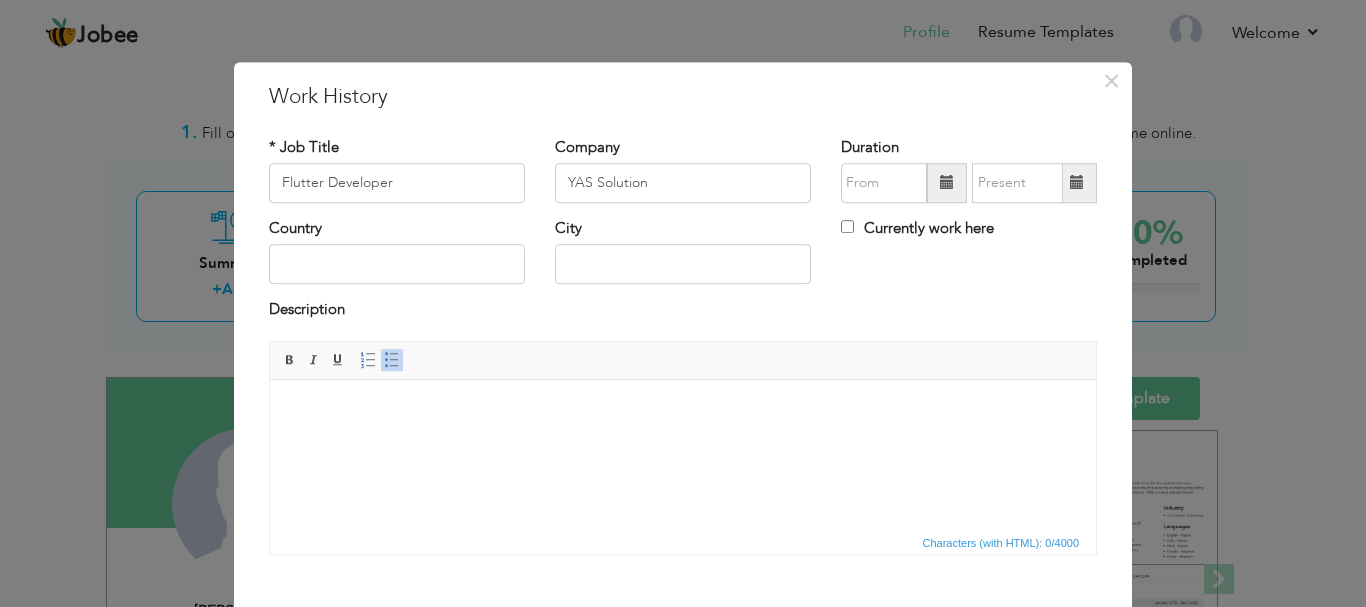 click at bounding box center [947, 183] 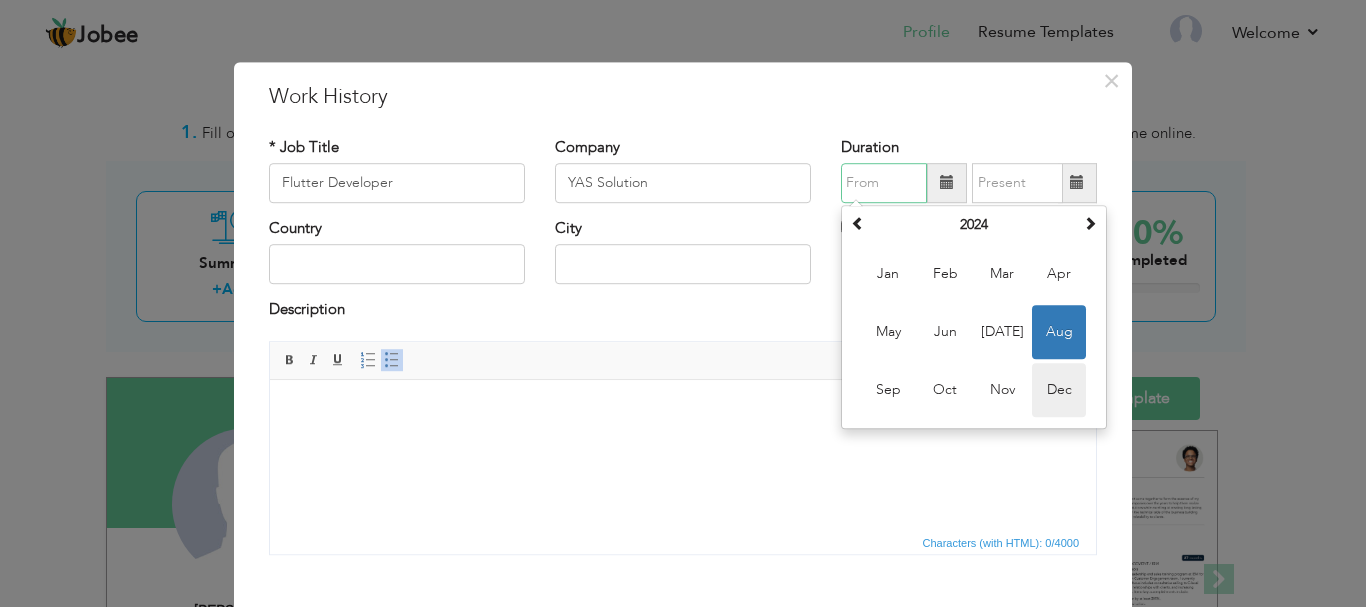 click on "Dec" at bounding box center (1059, 390) 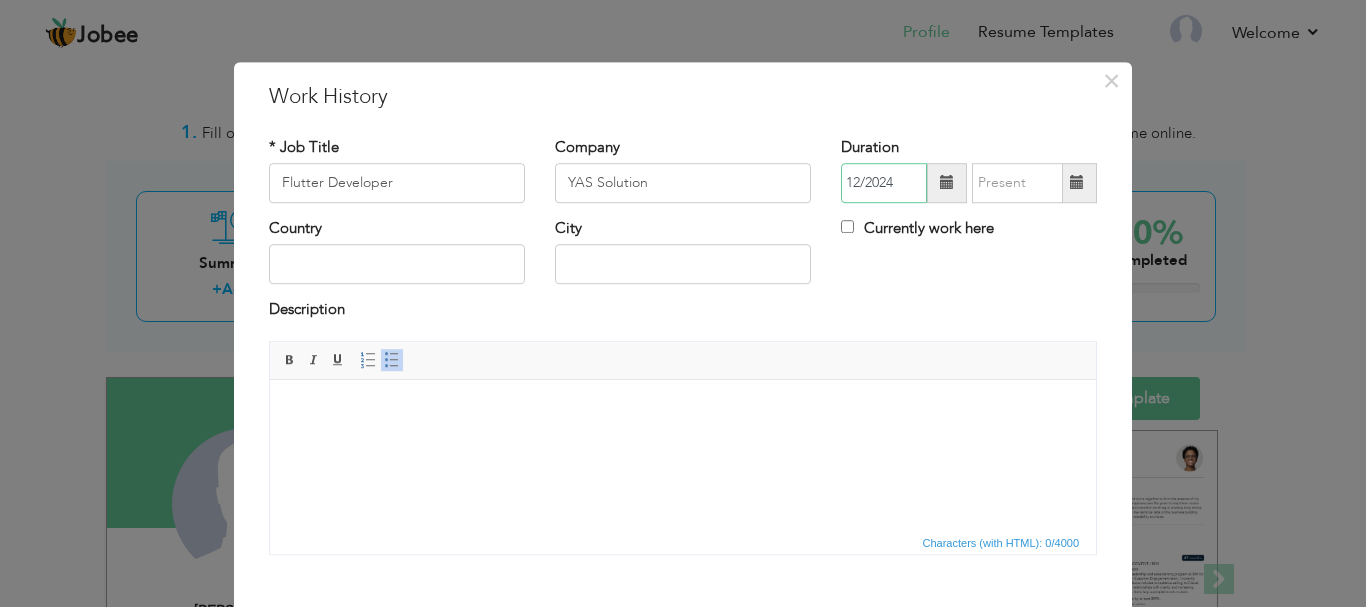 click on "12/2024" at bounding box center [884, 183] 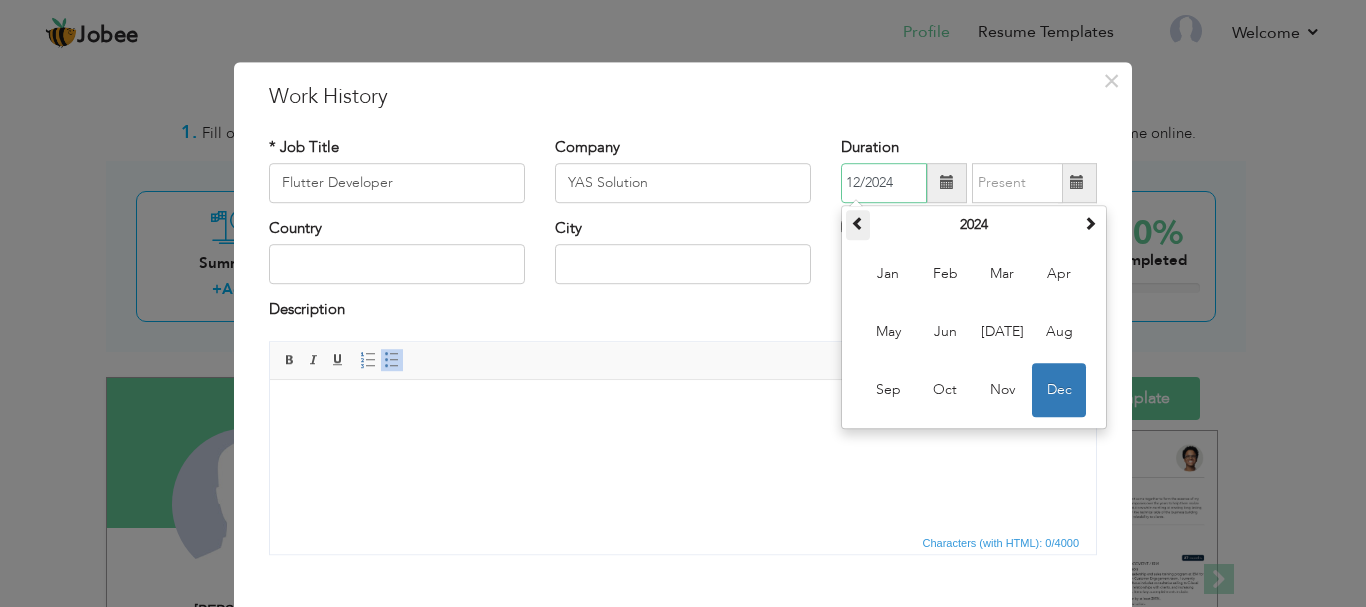 click at bounding box center [858, 223] 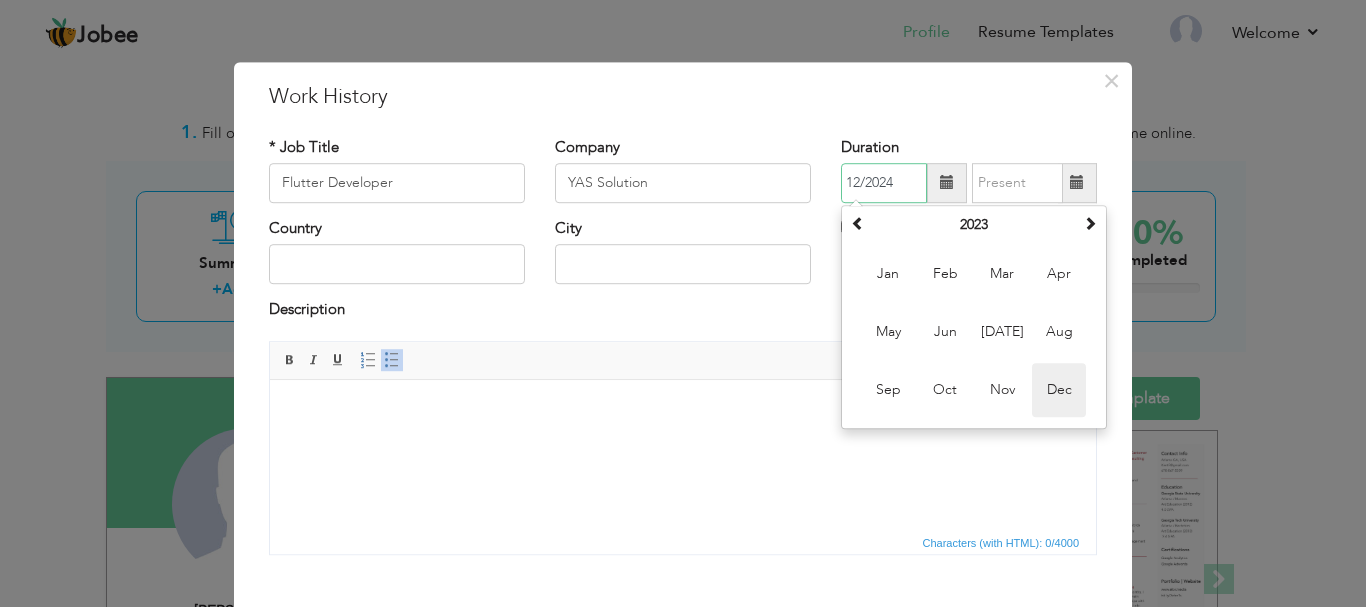click on "Dec" at bounding box center [1059, 390] 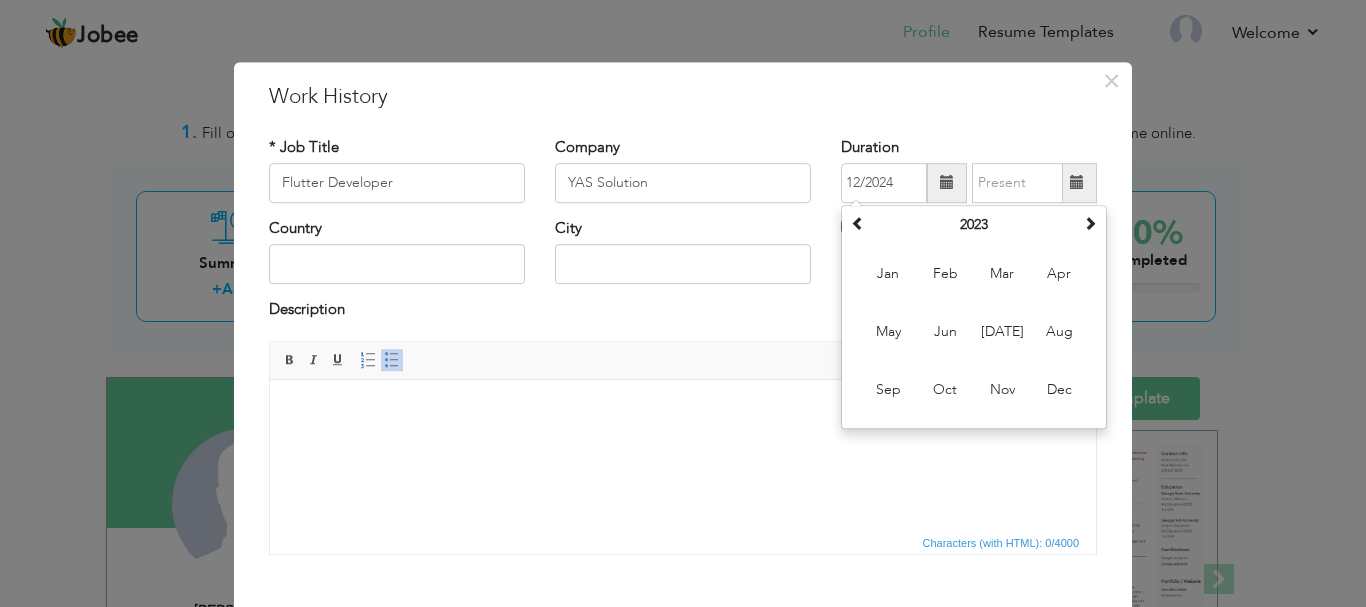type on "12/2023" 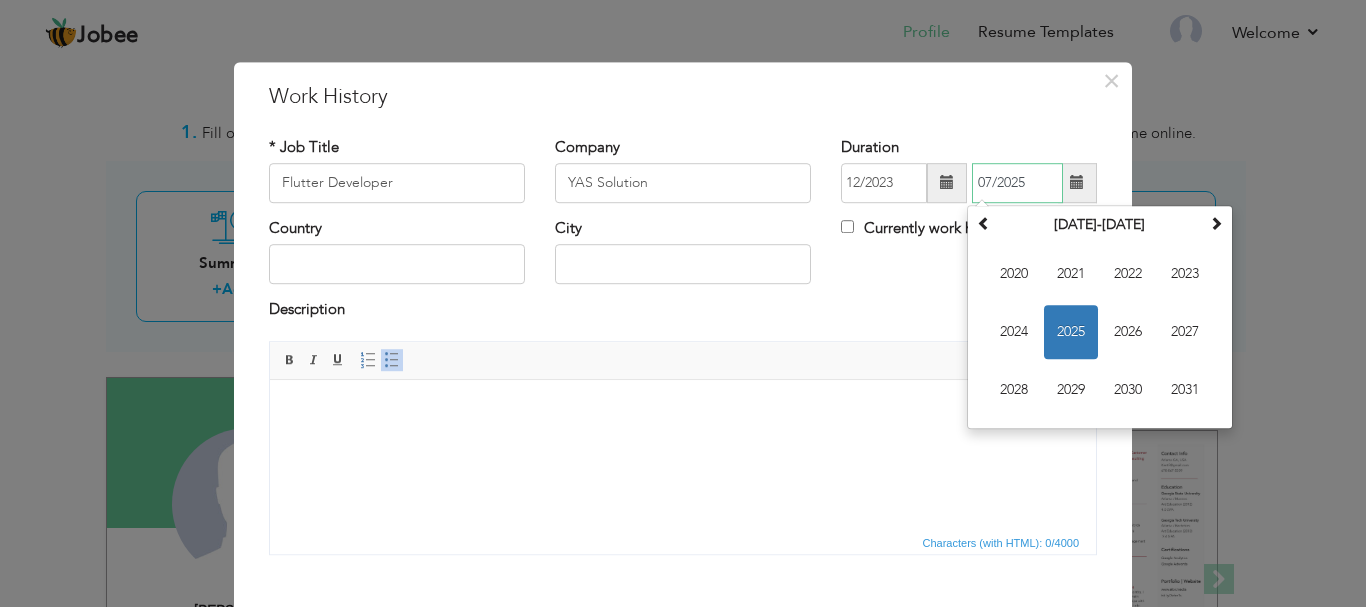 click on "07/2025" at bounding box center [1017, 183] 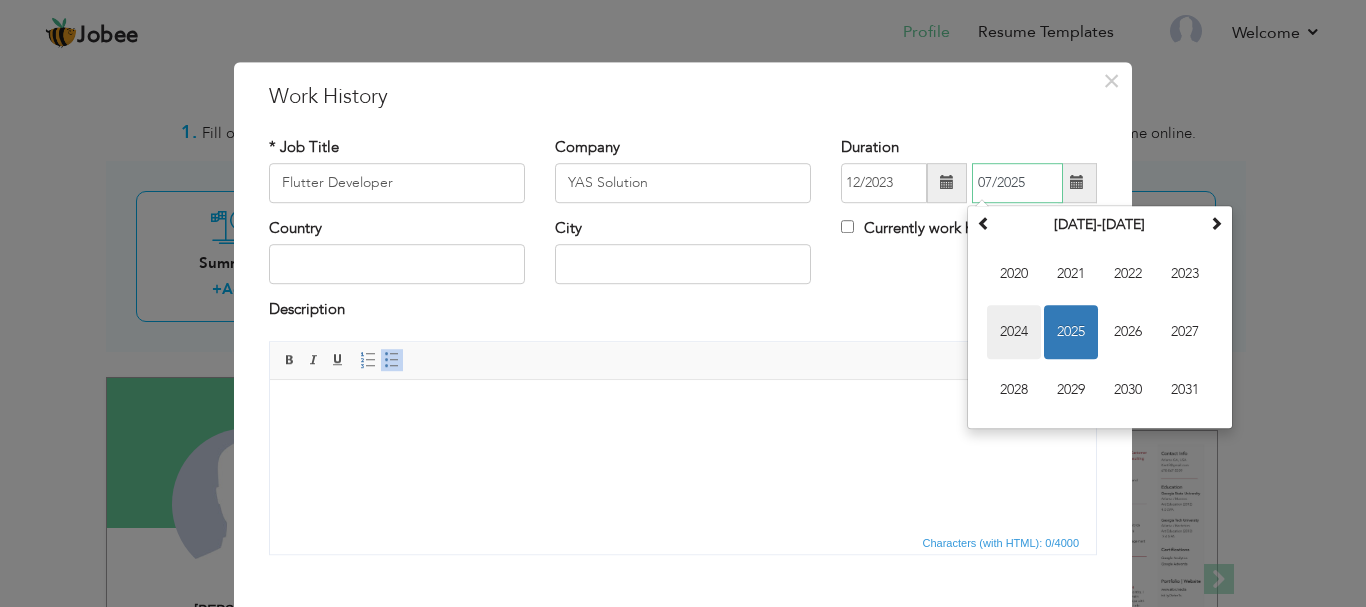 click on "2024" at bounding box center (1014, 332) 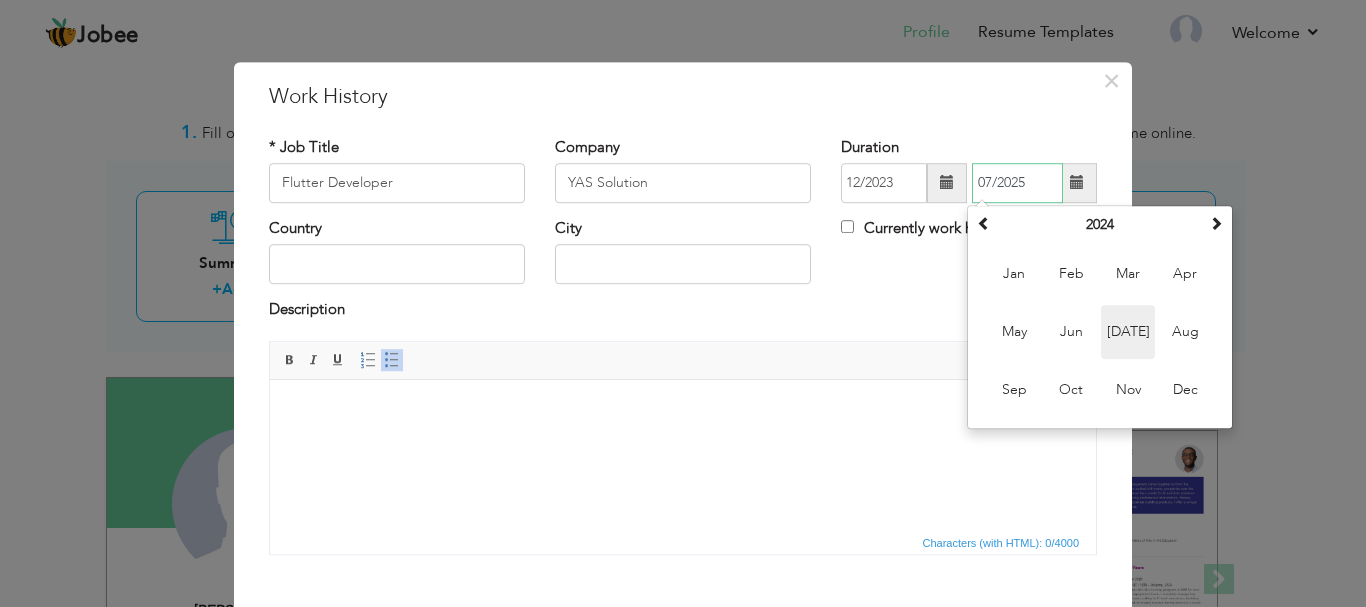 click on "Jul" at bounding box center [1128, 332] 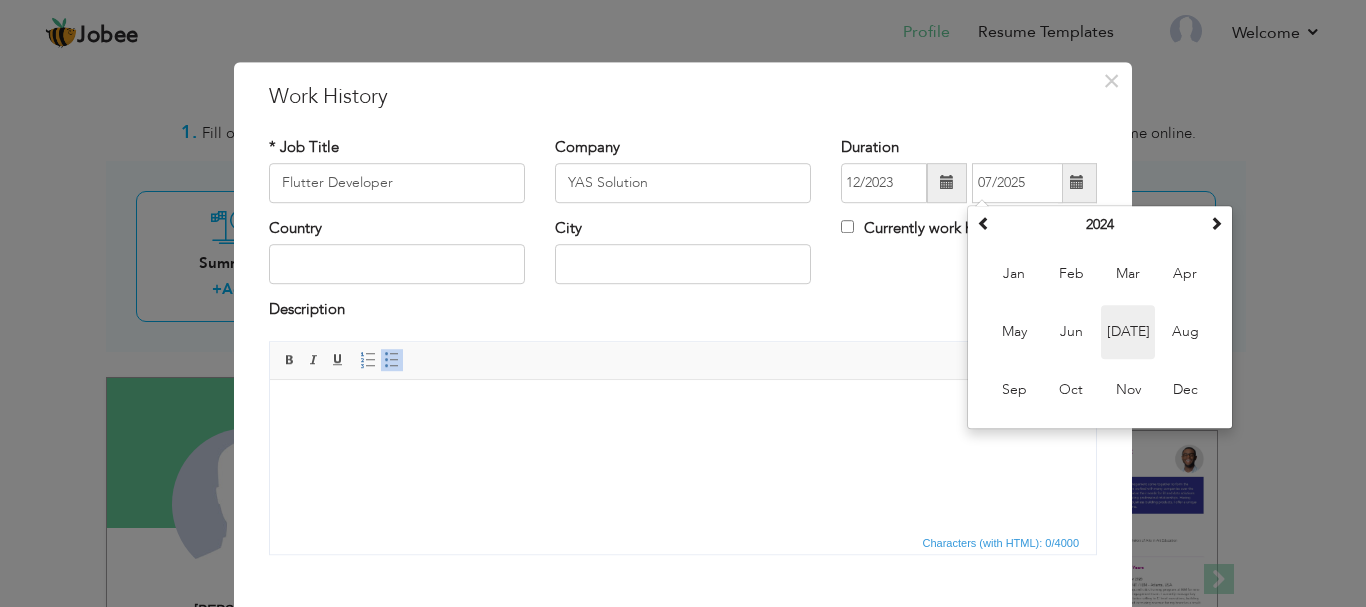 type on "07/2024" 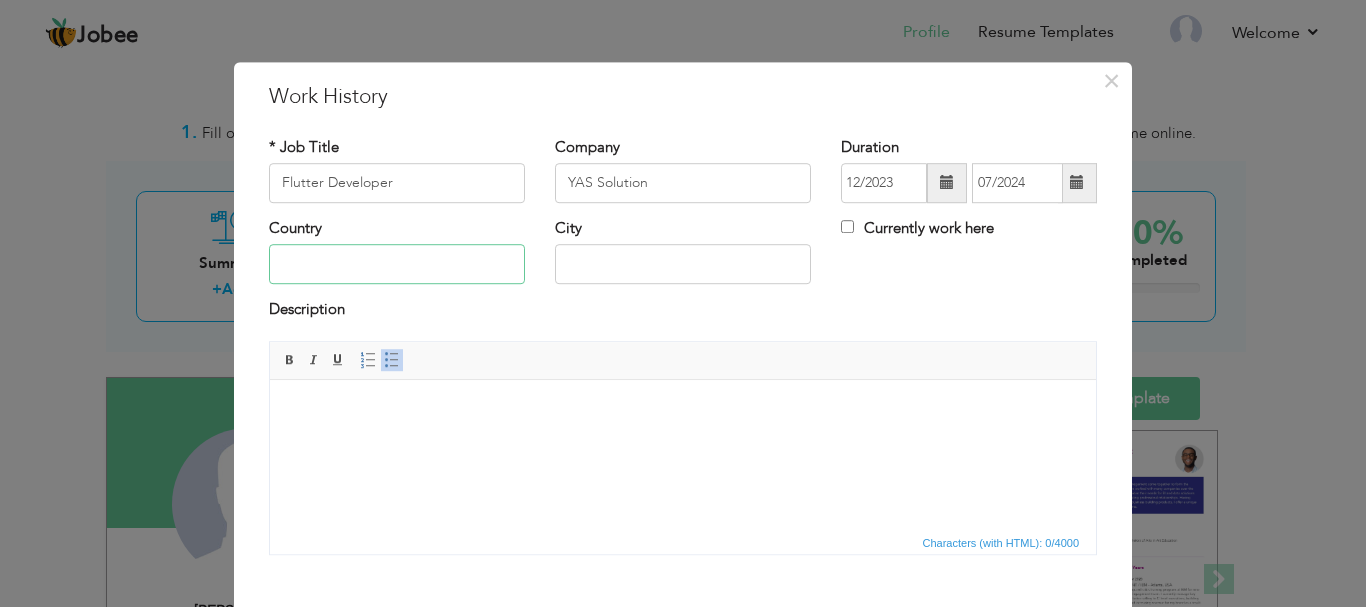 click at bounding box center [397, 265] 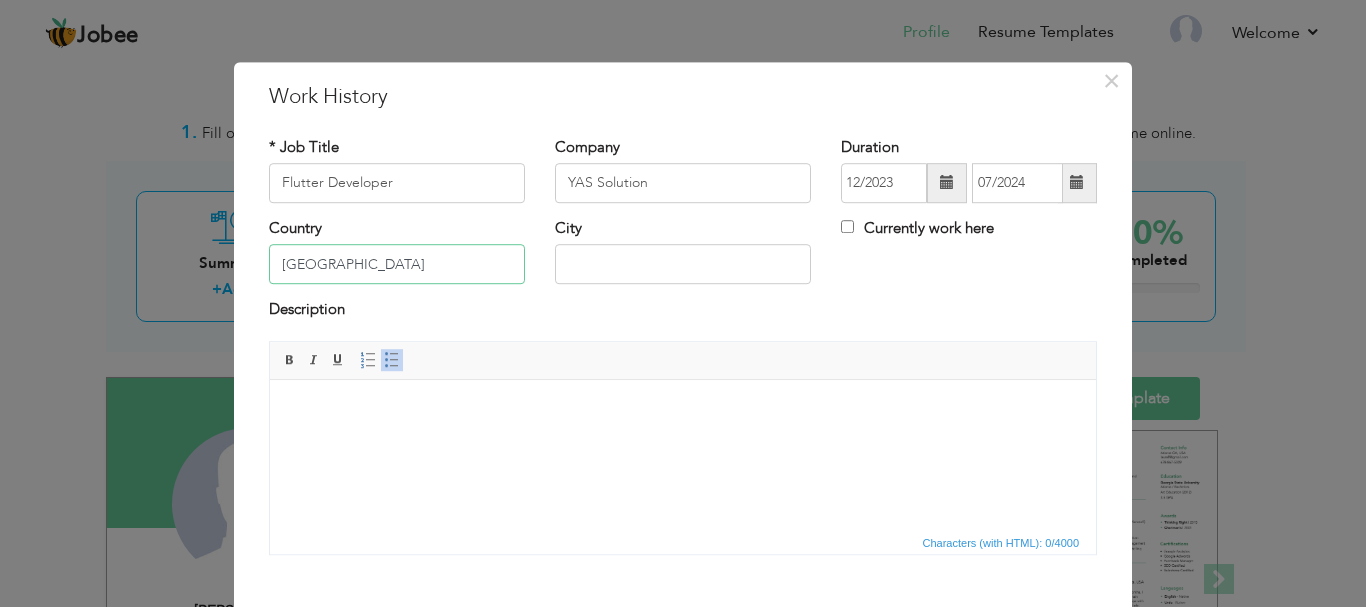 type on "[GEOGRAPHIC_DATA]" 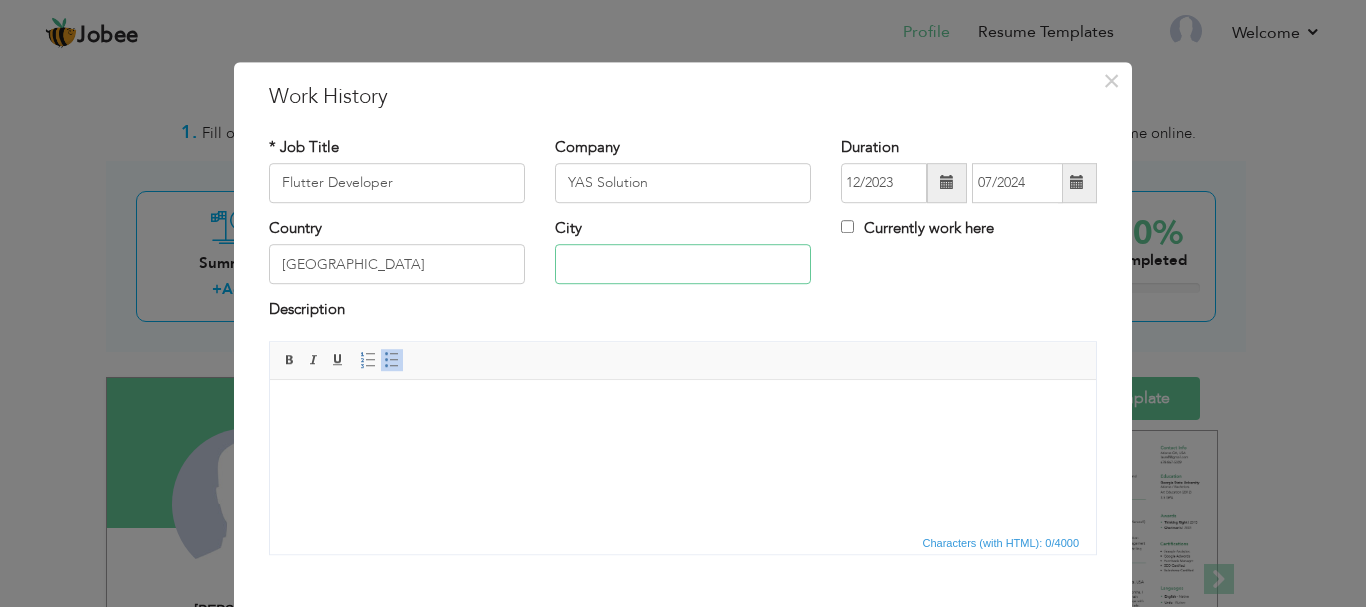 click at bounding box center [683, 265] 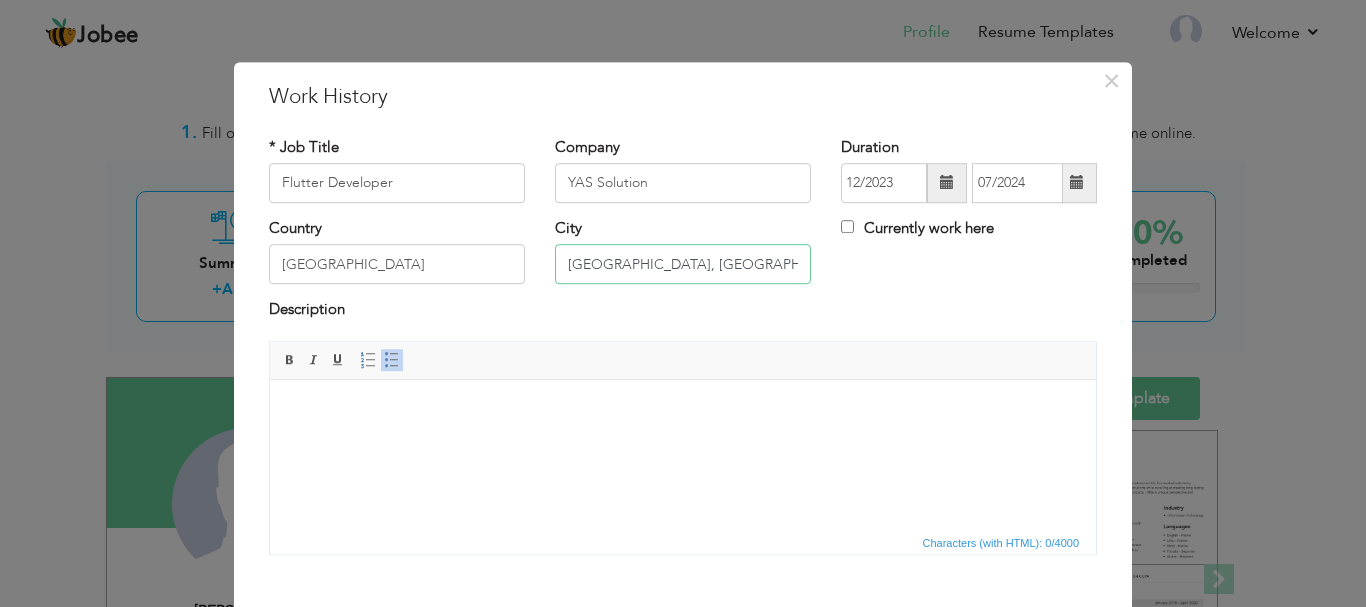 type on "[GEOGRAPHIC_DATA], [GEOGRAPHIC_DATA]" 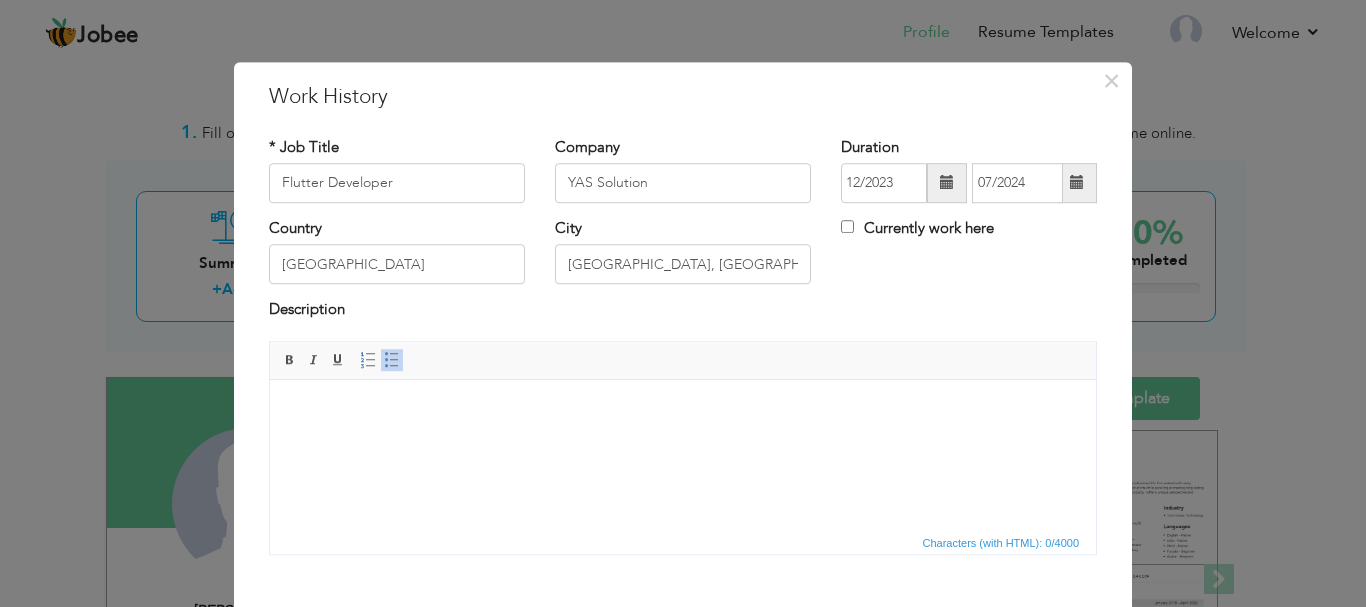click at bounding box center [683, 409] 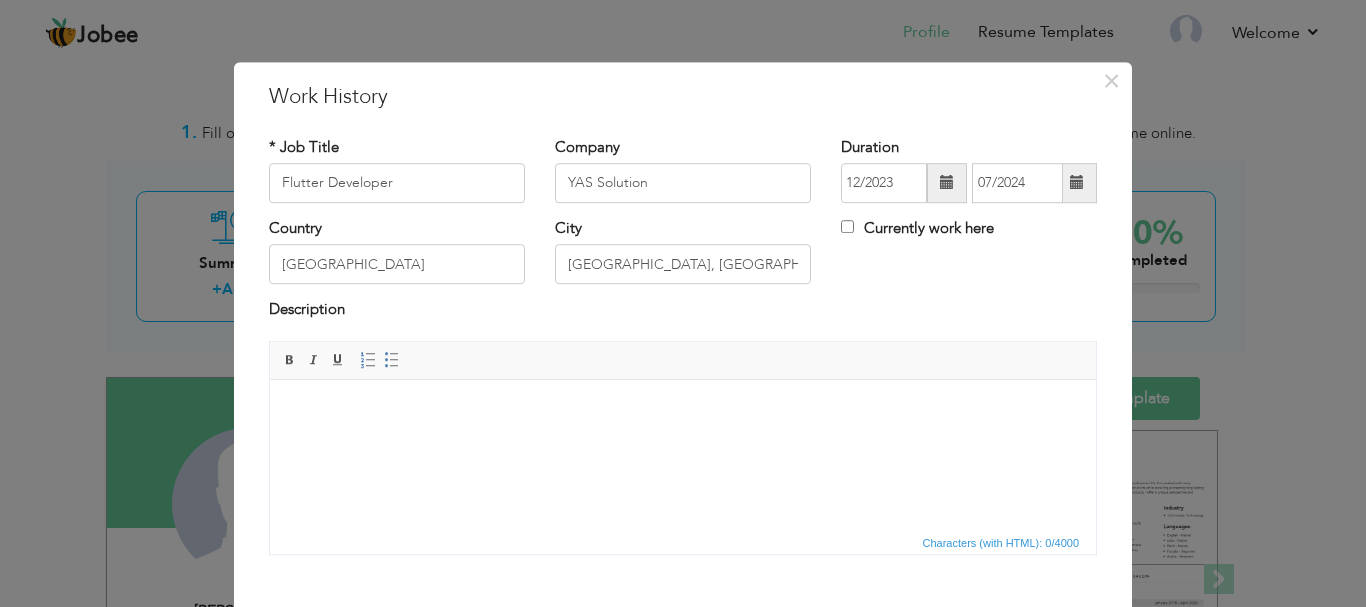 click at bounding box center [683, 409] 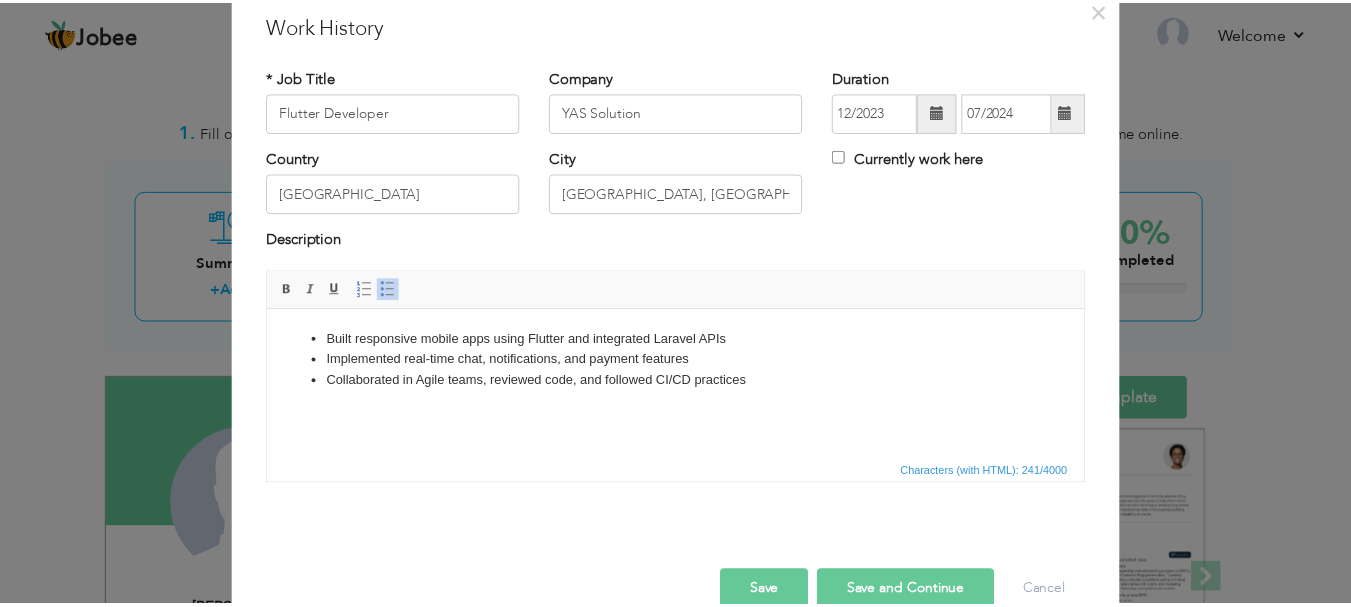 scroll, scrollTop: 110, scrollLeft: 0, axis: vertical 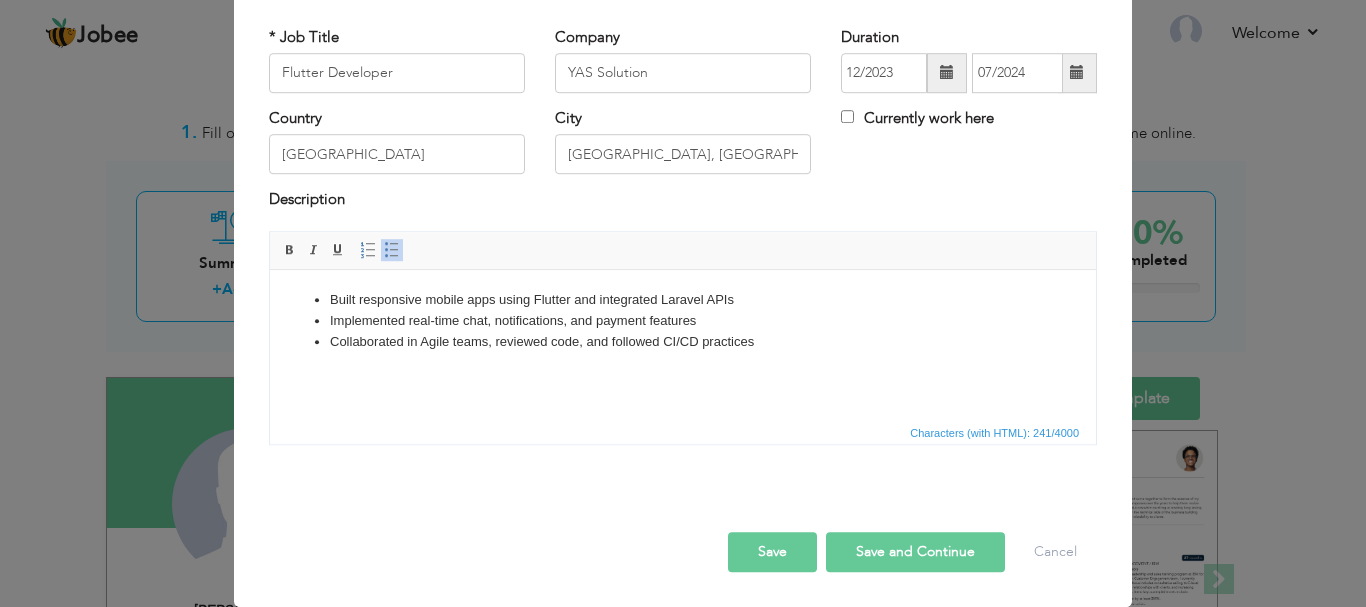 click on "Built responsive mobile apps using Flutter and integrated Laravel APIs Implemented real-time chat, notifications, and payment features Collaborated in Agile teams, reviewed code, and followed CI/CD practices" at bounding box center [683, 320] 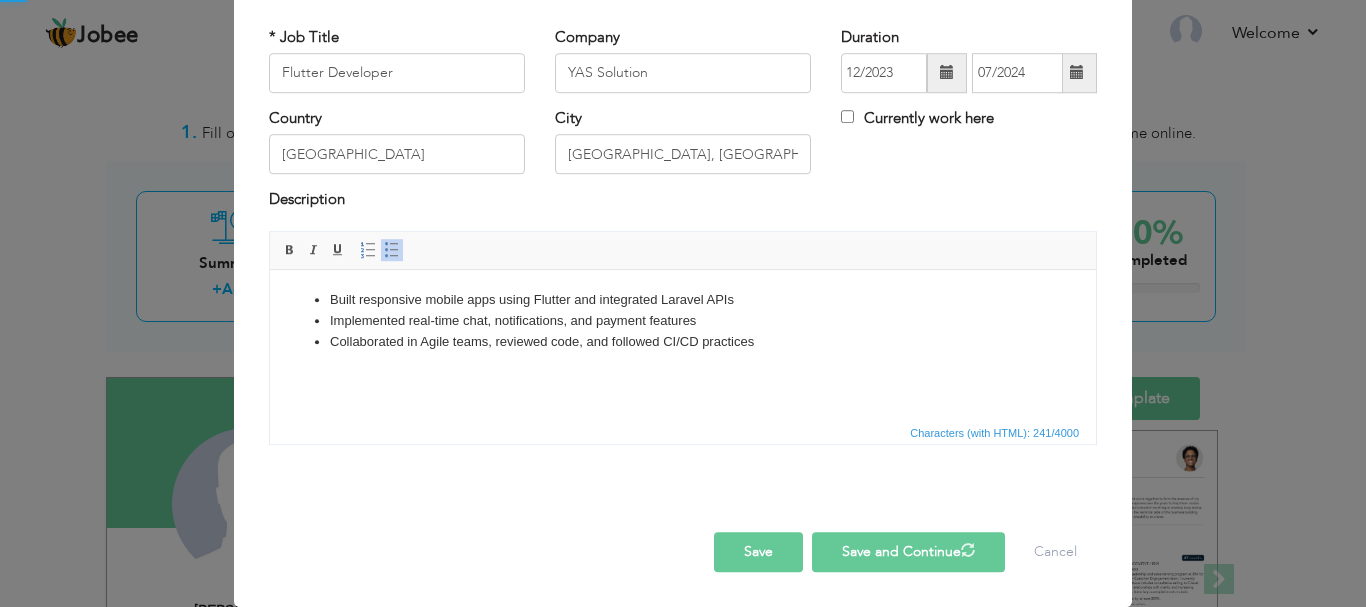 type 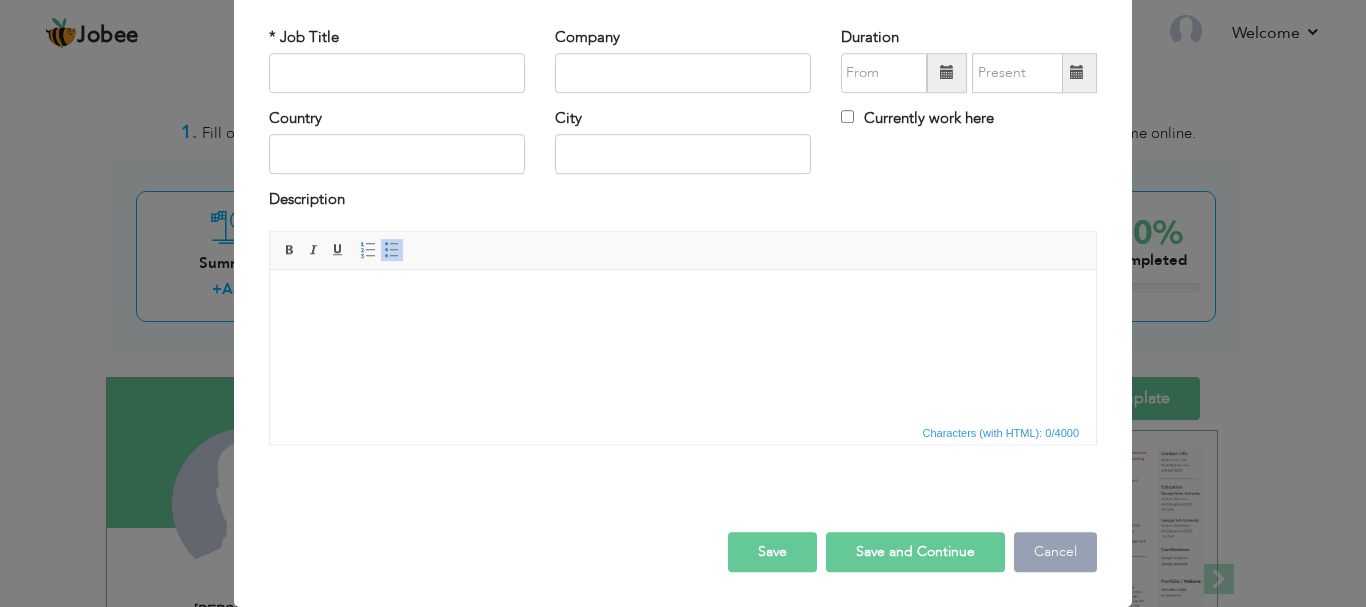 click on "Cancel" at bounding box center (1055, 552) 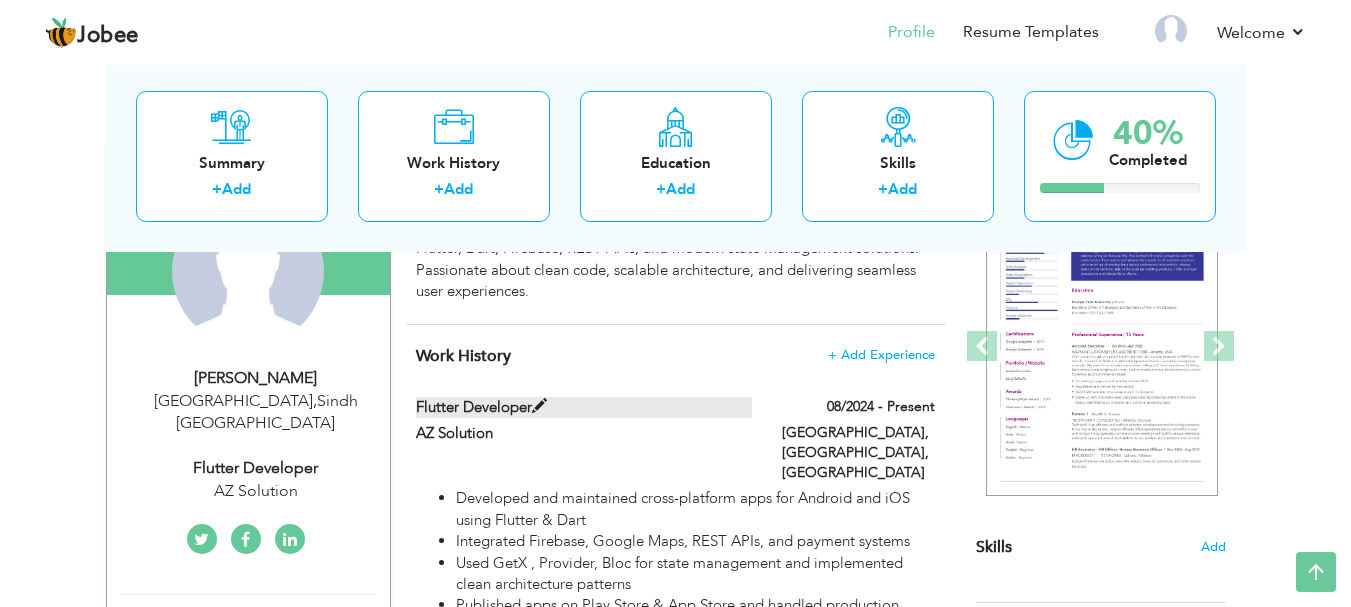 scroll, scrollTop: 0, scrollLeft: 0, axis: both 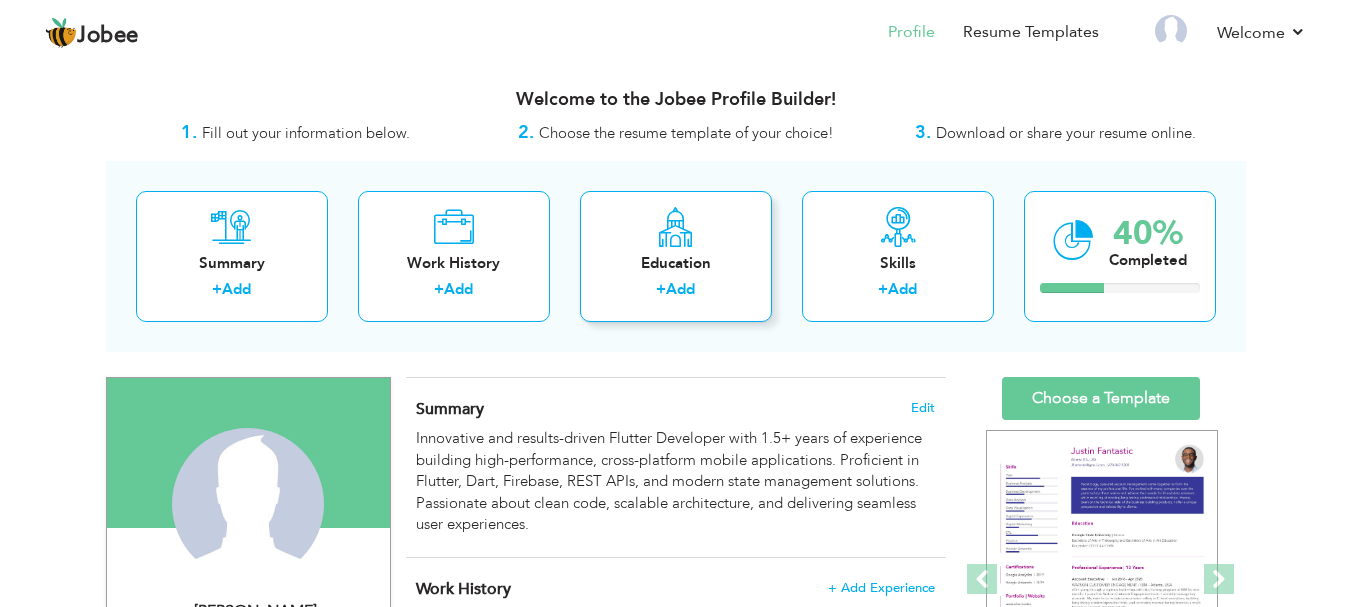 click on "+" at bounding box center [661, 289] 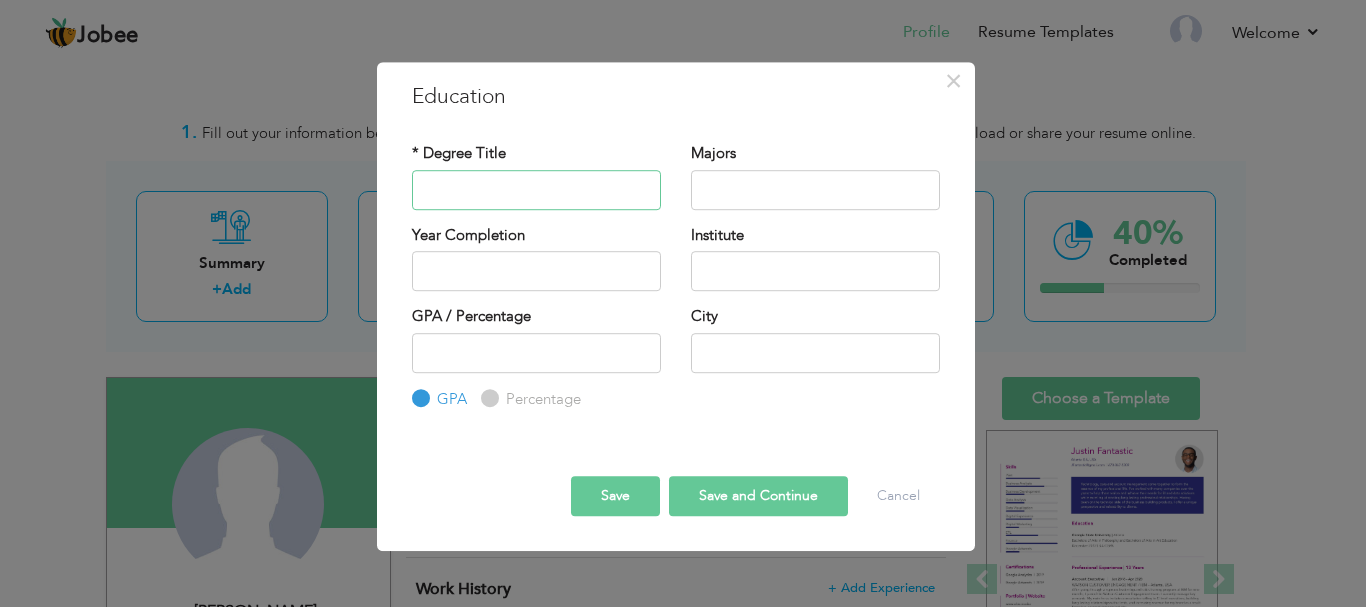 click at bounding box center [536, 190] 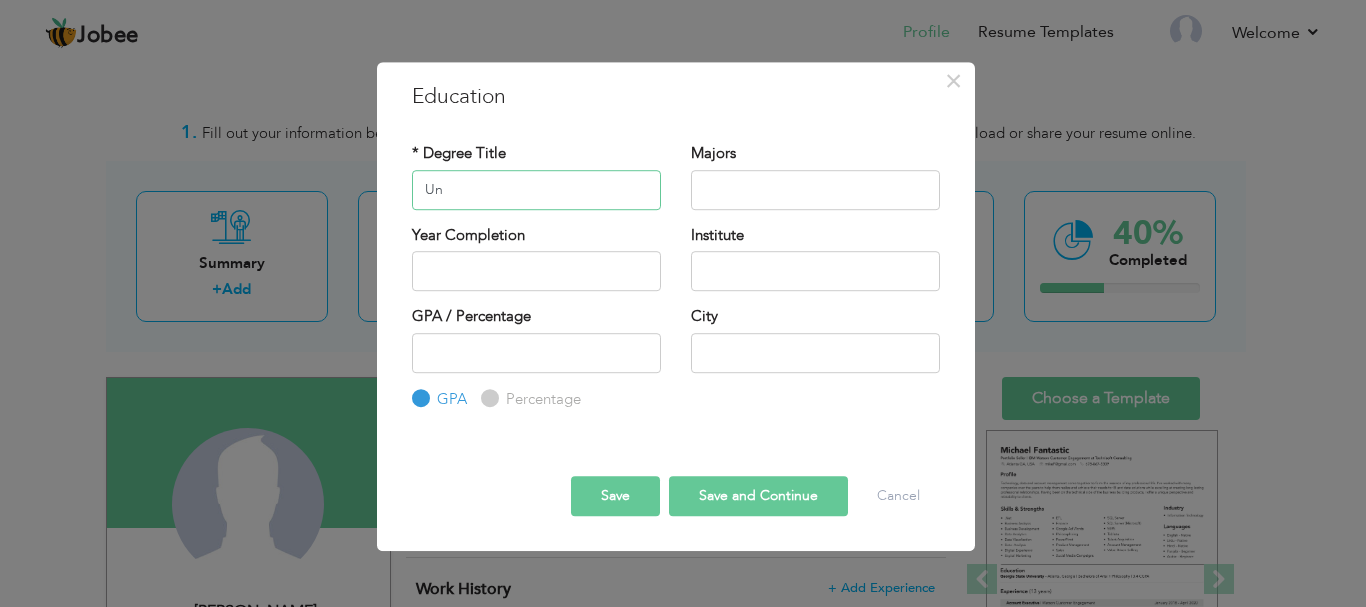 type on "U" 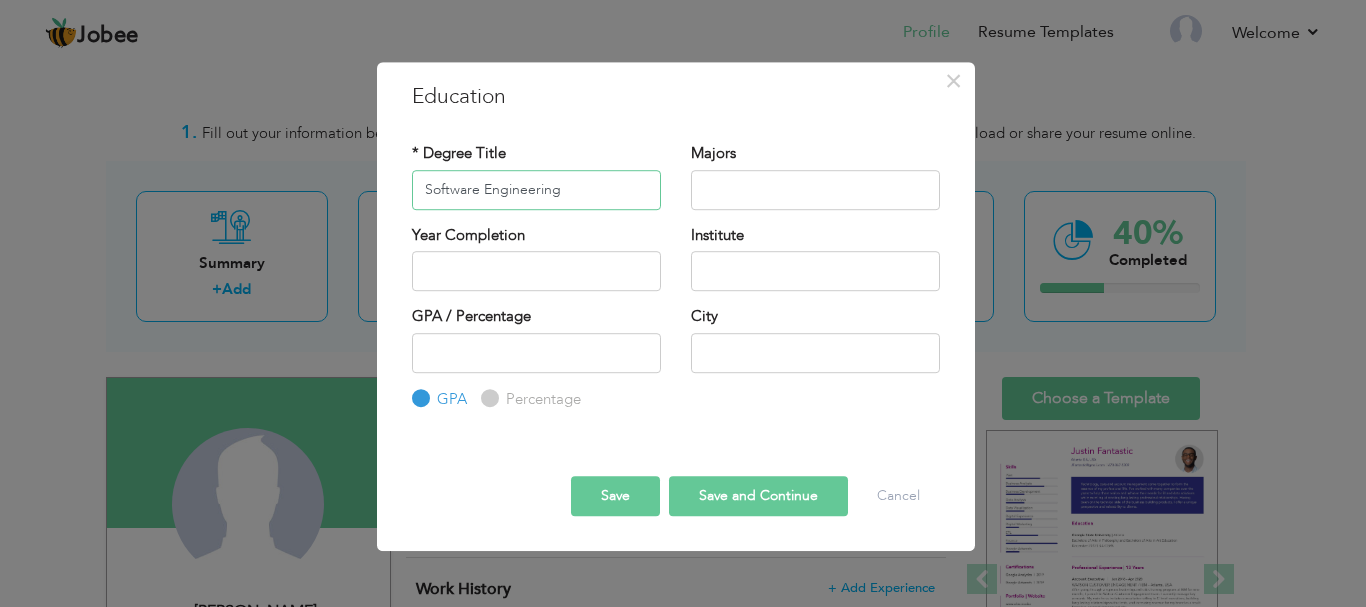 type on "Software Engineering" 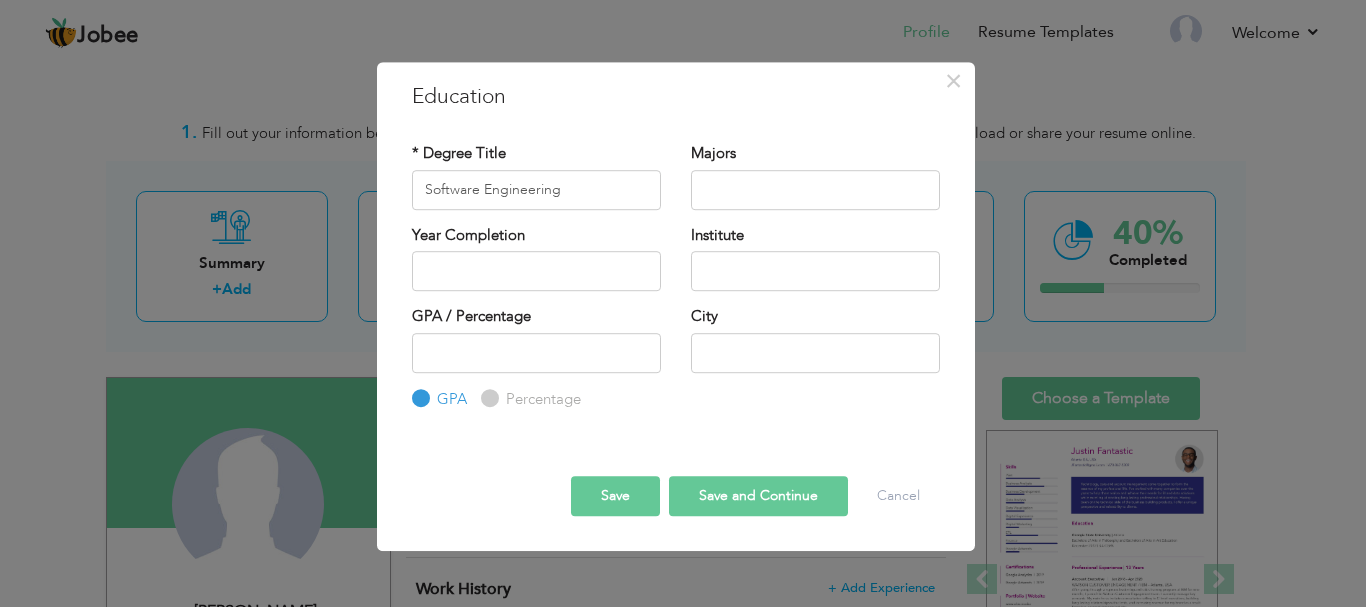 click on "Majors" at bounding box center (815, 176) 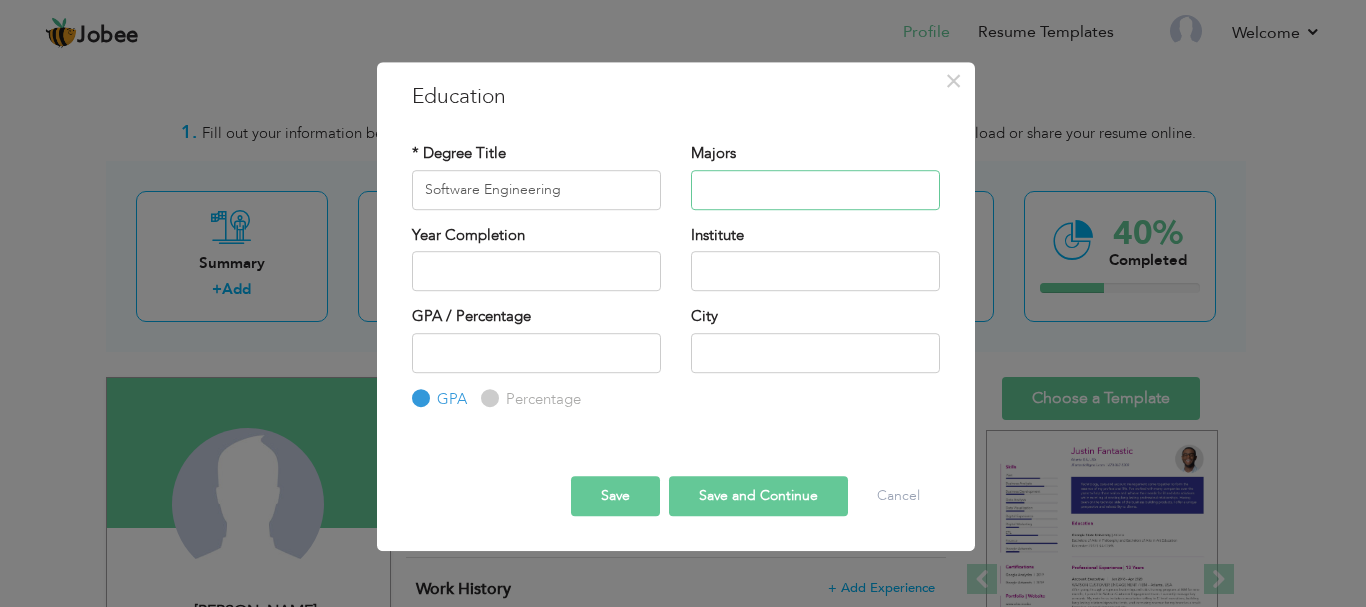 click at bounding box center (815, 190) 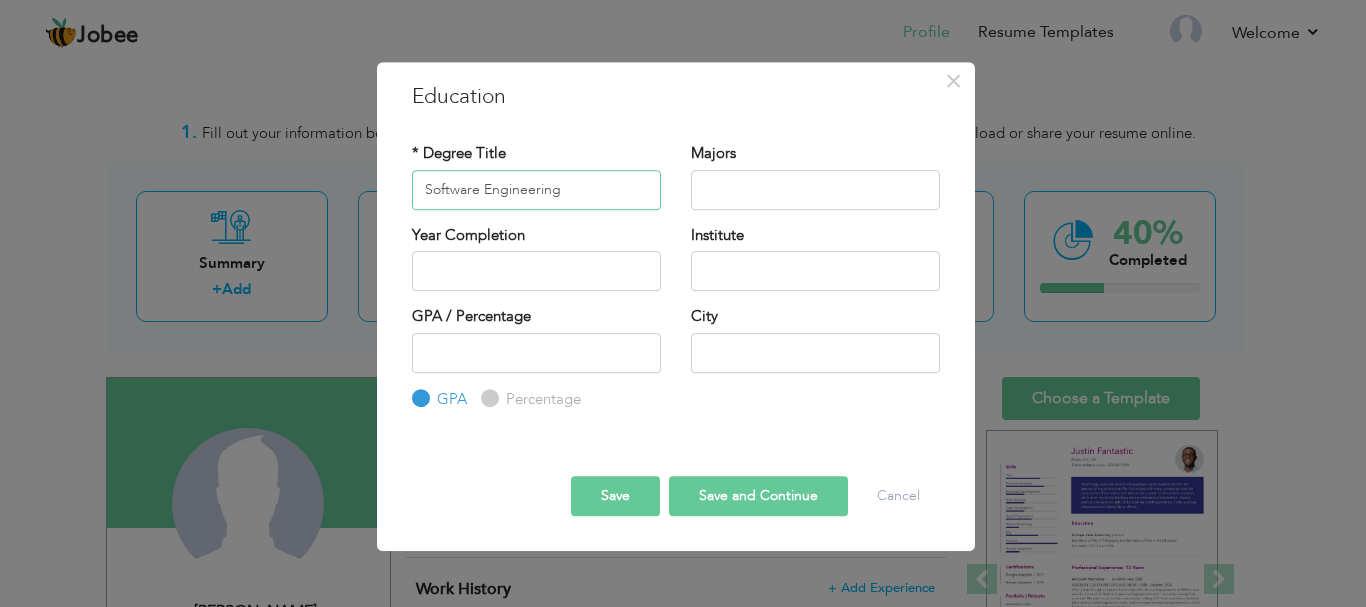 click on "Software Engineering" at bounding box center [536, 190] 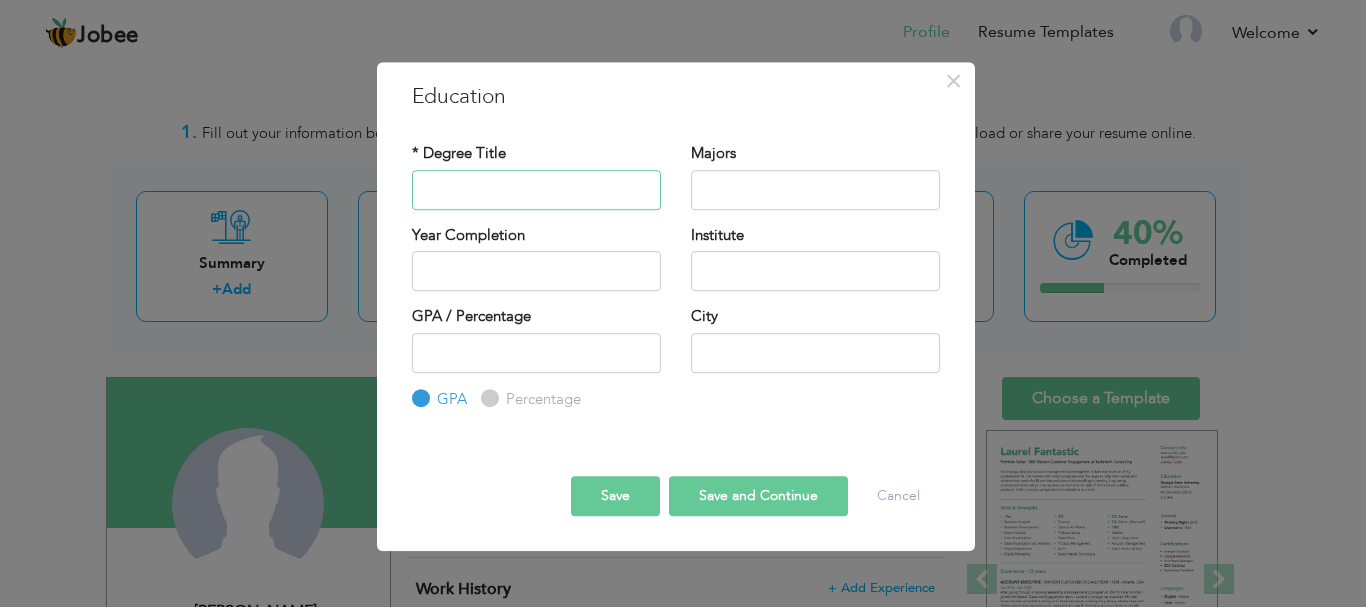 type on "b" 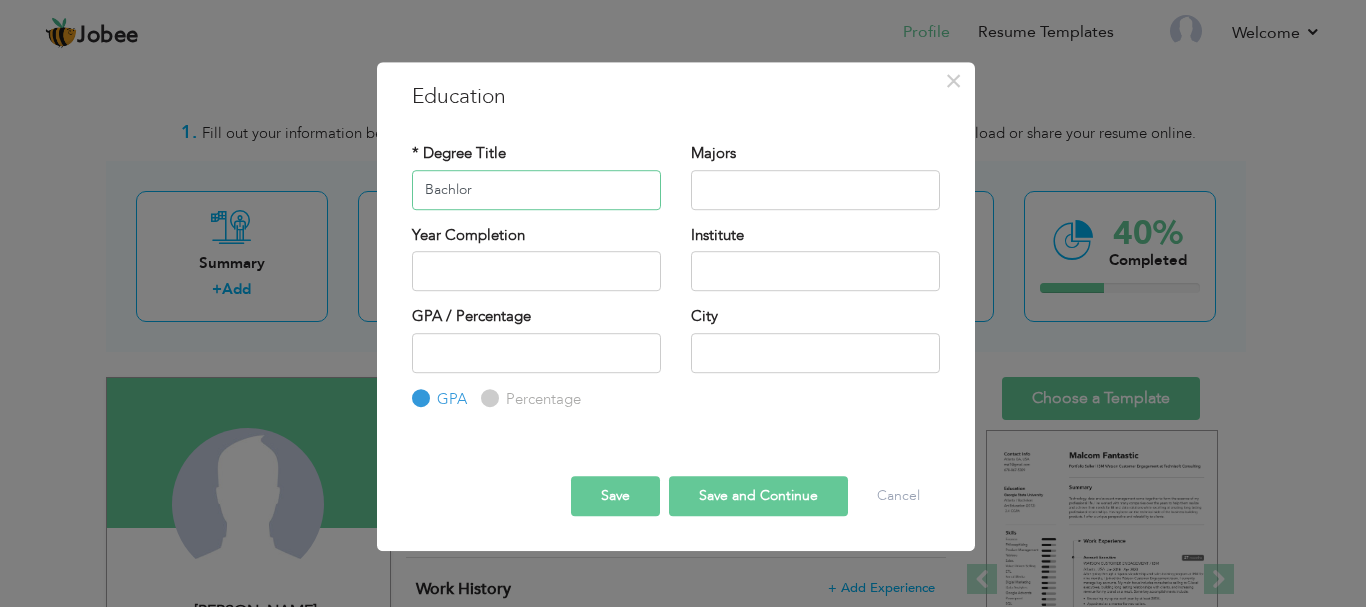 click on "Bachlor" at bounding box center [536, 190] 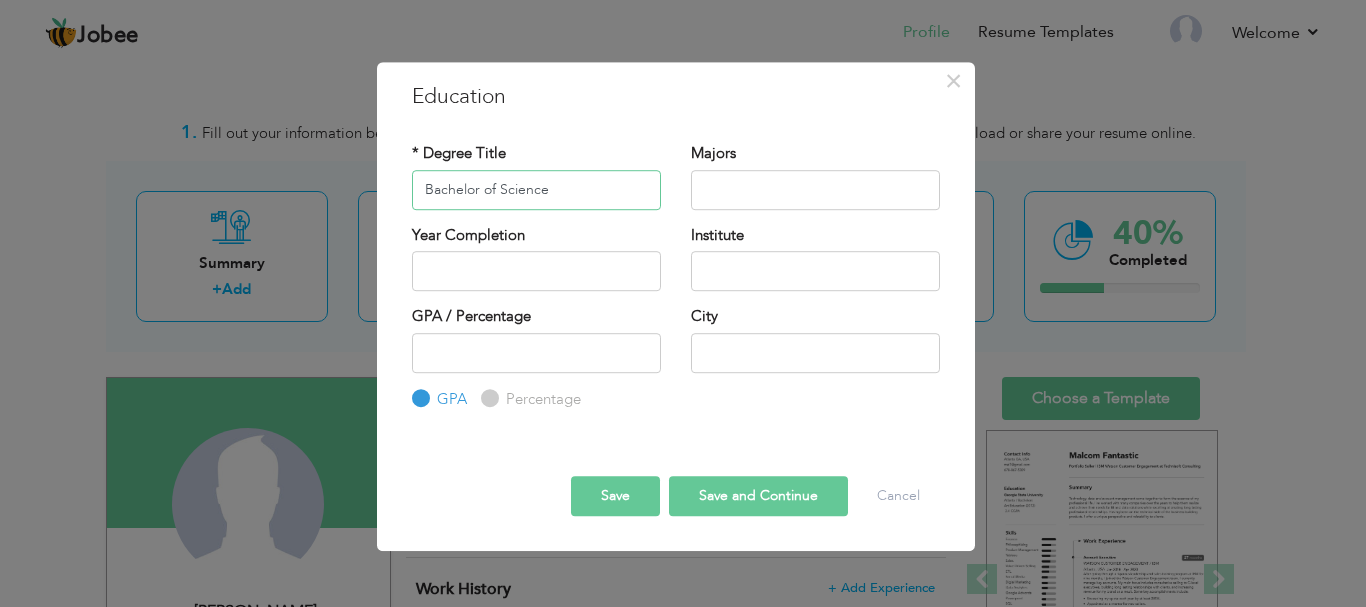 type on "Bachelor of Science" 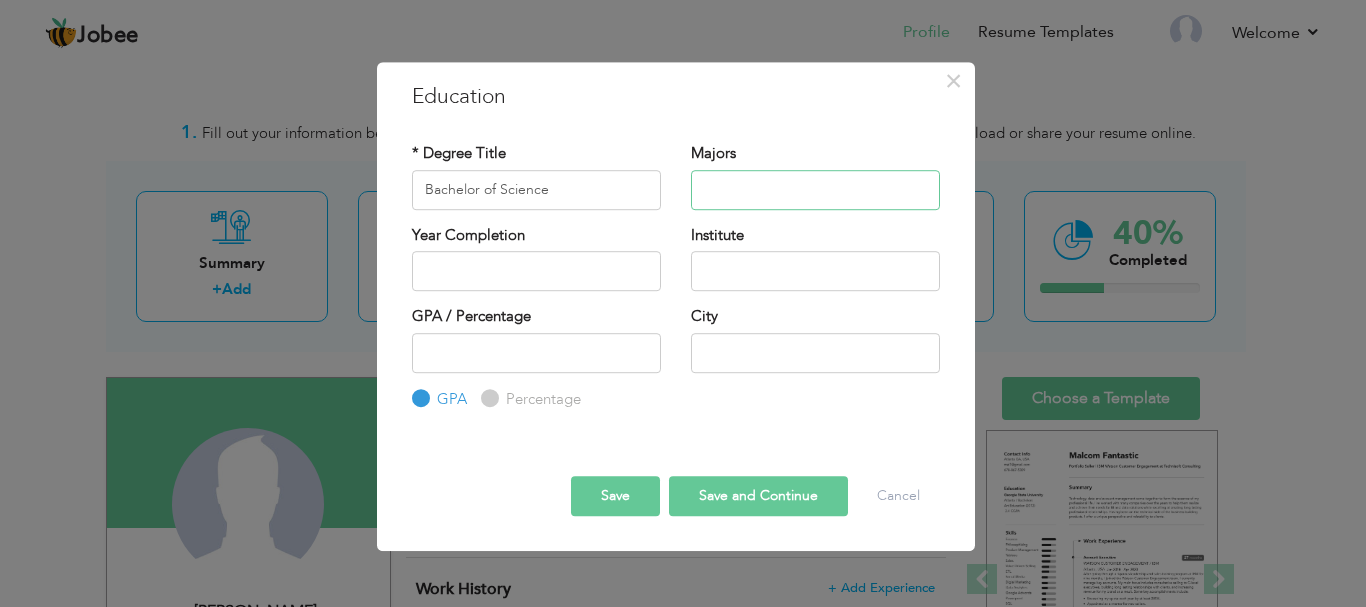 click at bounding box center [815, 190] 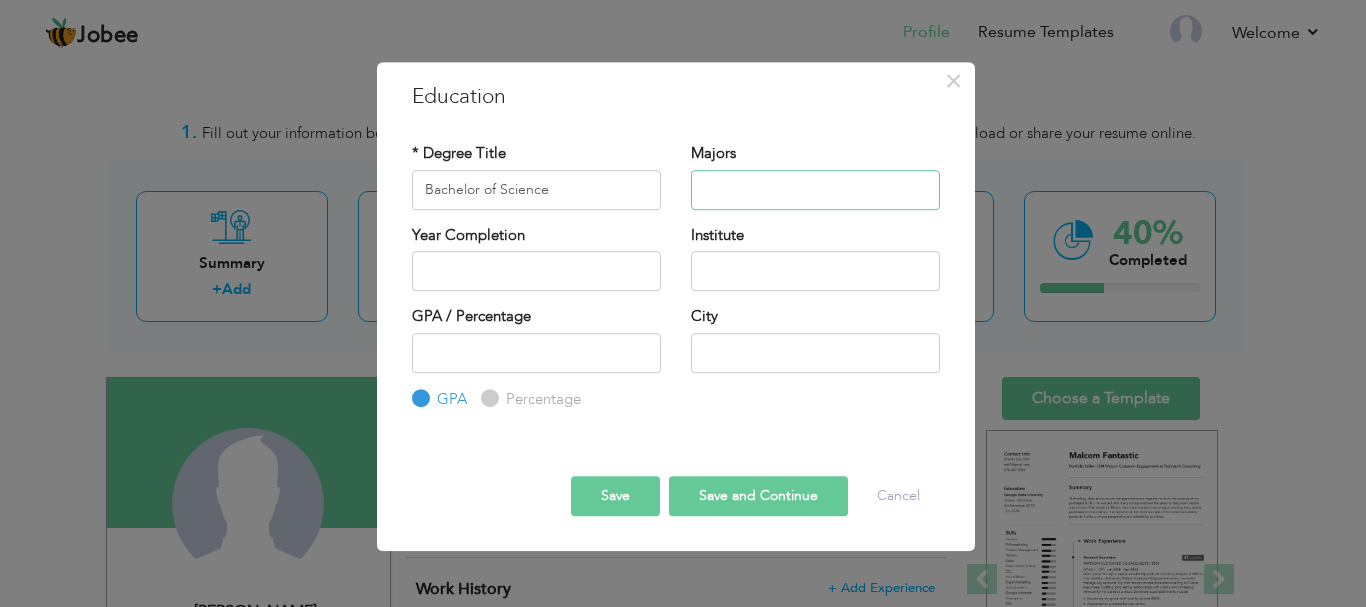 paste on "software engineering" 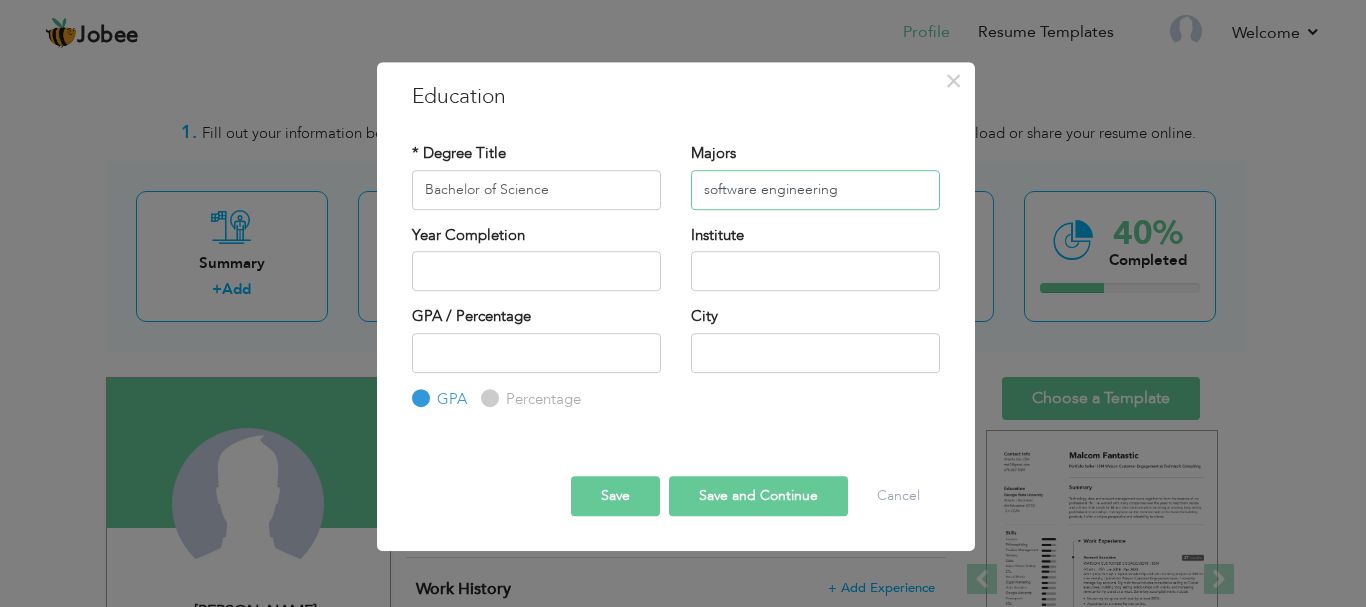 click on "software engineering" at bounding box center [815, 190] 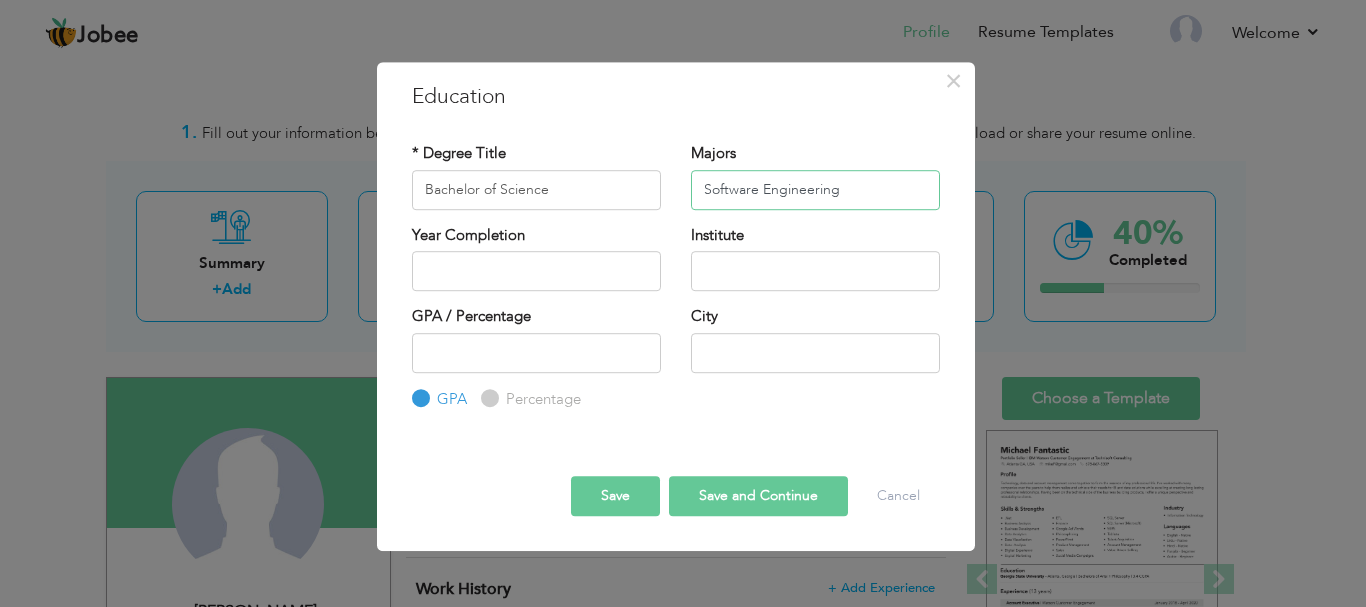 type on "Software Engineering" 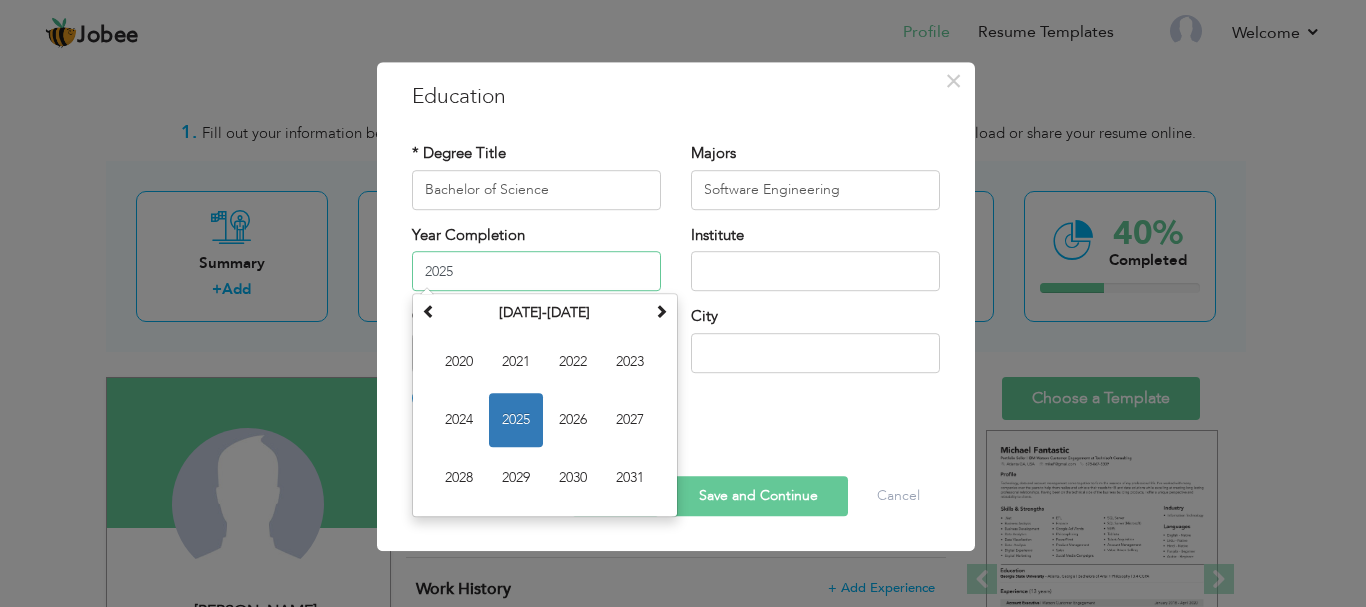 click on "2025" at bounding box center (536, 271) 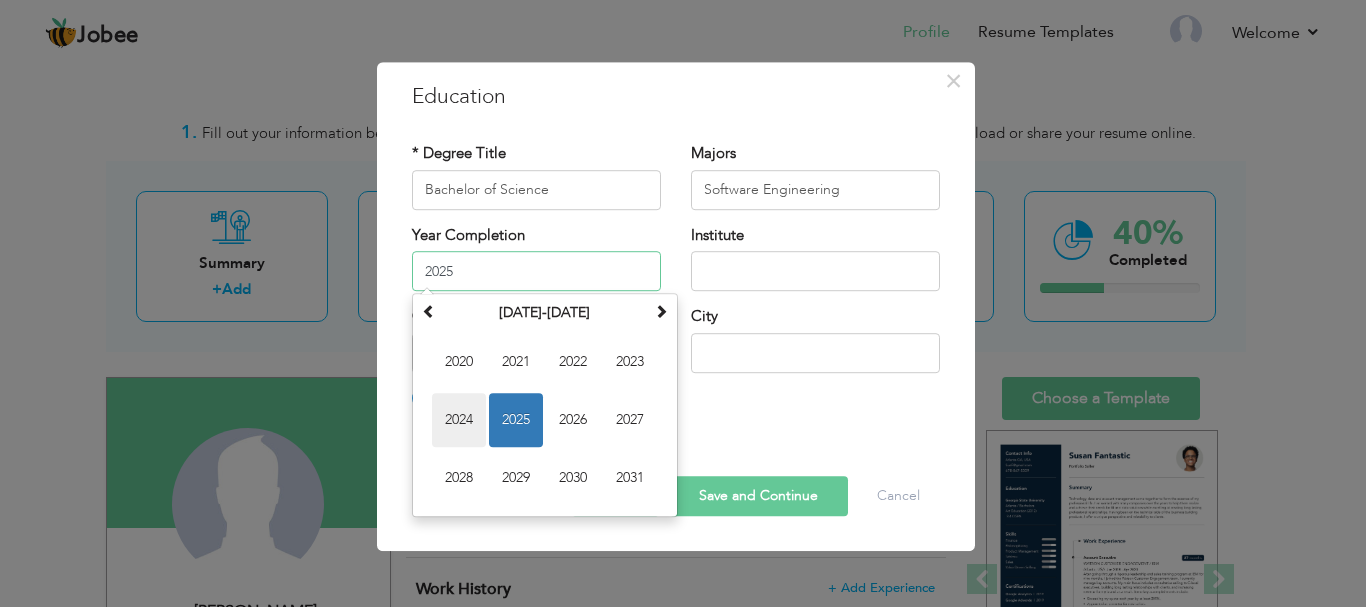 click on "2024" at bounding box center (459, 420) 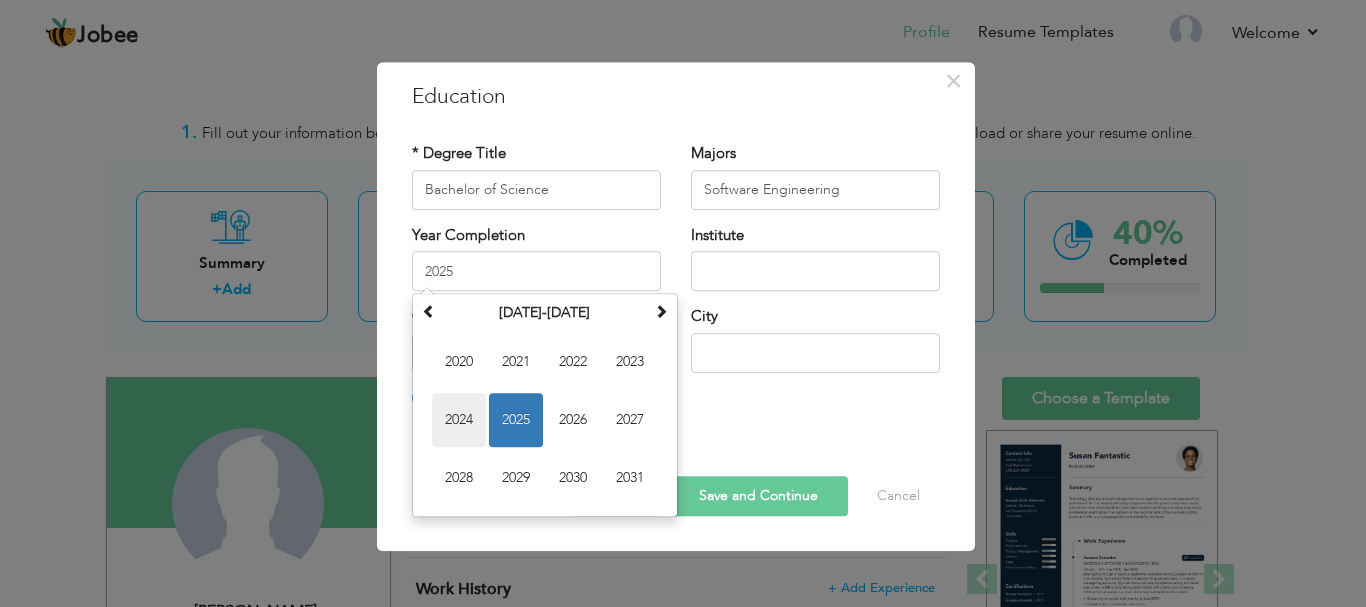 type on "2024" 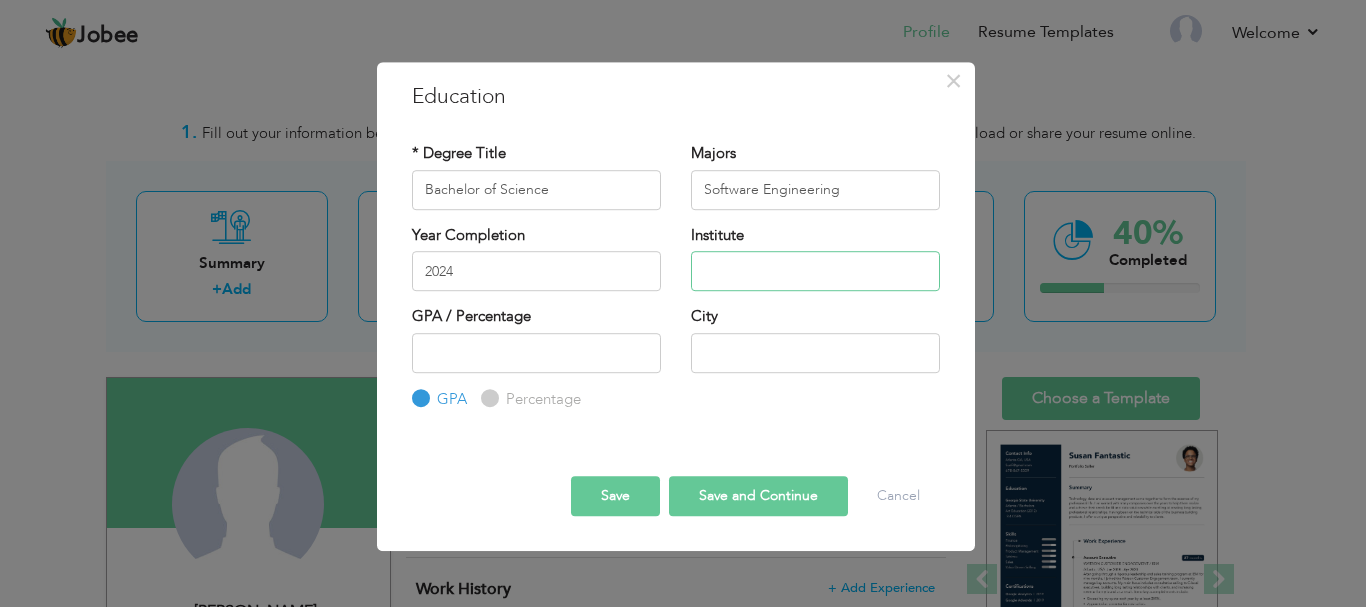 click at bounding box center [815, 271] 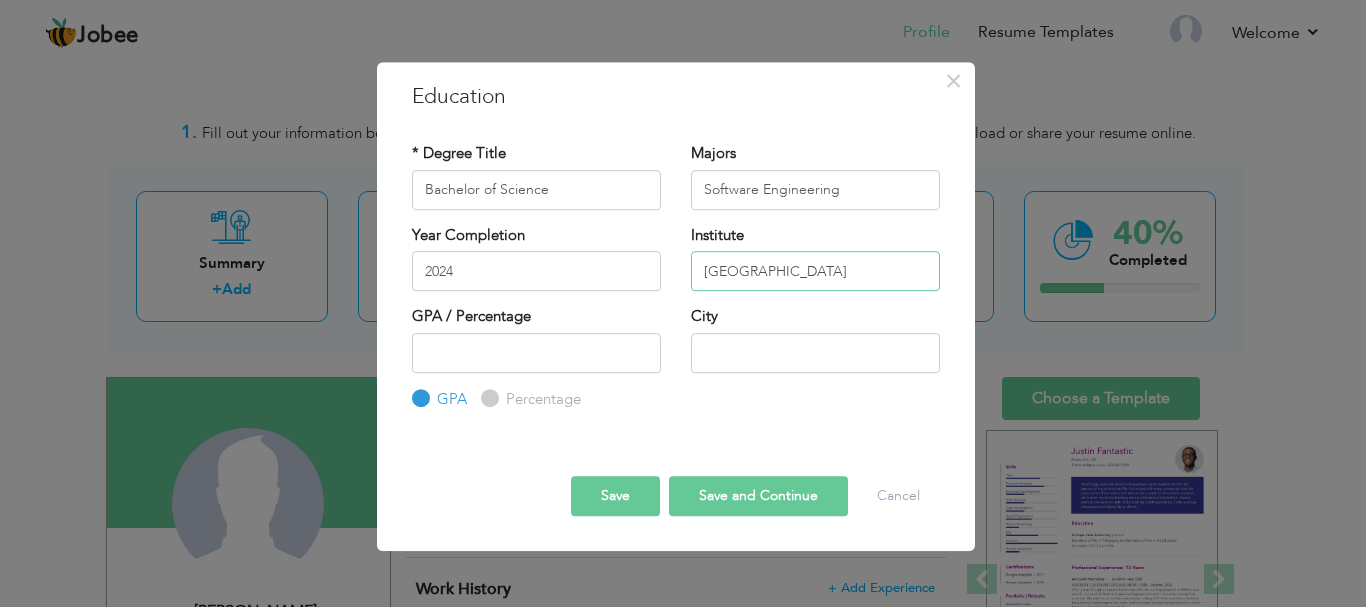 type on "[GEOGRAPHIC_DATA]" 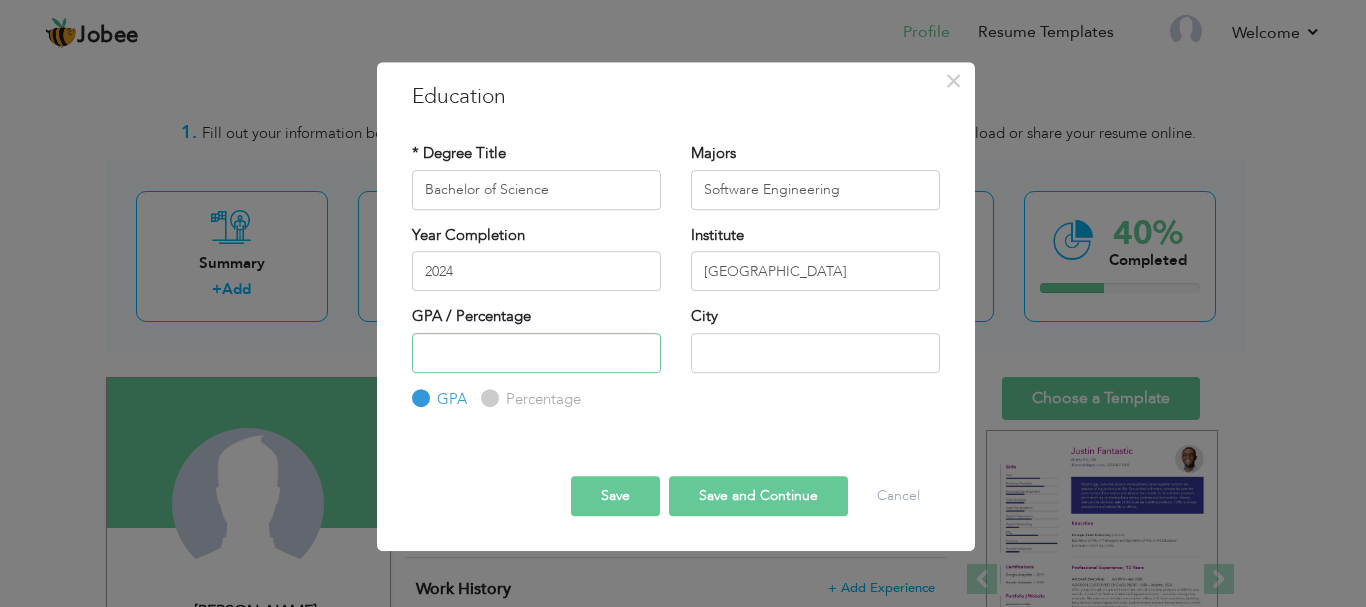 click at bounding box center (536, 353) 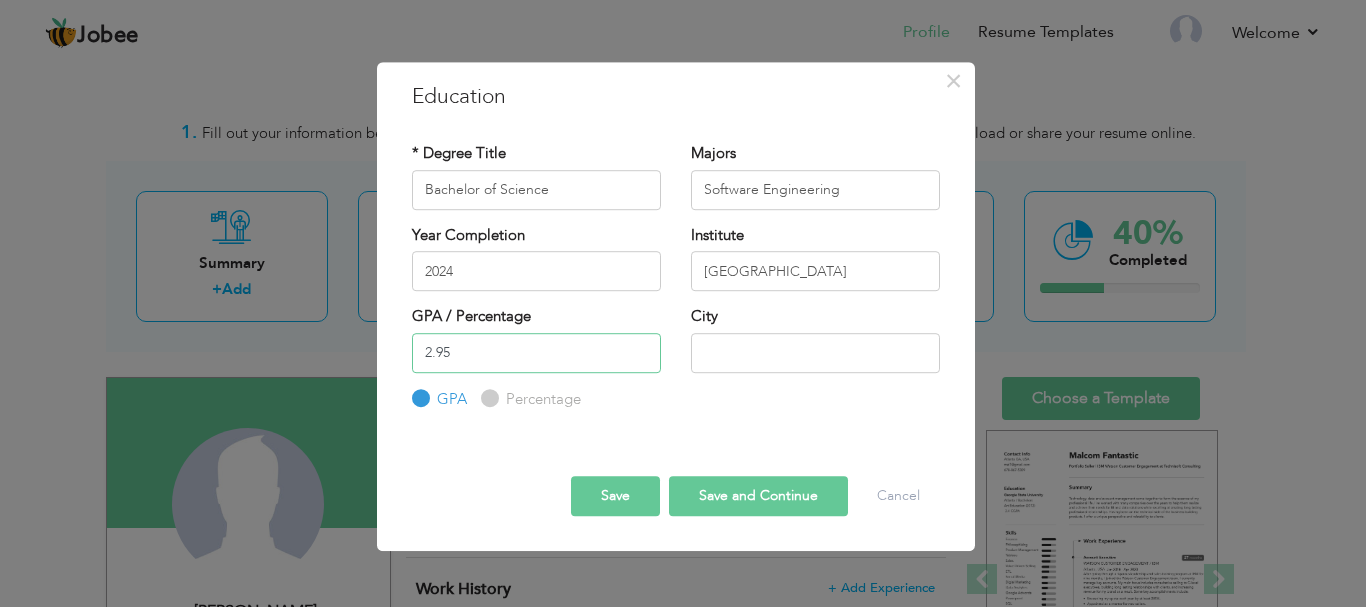 type on "2.95" 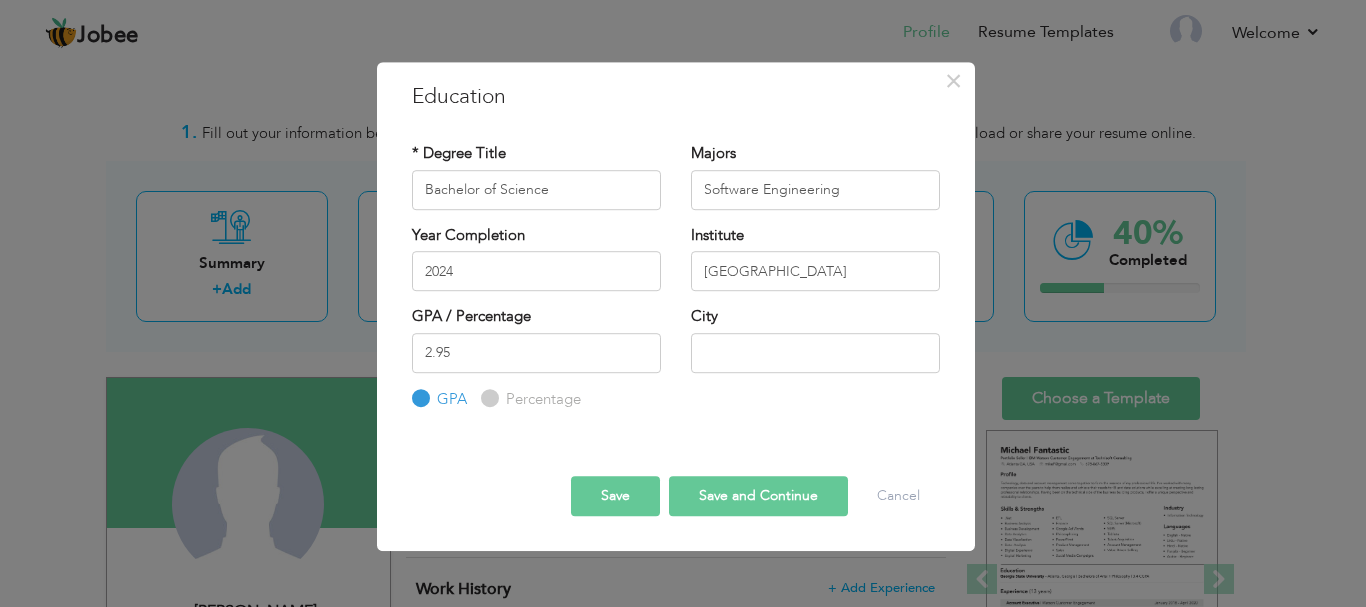 click on "Percentage" at bounding box center [541, 399] 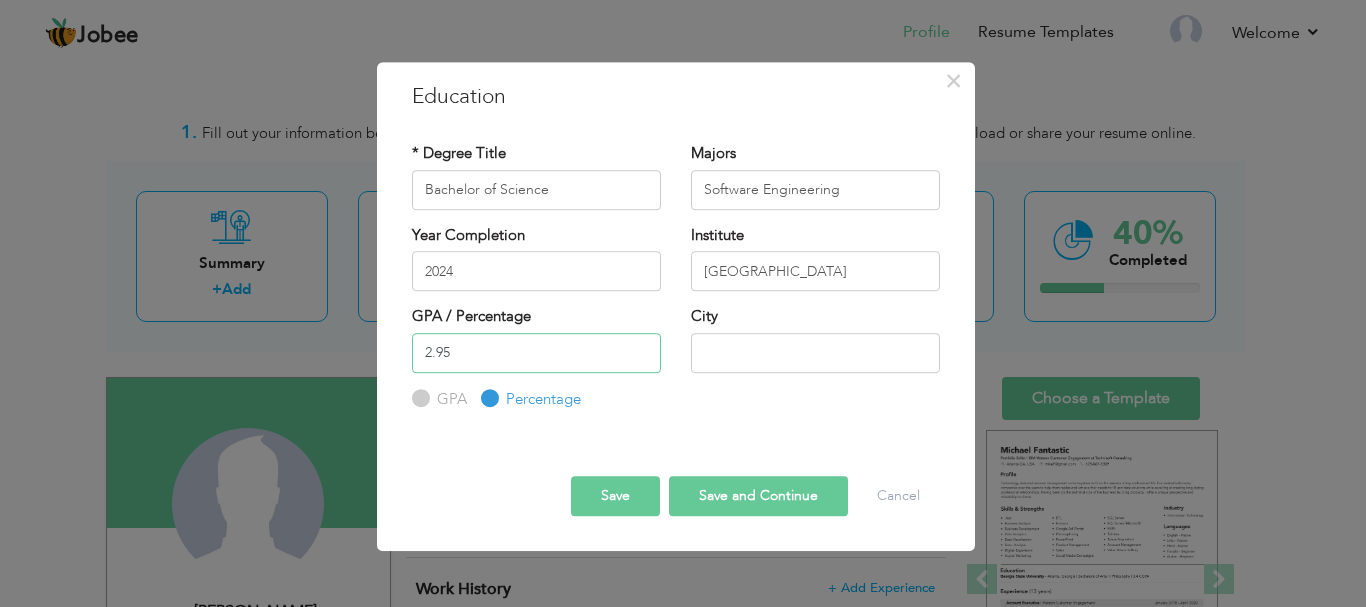 click on "2.95" at bounding box center [536, 353] 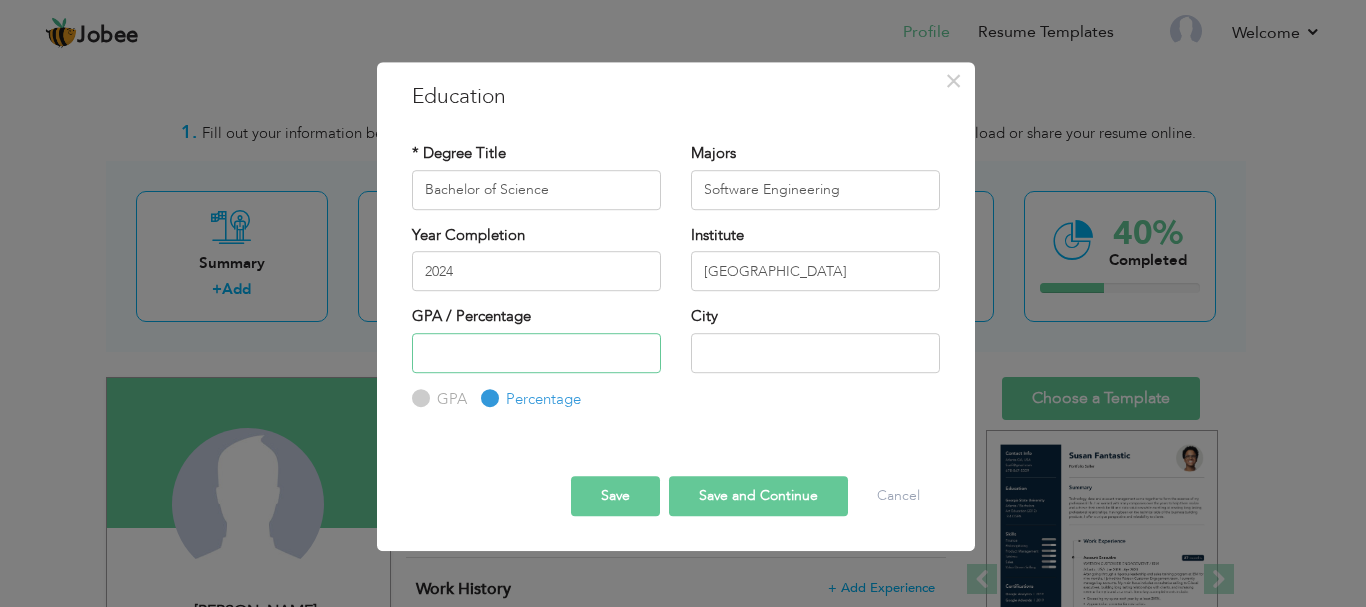 type on "6" 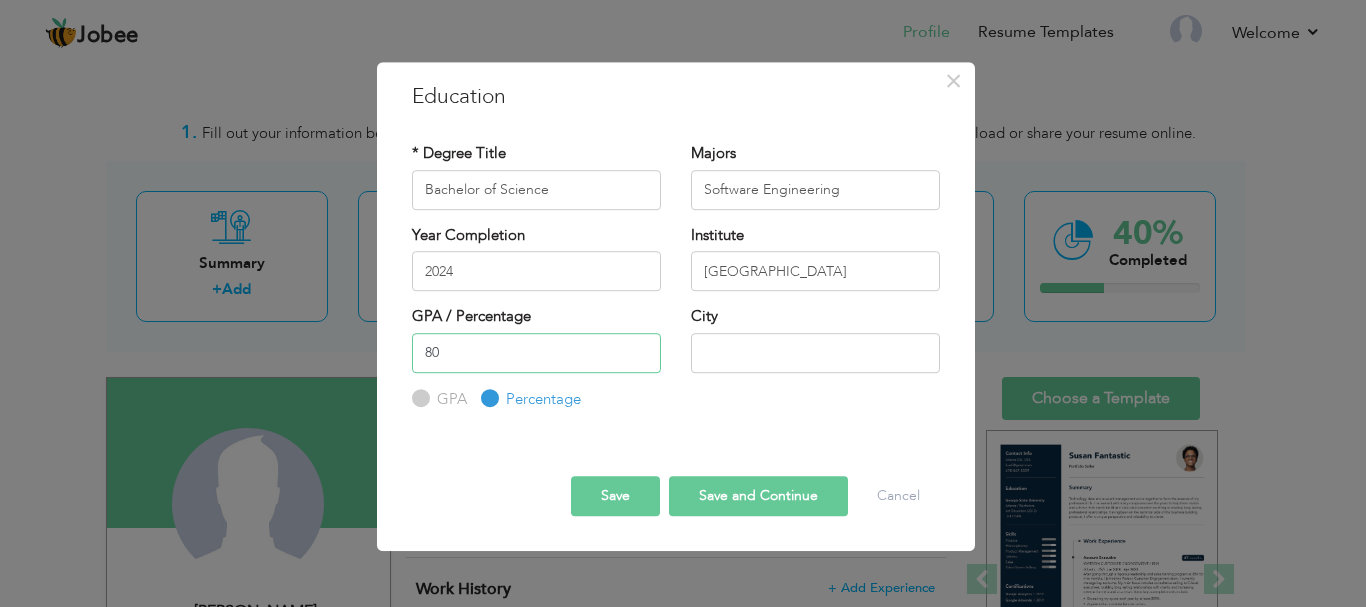 type on "8" 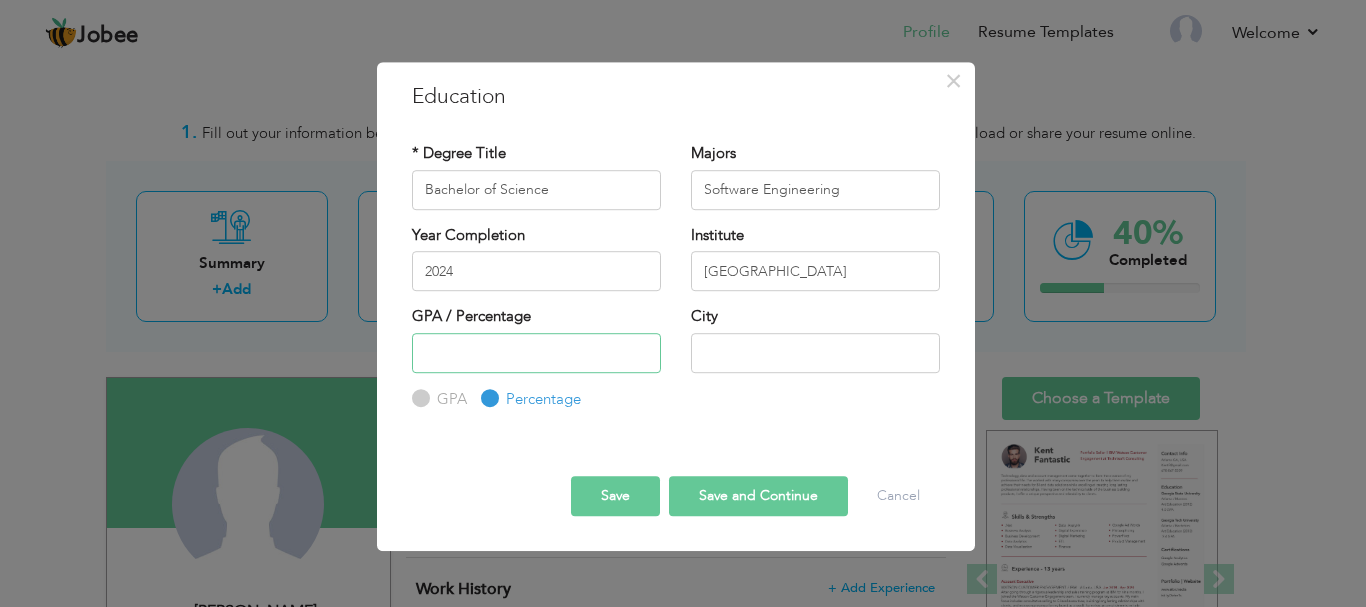 type 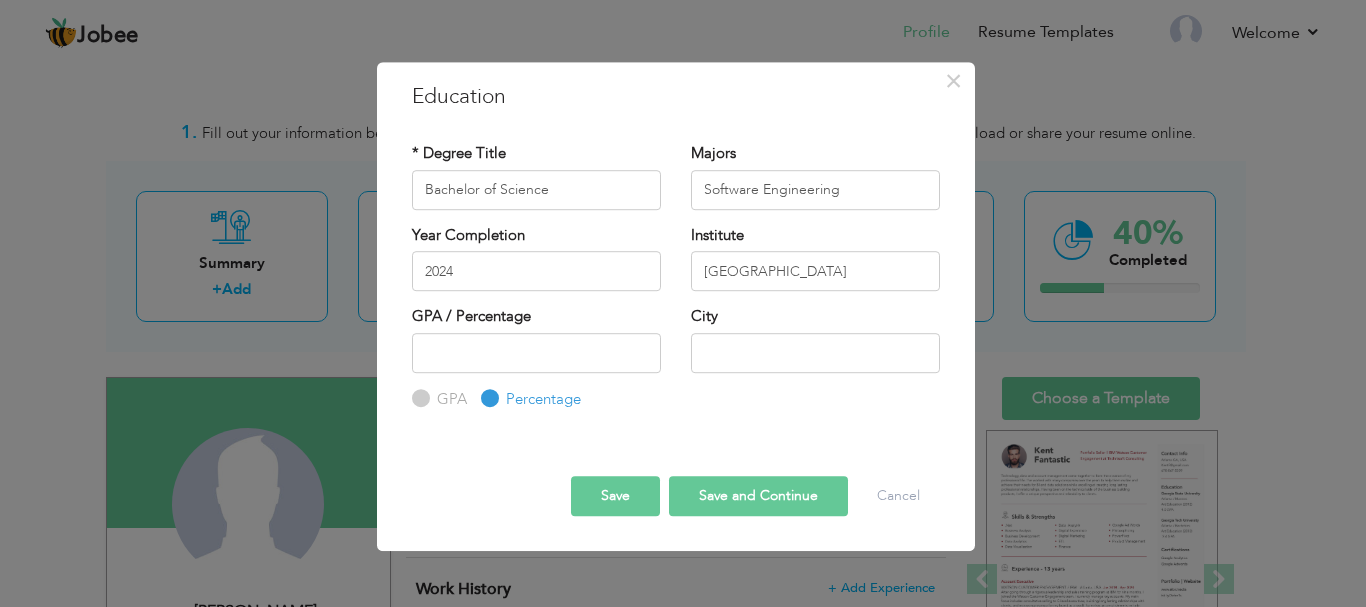 click on "GPA" at bounding box center [449, 399] 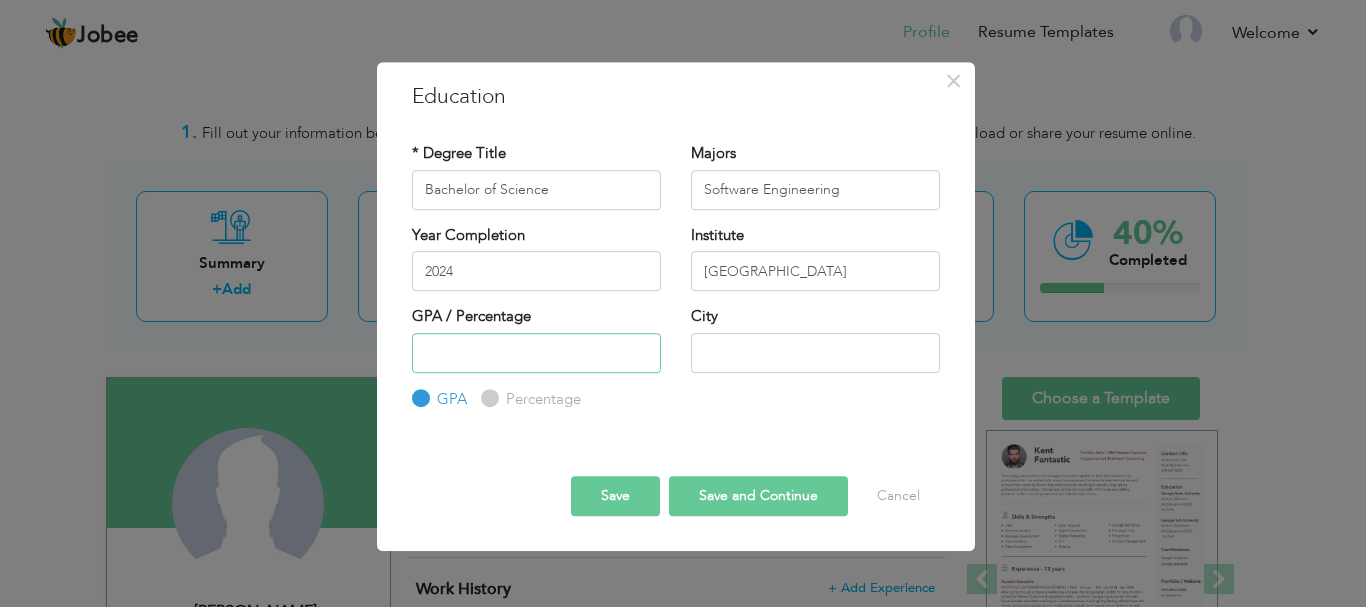 click at bounding box center (536, 353) 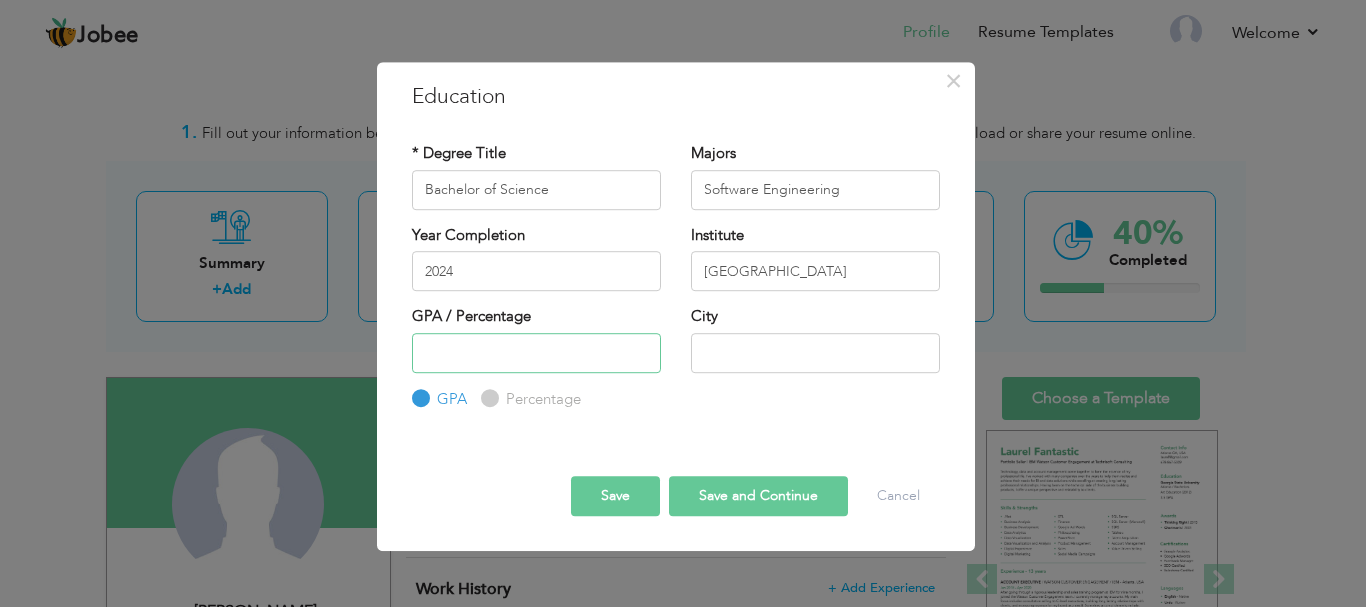 click at bounding box center (536, 353) 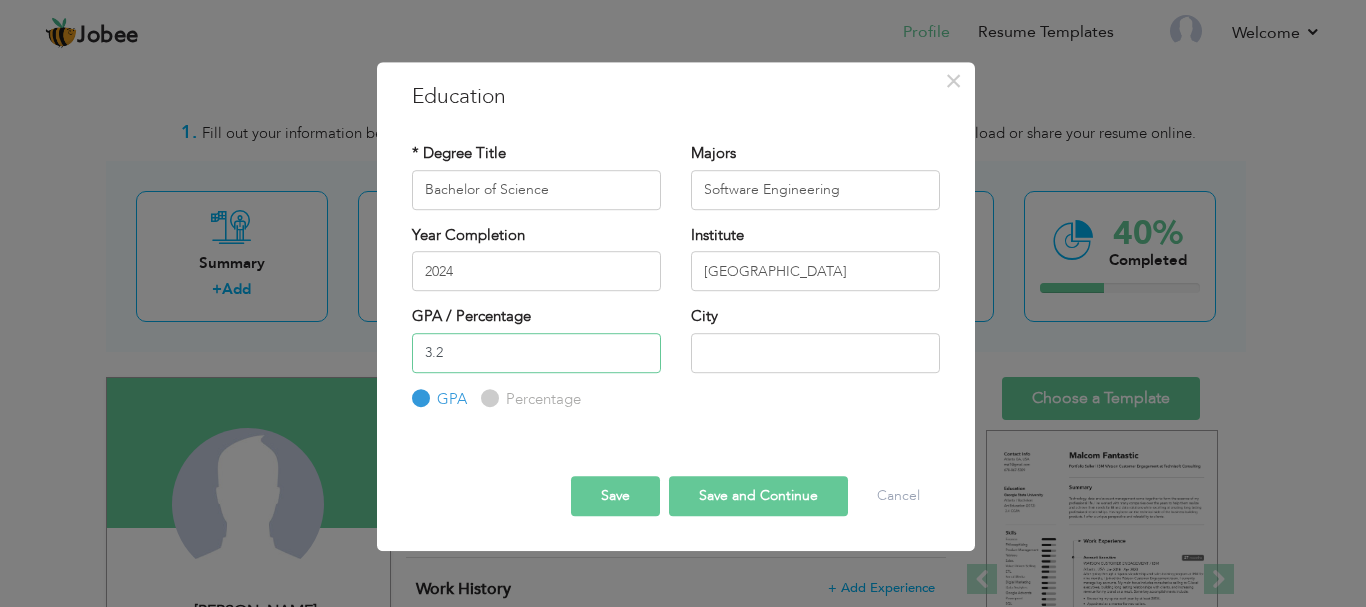type on "3.2" 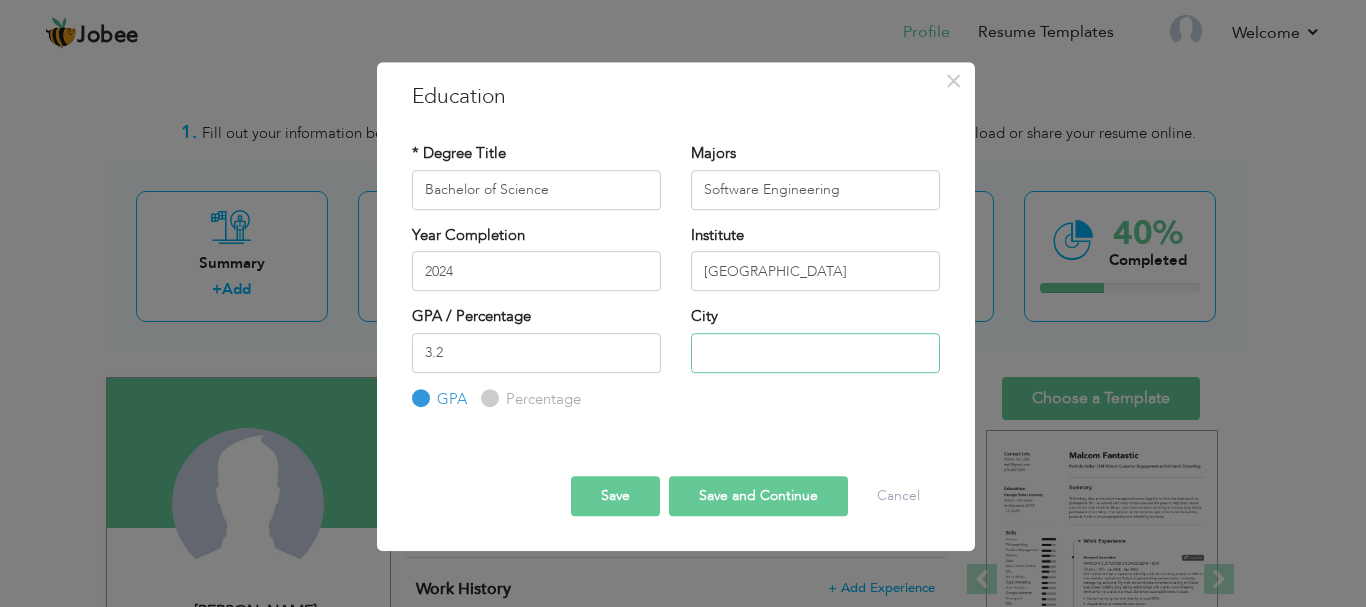 click at bounding box center (815, 353) 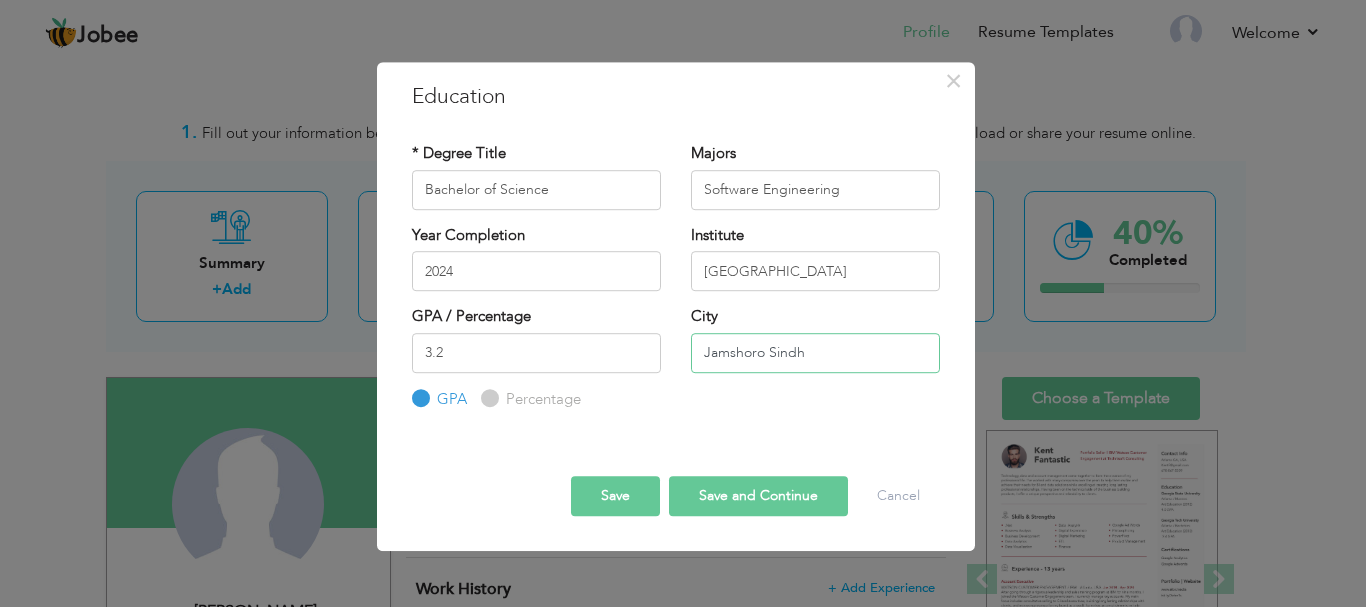 type on "Jamshoro Sindh" 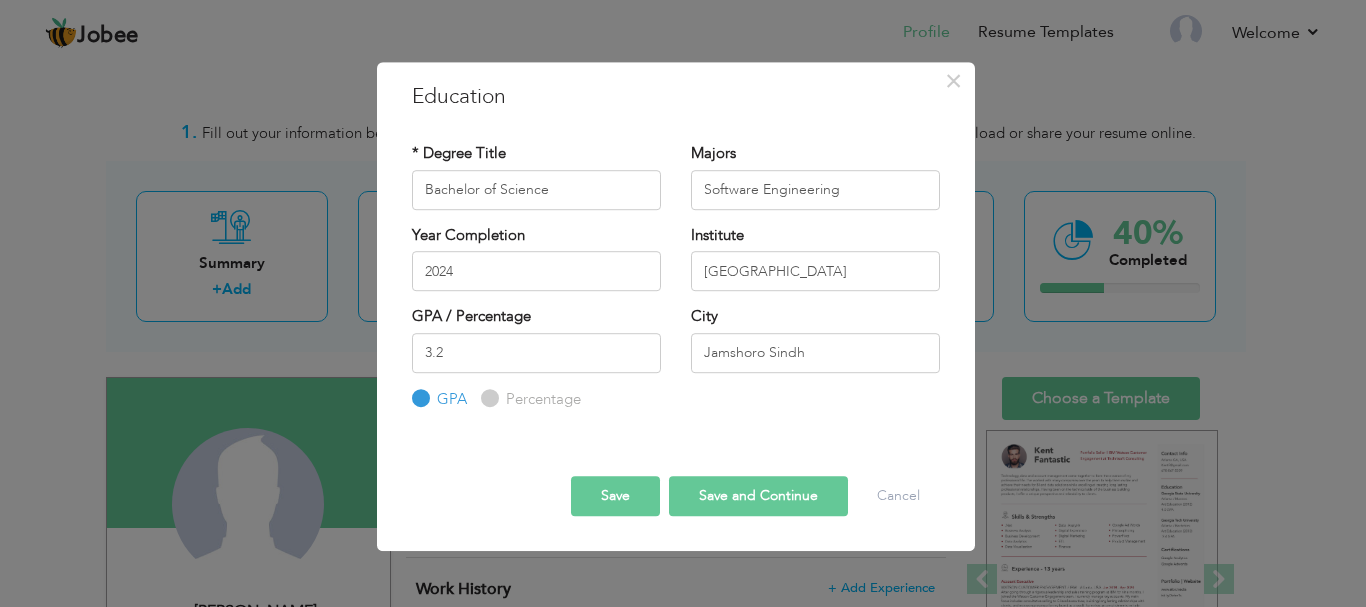click on "Save" at bounding box center [615, 496] 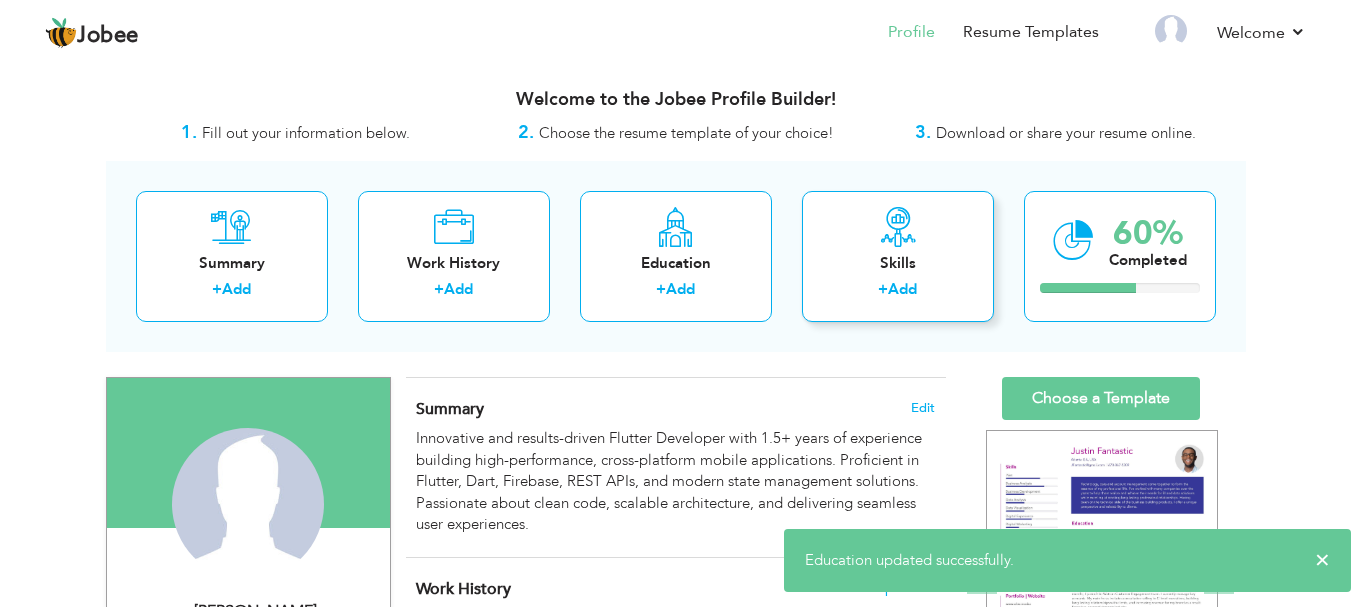 click on "Skills
+  Add" at bounding box center [898, 256] 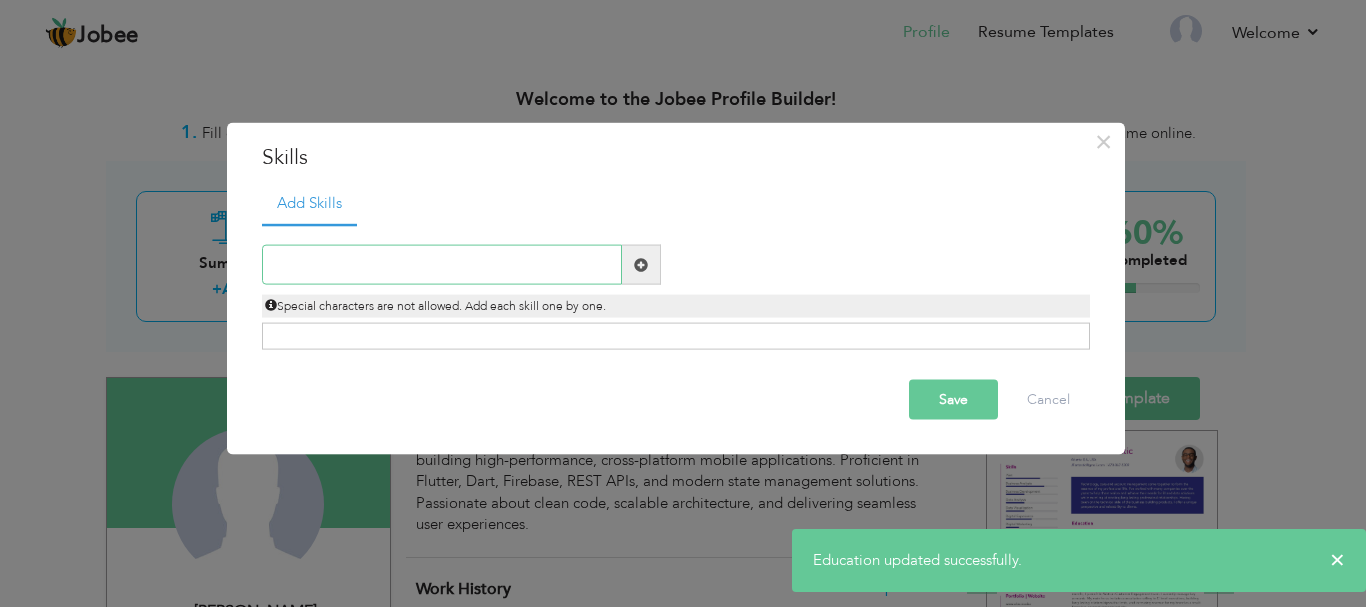 click at bounding box center (442, 265) 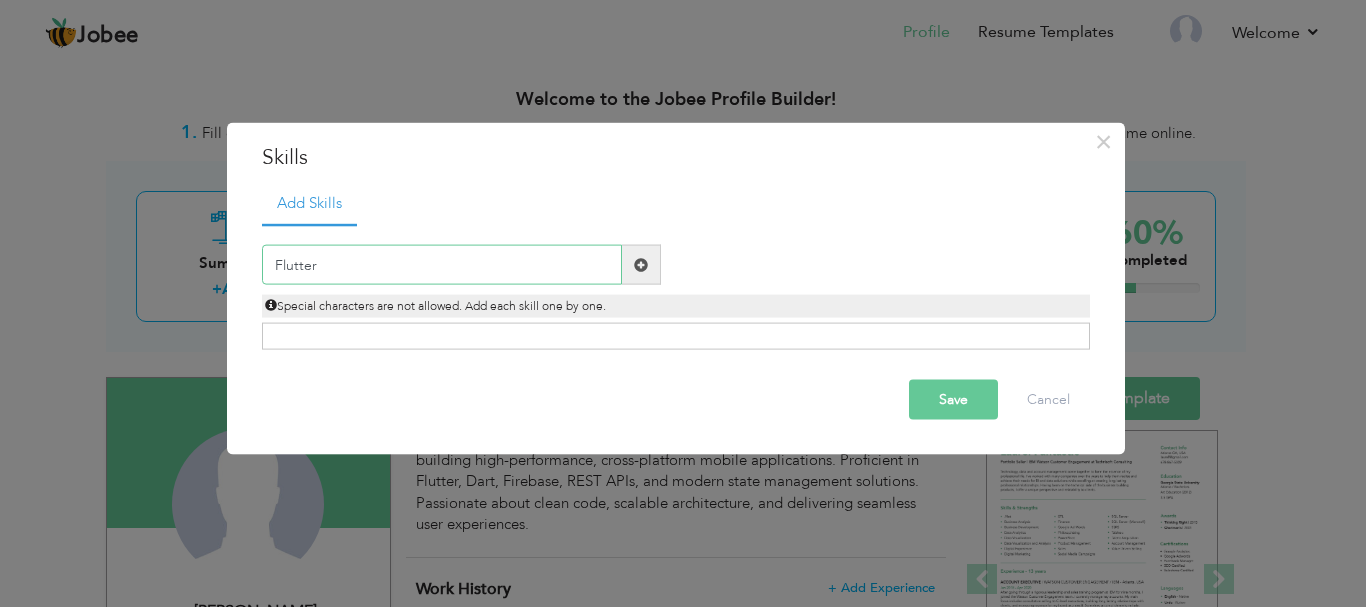 type on "Flutter" 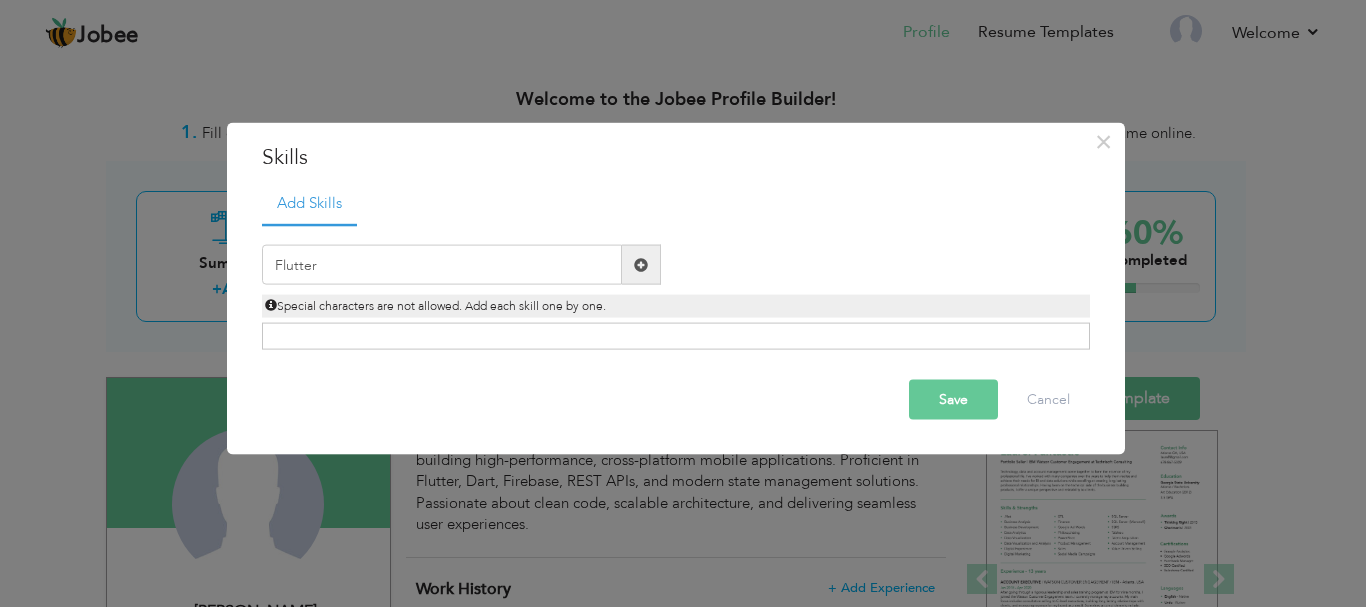 click at bounding box center (641, 264) 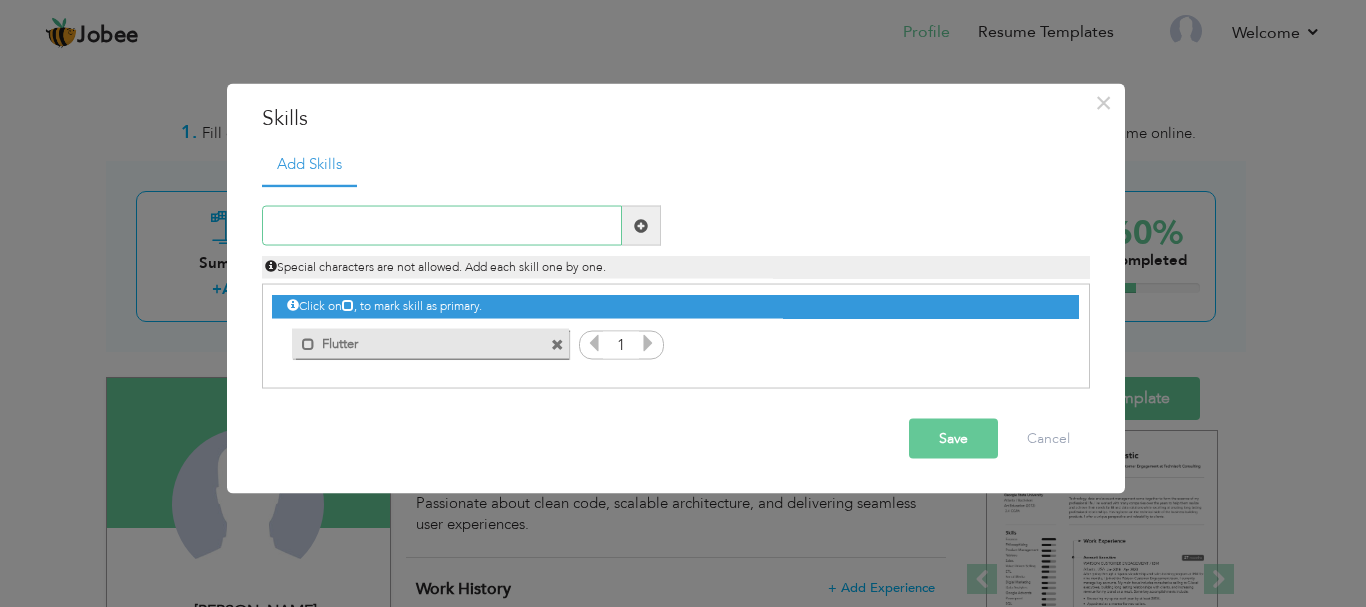 click at bounding box center (442, 226) 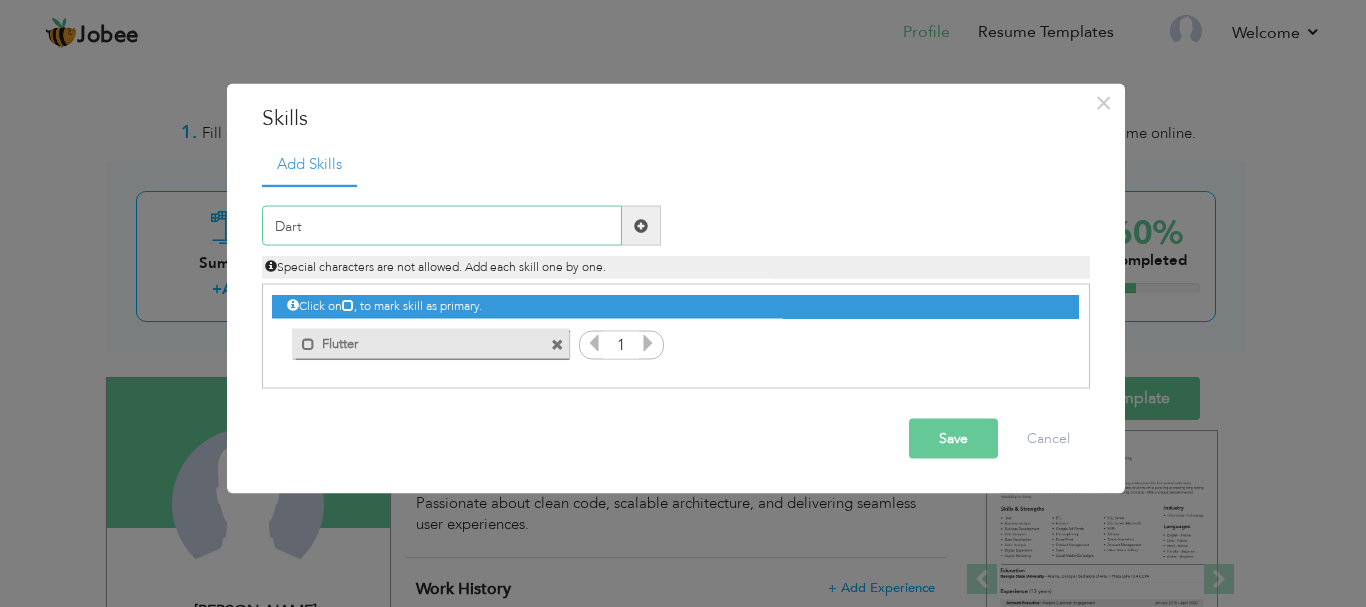 type on "Dart" 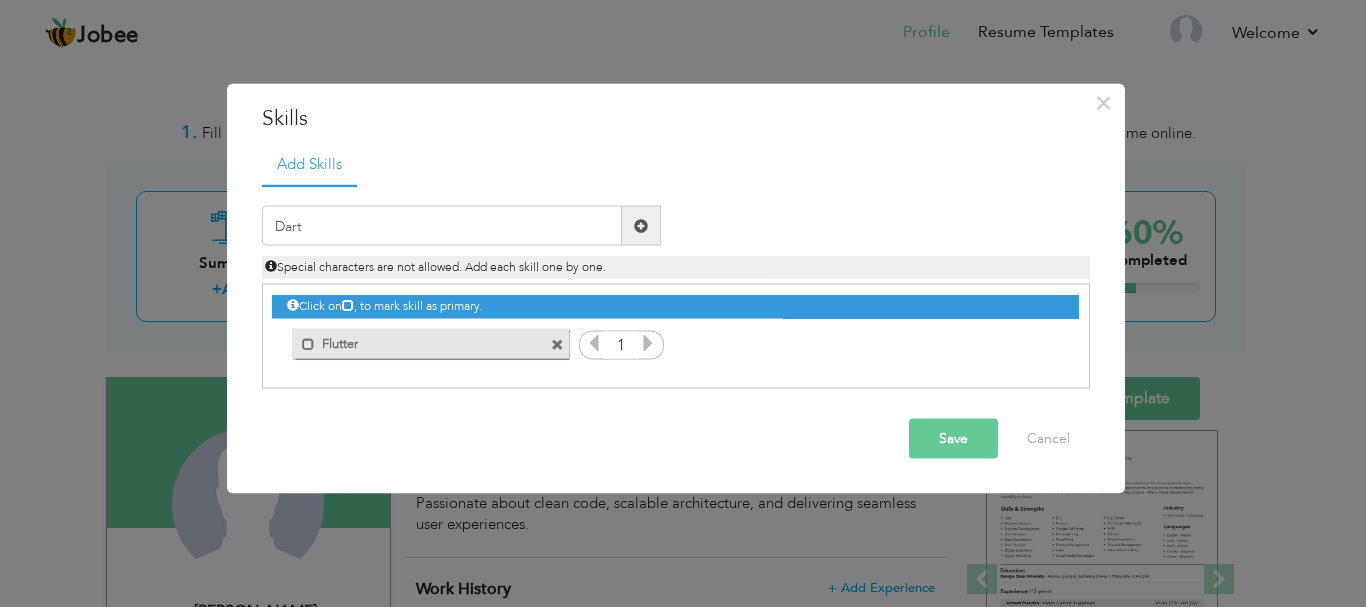 click at bounding box center (641, 226) 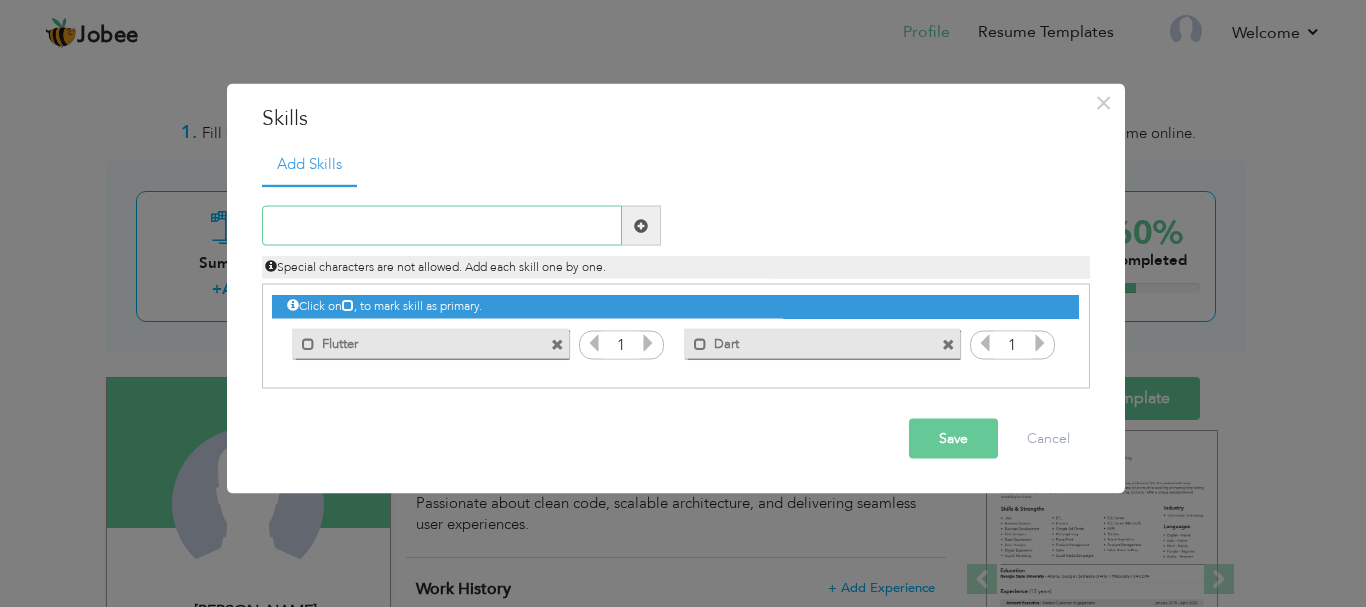 click at bounding box center (442, 226) 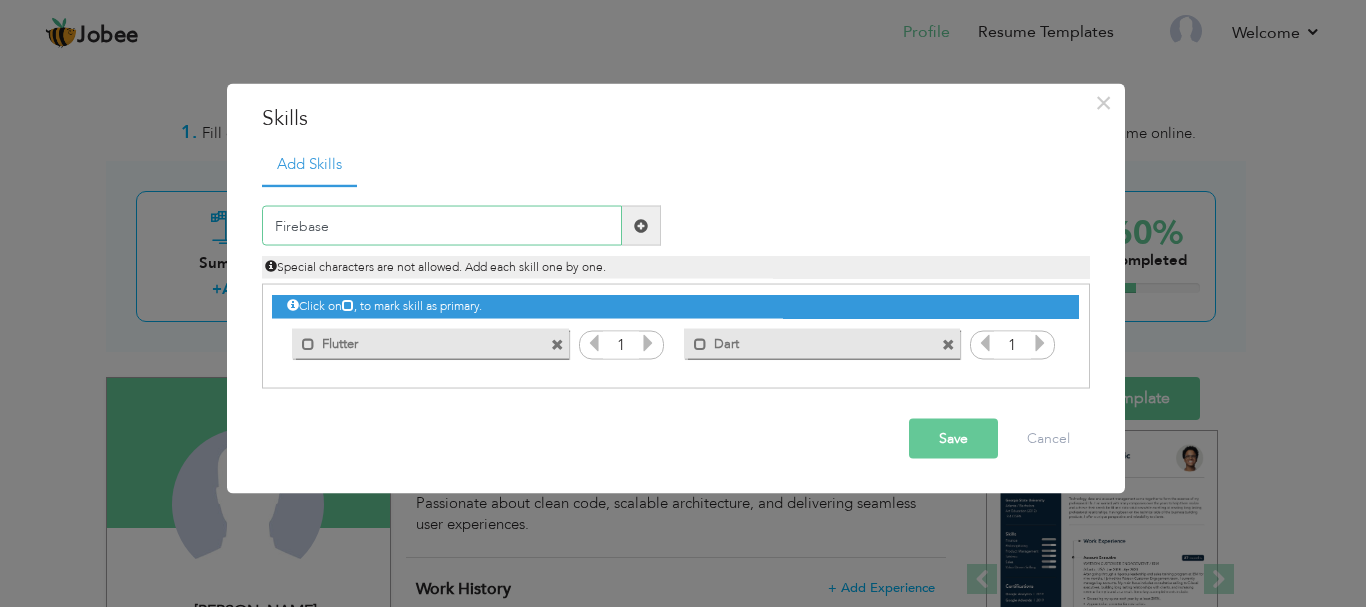 type on "Firebase" 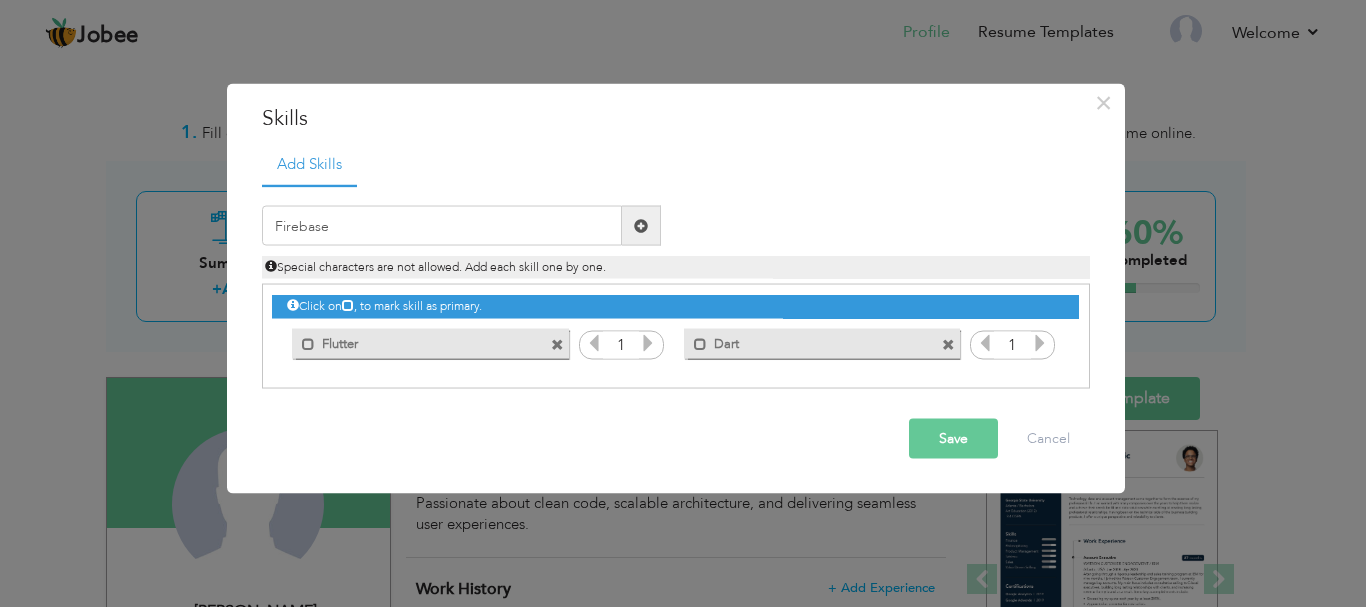 click at bounding box center [641, 225] 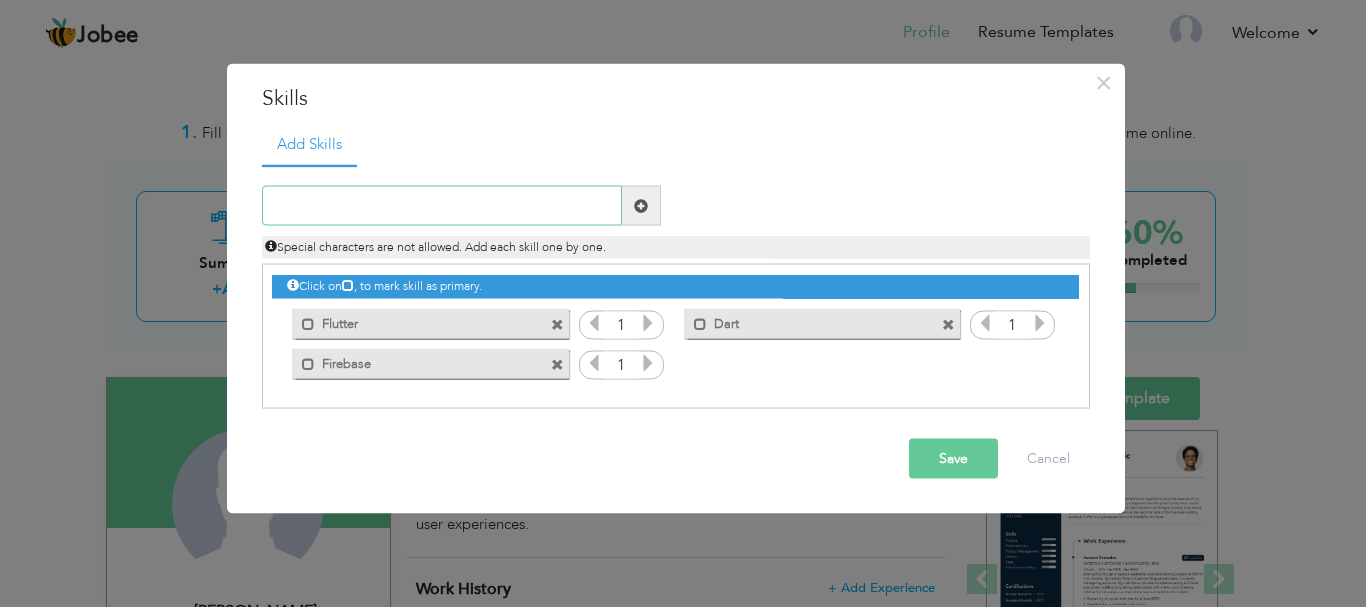 click at bounding box center (442, 206) 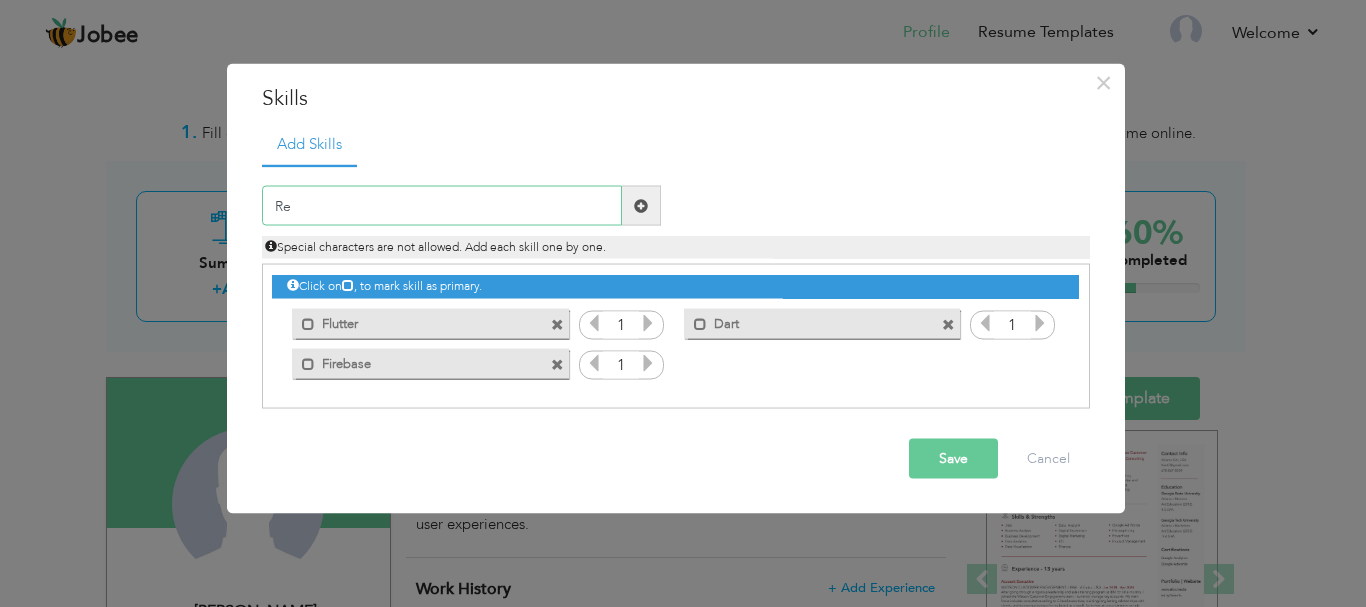 type on "R" 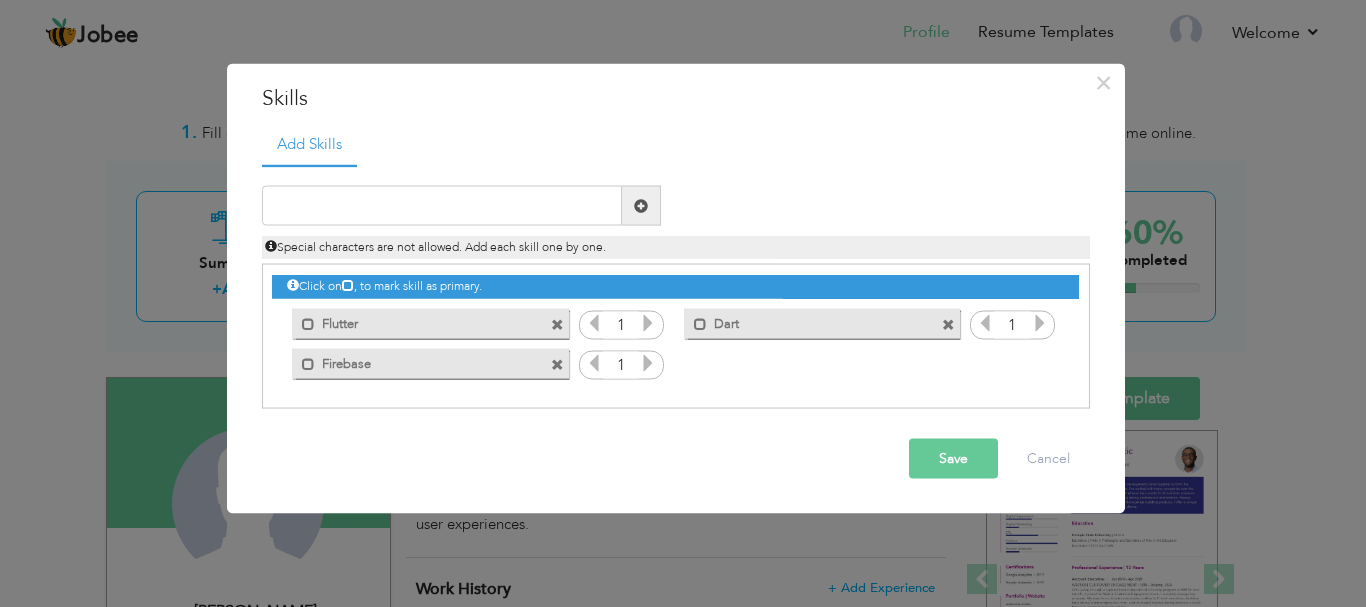 click at bounding box center [557, 364] 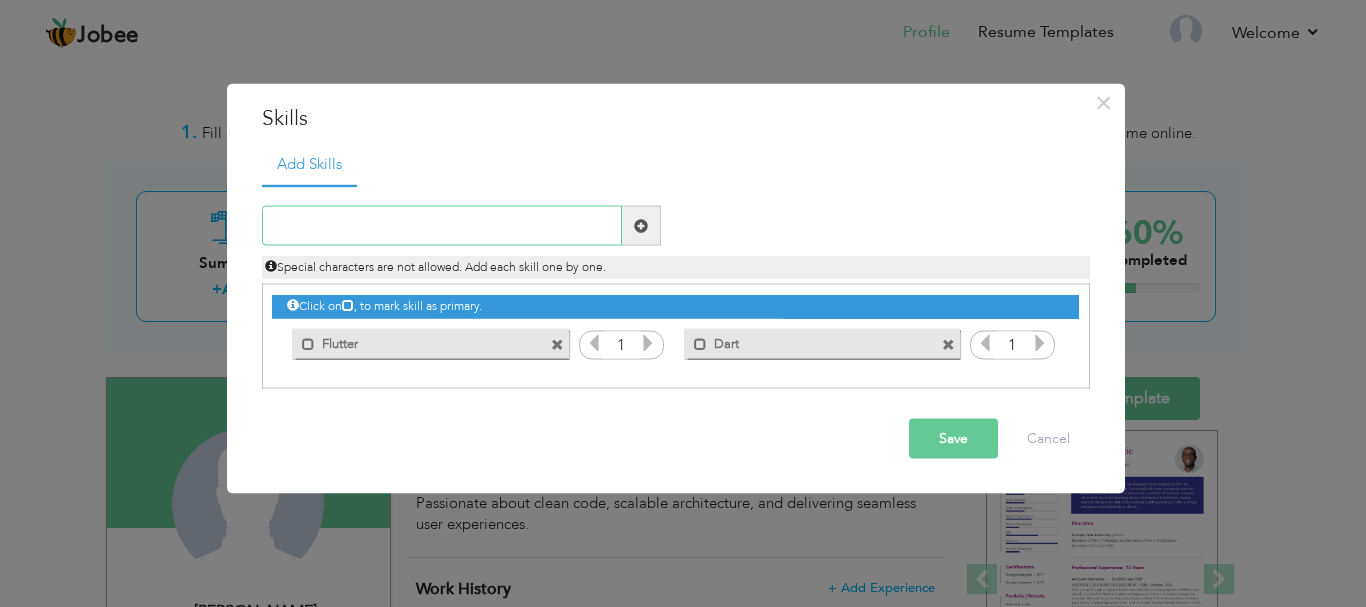 click at bounding box center [442, 226] 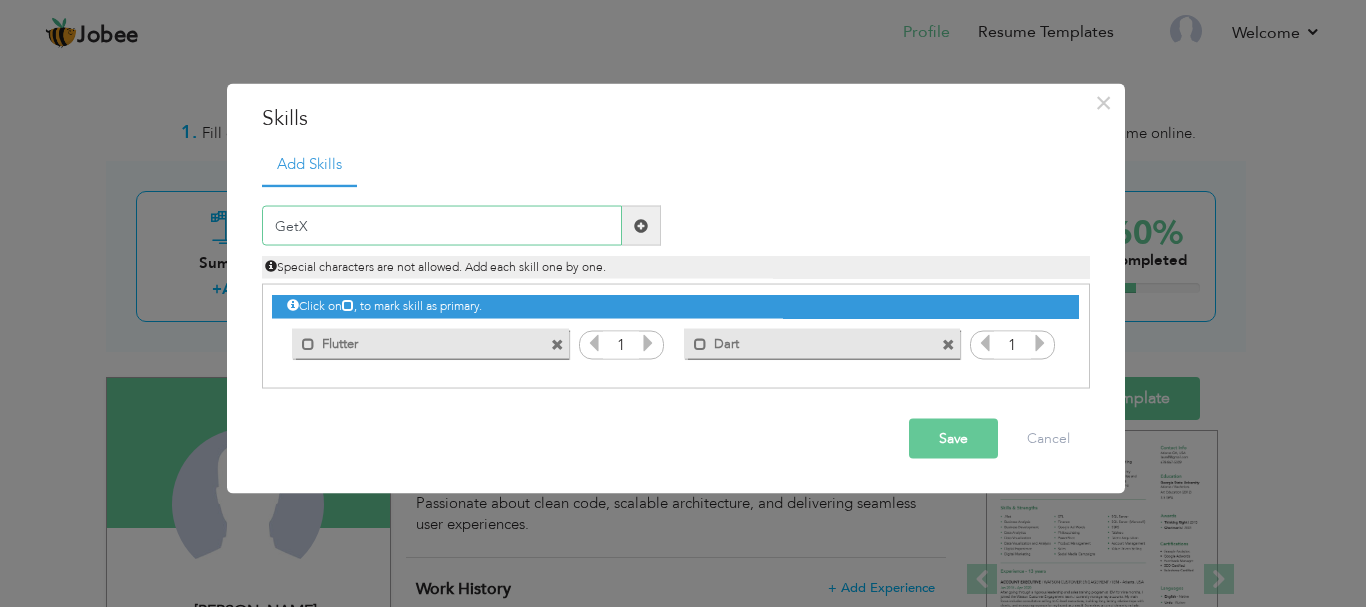 type on "GetX" 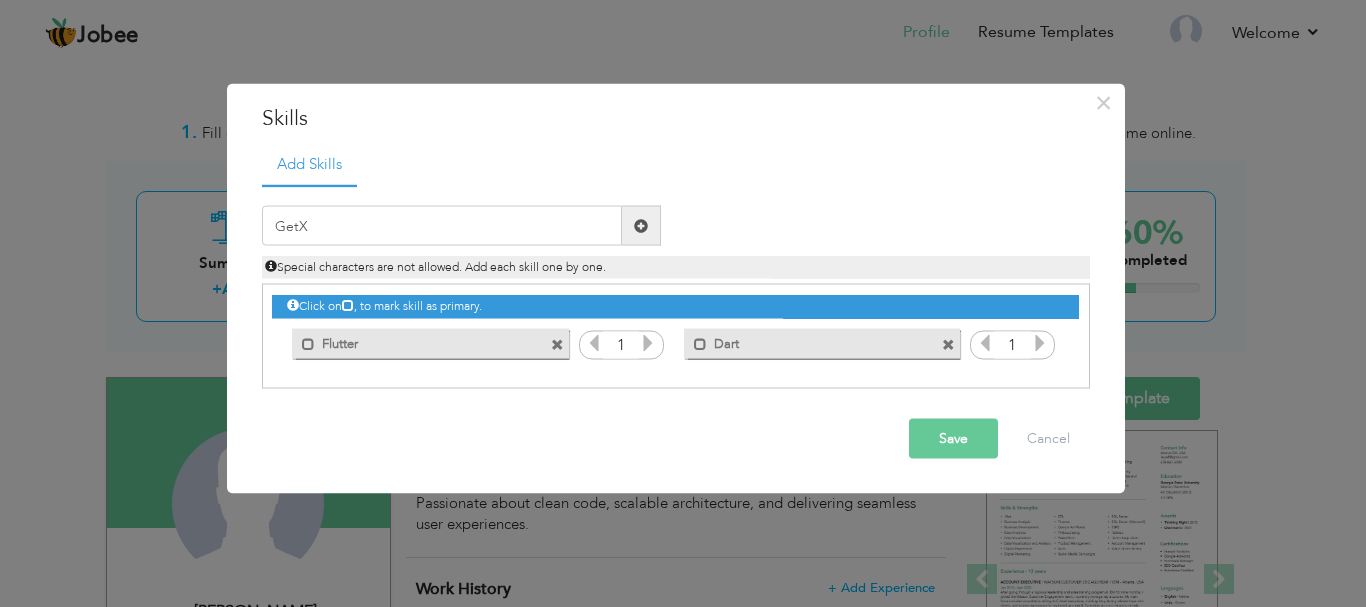 click at bounding box center (641, 225) 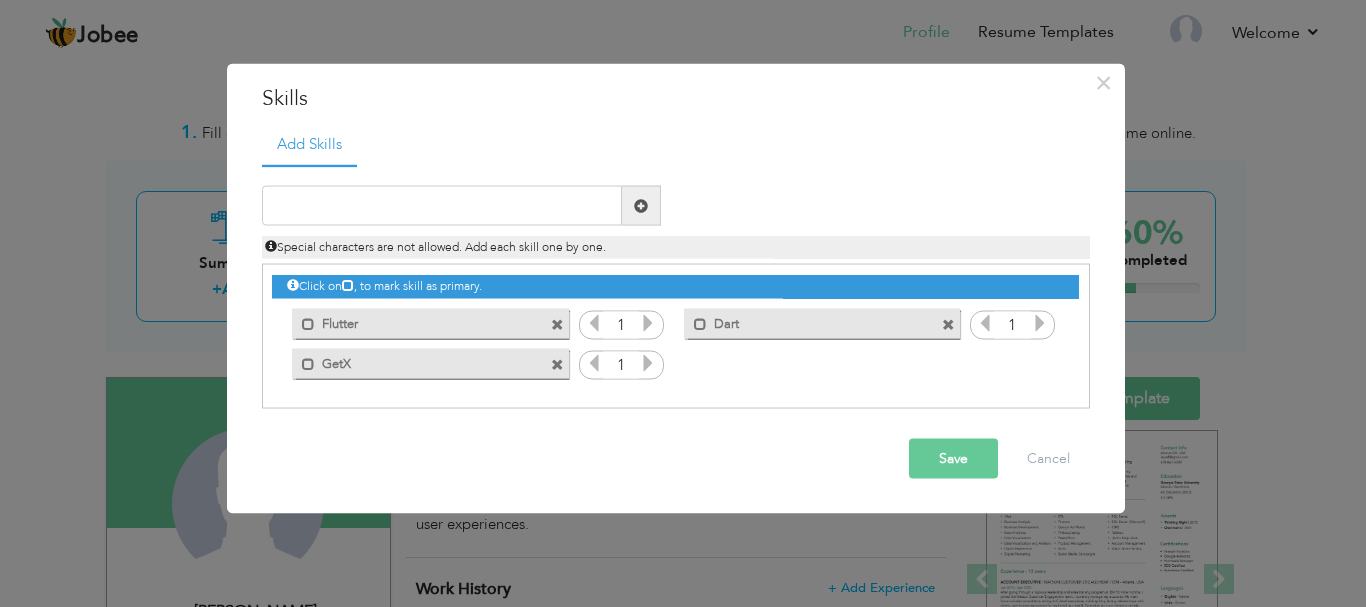 click on "Special characters are not allowed. Add each skill one by one." at bounding box center (676, 242) 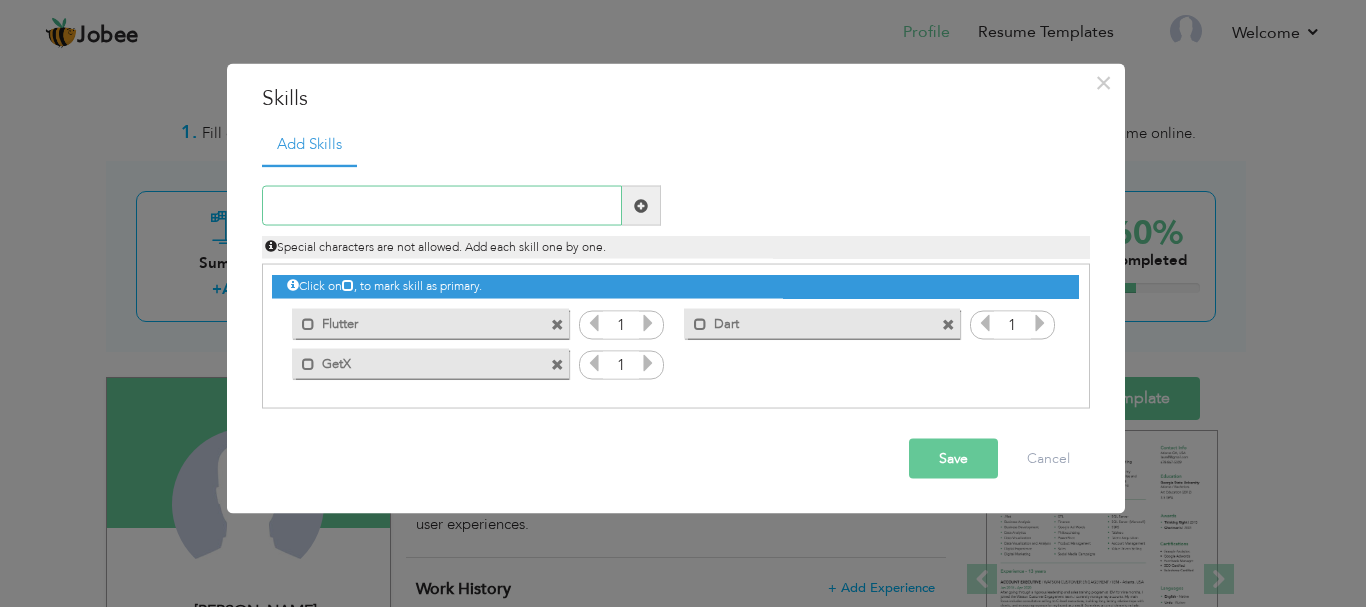 click at bounding box center (442, 206) 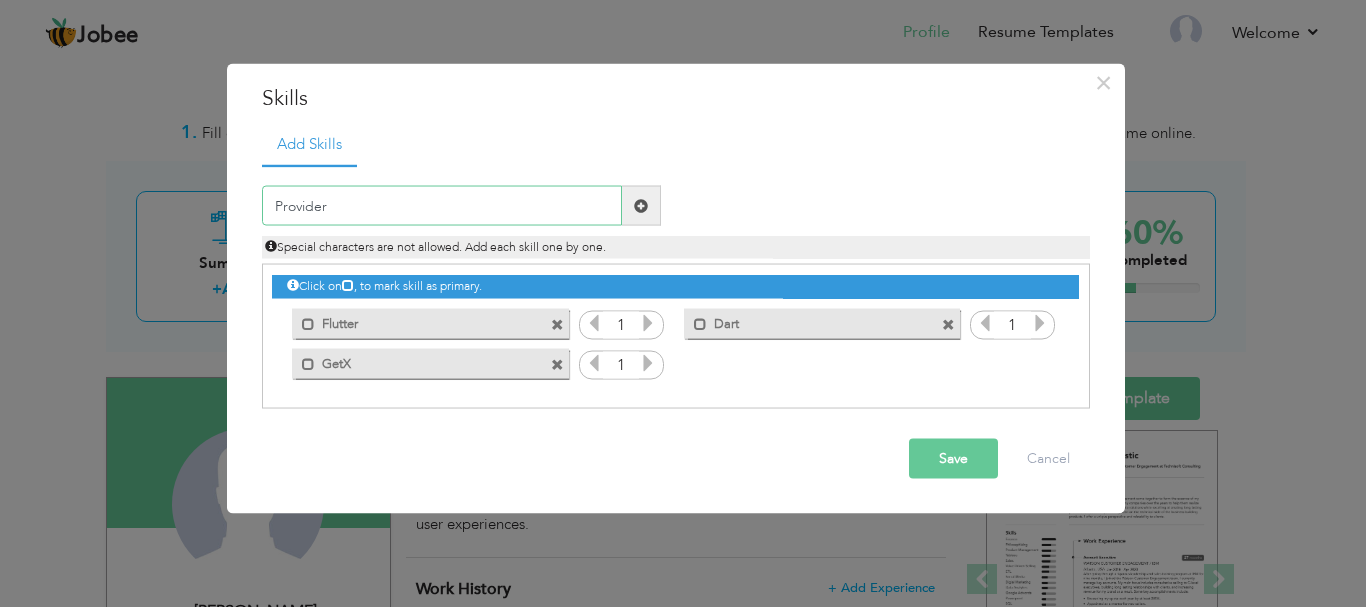 type on "Provider" 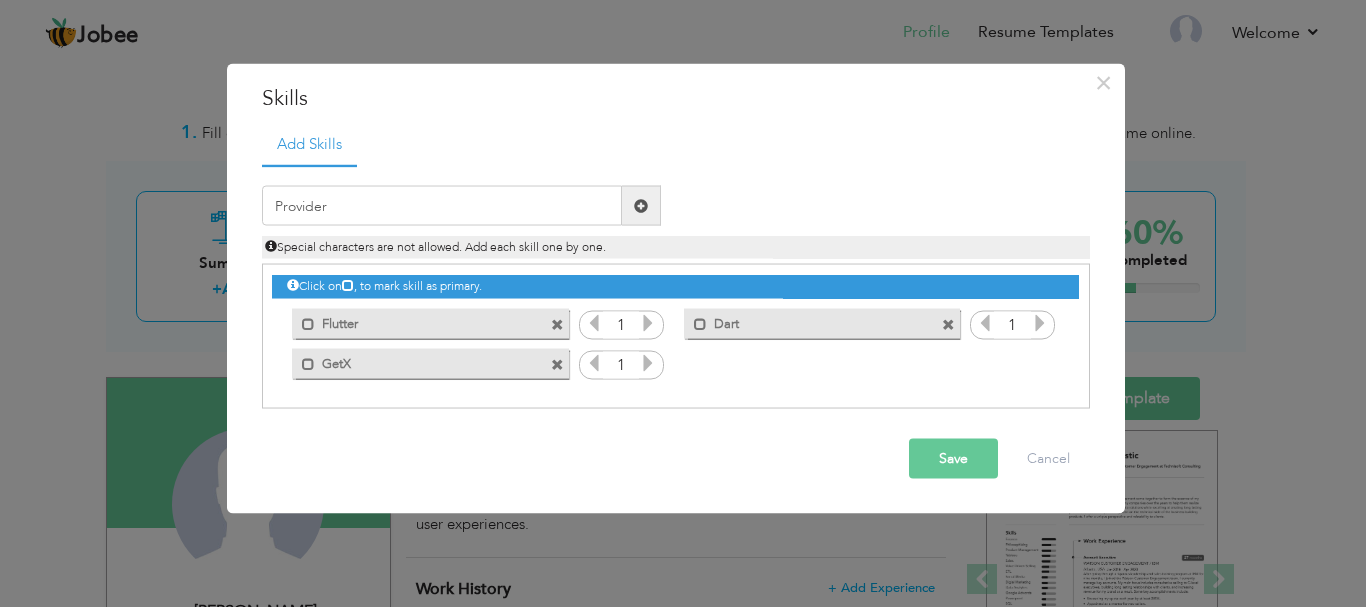 click at bounding box center (641, 206) 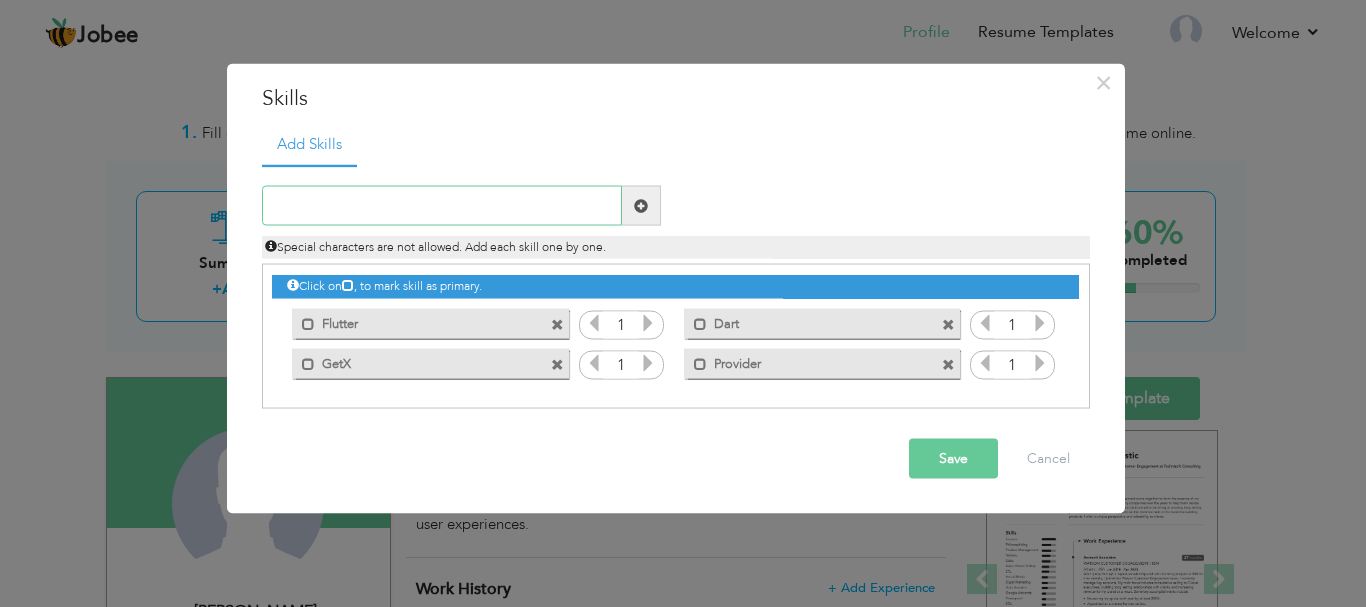 click at bounding box center [442, 206] 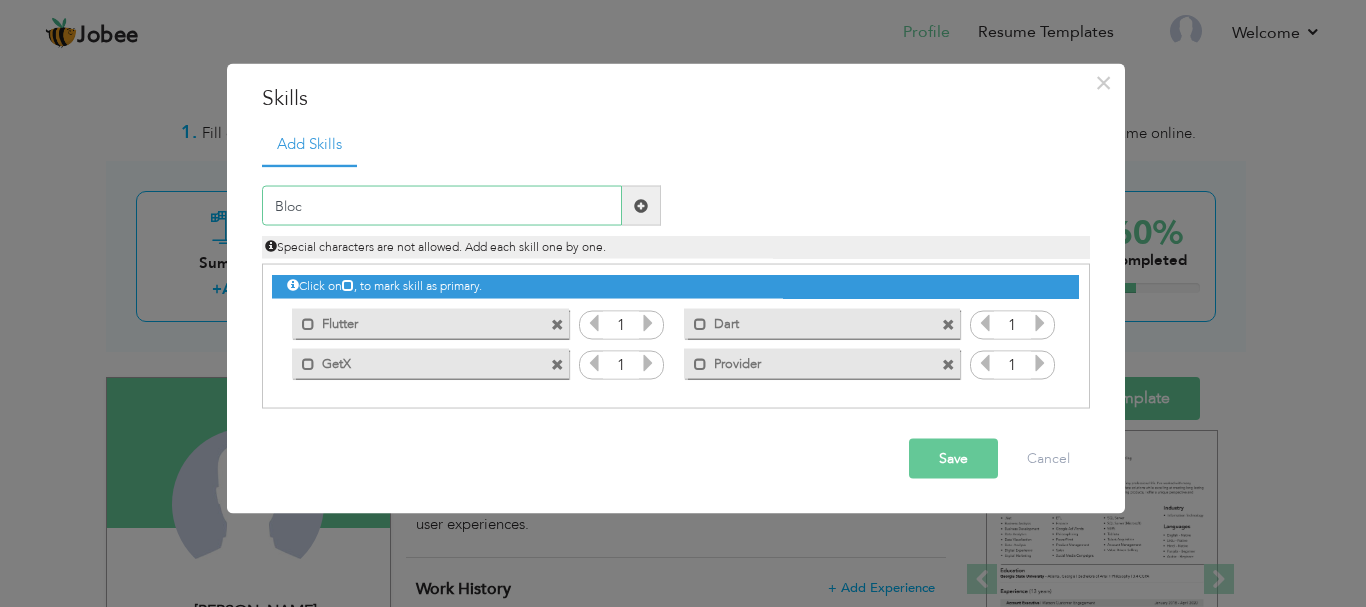 type on "Bloc" 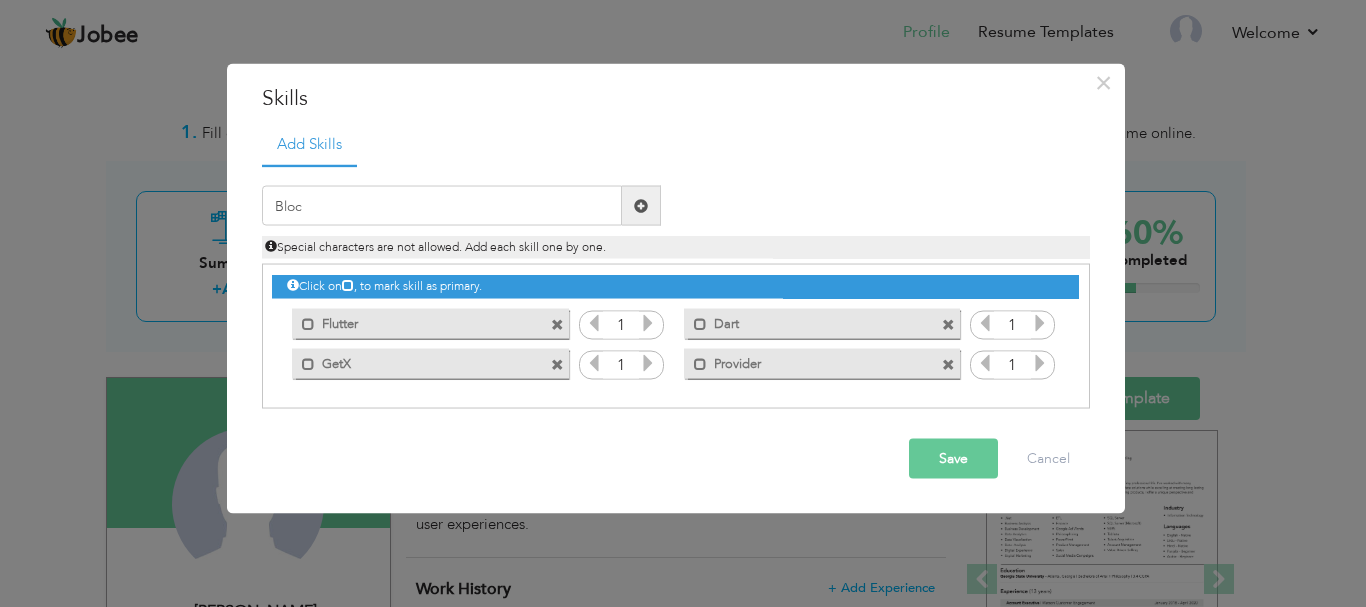 click at bounding box center [641, 205] 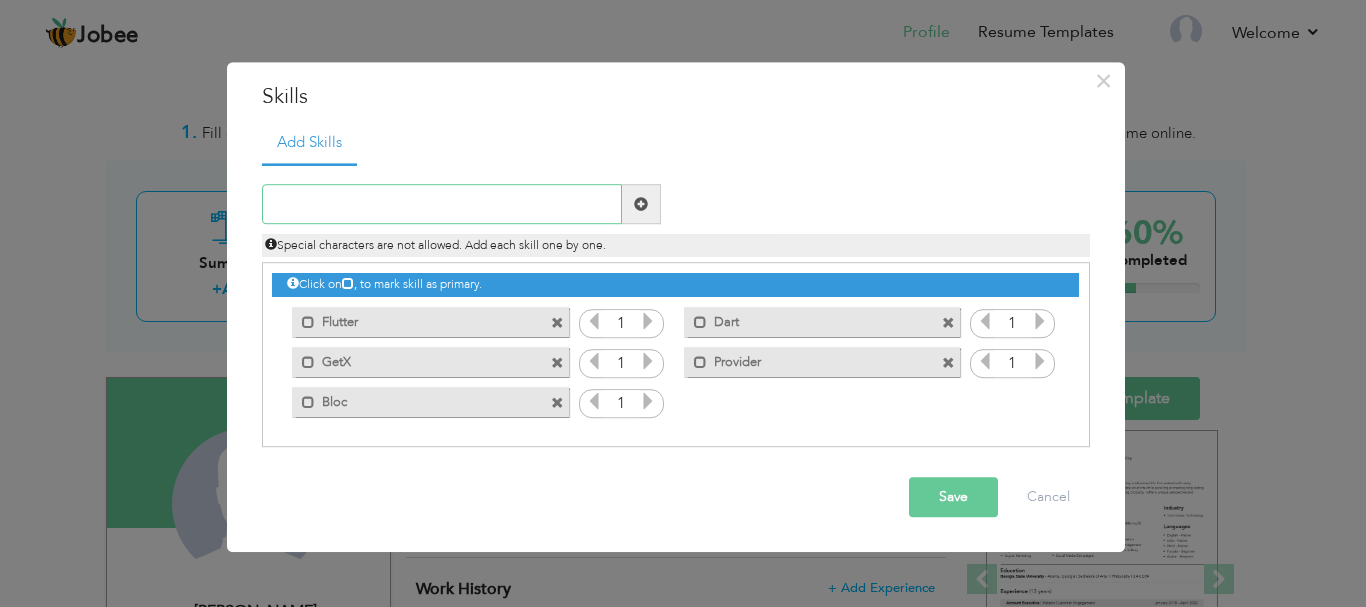 click at bounding box center (442, 205) 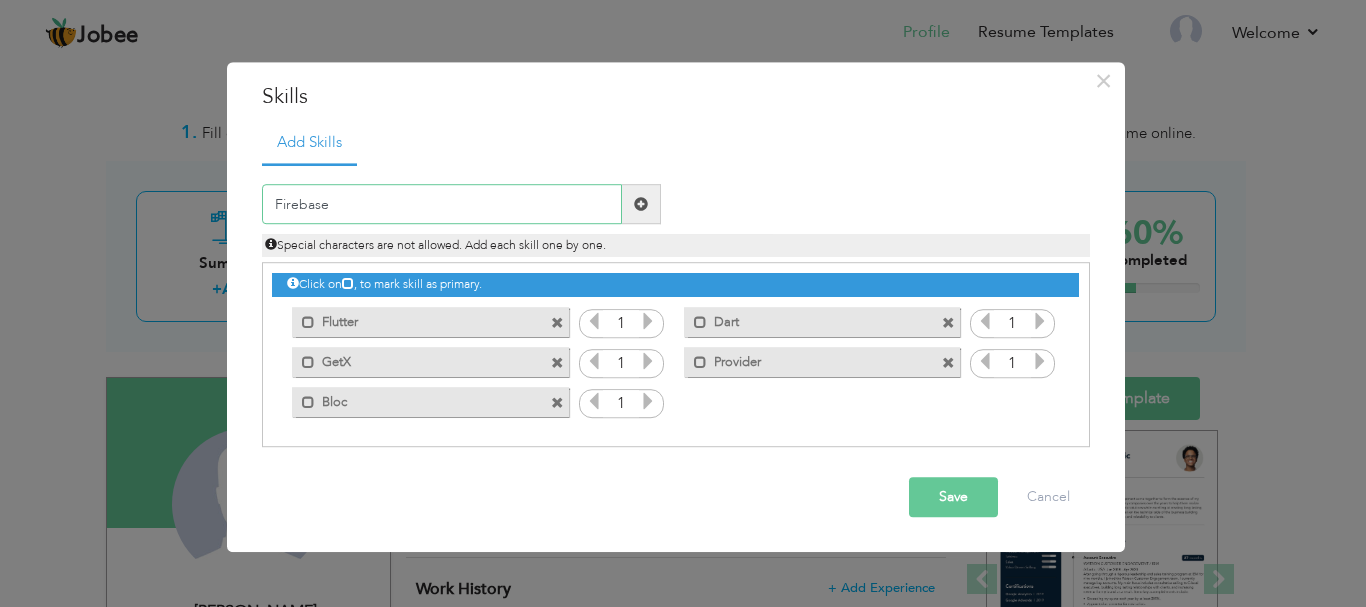 type on "Firebase" 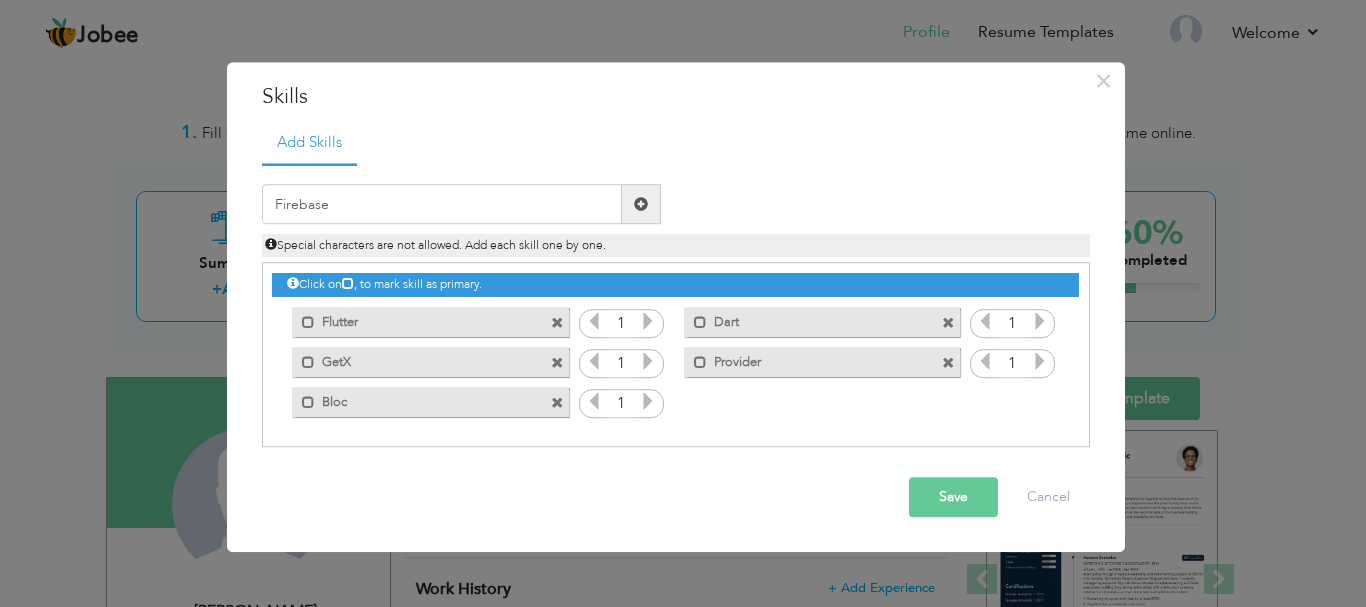 drag, startPoint x: 649, startPoint y: 204, endPoint x: 513, endPoint y: 201, distance: 136.03308 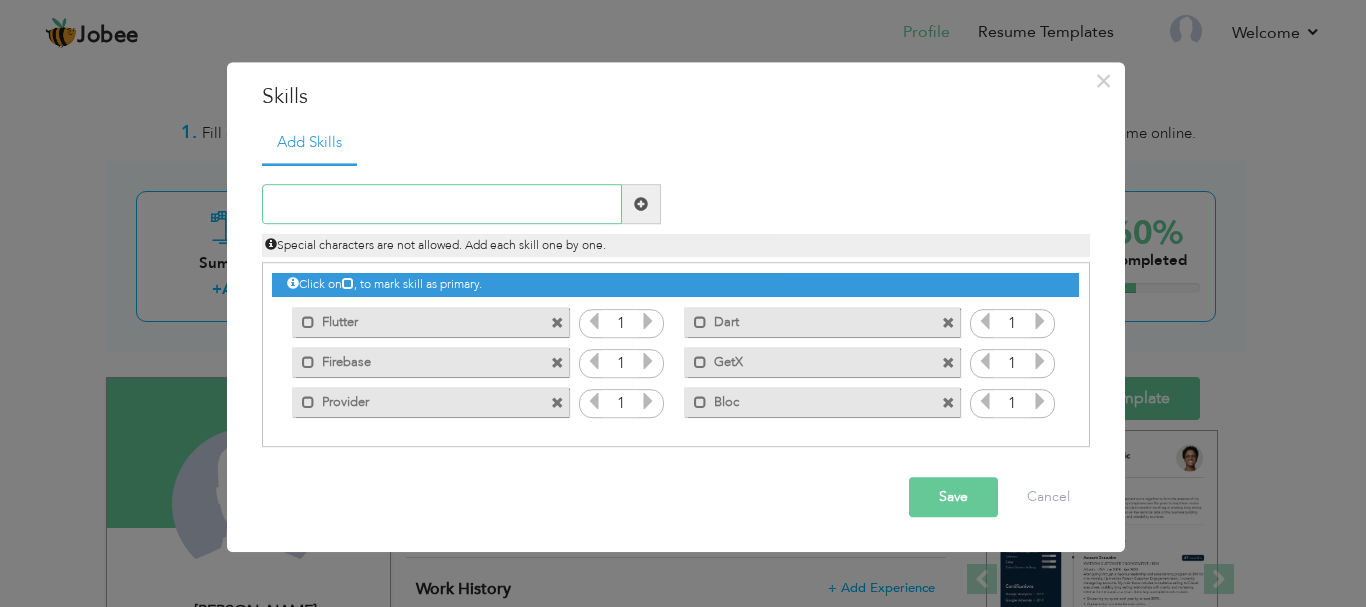 click at bounding box center [442, 205] 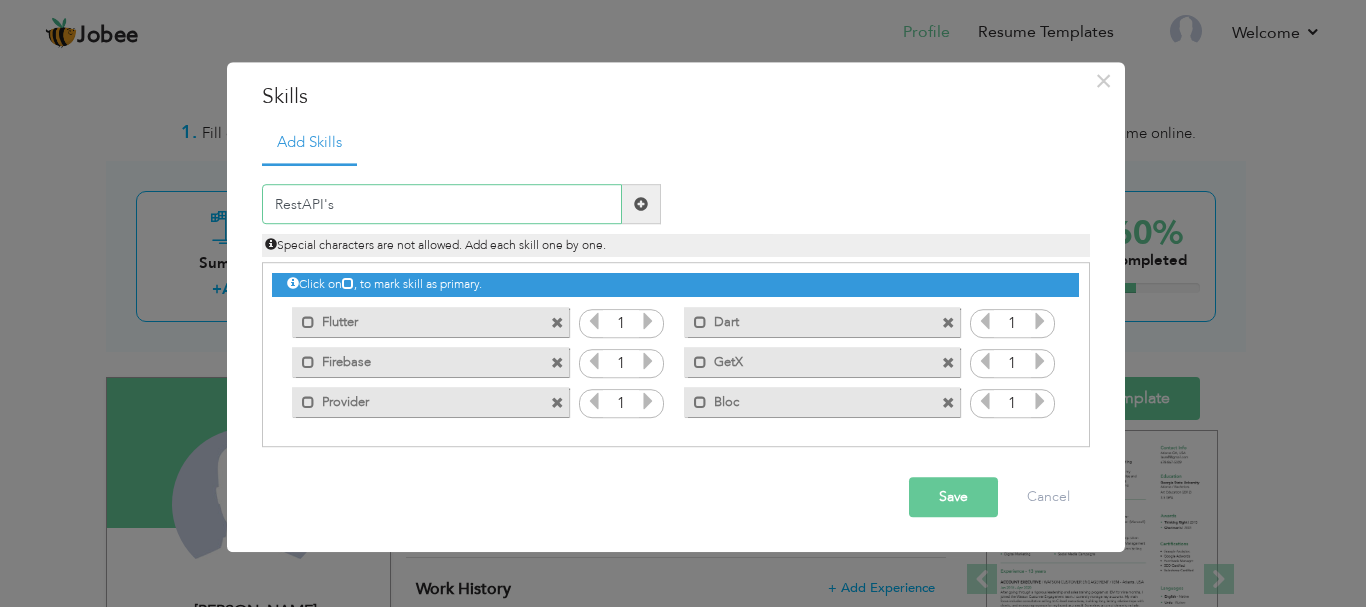 type on "RestAPI's" 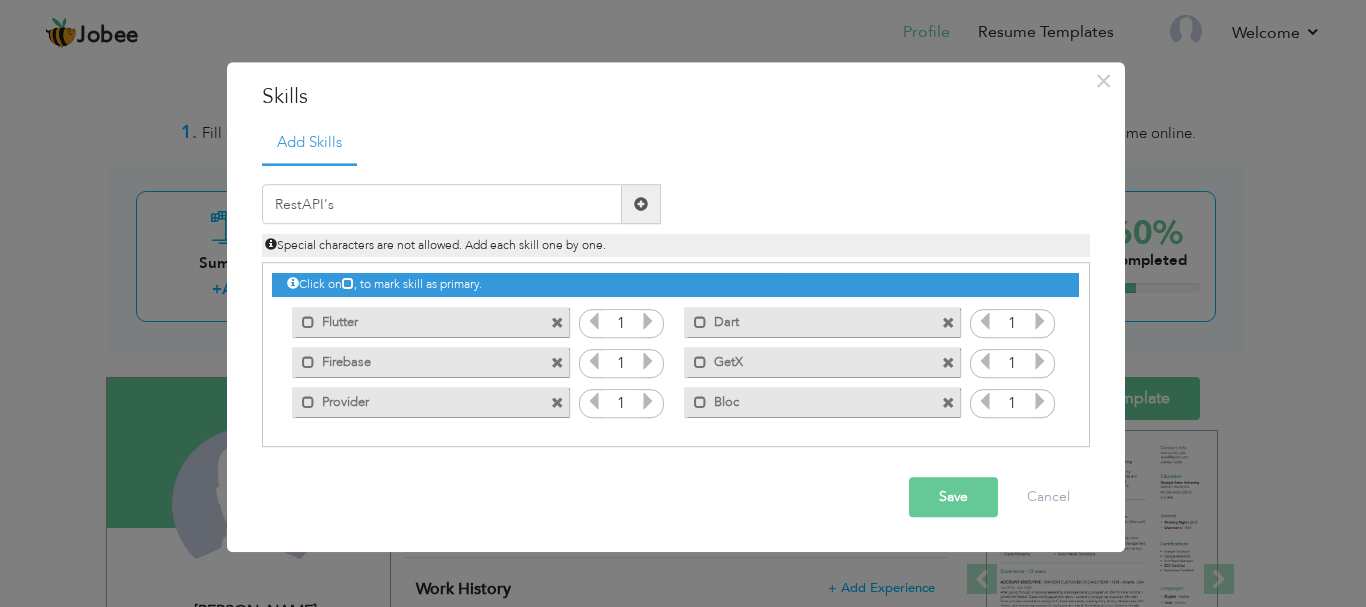 click at bounding box center (641, 204) 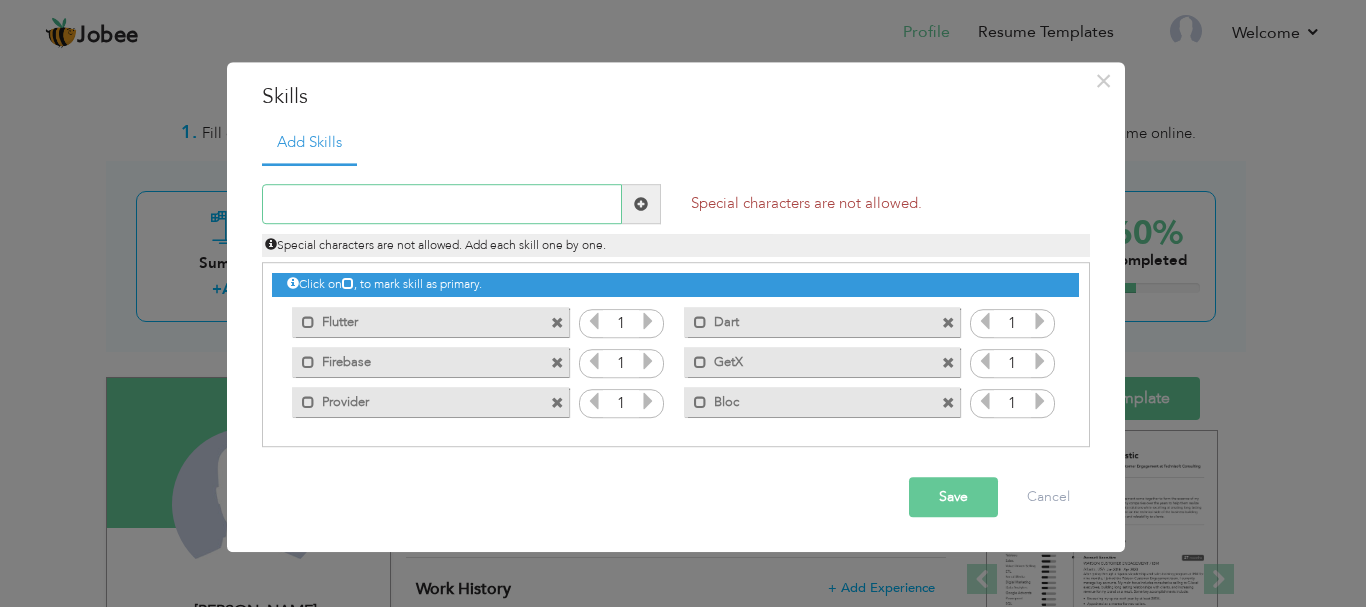 click at bounding box center (442, 205) 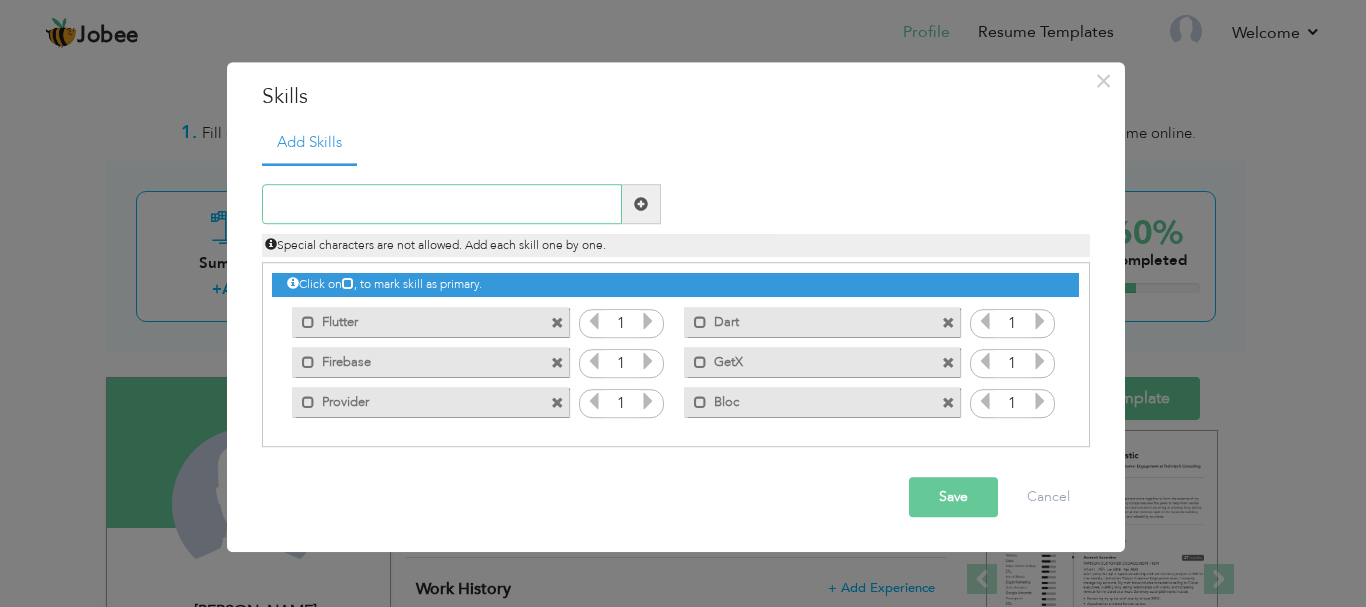 type on "E" 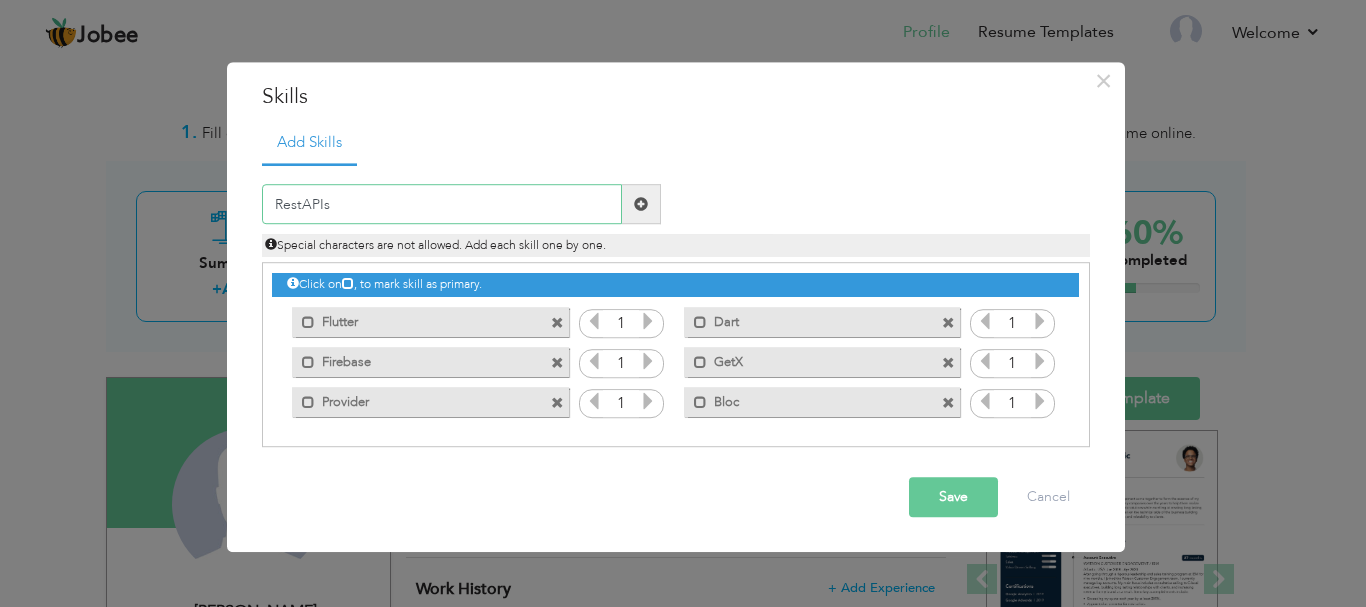 type on "RestAPIs" 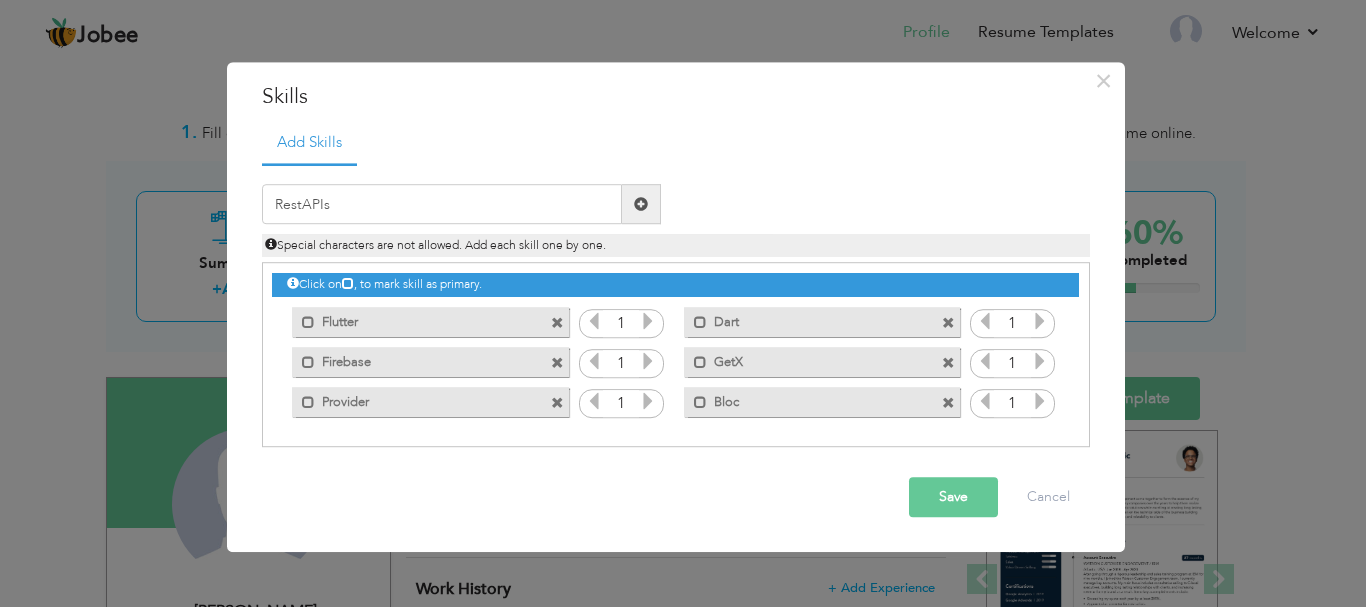 drag, startPoint x: 652, startPoint y: 226, endPoint x: 636, endPoint y: 202, distance: 28.84441 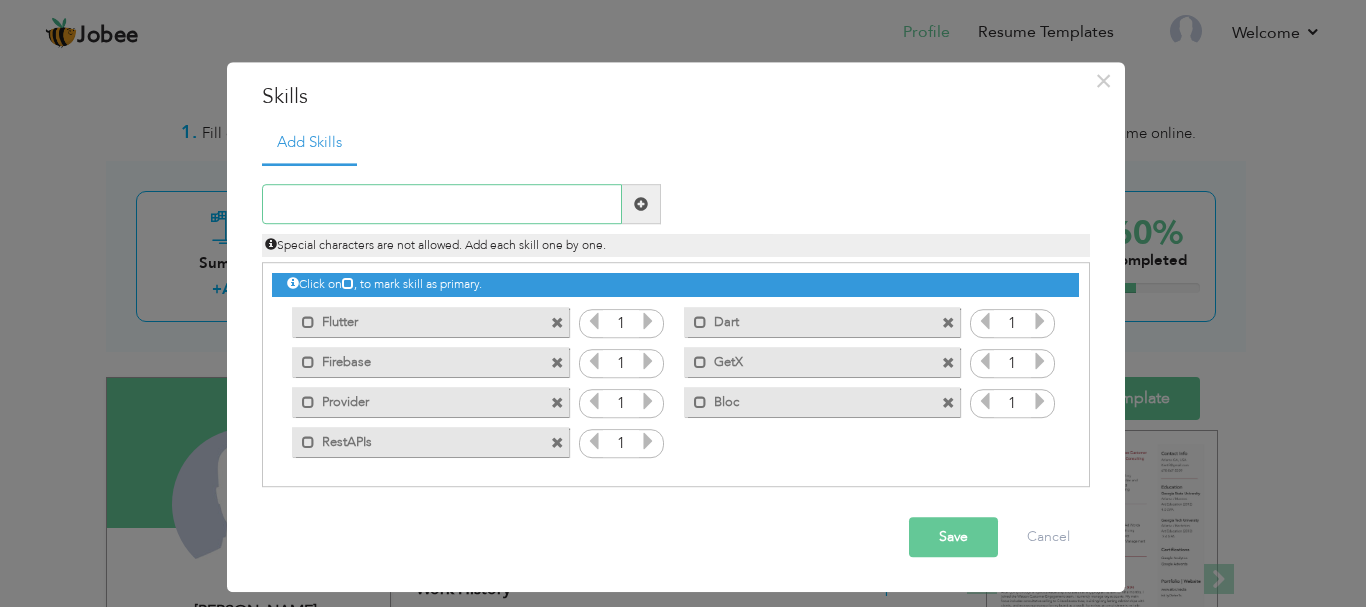 click at bounding box center [442, 205] 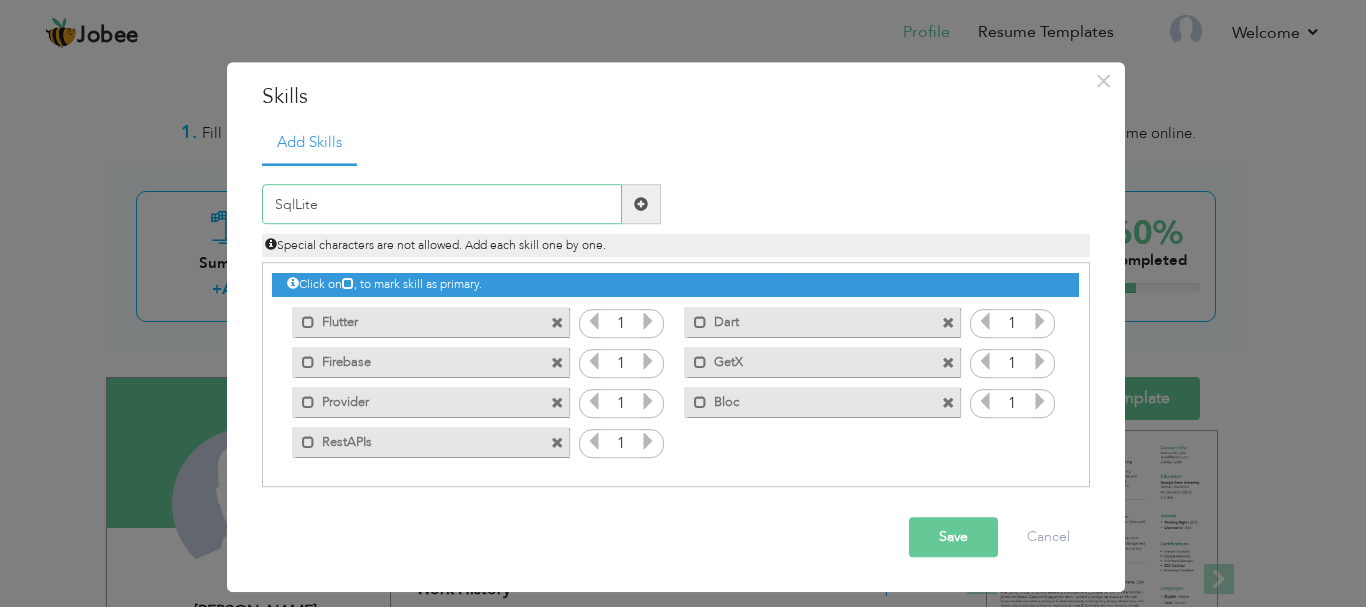 click on "SqlLite" at bounding box center [442, 205] 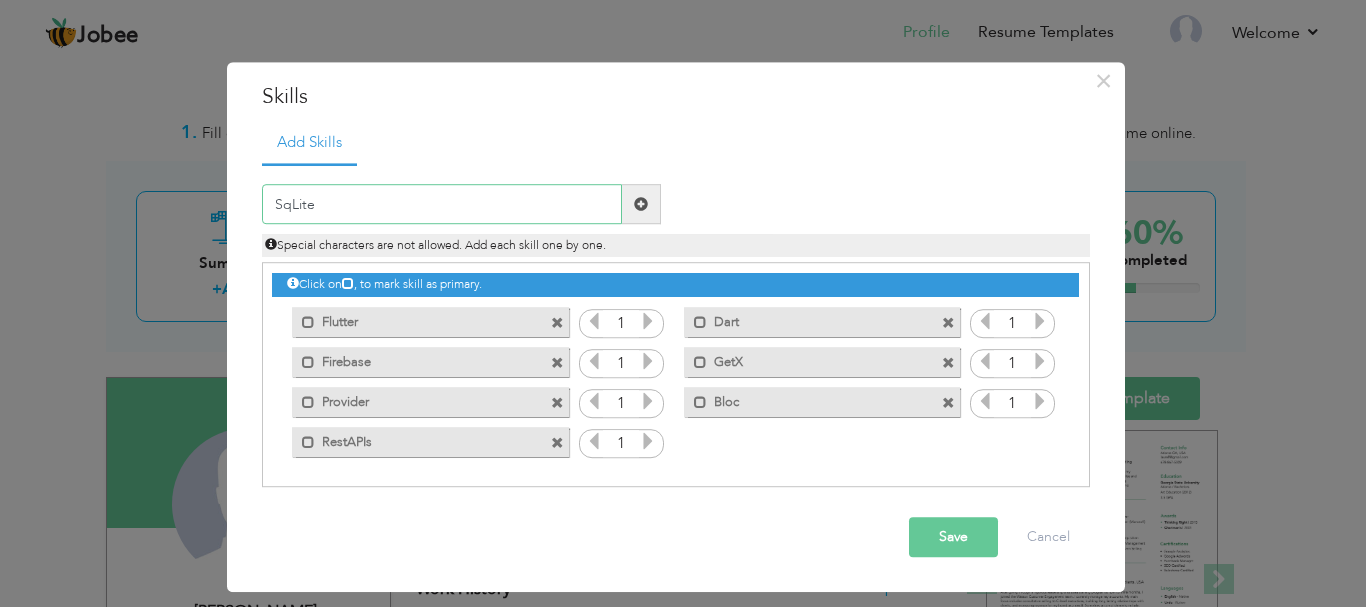 type on "SqfLite" 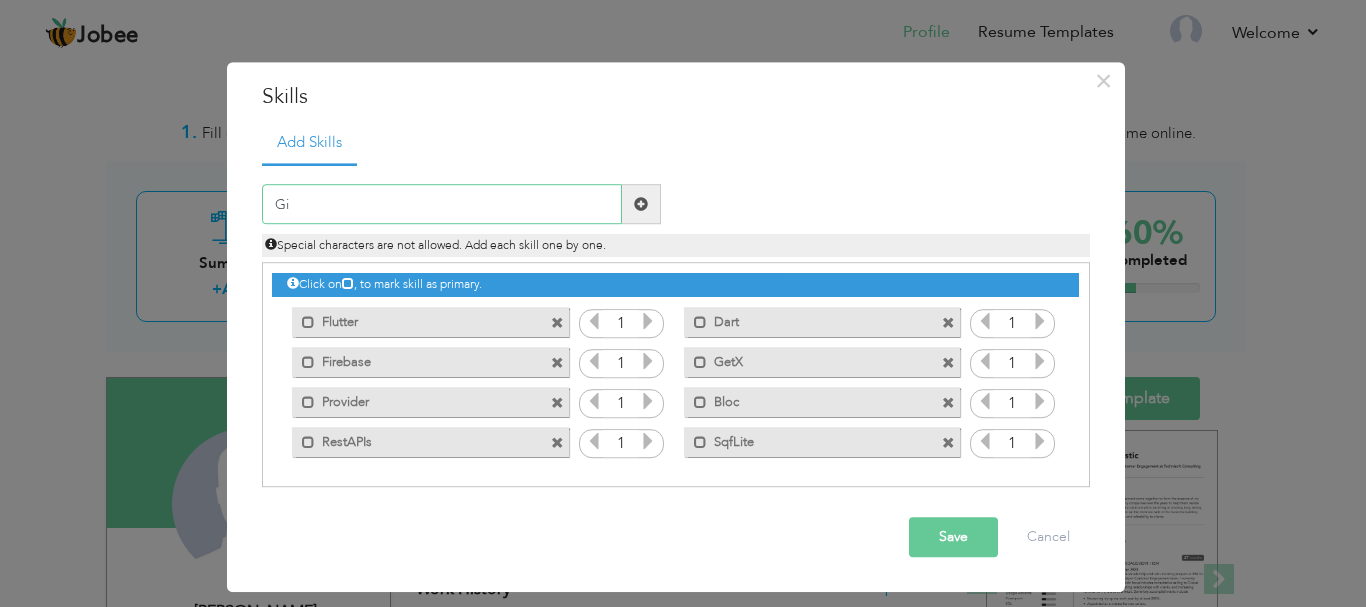 type on "Git" 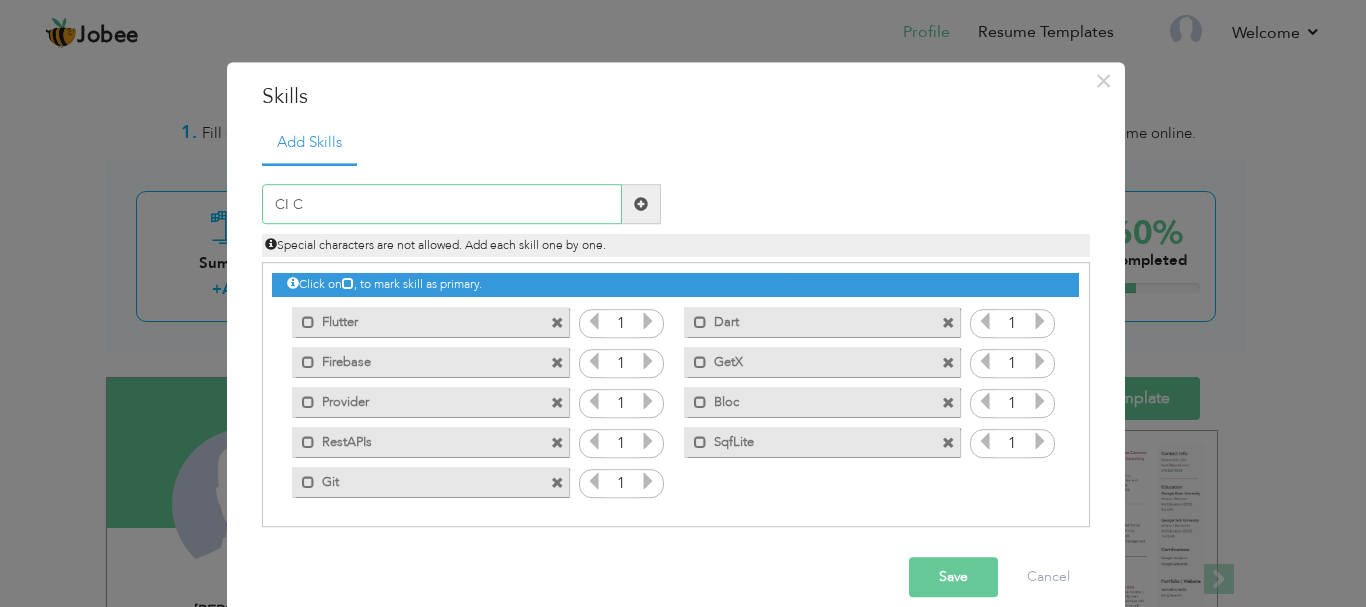 type on "CI CD" 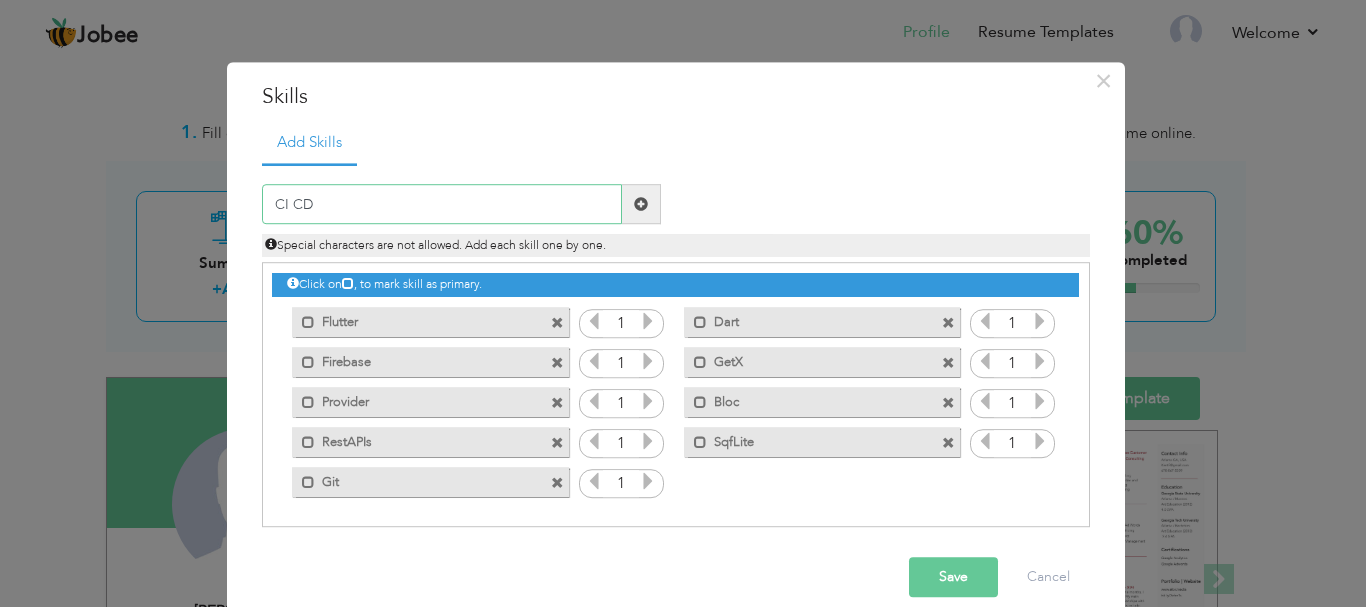 type 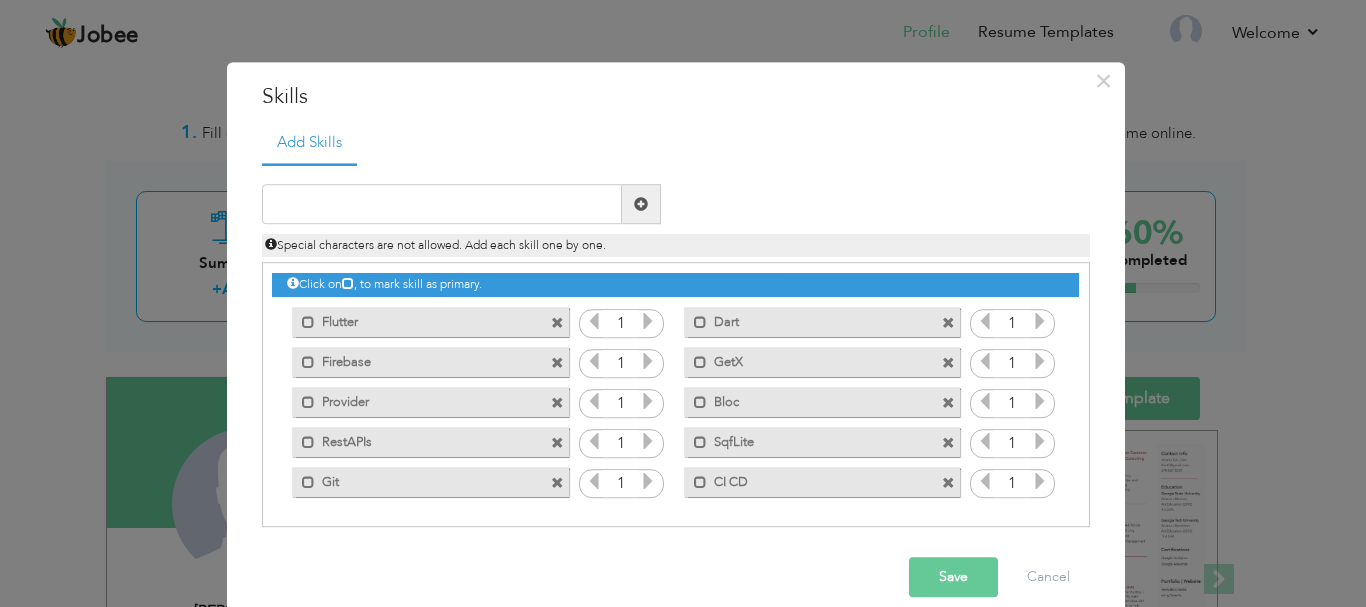 drag, startPoint x: 942, startPoint y: 584, endPoint x: 906, endPoint y: 599, distance: 39 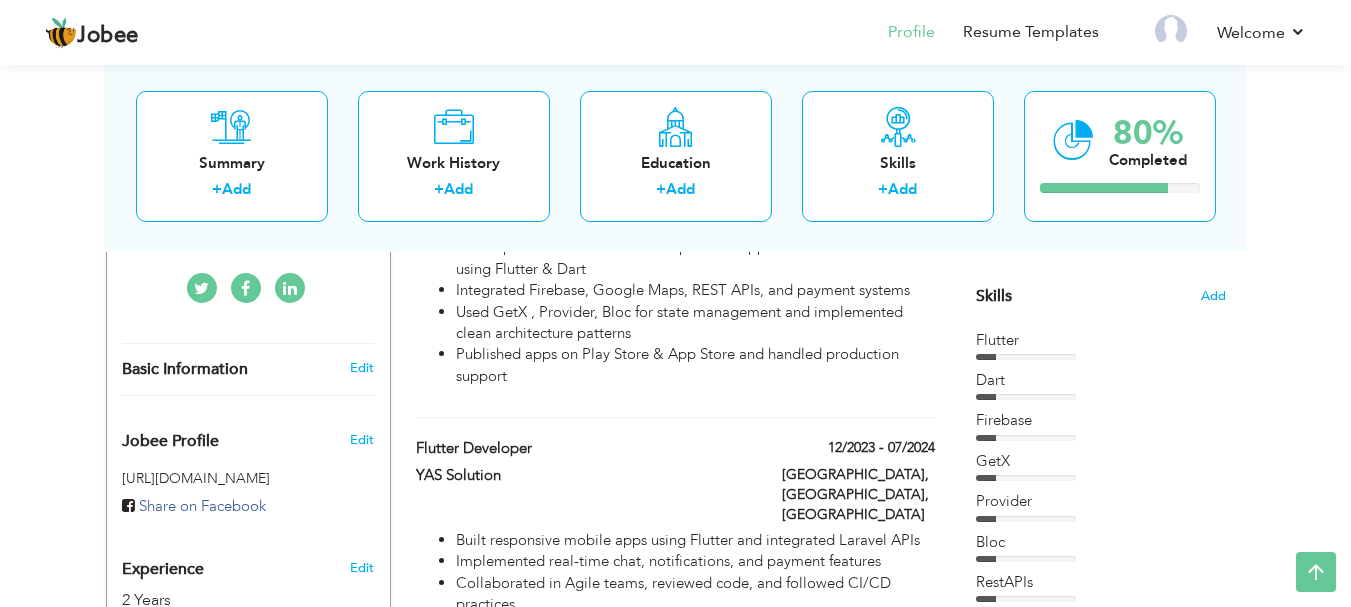 scroll, scrollTop: 522, scrollLeft: 0, axis: vertical 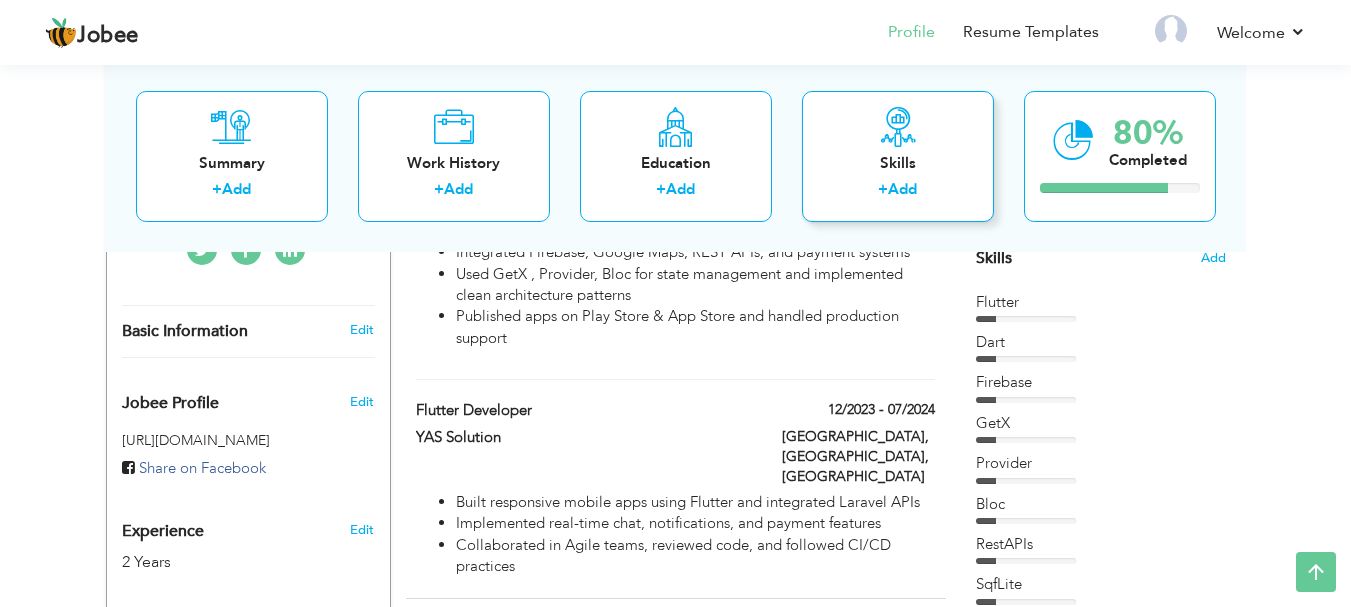 click on "Skills
+  Add" at bounding box center (898, 155) 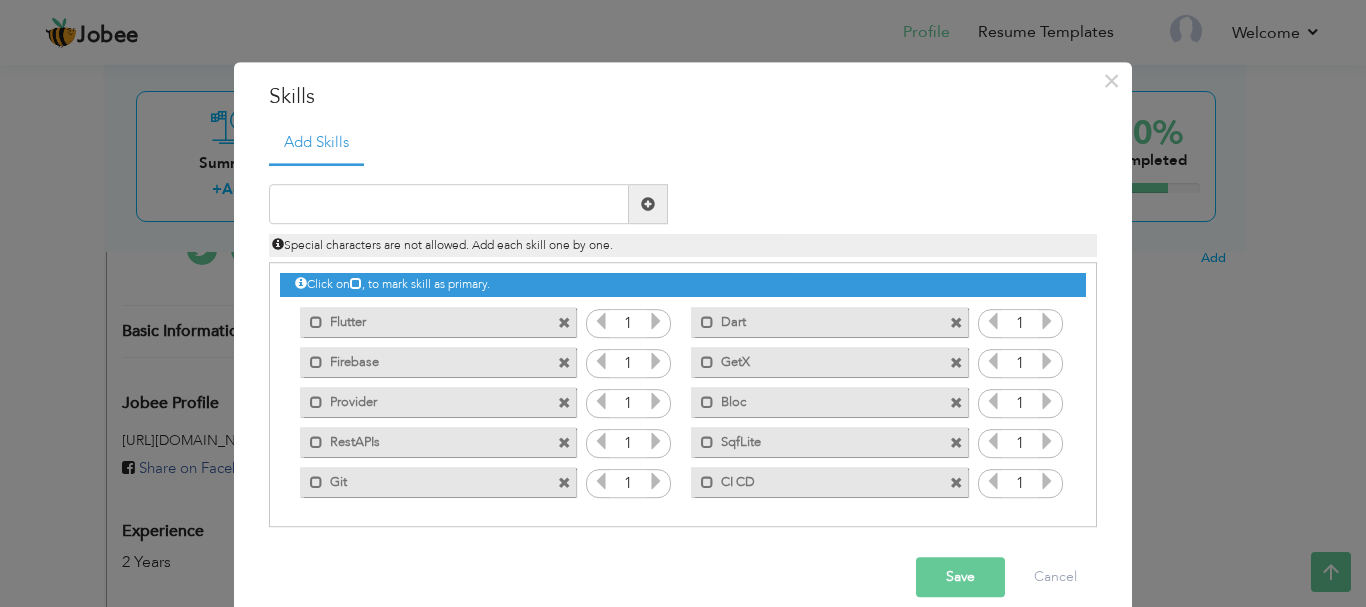 click at bounding box center [656, 322] 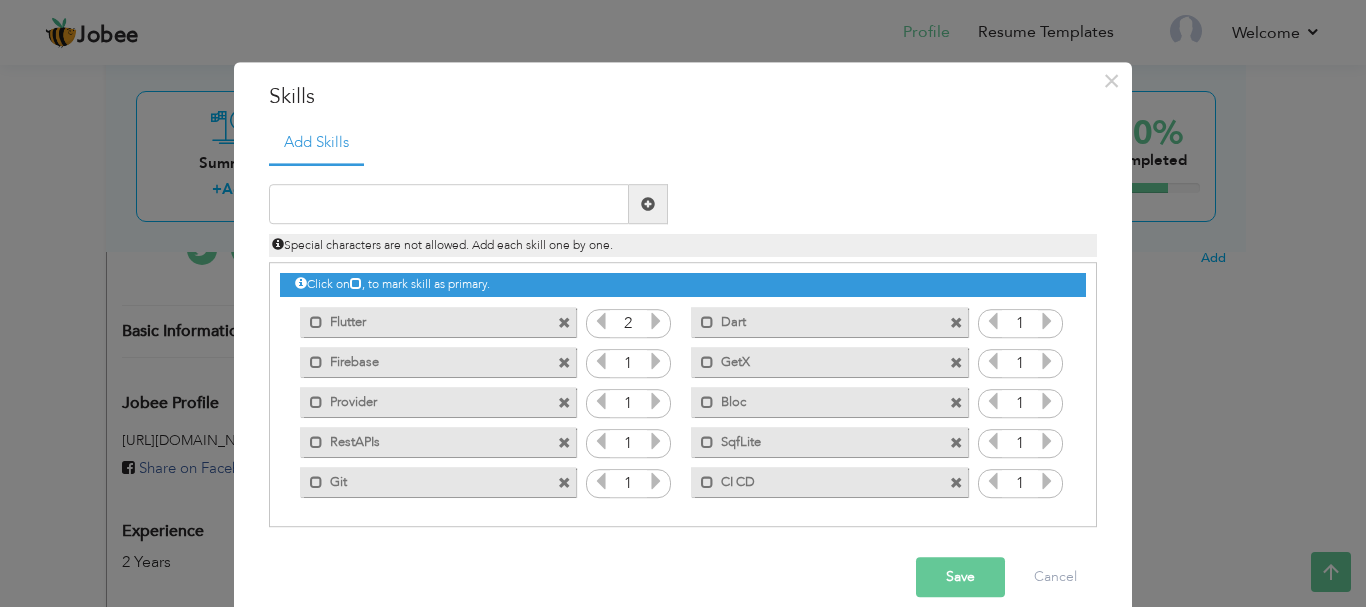 click at bounding box center (656, 322) 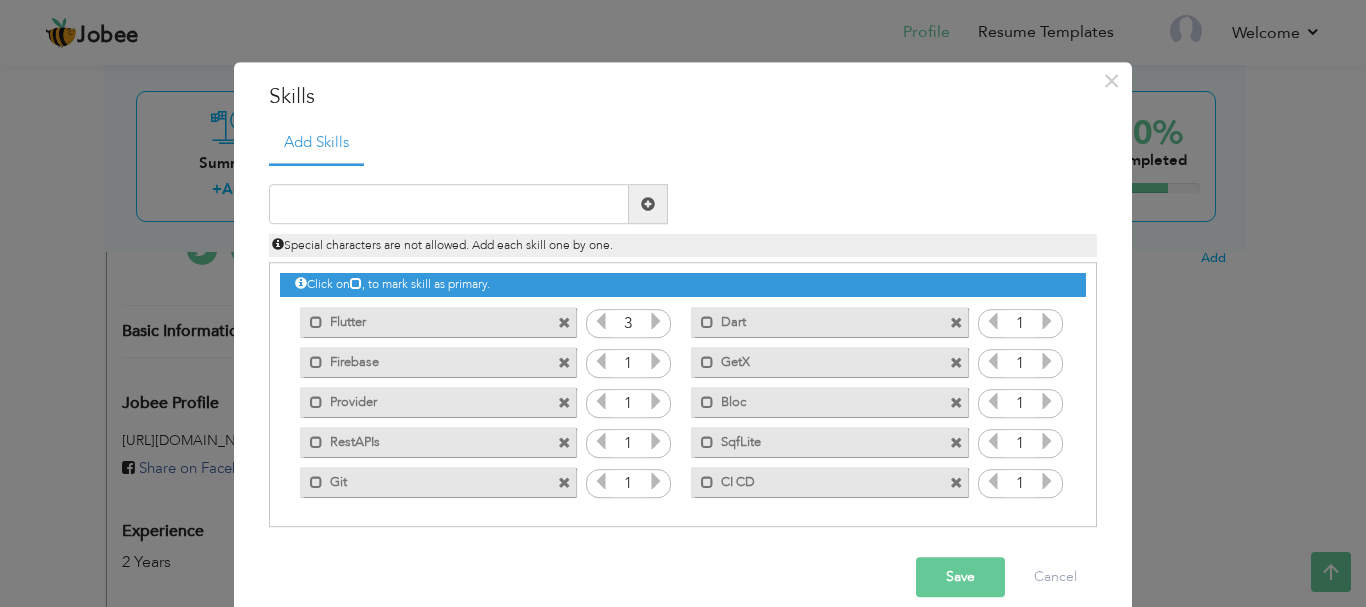 click at bounding box center [656, 322] 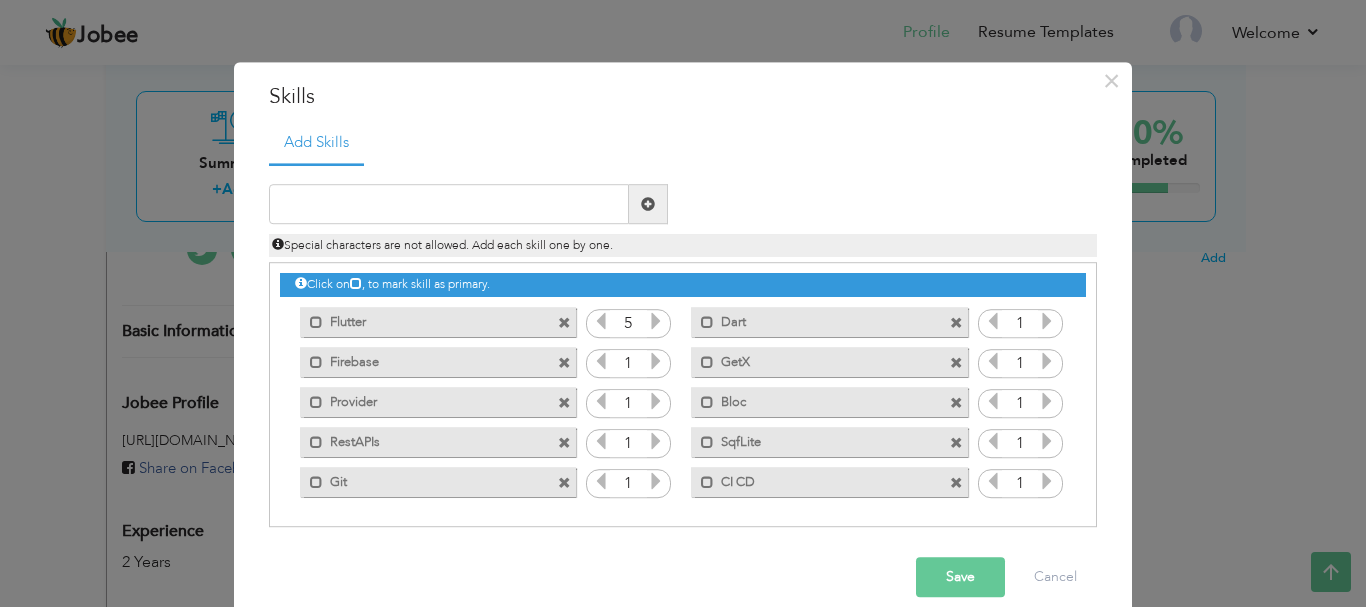 click at bounding box center (656, 322) 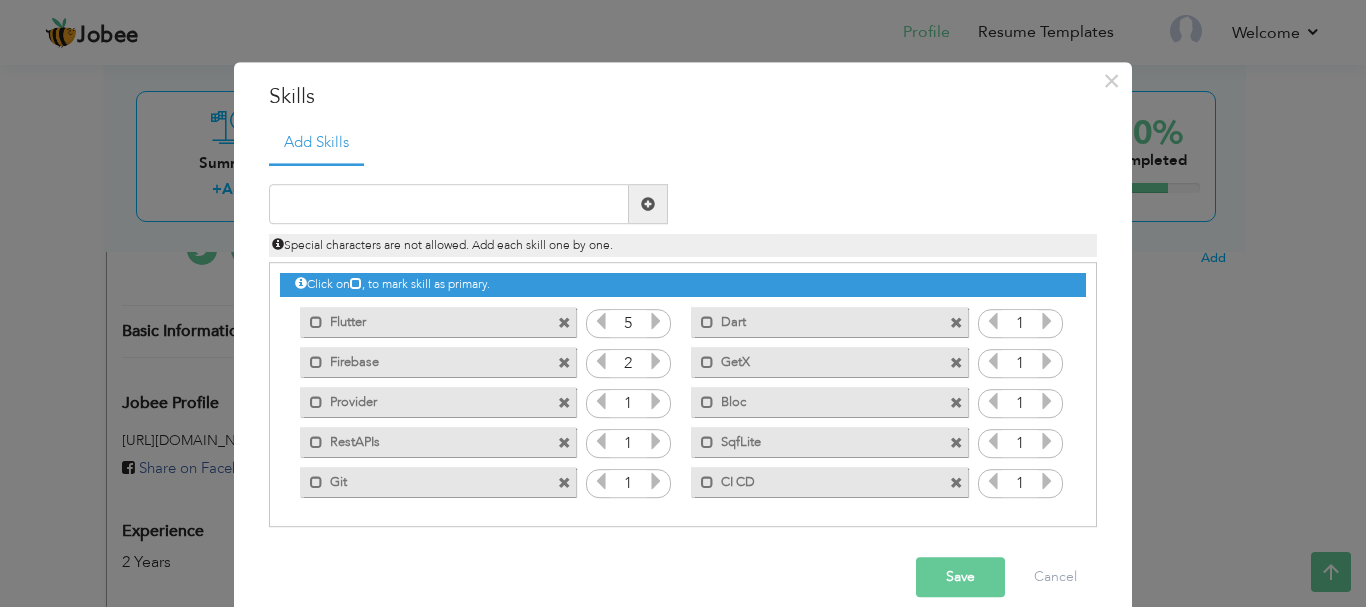 click at bounding box center [656, 362] 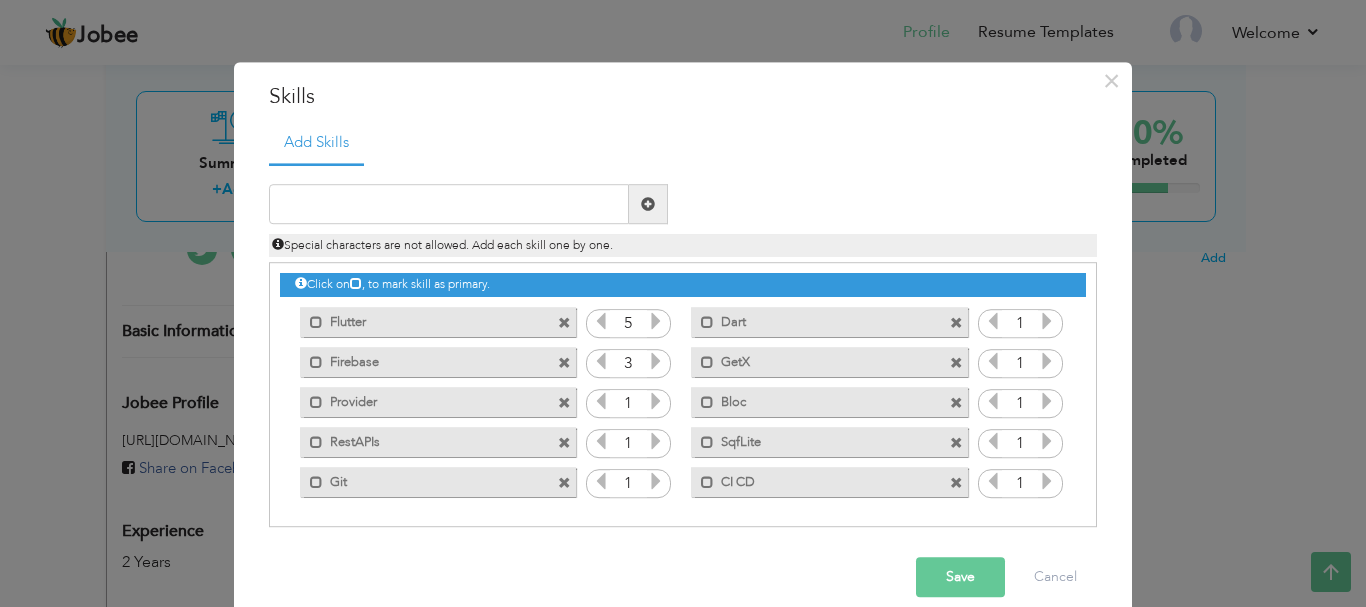 click at bounding box center (656, 362) 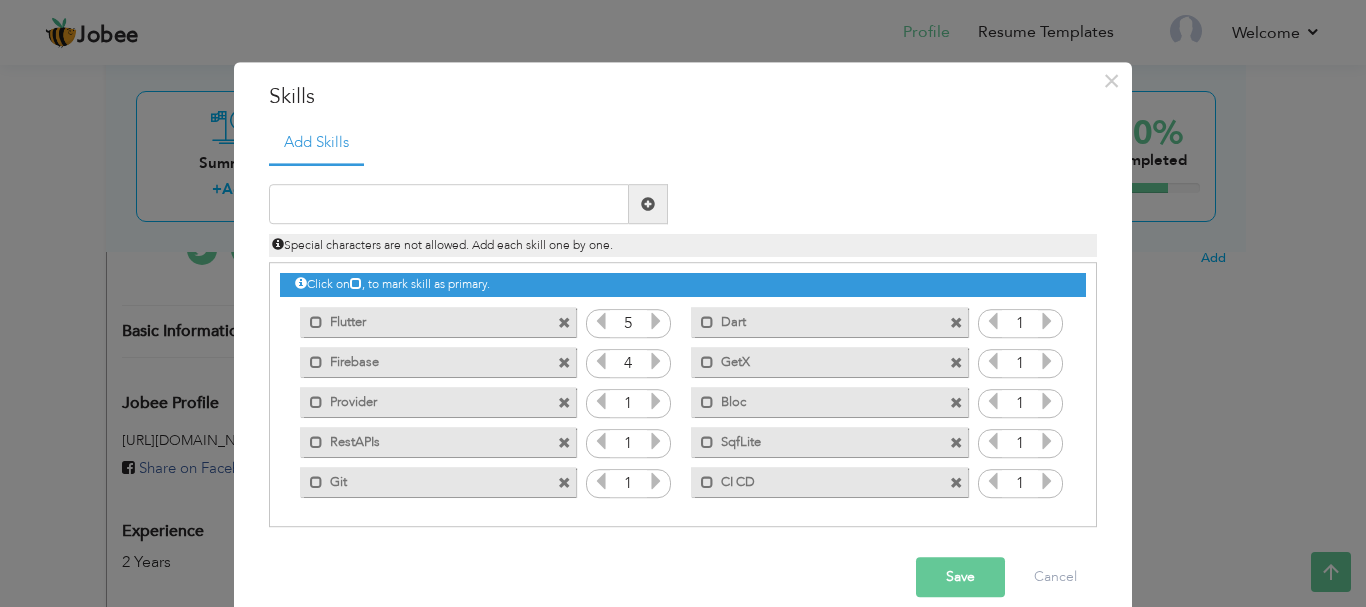 click at bounding box center (656, 362) 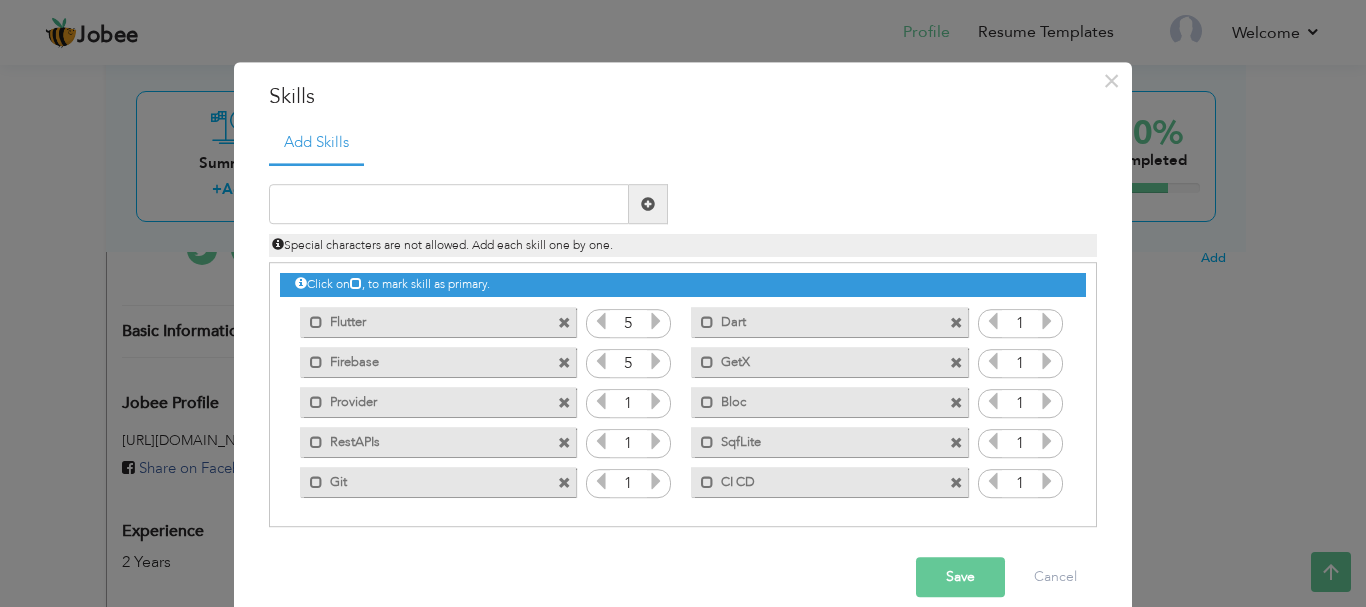 click at bounding box center [656, 362] 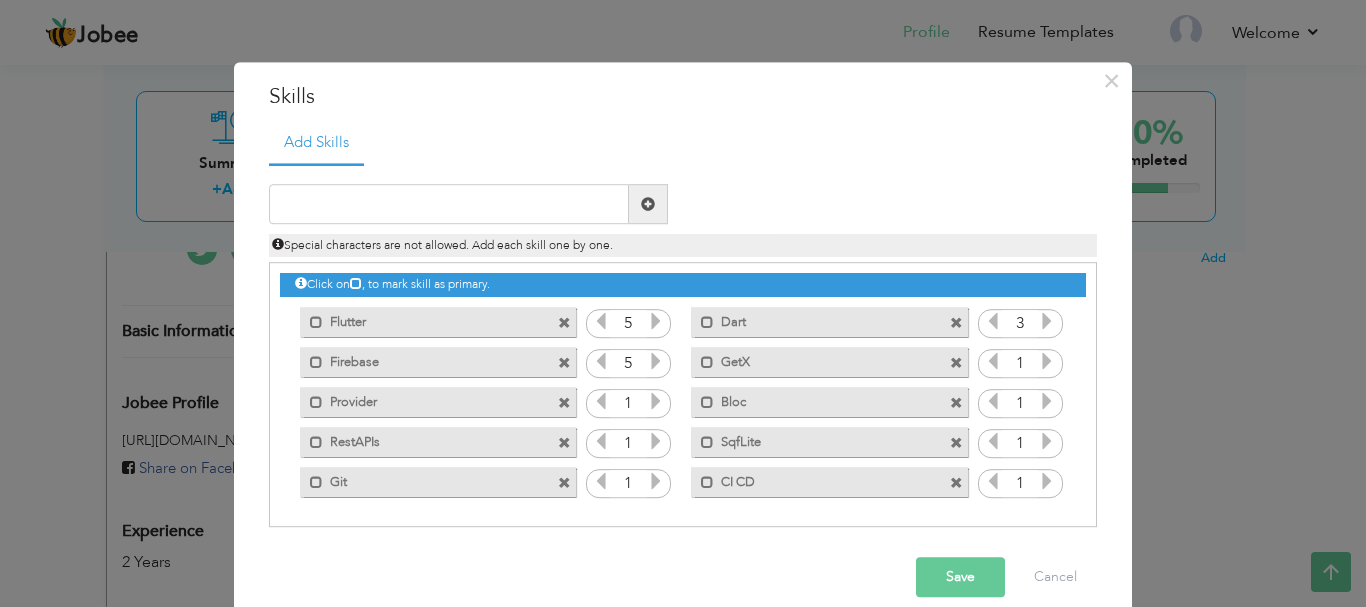 click at bounding box center [1047, 322] 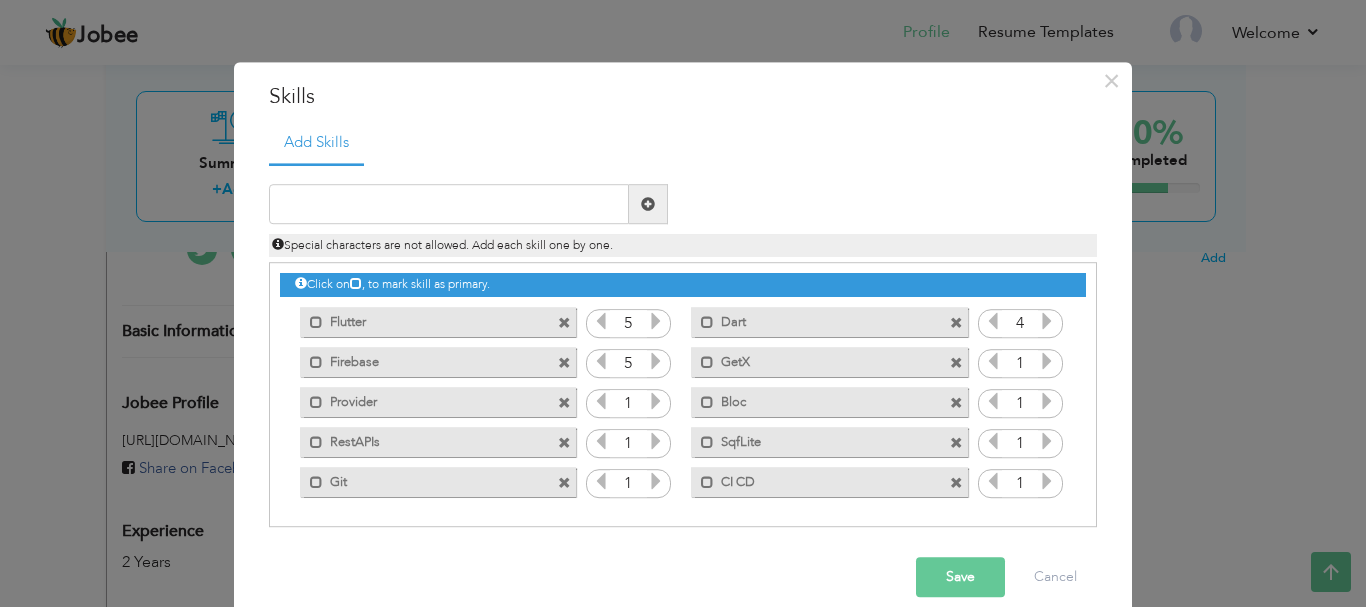 click at bounding box center (1047, 322) 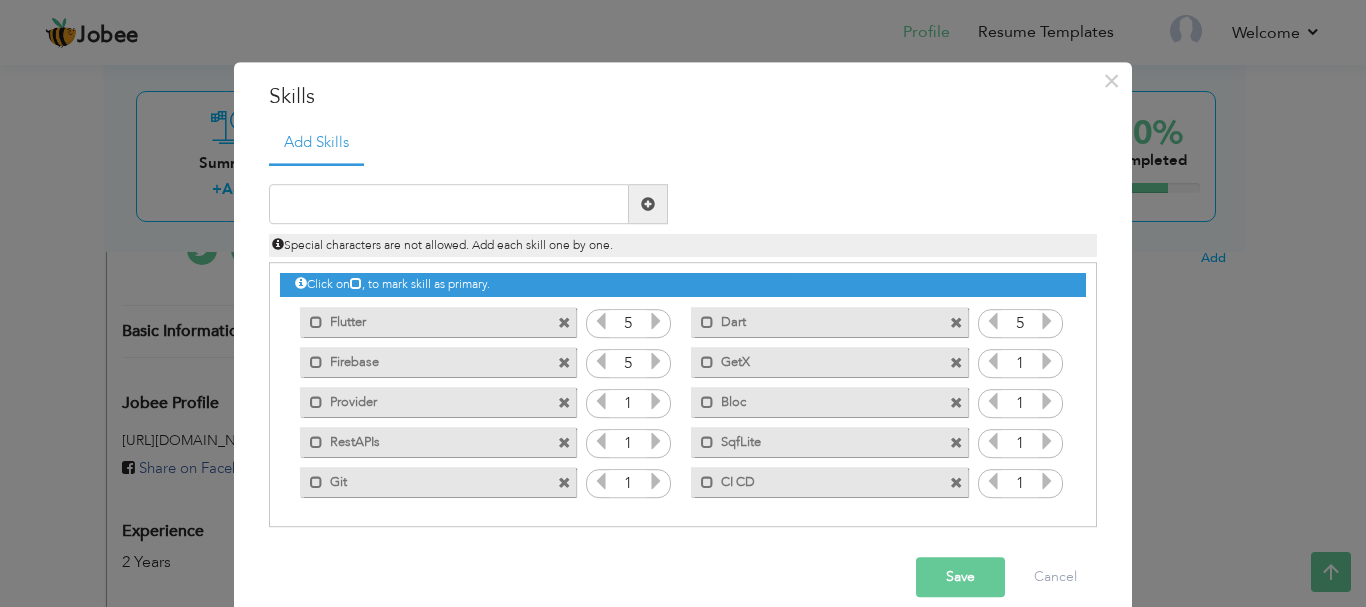 click at bounding box center [1047, 322] 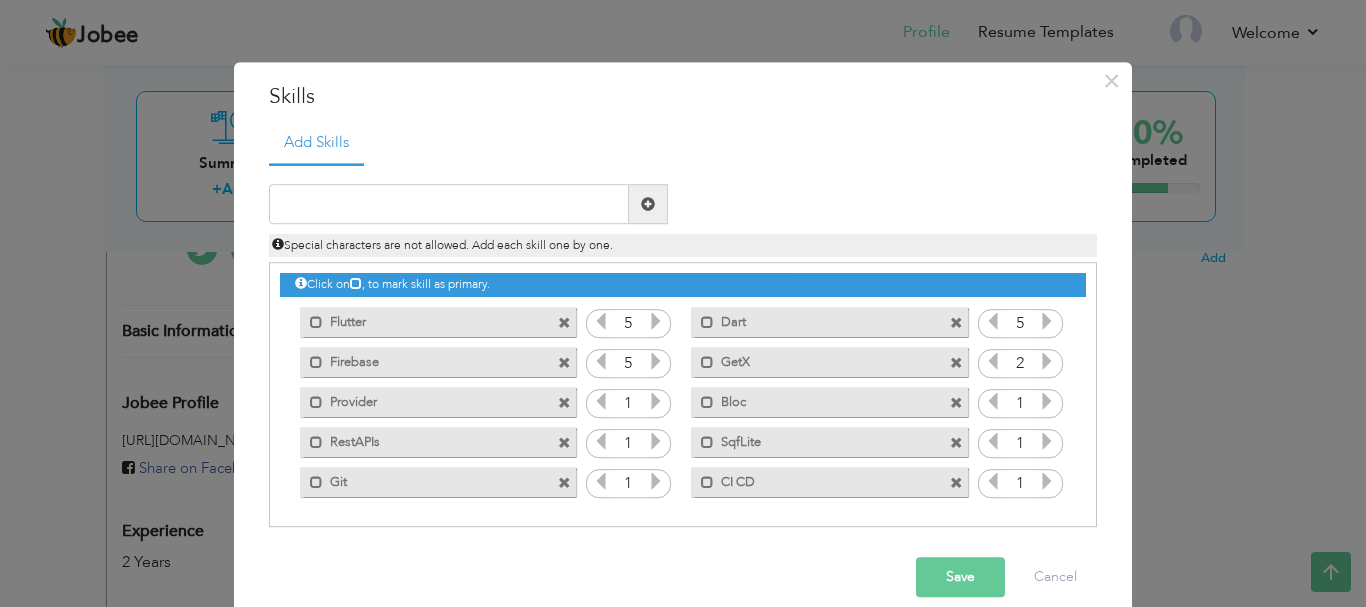 click at bounding box center (1047, 362) 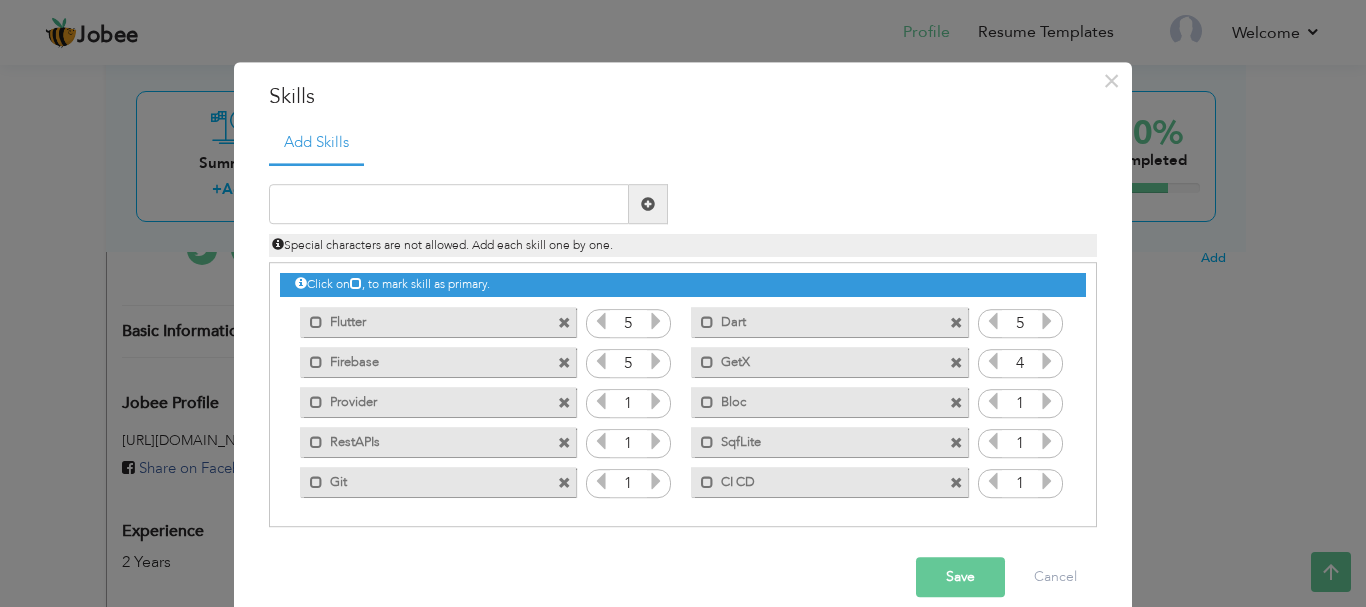 click at bounding box center [1047, 362] 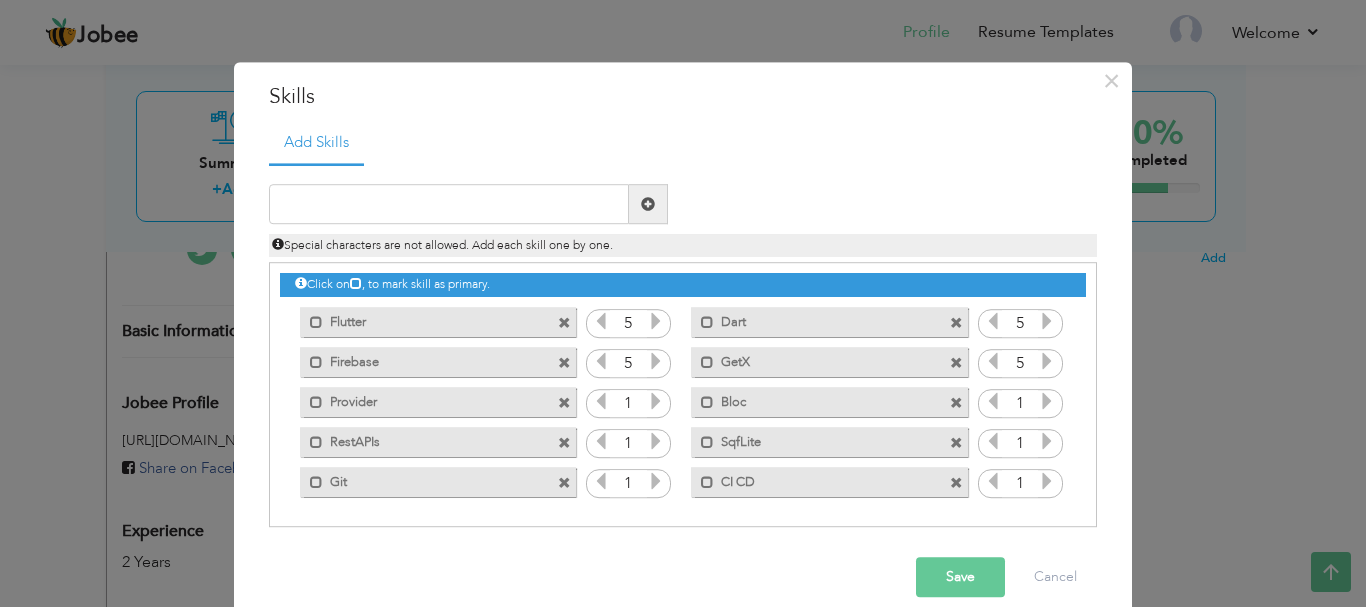click at bounding box center (1047, 362) 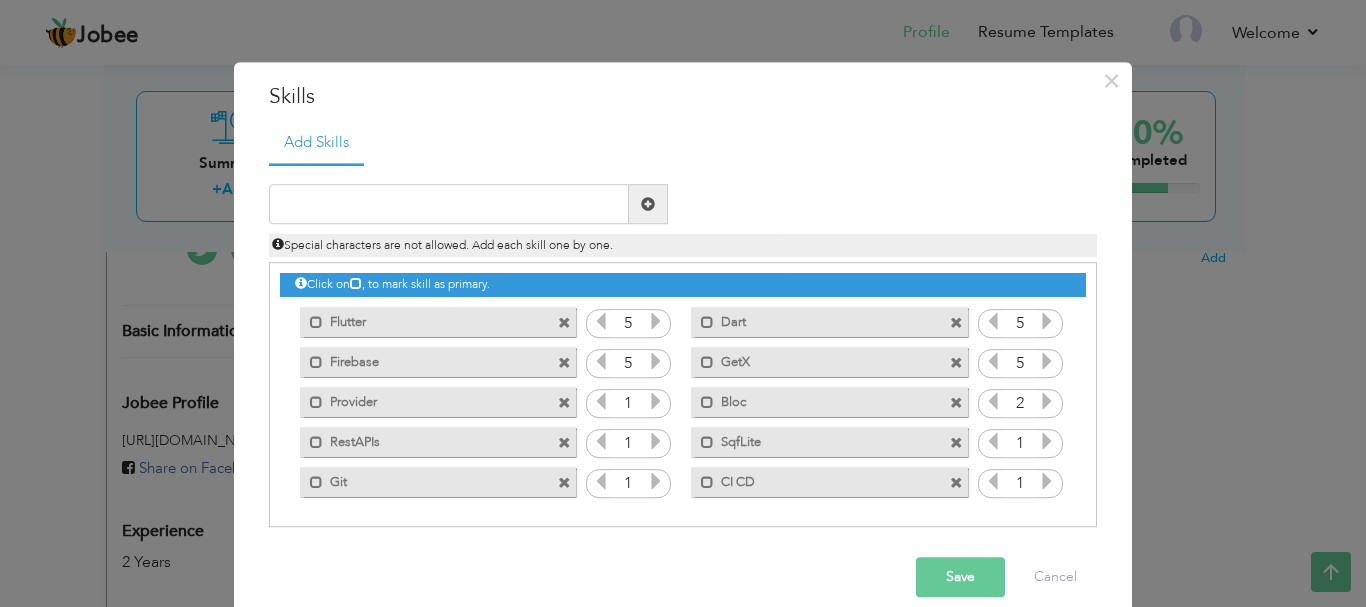 click at bounding box center [1047, 402] 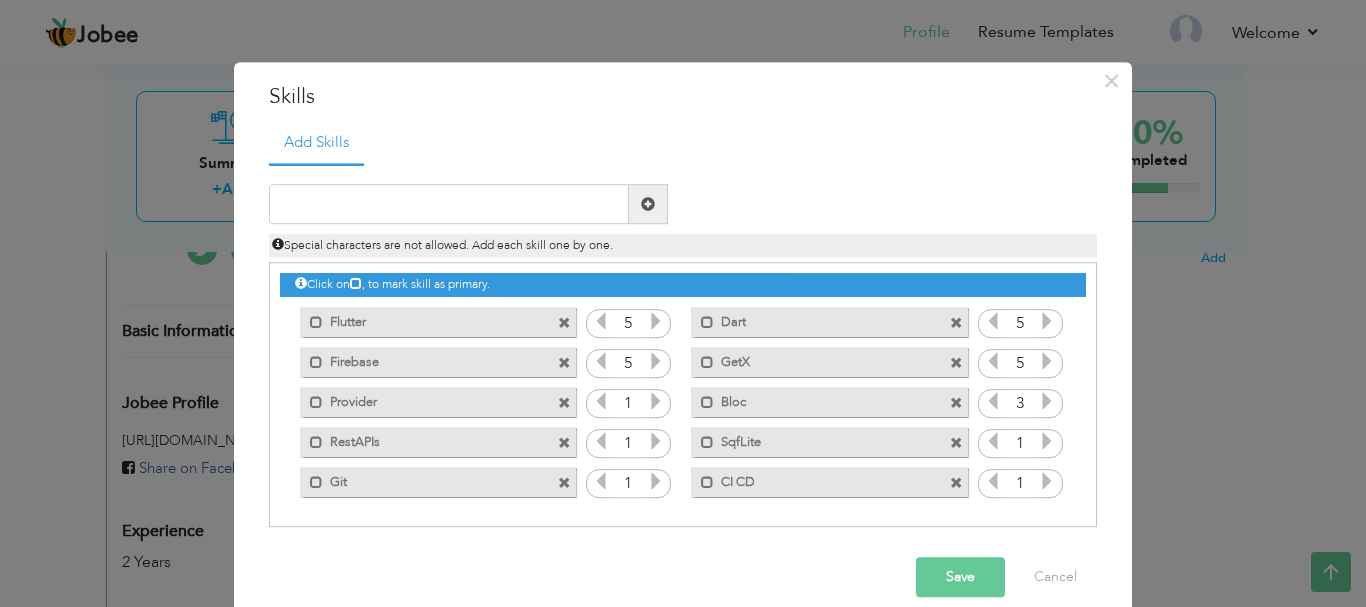 click at bounding box center [1047, 402] 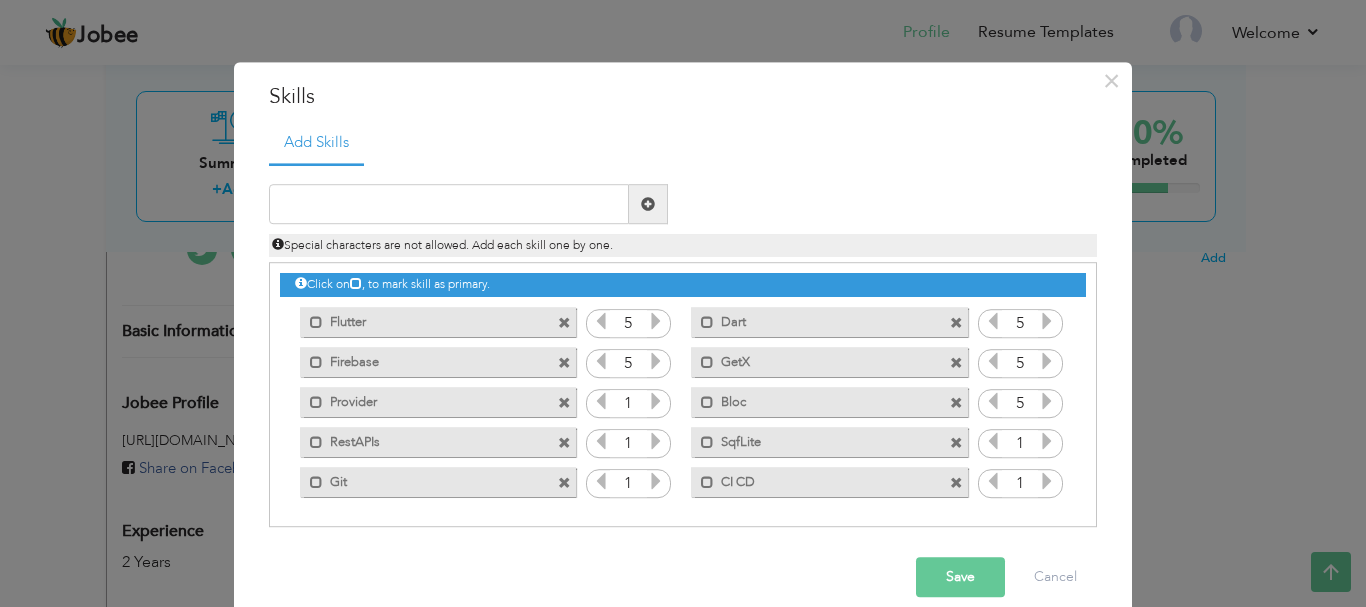 click at bounding box center (1047, 402) 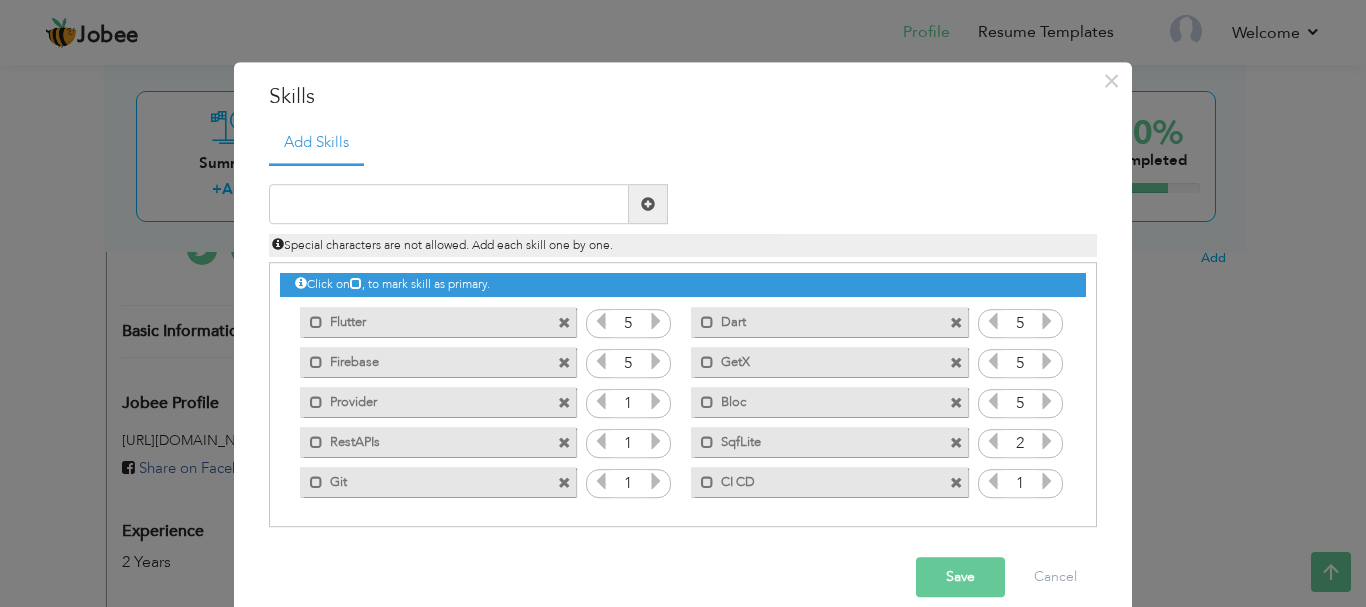 click at bounding box center (1047, 442) 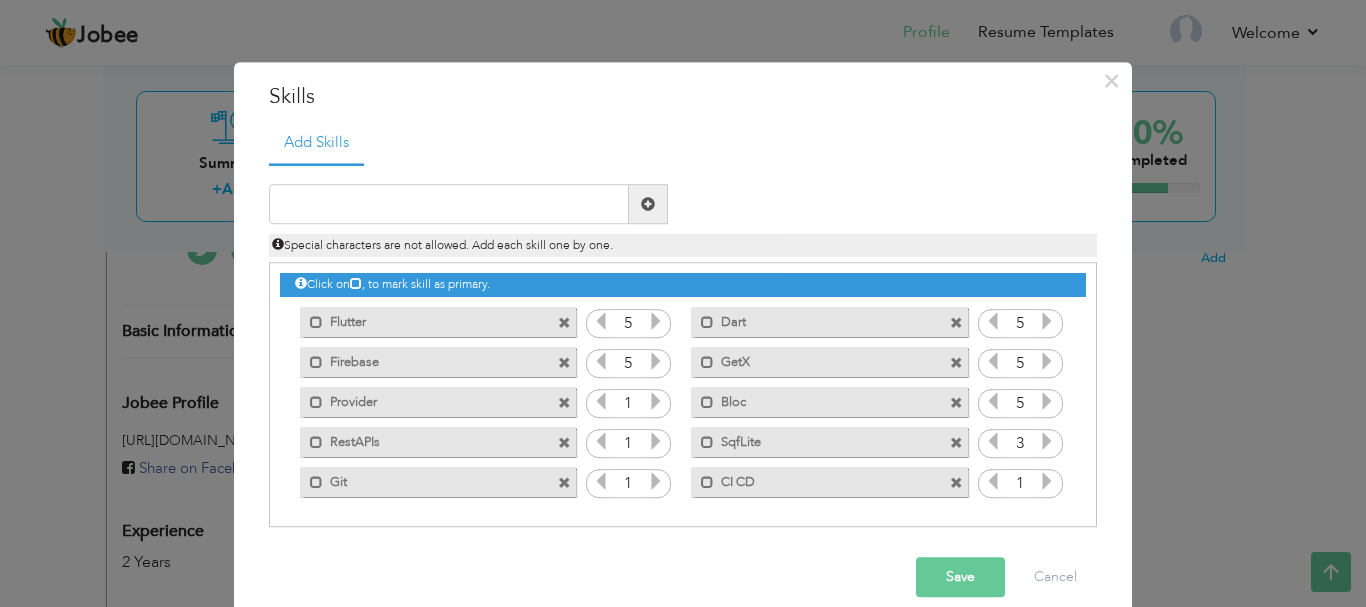 click at bounding box center [1047, 442] 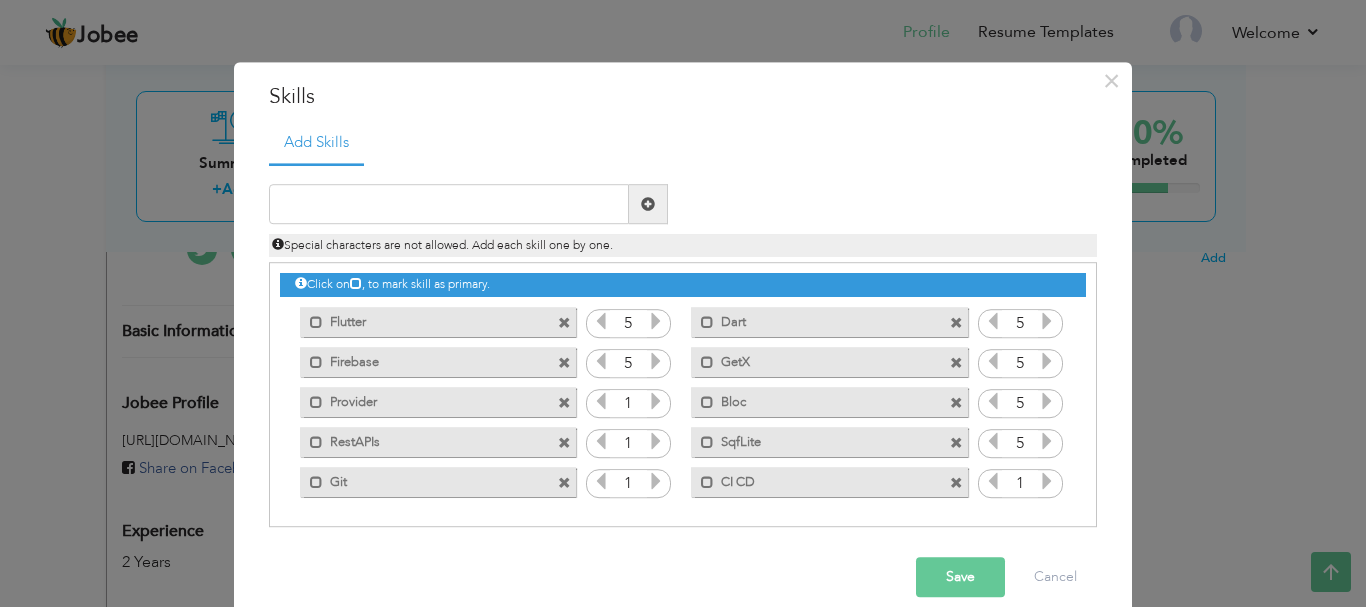 click at bounding box center (1047, 442) 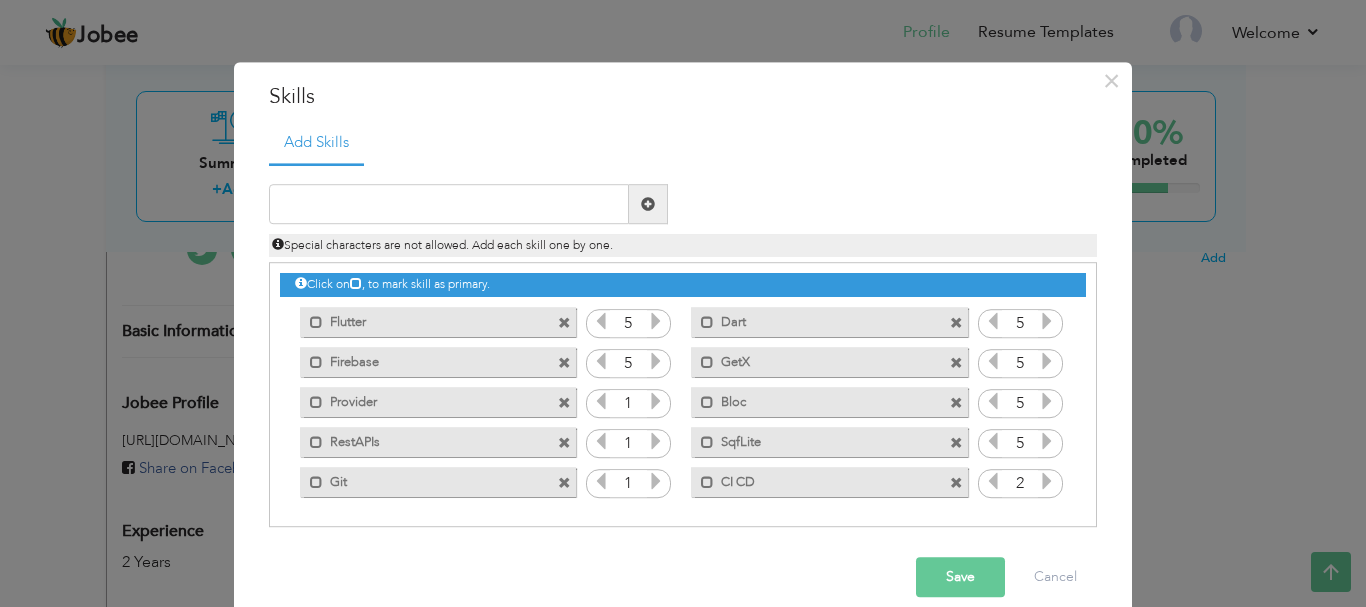 click at bounding box center (1047, 482) 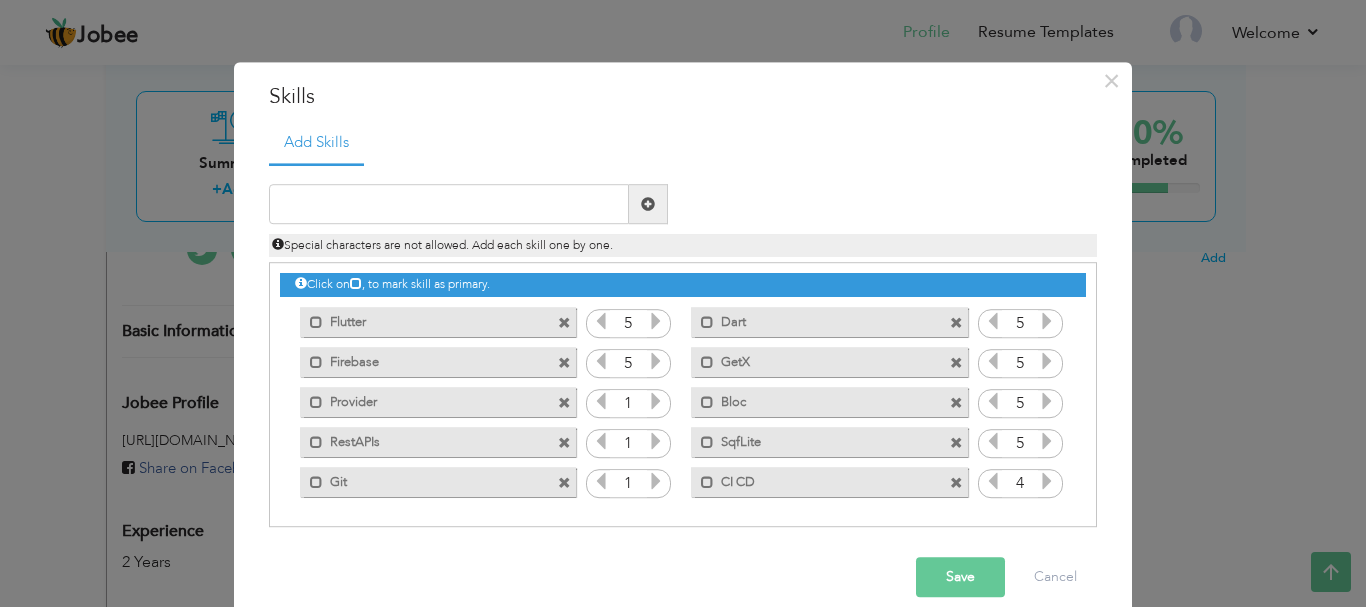 click at bounding box center (1047, 482) 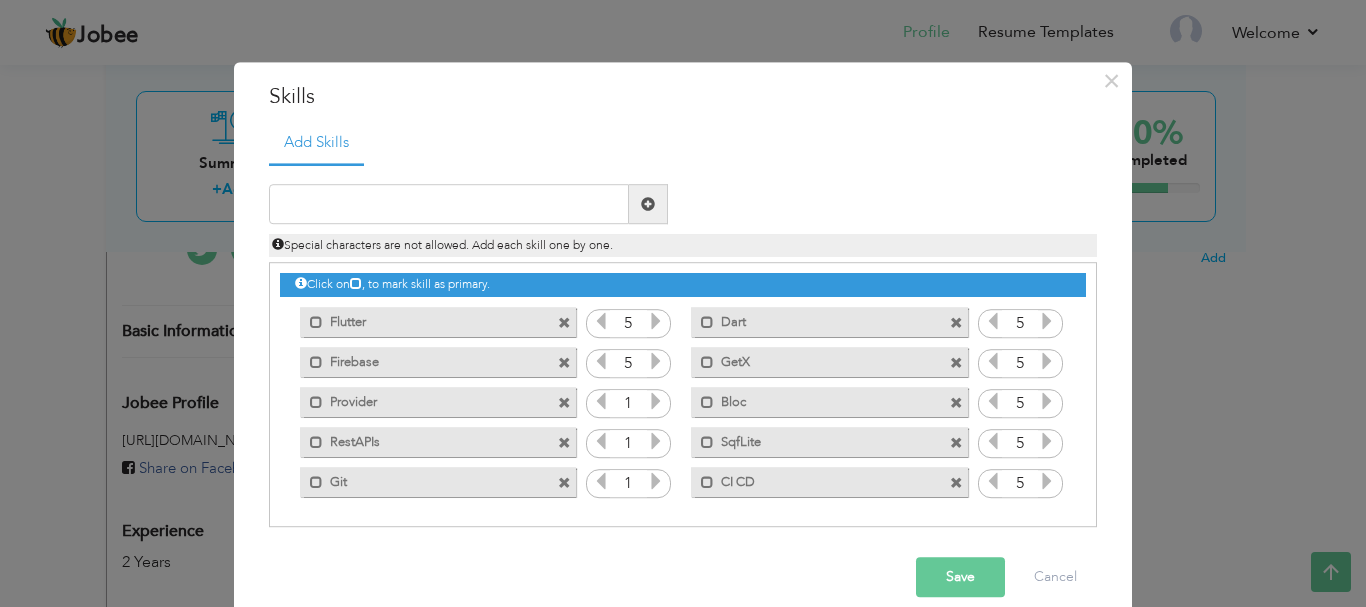 click at bounding box center [1047, 482] 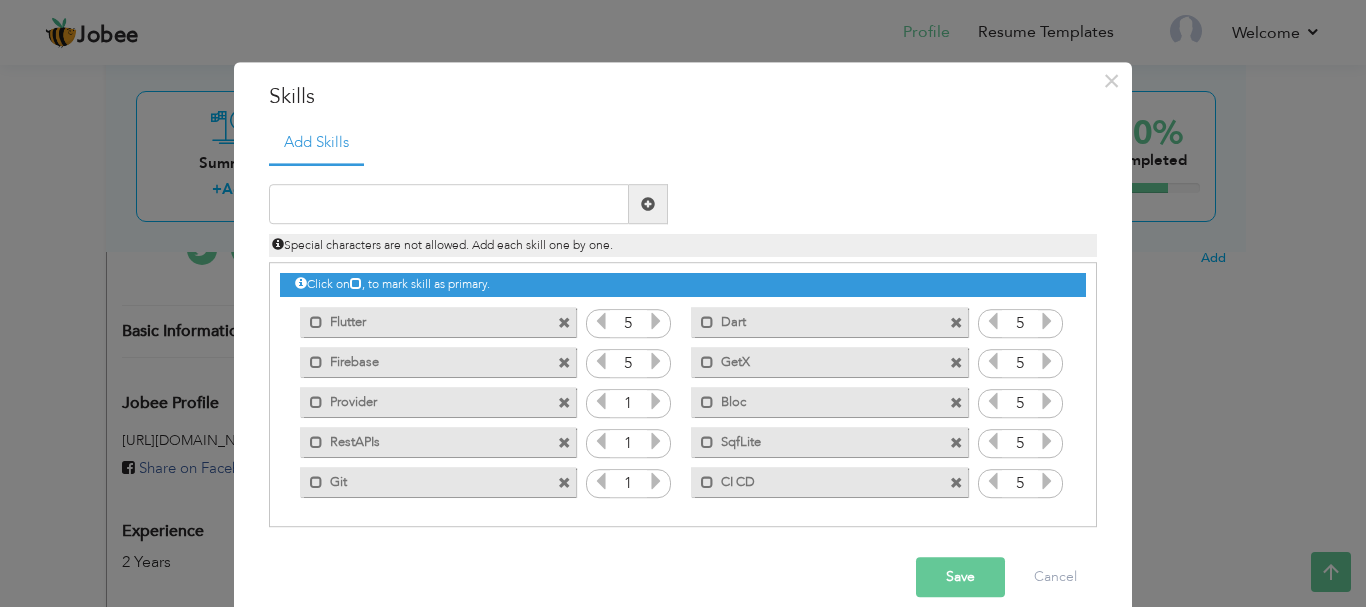 click at bounding box center [656, 402] 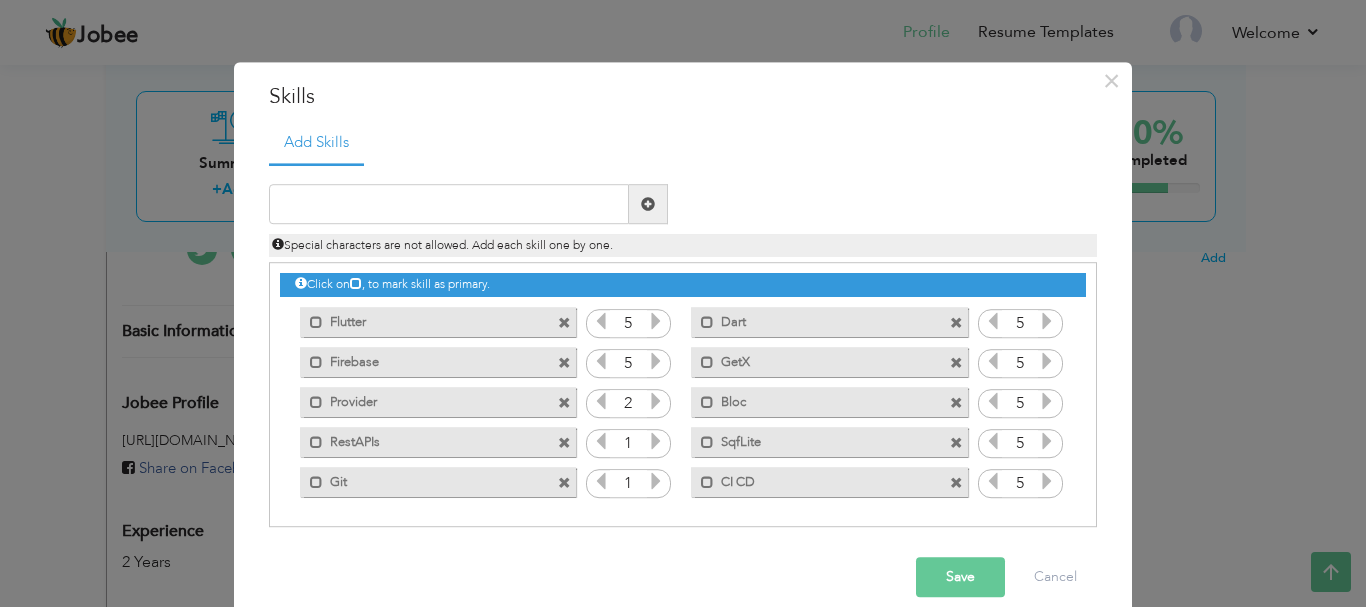 click at bounding box center [656, 402] 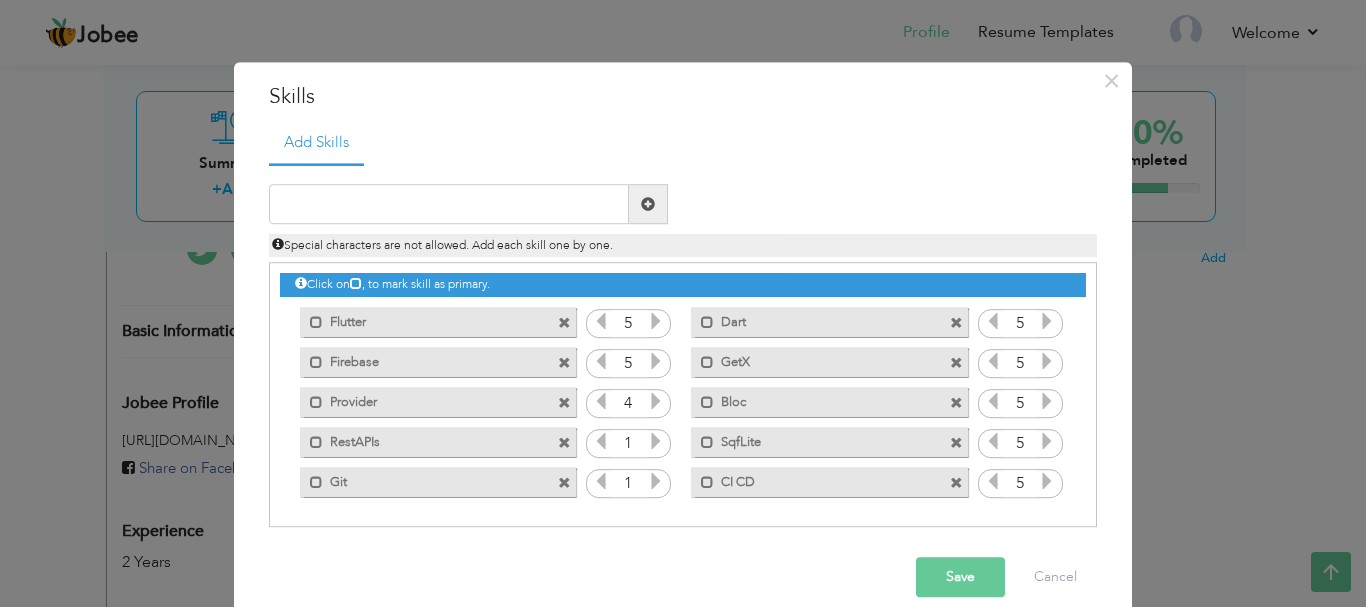click at bounding box center (656, 402) 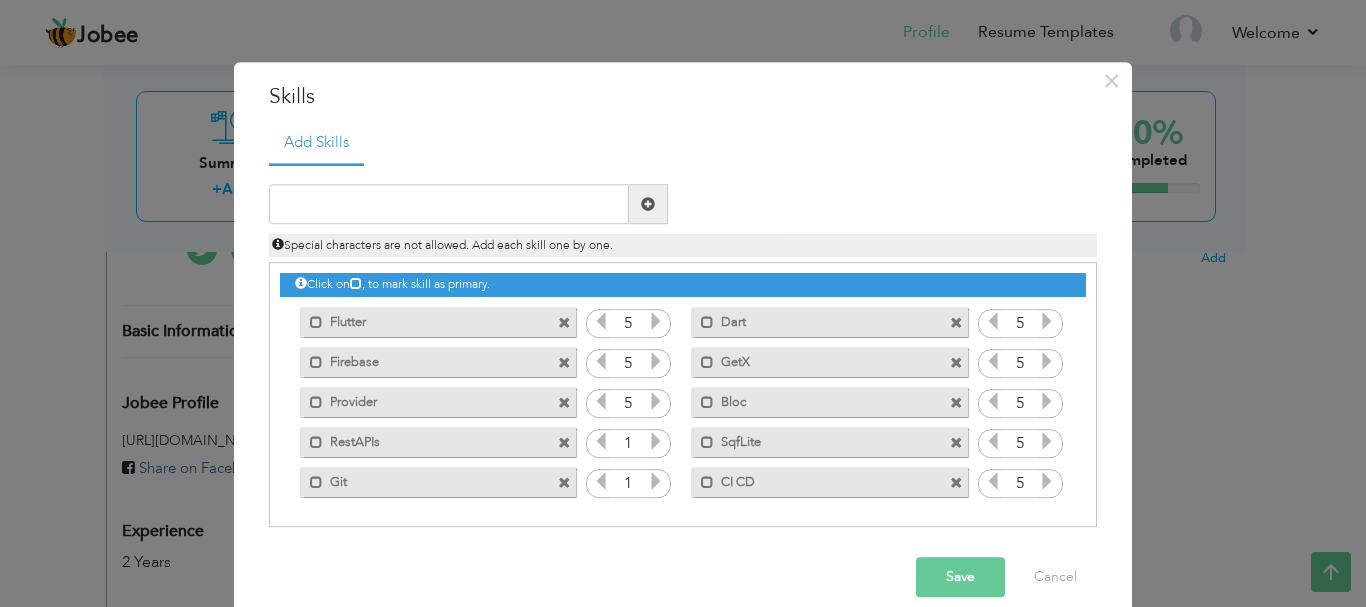 click at bounding box center (656, 402) 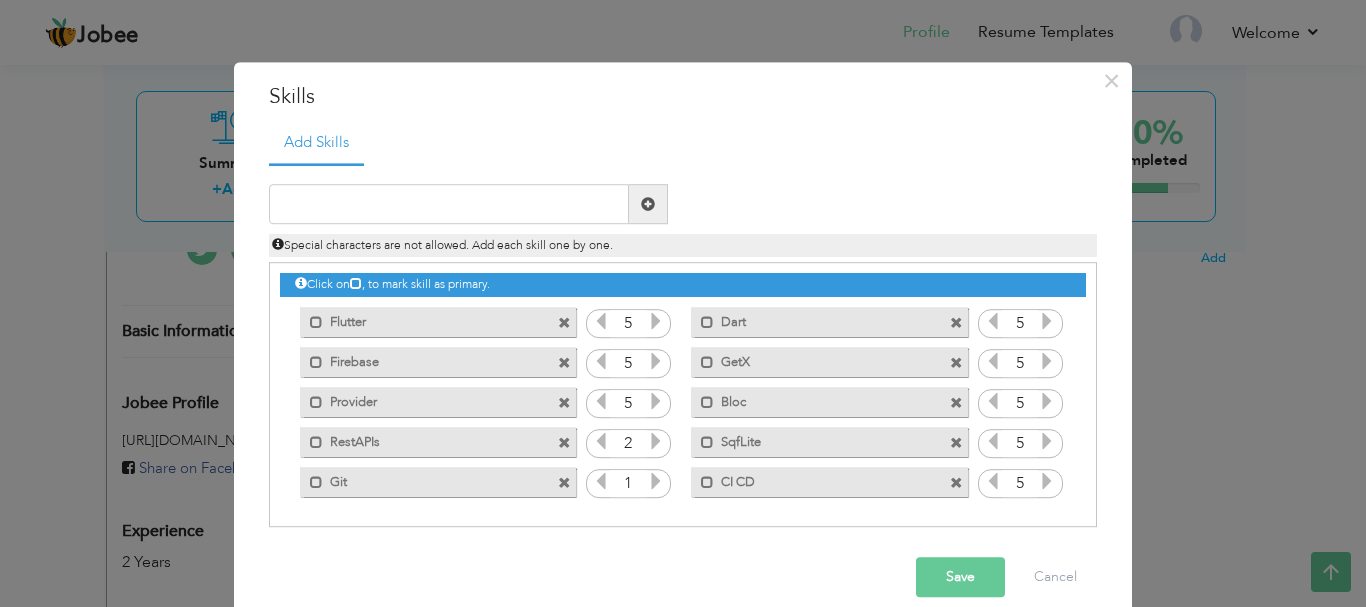 click at bounding box center [656, 442] 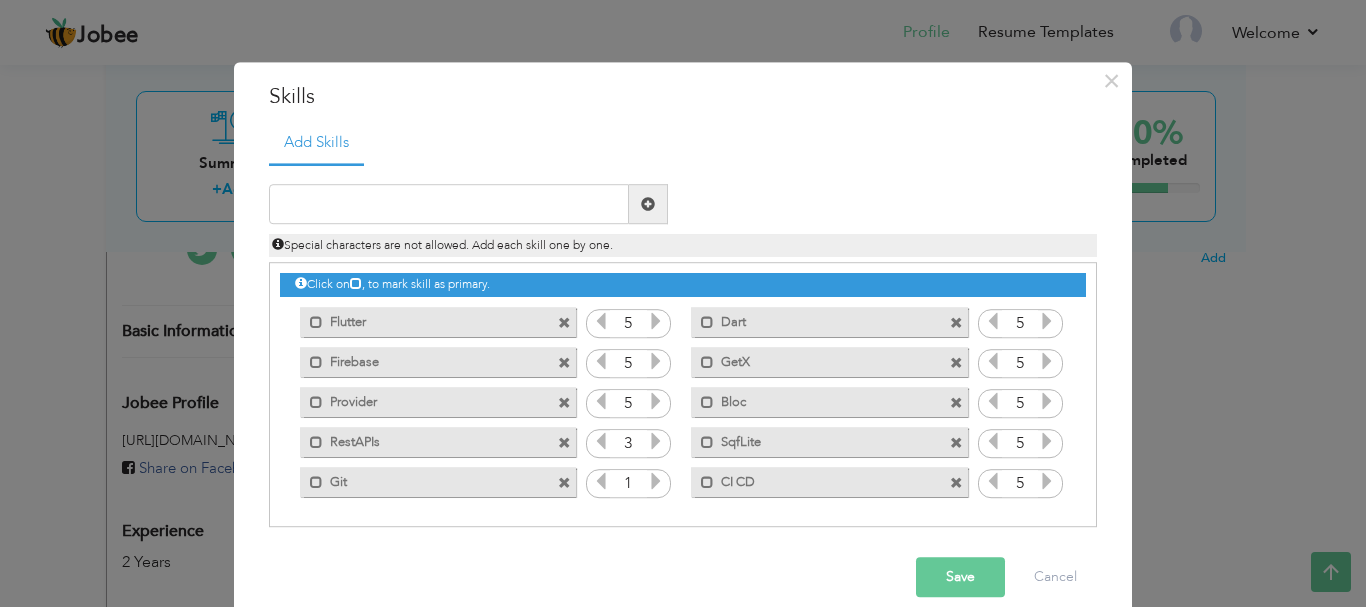 click at bounding box center [656, 442] 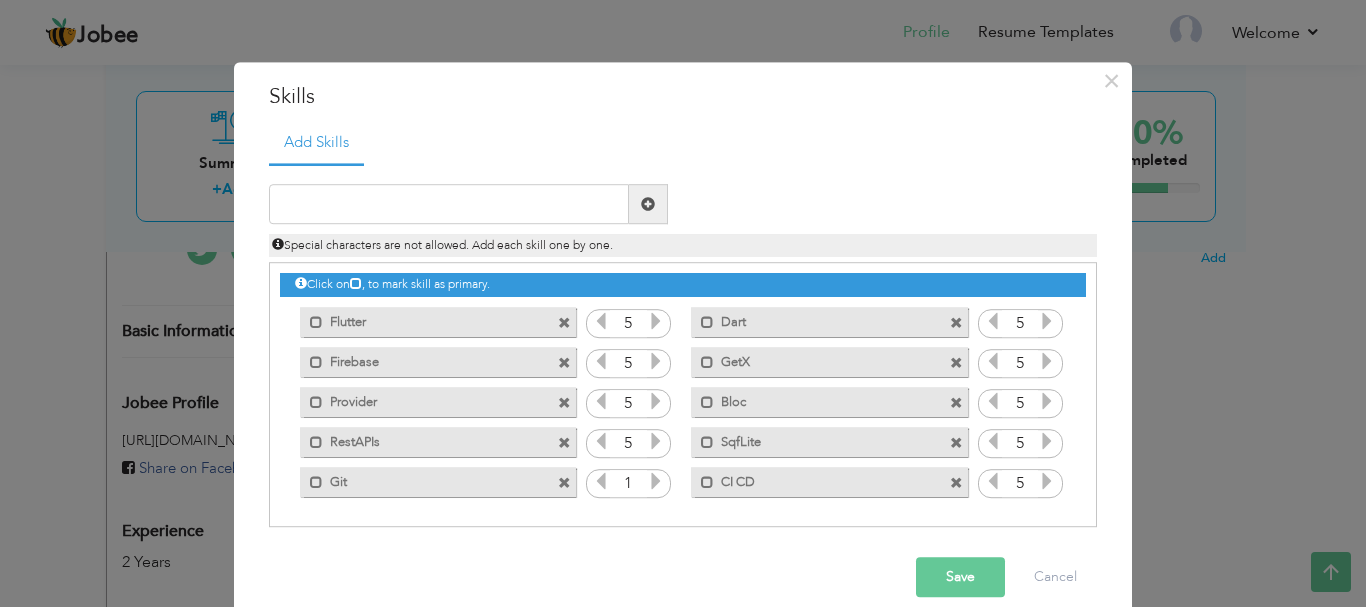 click at bounding box center [656, 442] 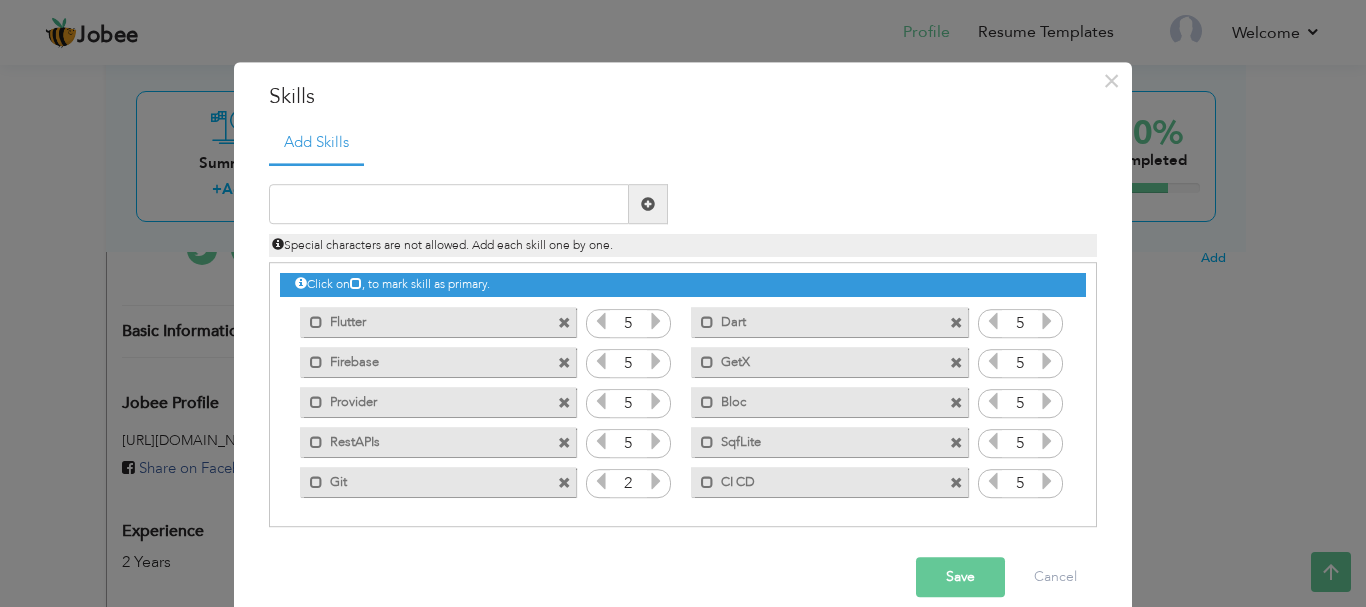 click at bounding box center [656, 482] 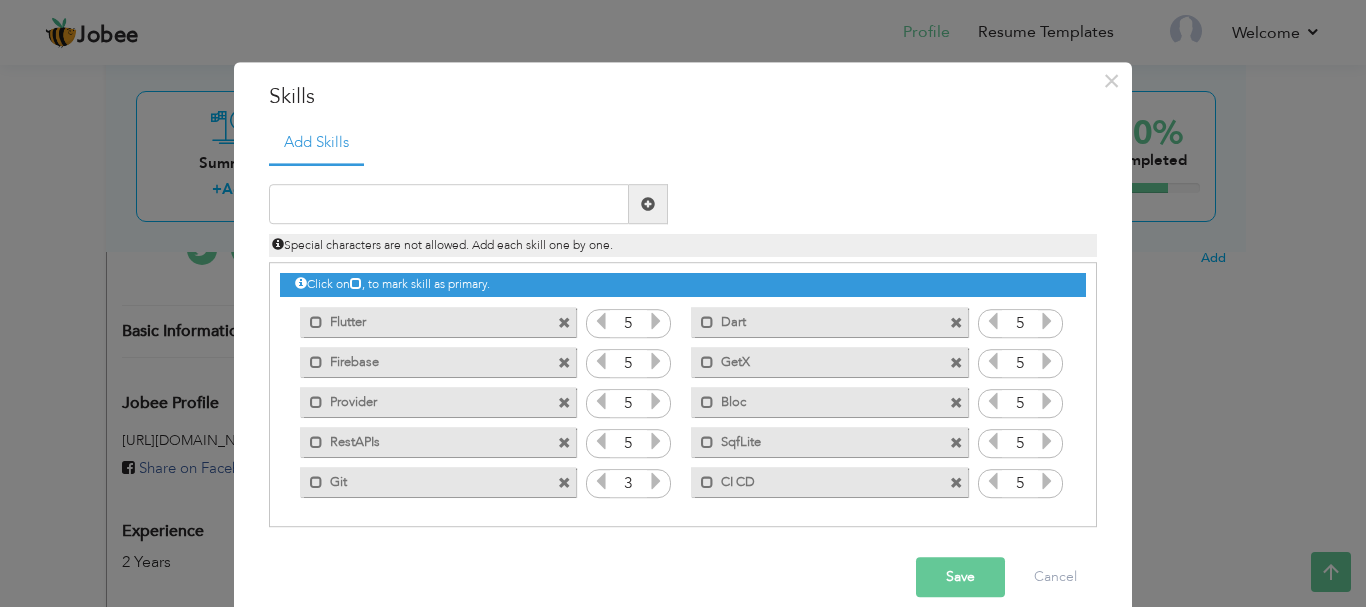 click at bounding box center (656, 482) 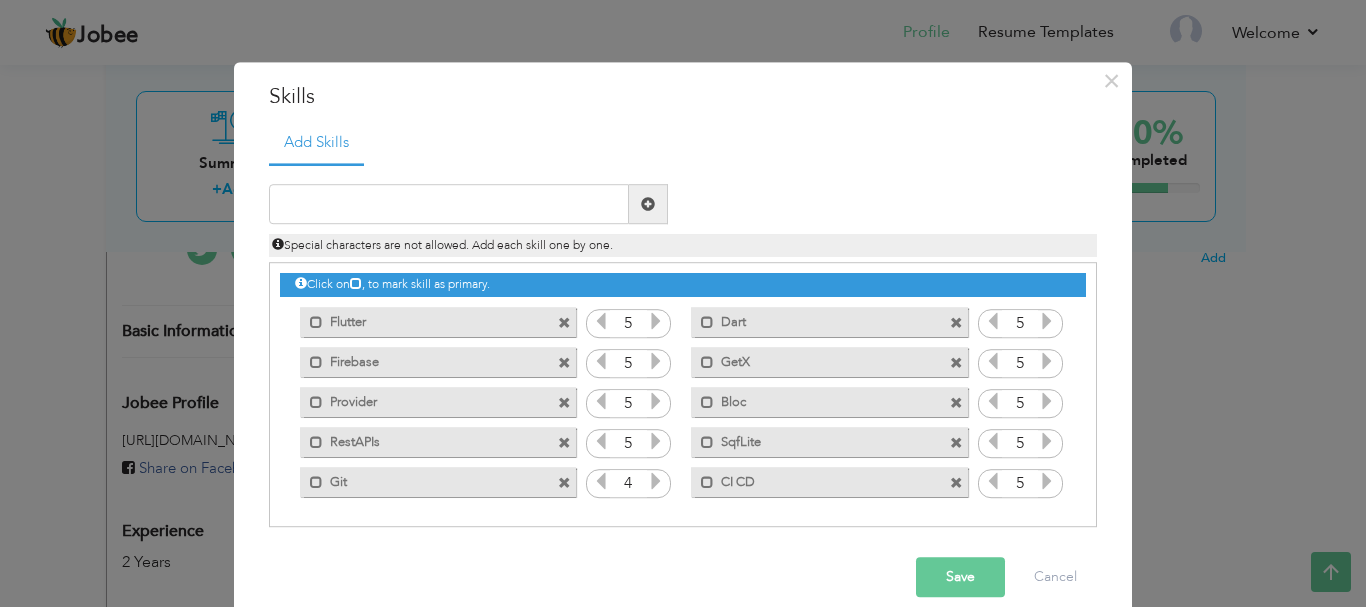 click at bounding box center (656, 482) 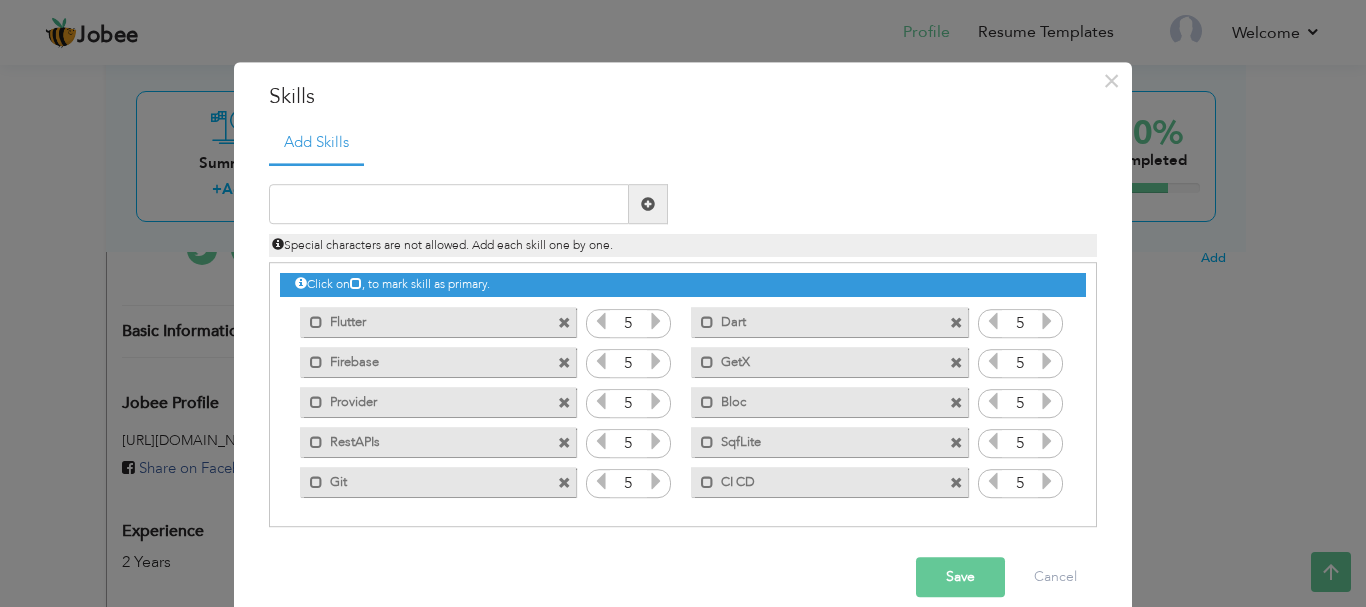 click at bounding box center (656, 482) 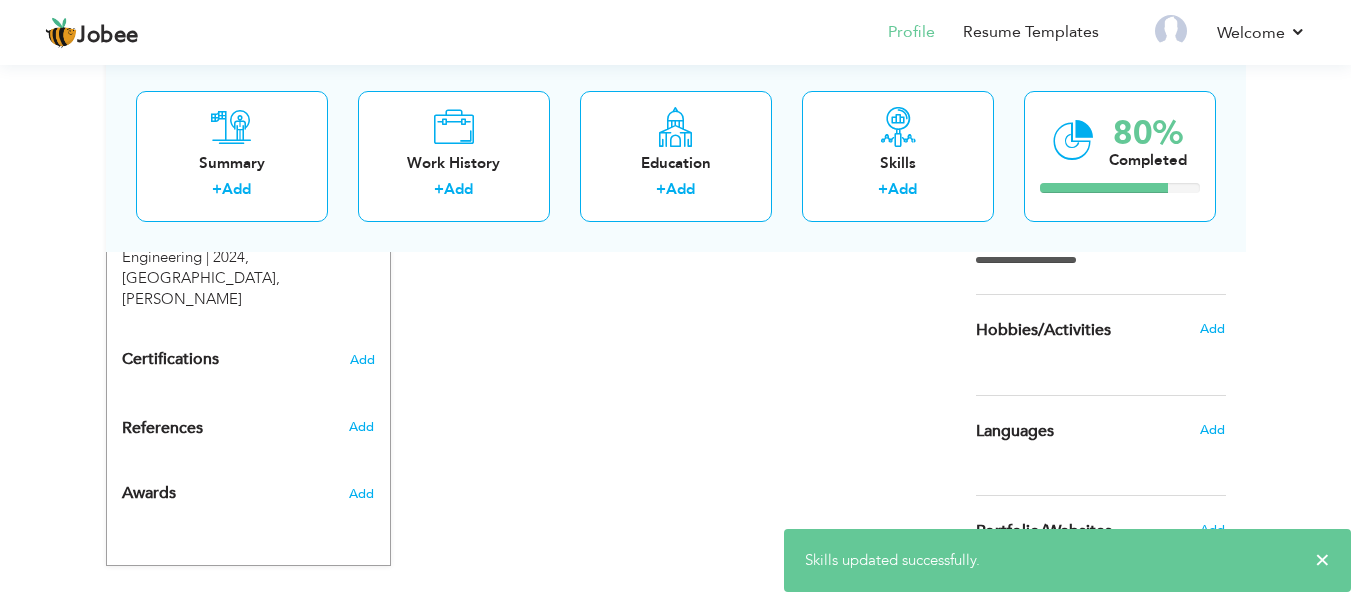 scroll, scrollTop: 989, scrollLeft: 0, axis: vertical 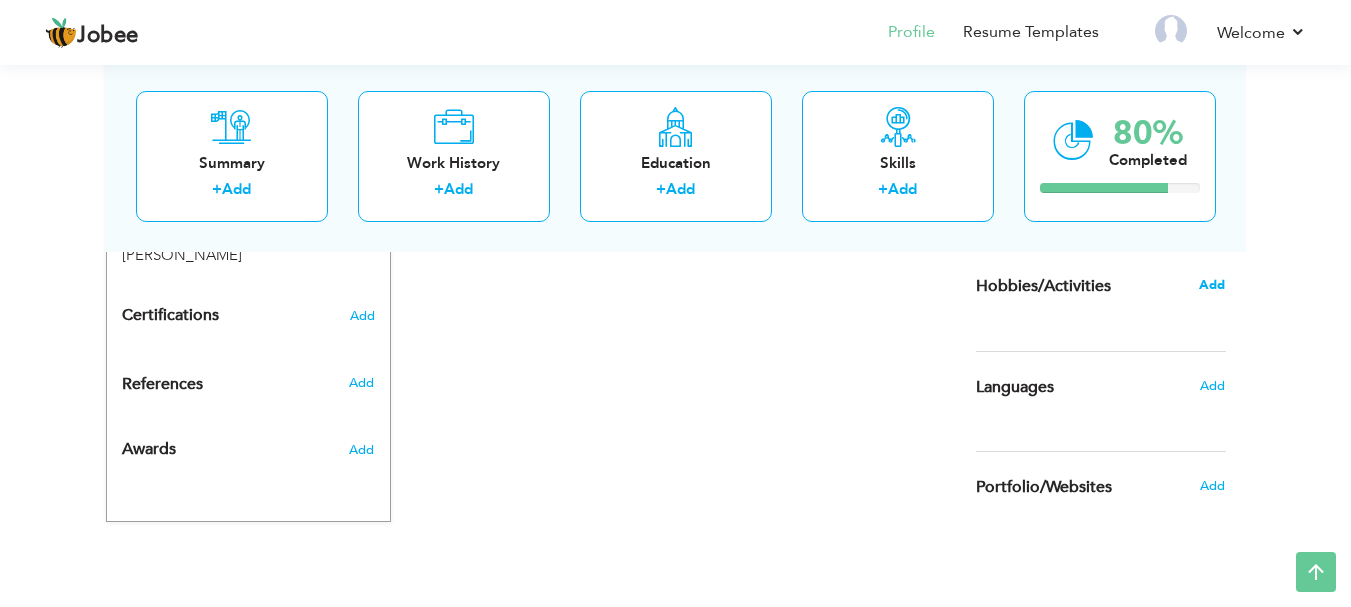 click on "Add" at bounding box center [1212, 285] 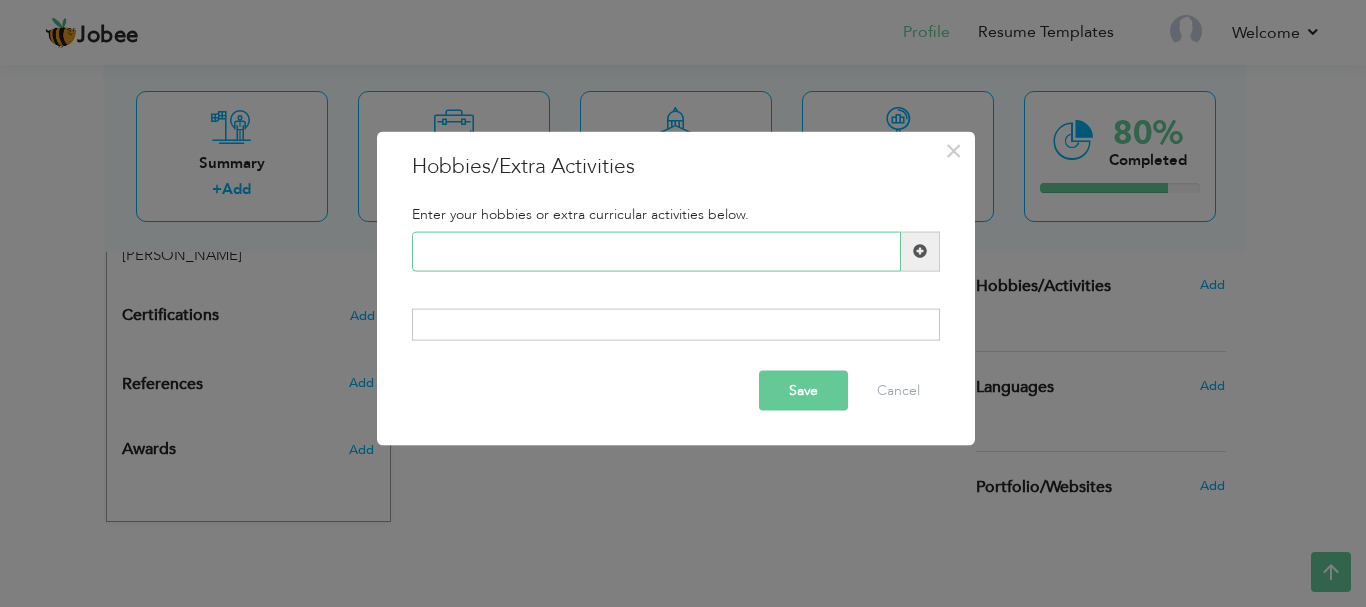 click at bounding box center [656, 251] 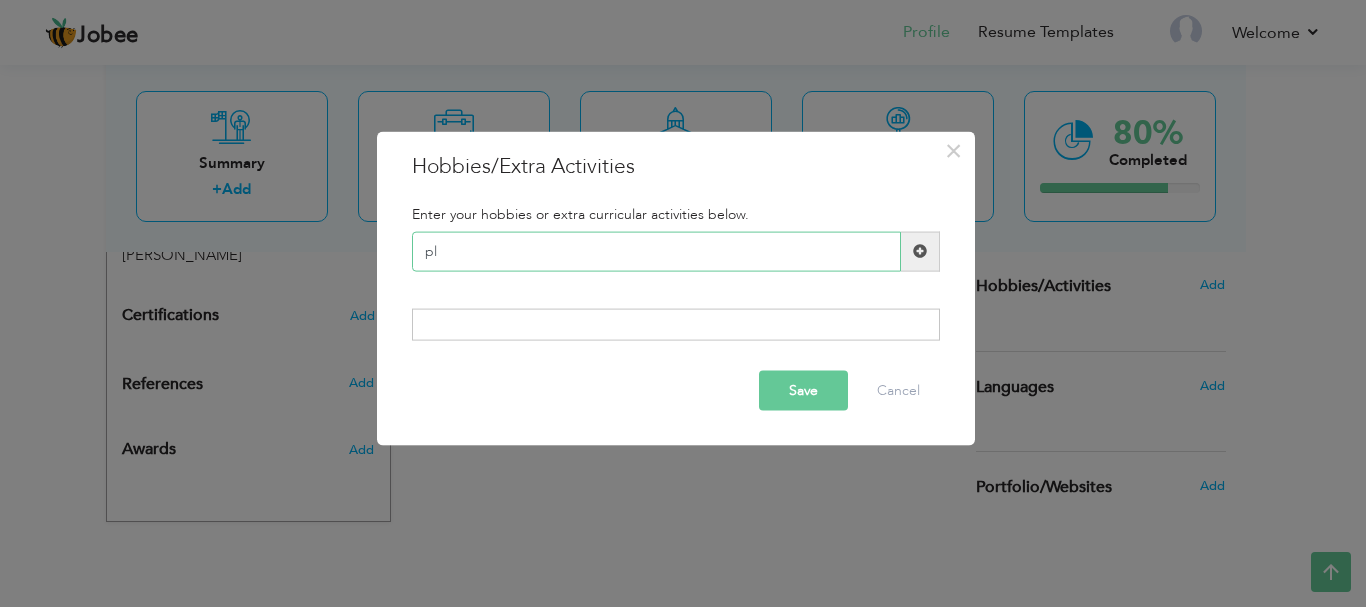 type on "p" 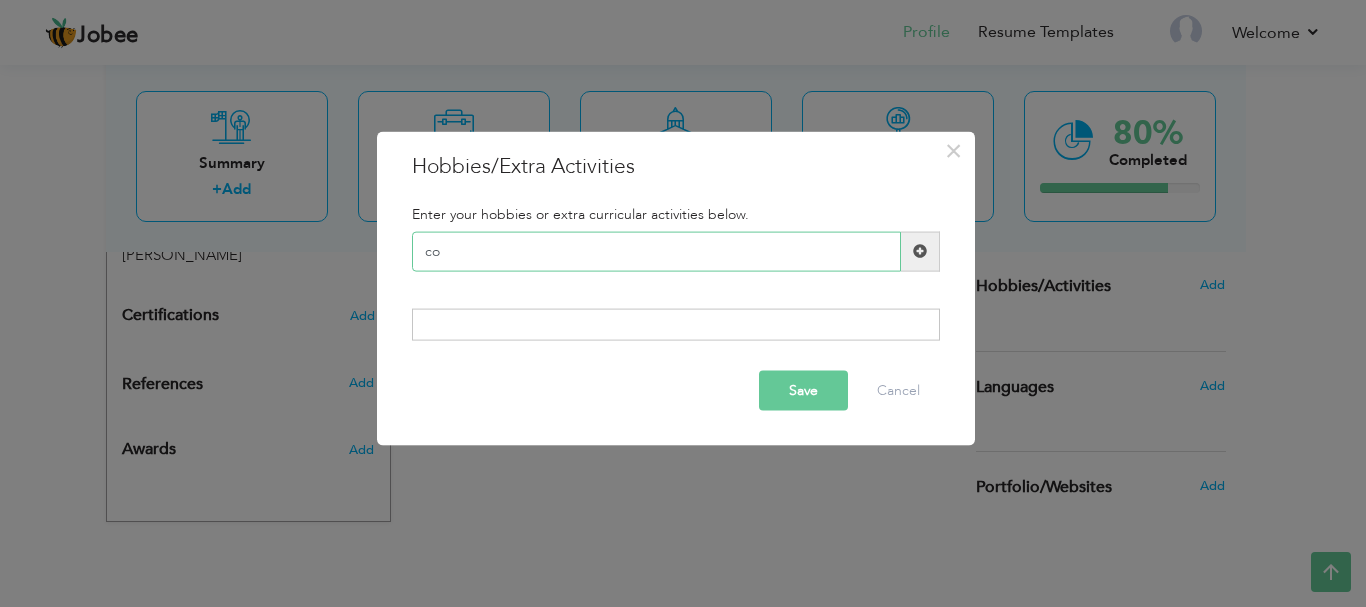type on "c" 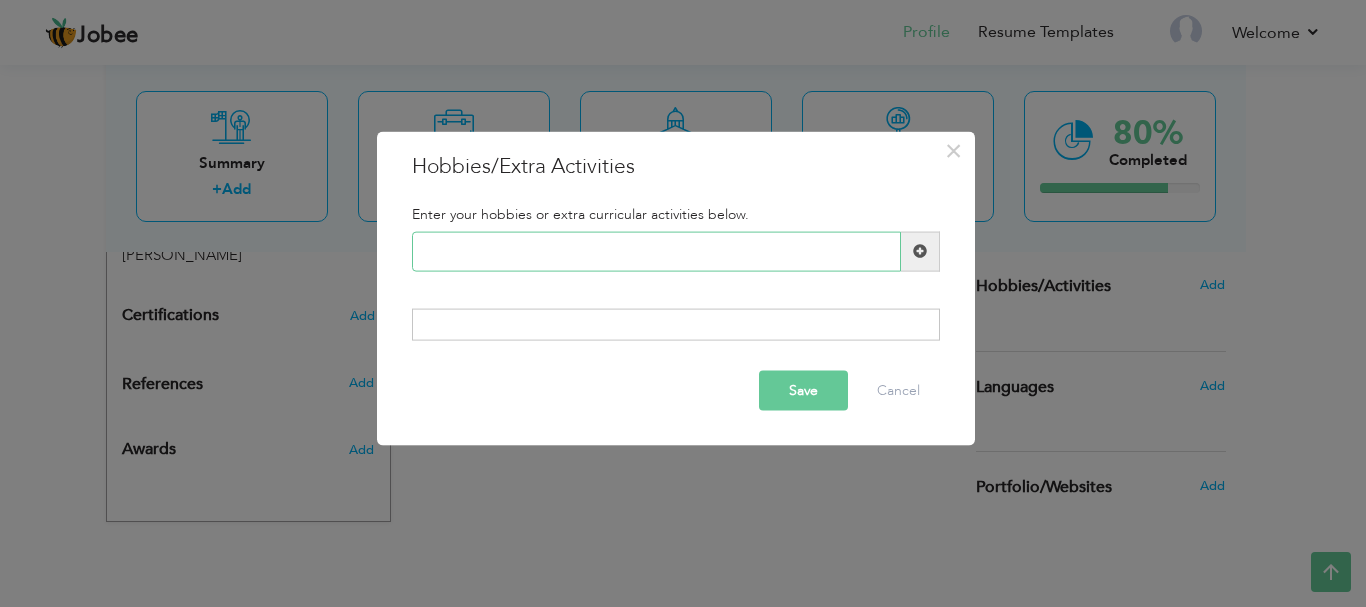 type on "c" 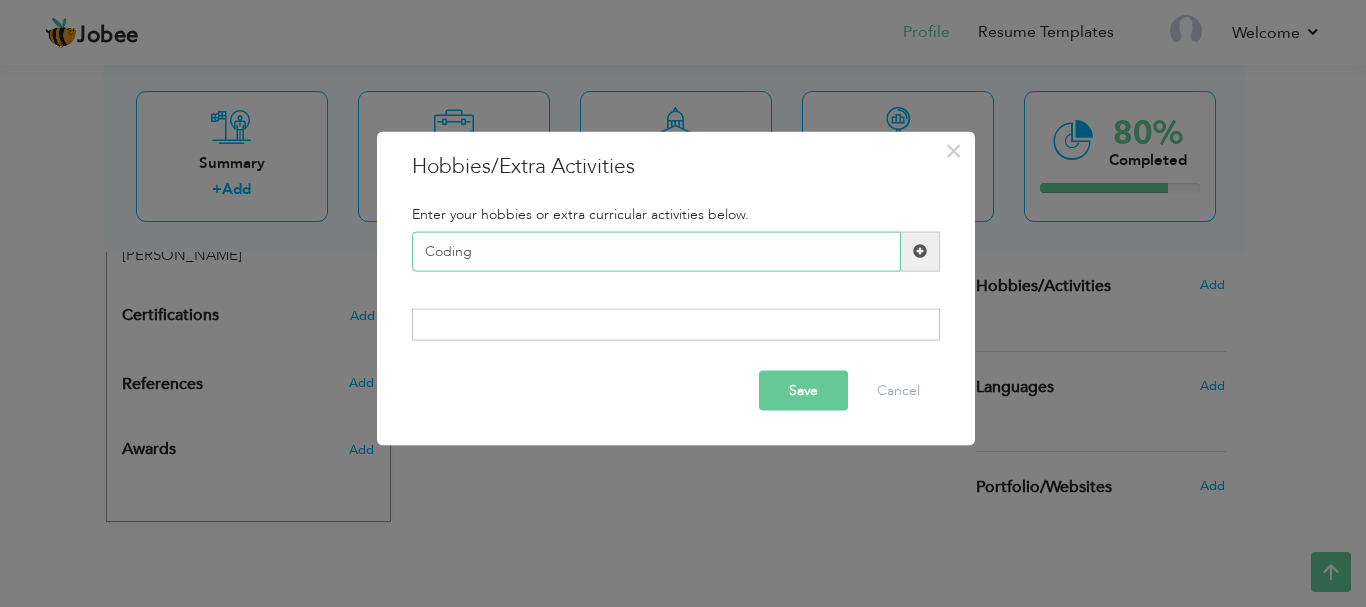 type on "Coding" 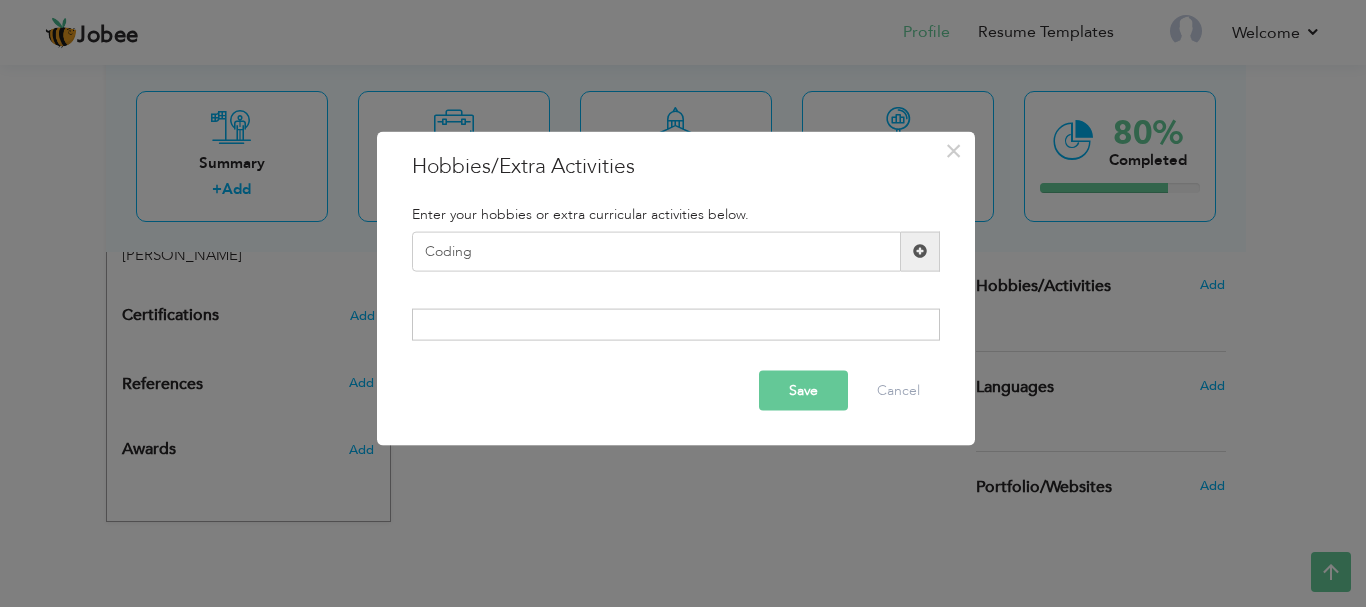 click at bounding box center [920, 251] 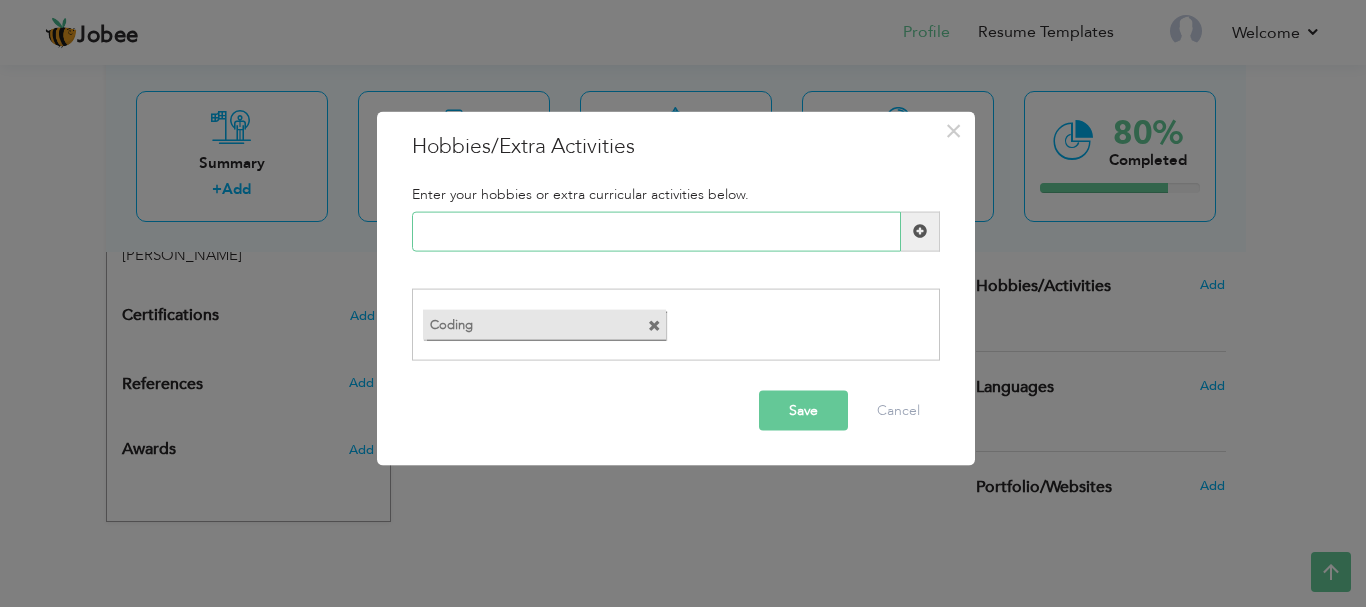 click at bounding box center (656, 231) 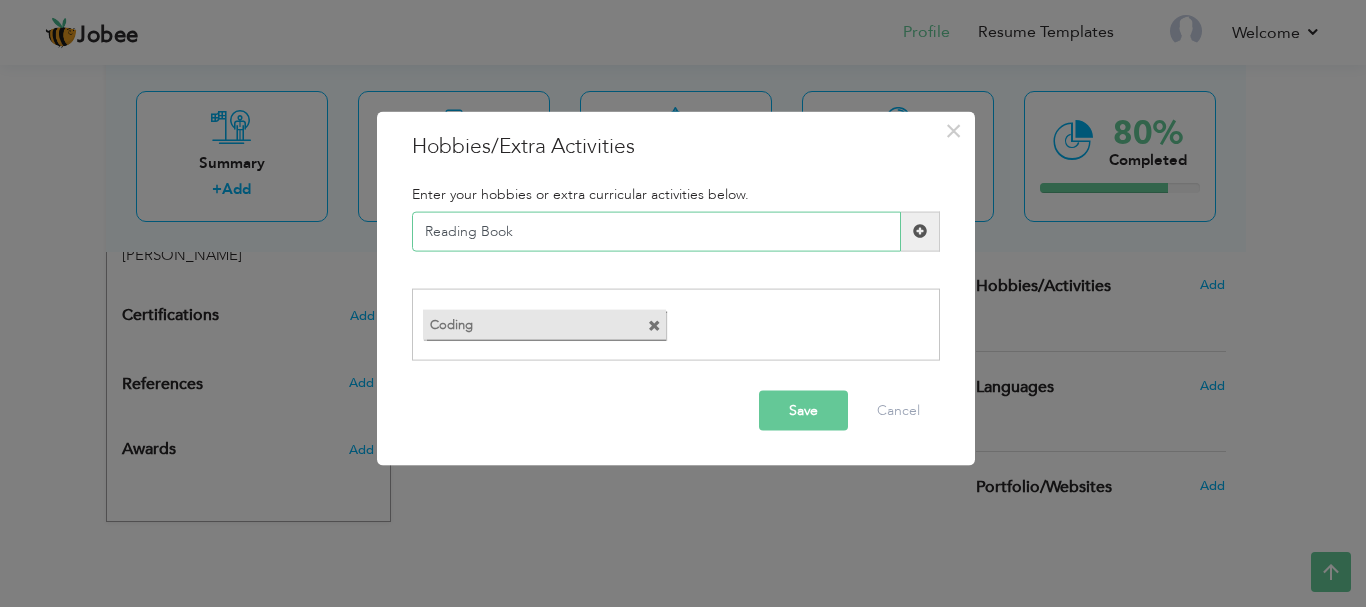 type on "Reading Book" 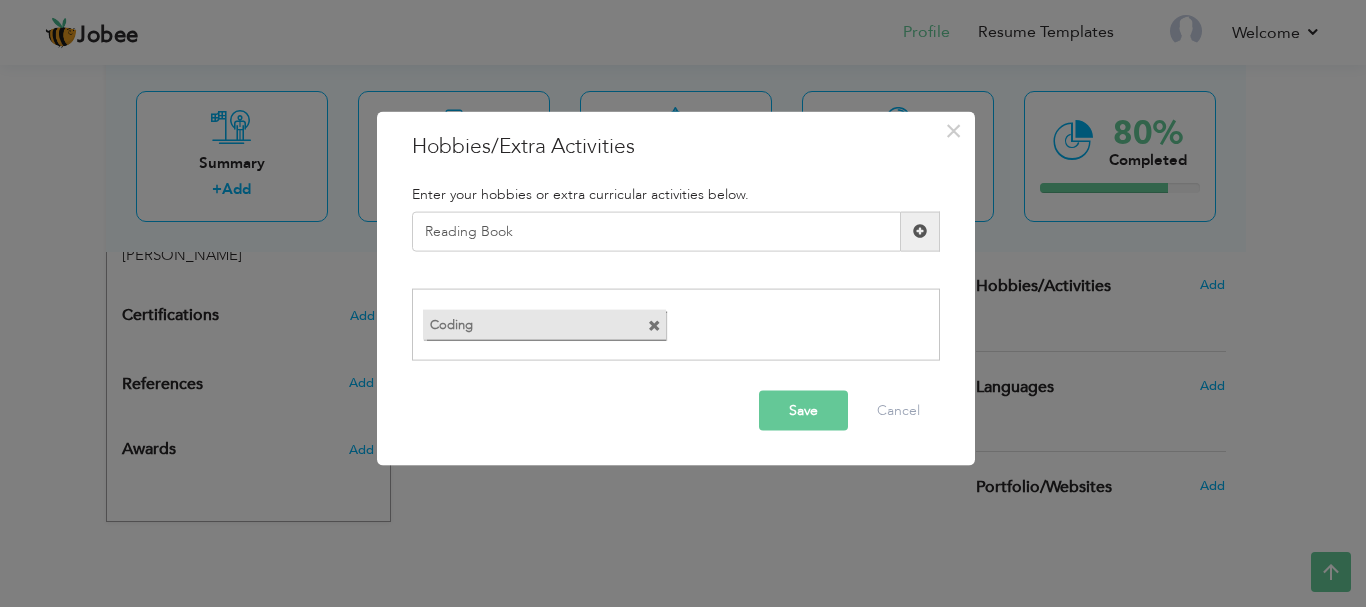 click on "Save" at bounding box center (803, 411) 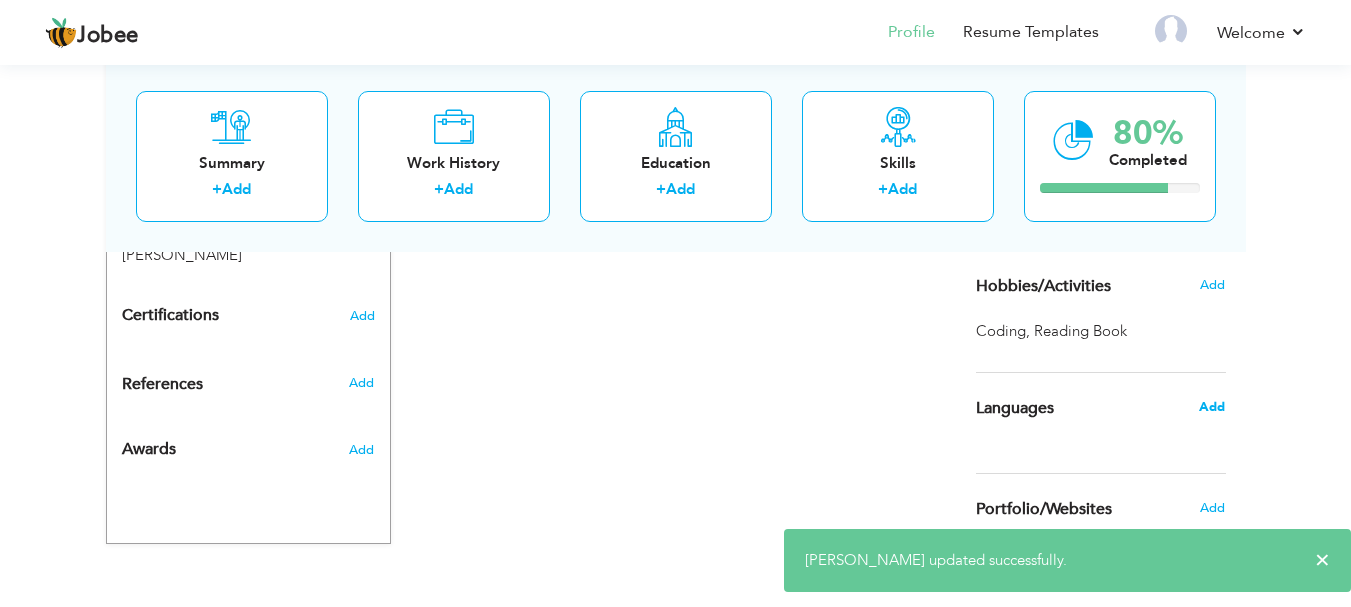 click on "Add" at bounding box center (1212, 407) 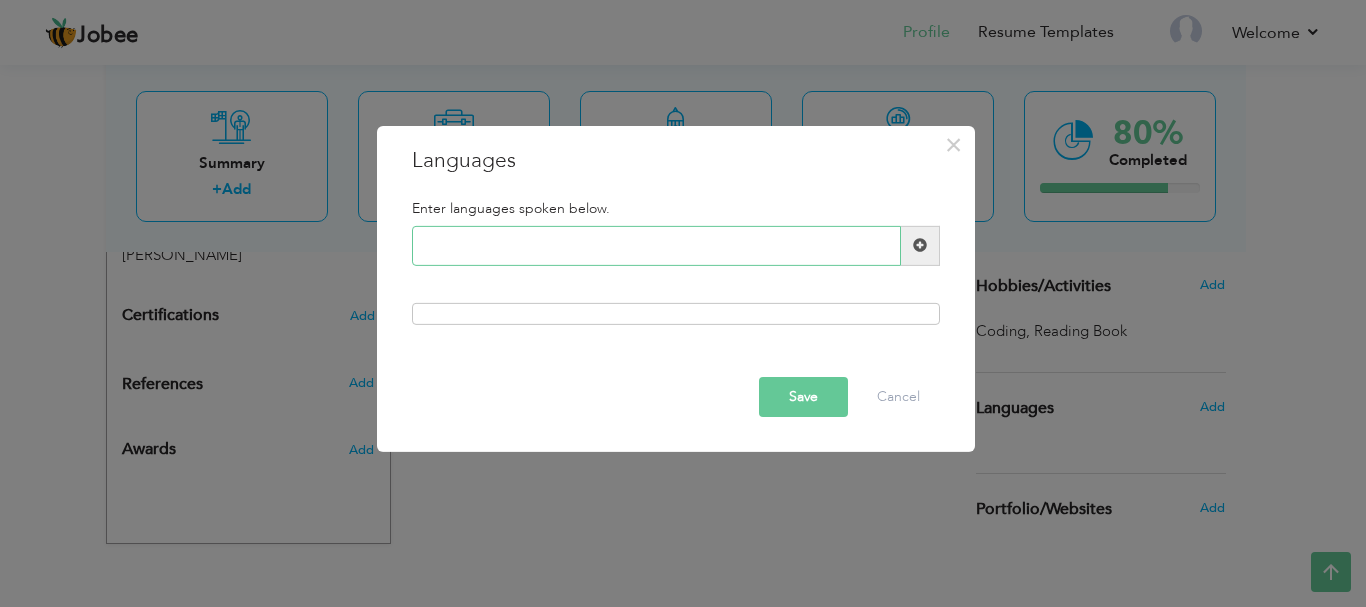 click at bounding box center (656, 246) 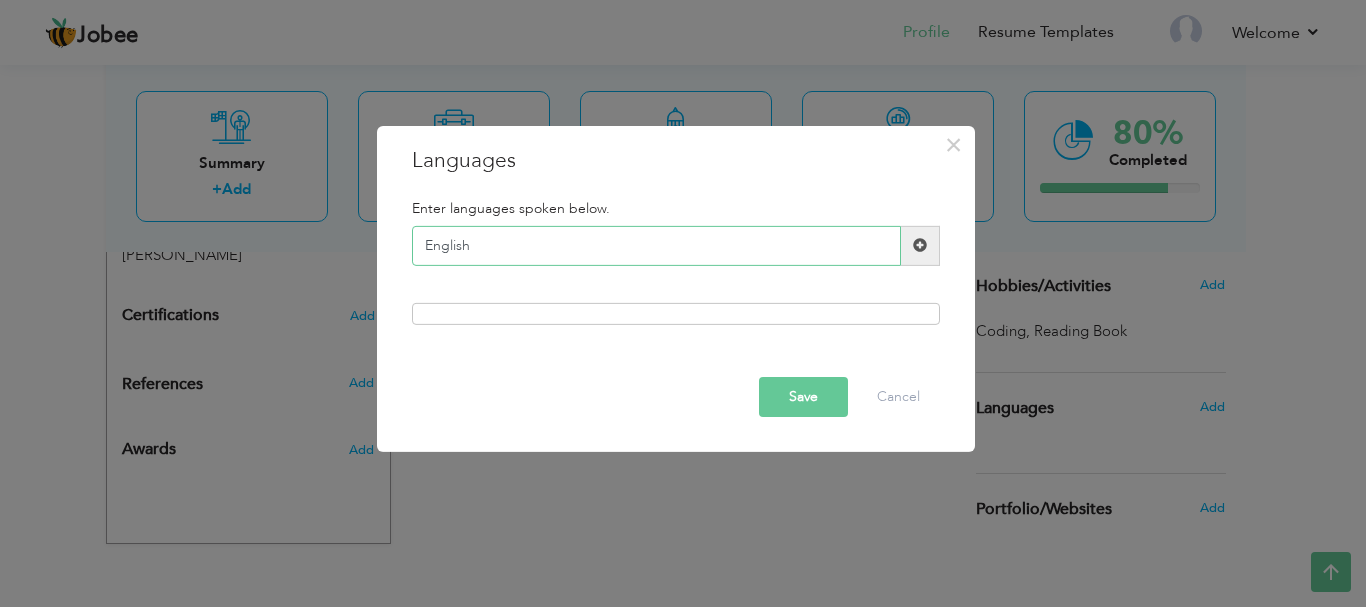 type on "English" 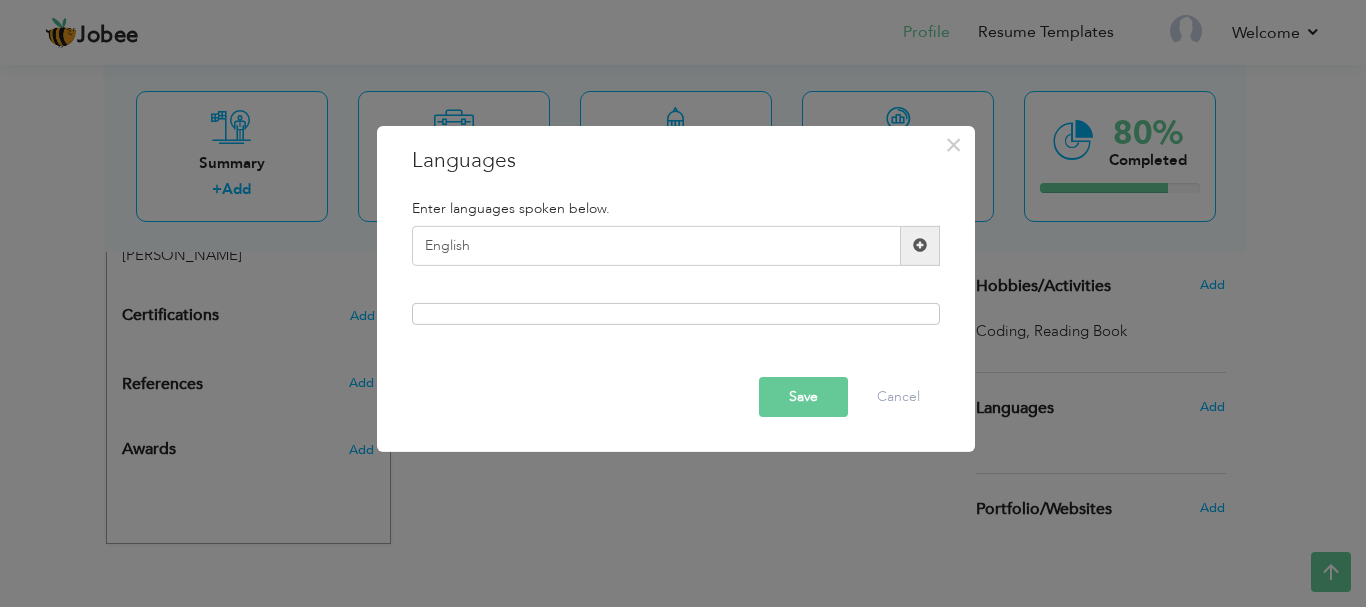 drag, startPoint x: 910, startPoint y: 242, endPoint x: 851, endPoint y: 285, distance: 73.00685 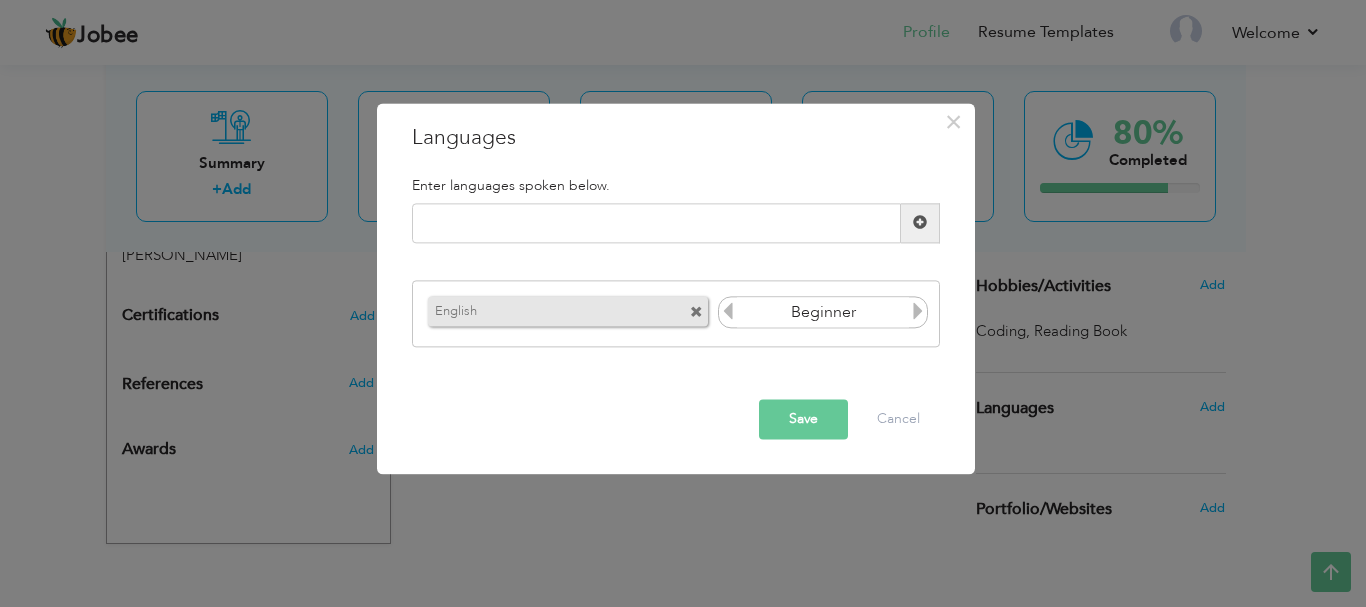 click at bounding box center (918, 312) 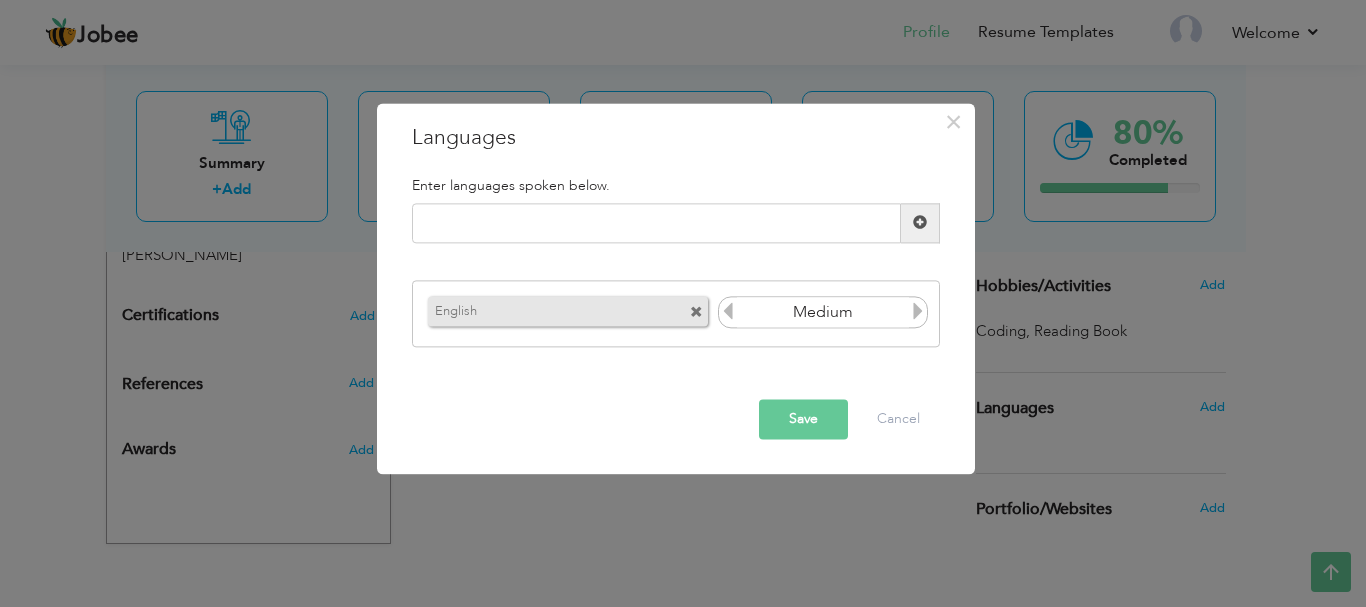 click at bounding box center (918, 312) 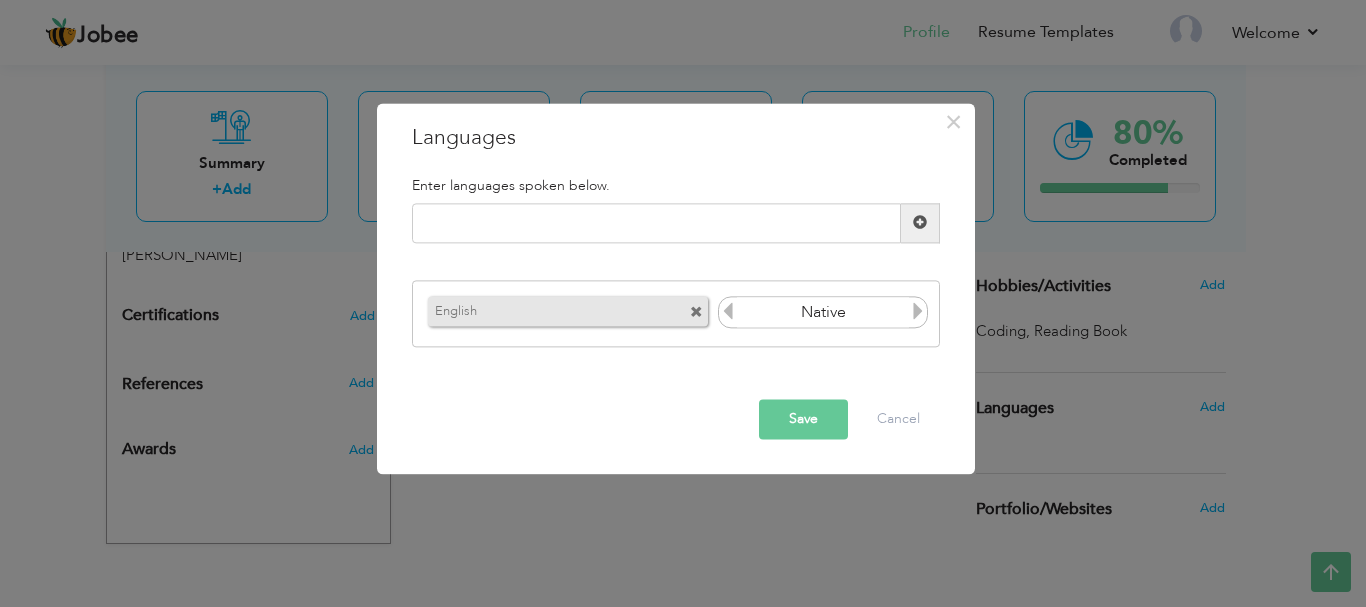 click at bounding box center [728, 312] 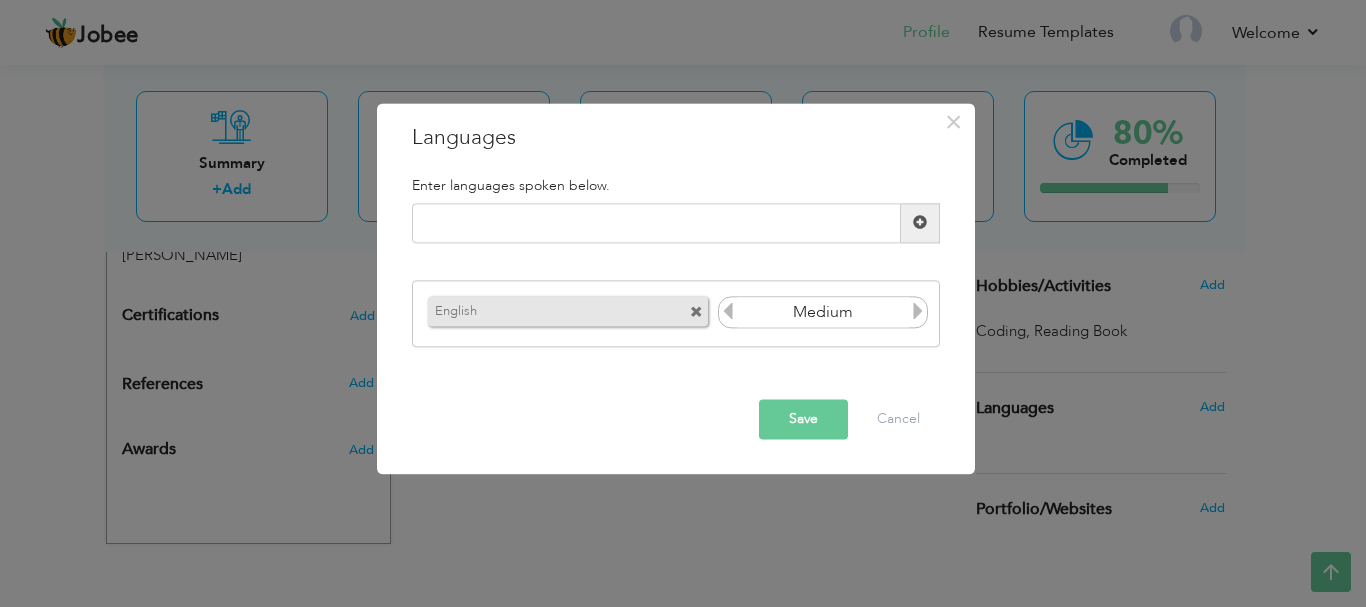 click at bounding box center [728, 312] 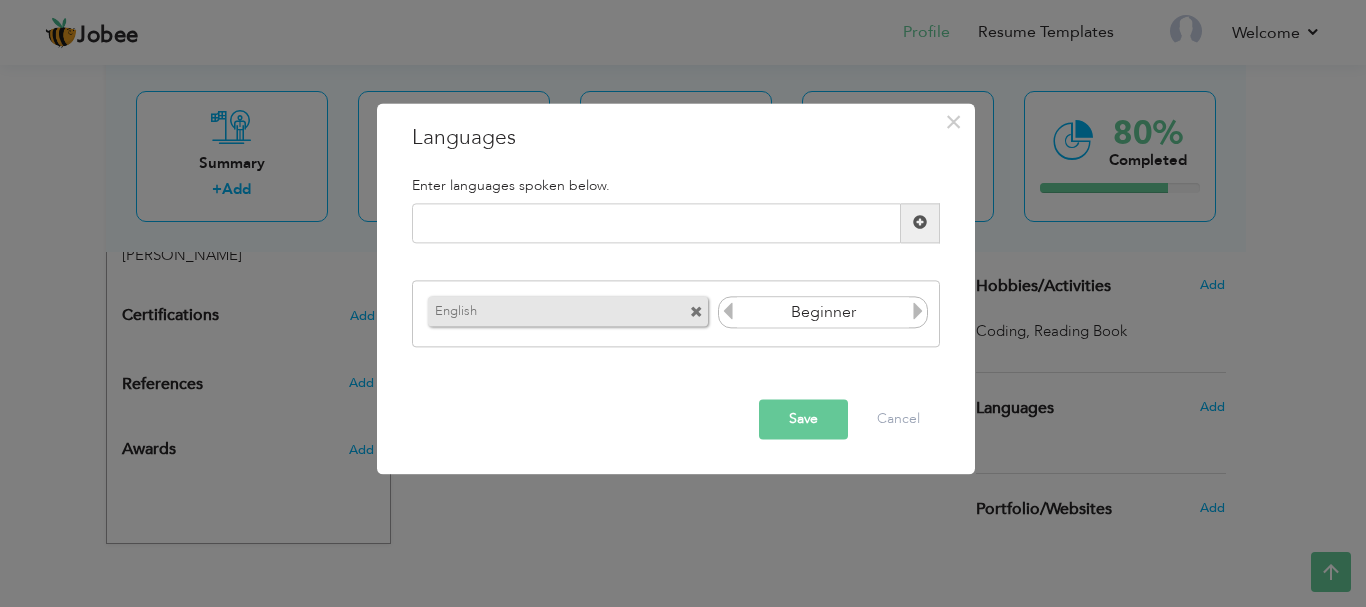 click at bounding box center (728, 312) 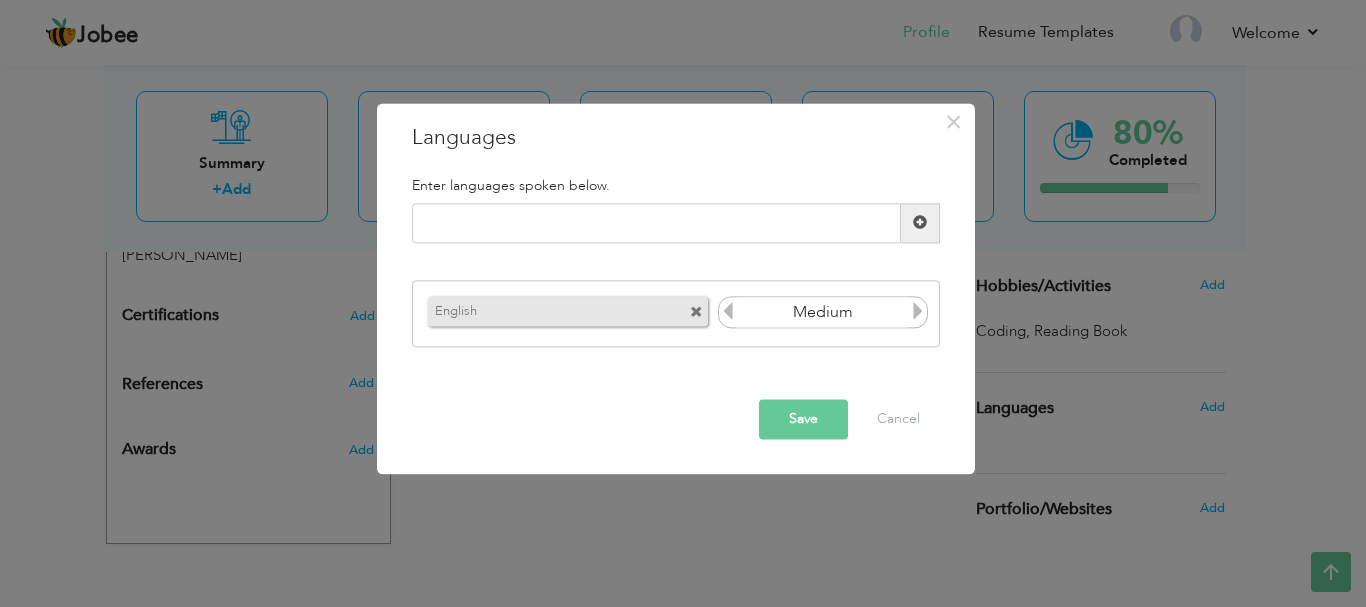 click at bounding box center [918, 312] 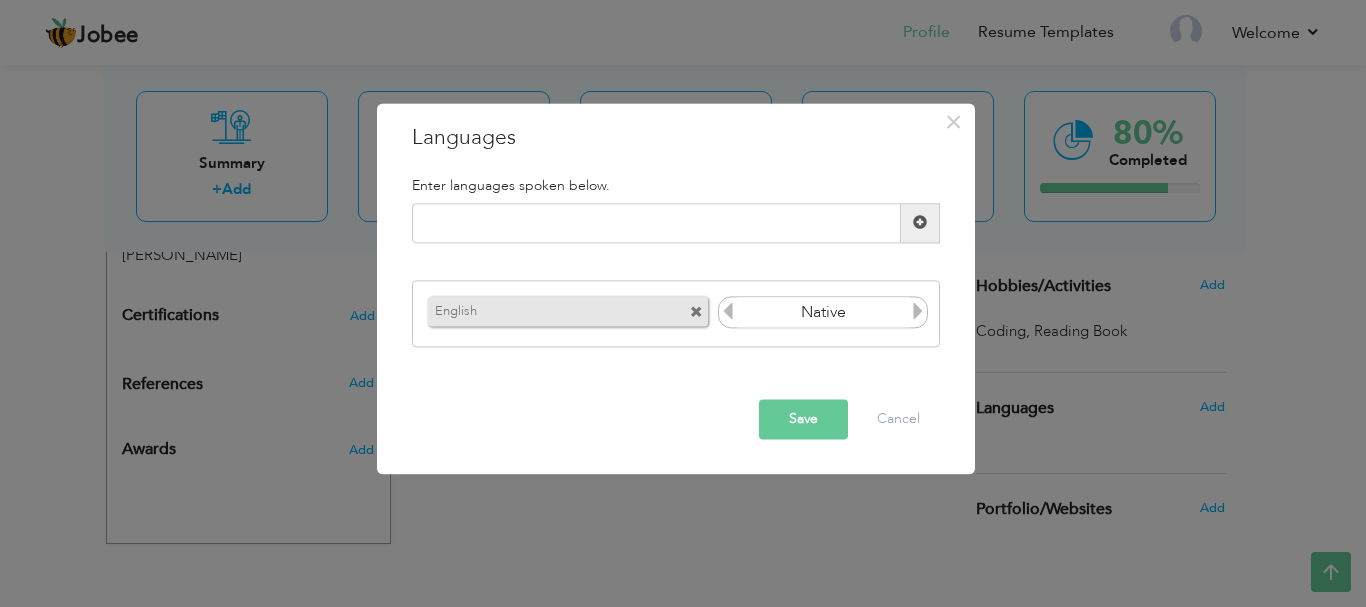 click at bounding box center [918, 312] 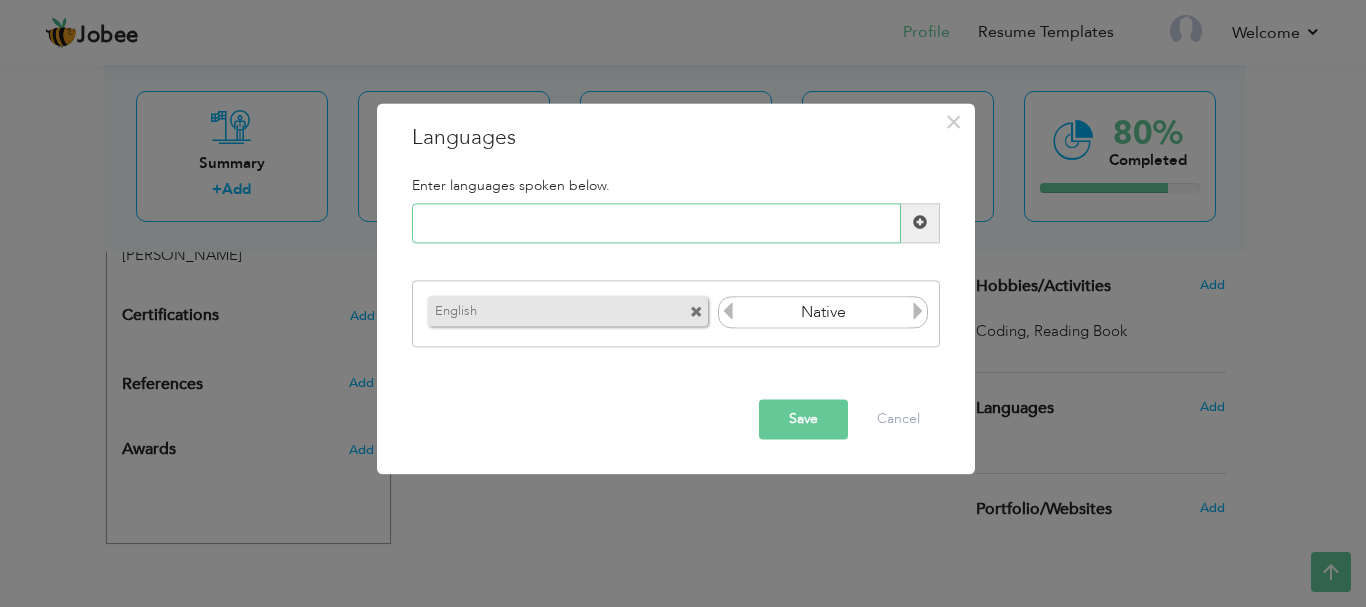 click at bounding box center (656, 223) 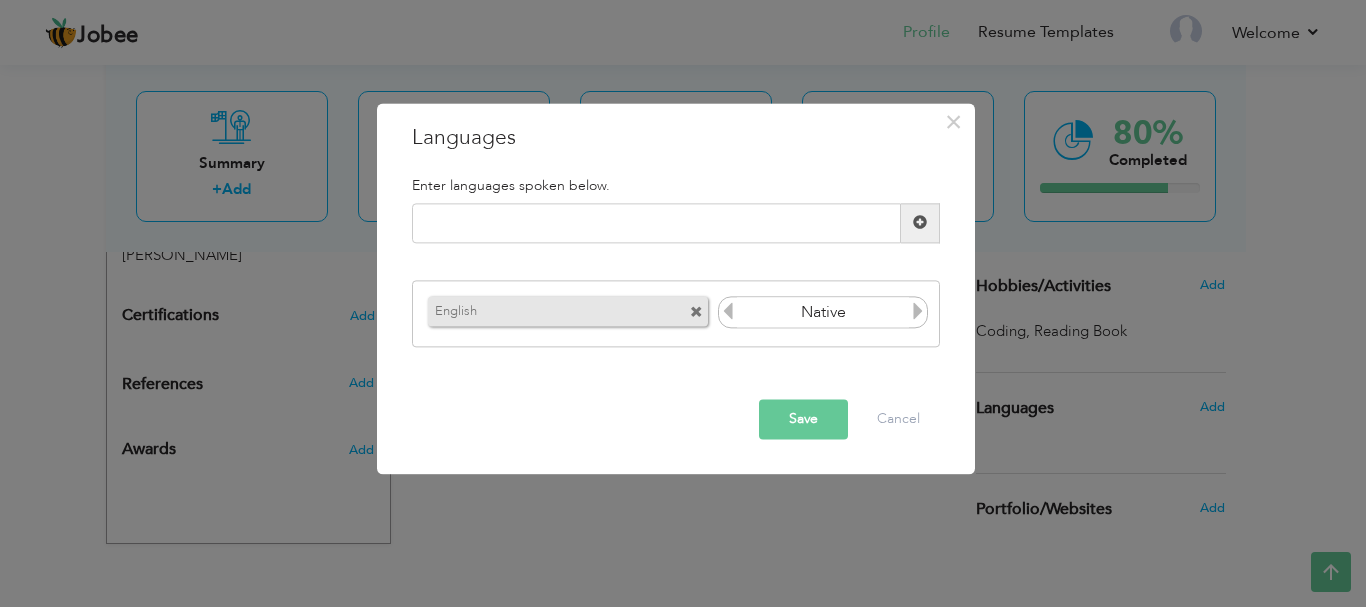 click at bounding box center (920, 223) 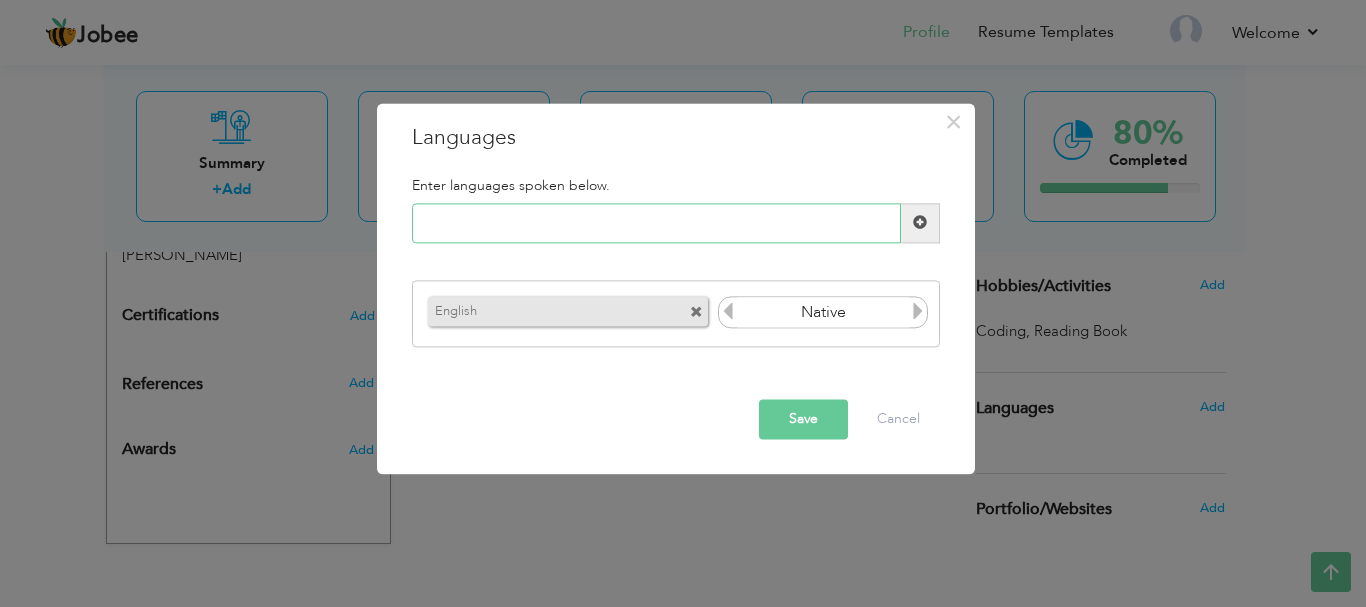 click at bounding box center [656, 223] 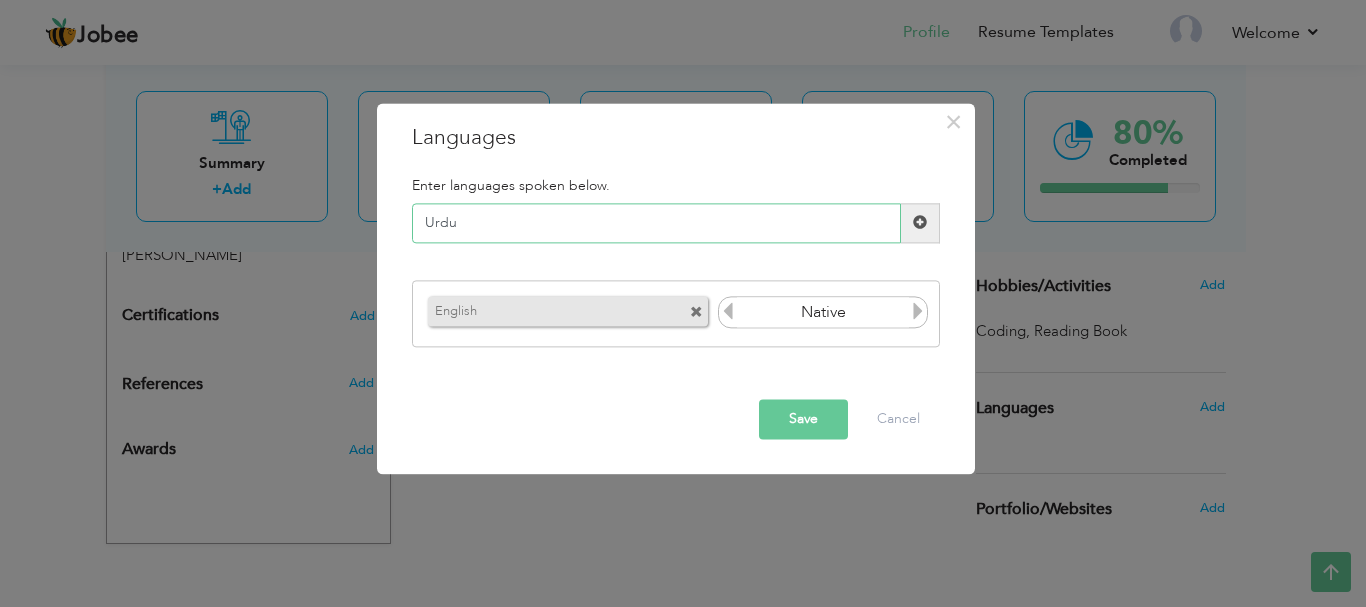 type on "Urdu" 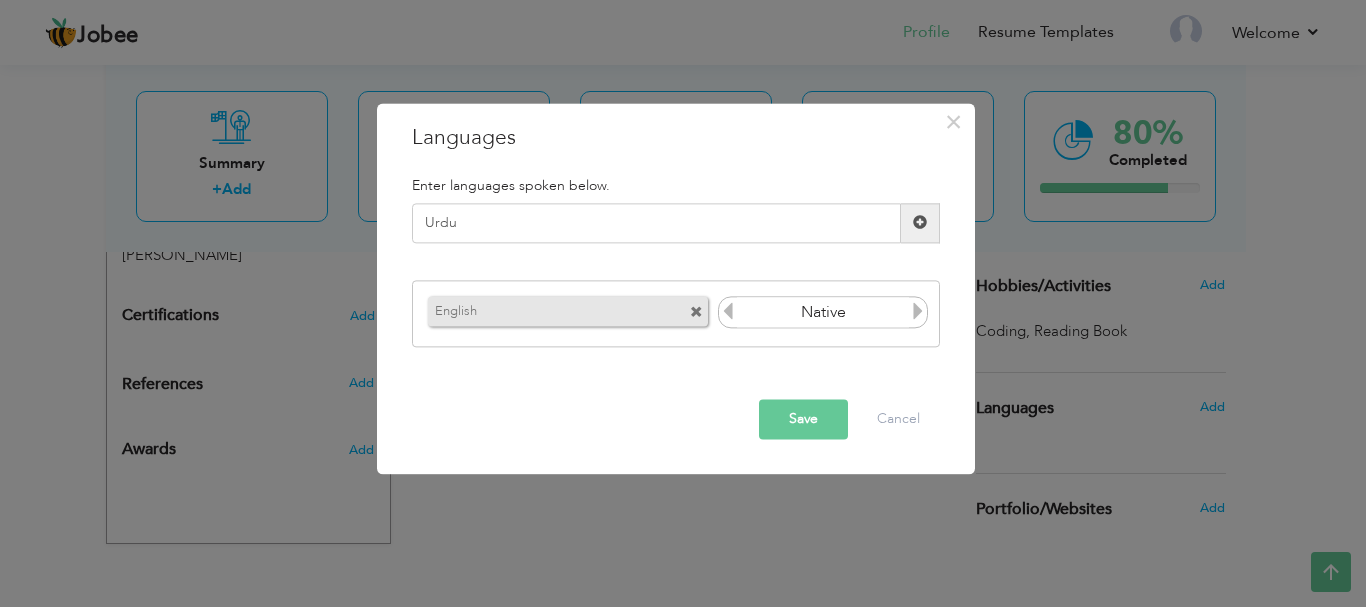 drag, startPoint x: 926, startPoint y: 216, endPoint x: 831, endPoint y: 209, distance: 95.257545 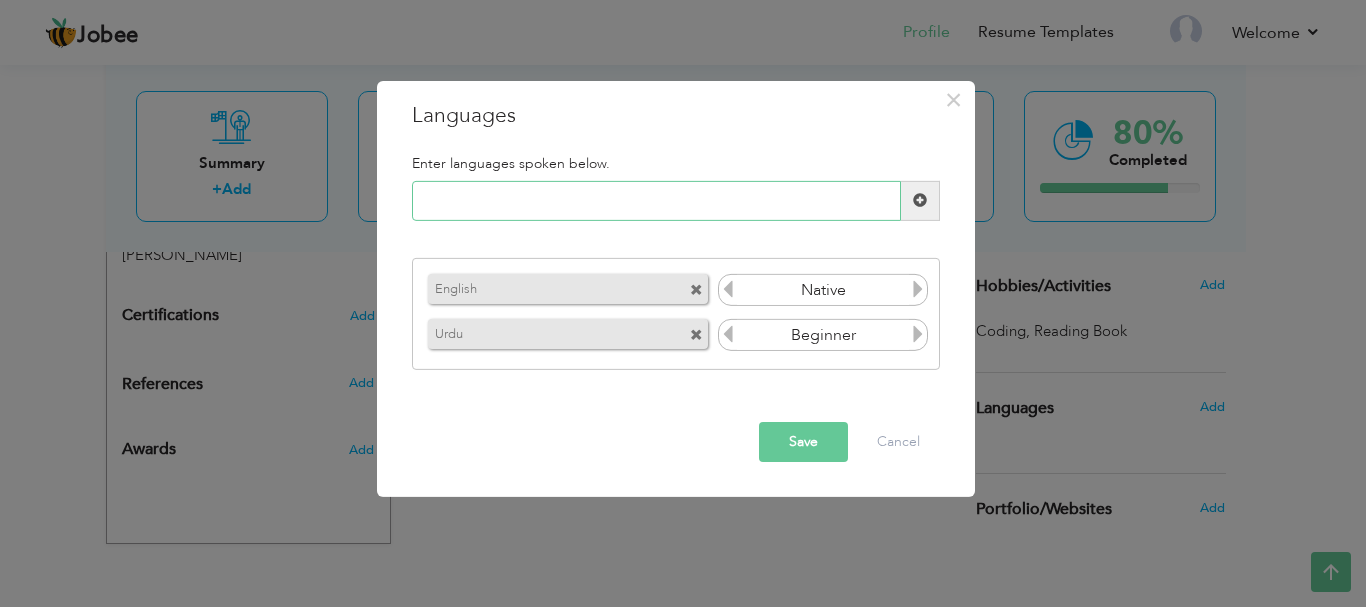 click at bounding box center [656, 201] 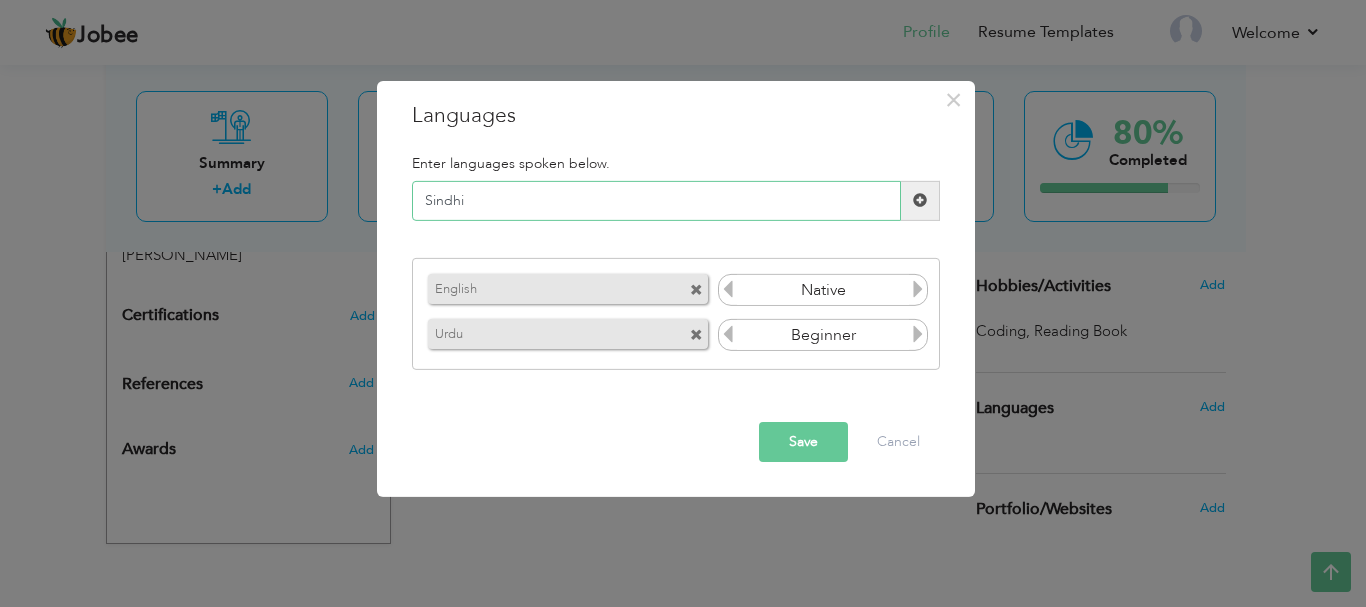type on "Sindhi" 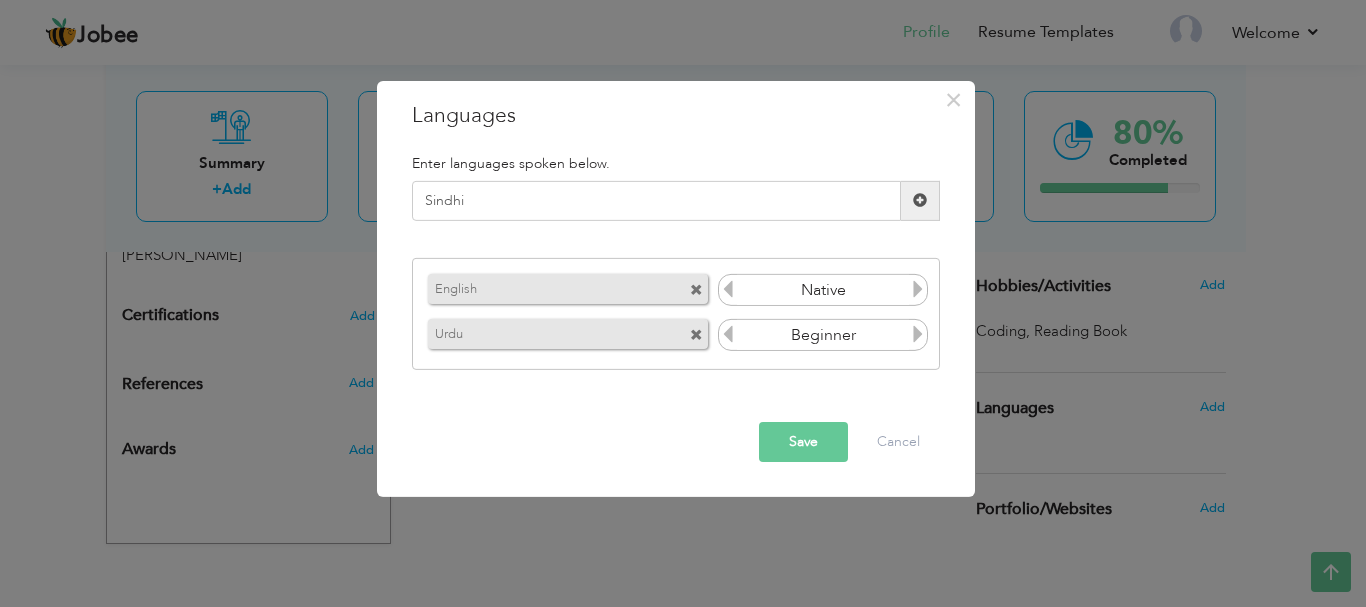 click at bounding box center (920, 201) 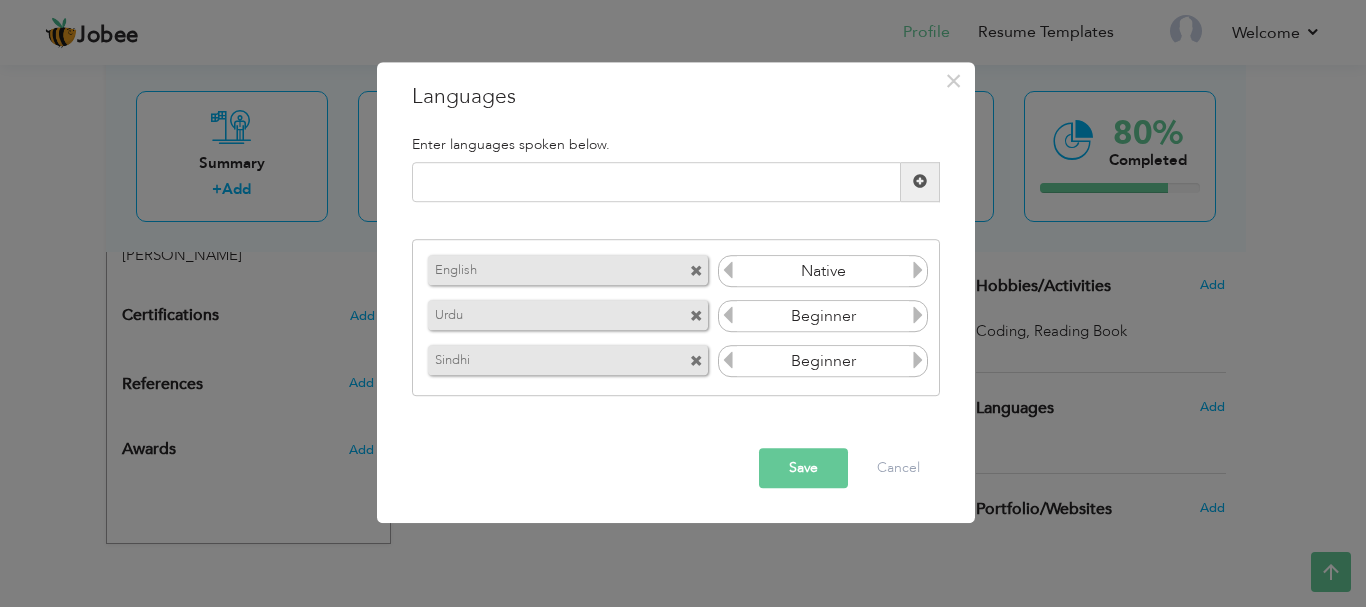 click at bounding box center (918, 316) 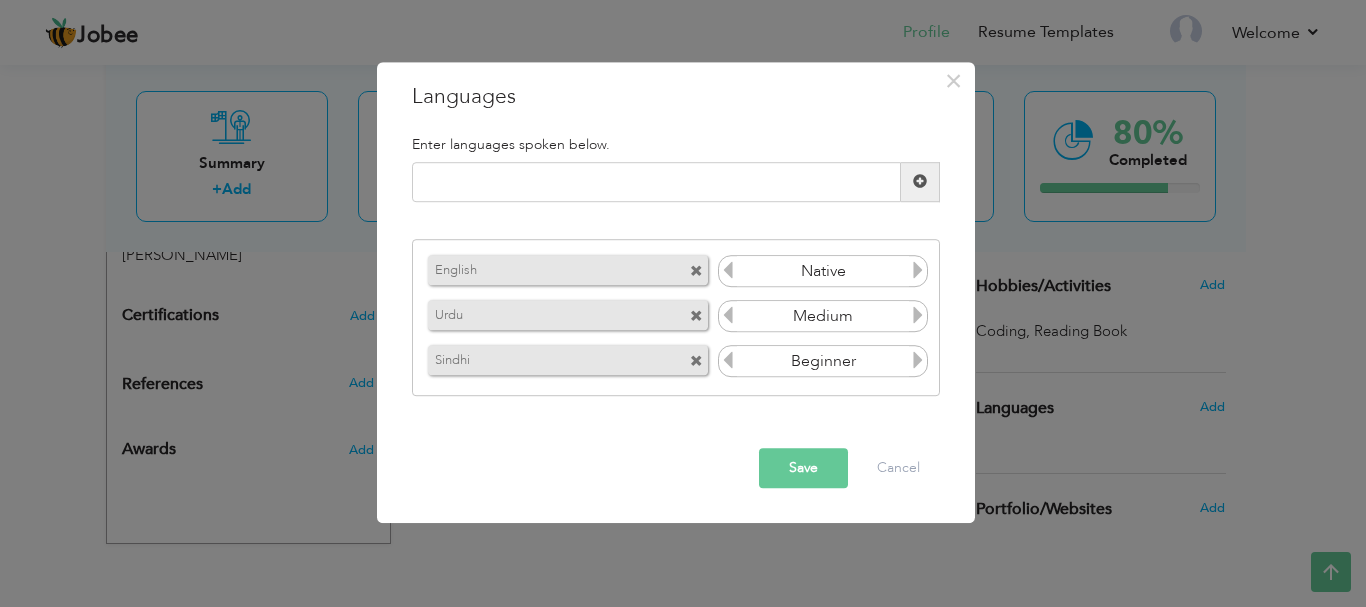 click at bounding box center (918, 316) 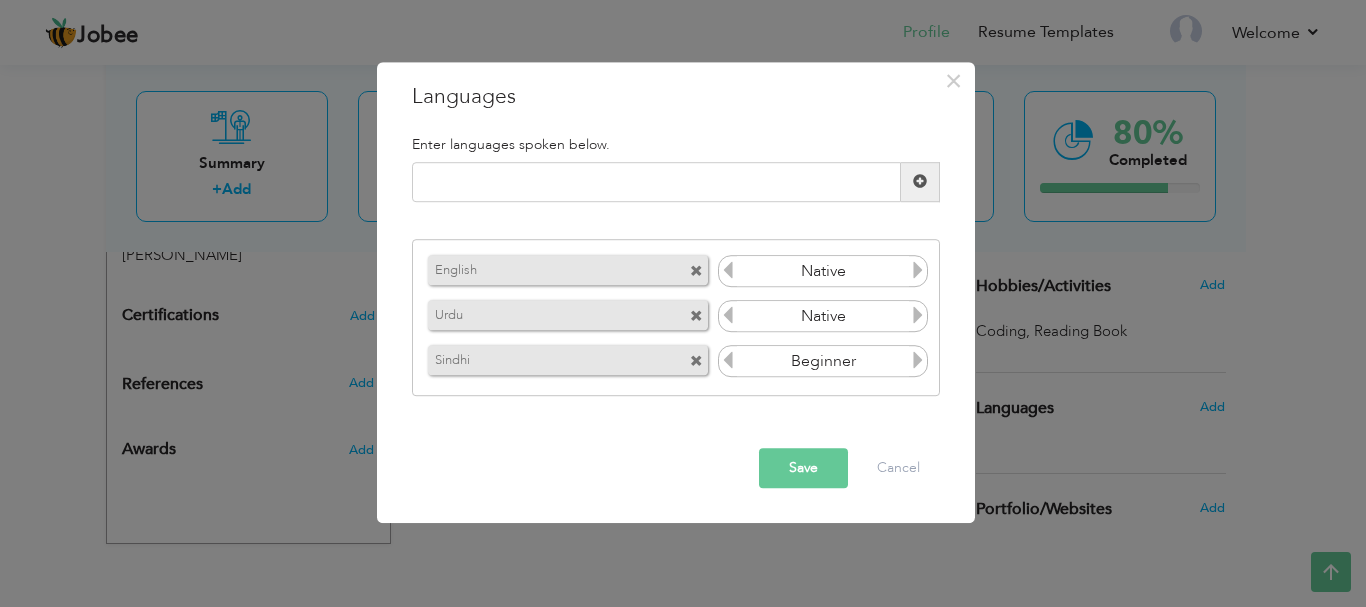 click at bounding box center [918, 316] 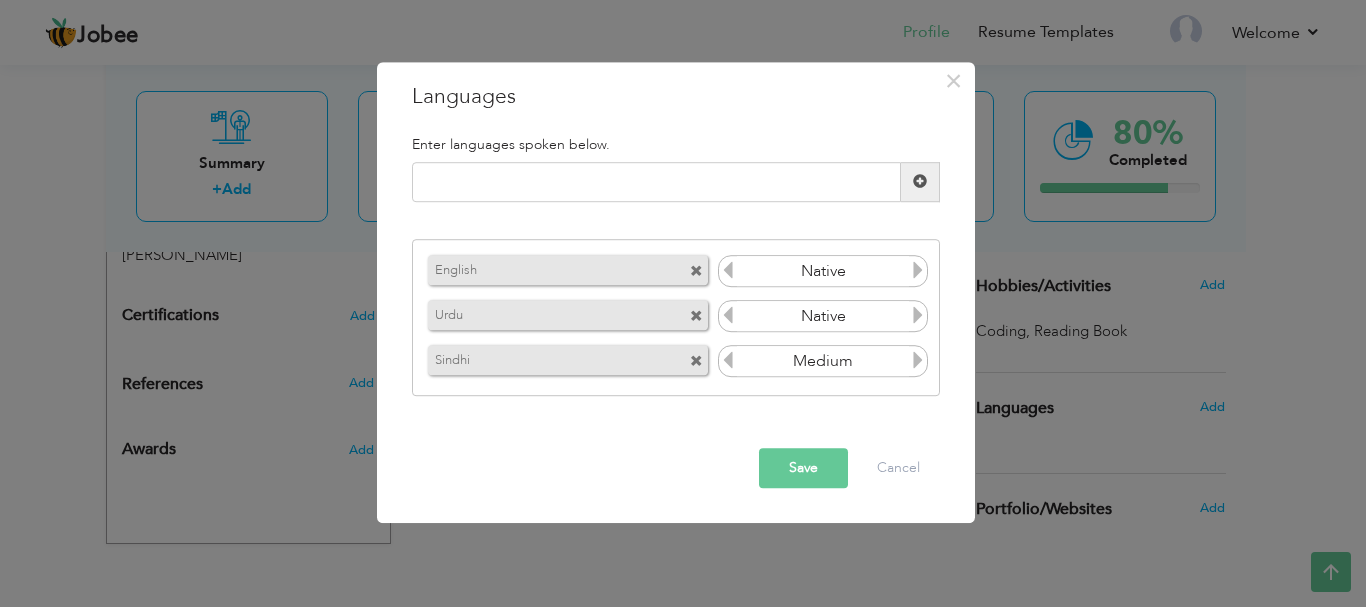 click at bounding box center [918, 361] 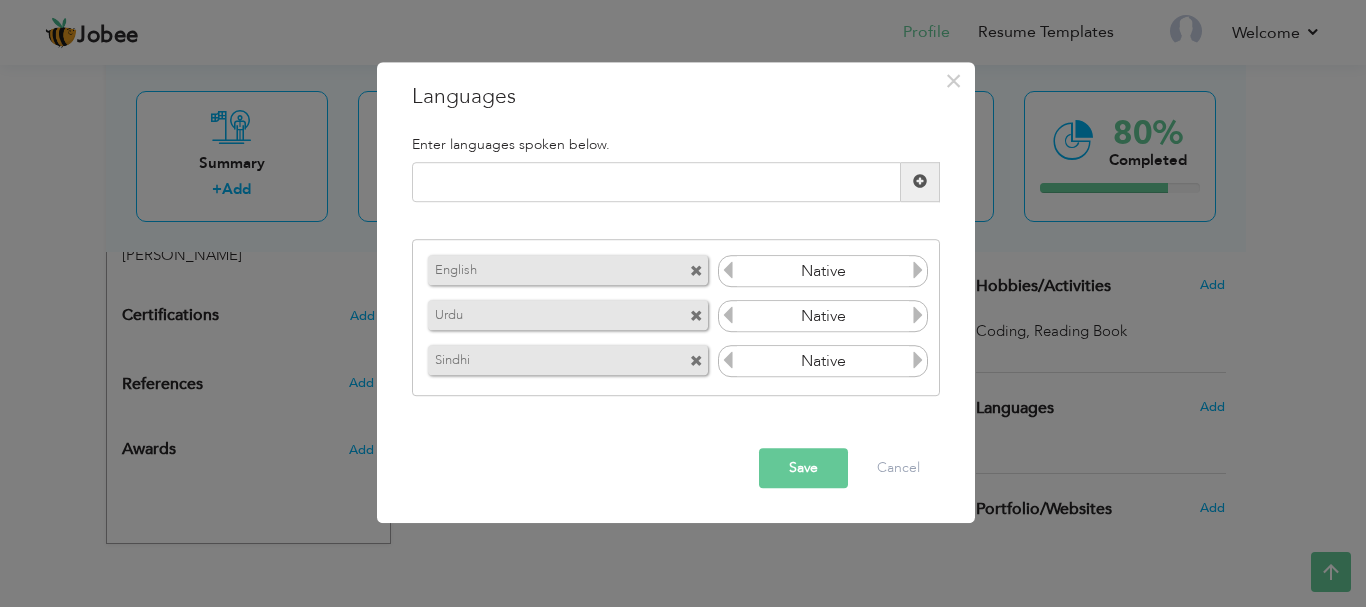 click at bounding box center (918, 361) 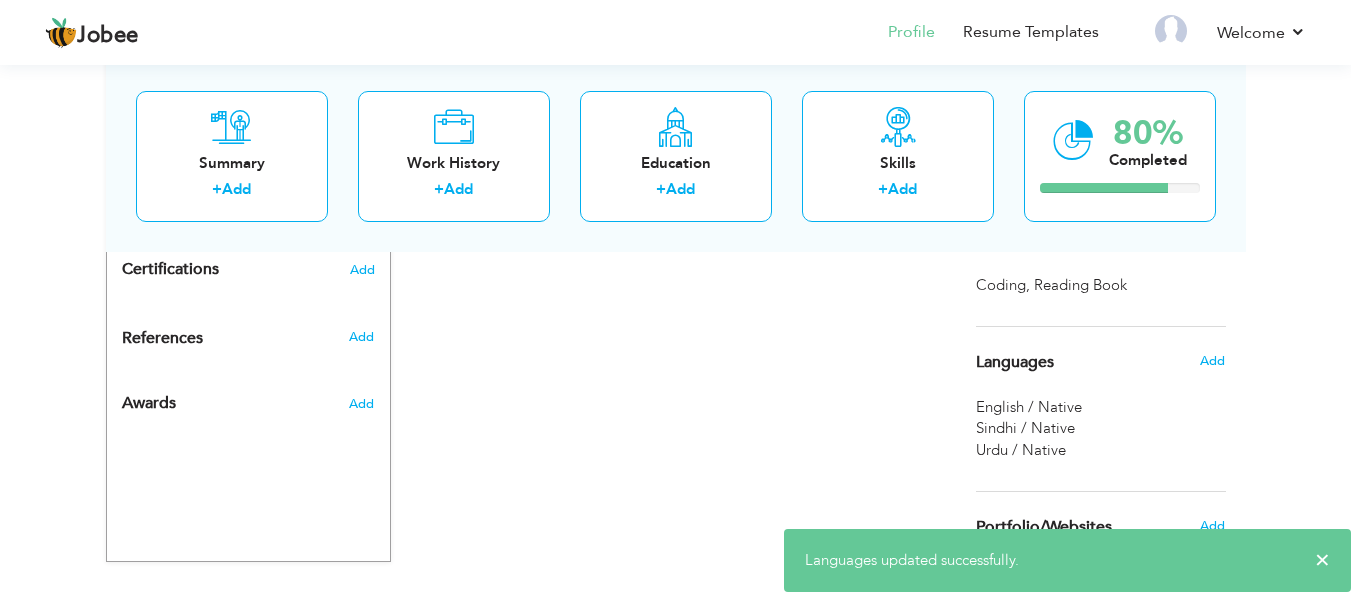 scroll, scrollTop: 1075, scrollLeft: 0, axis: vertical 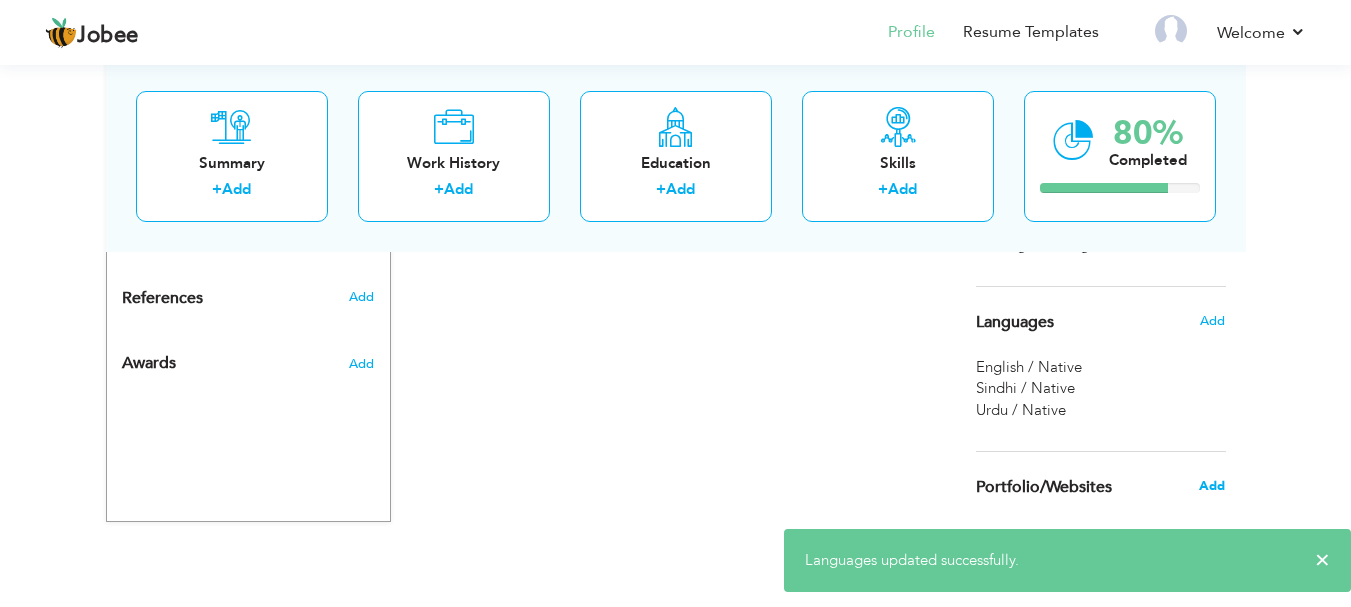 click on "Add" at bounding box center [1212, 486] 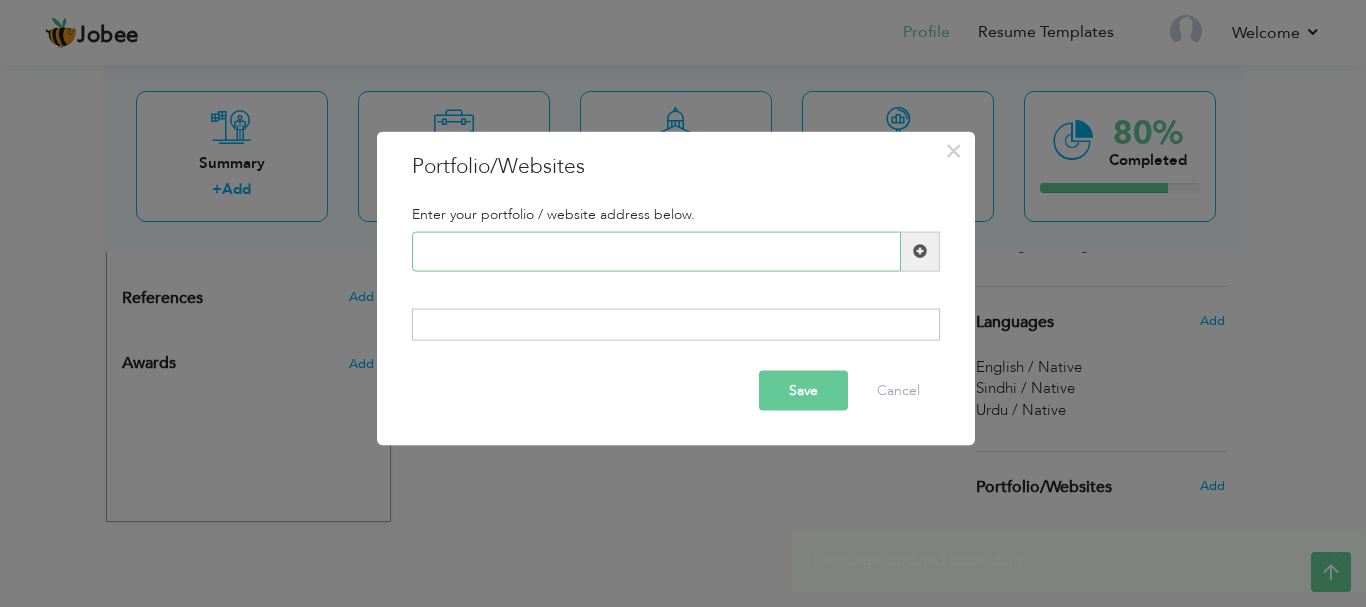 click at bounding box center (656, 251) 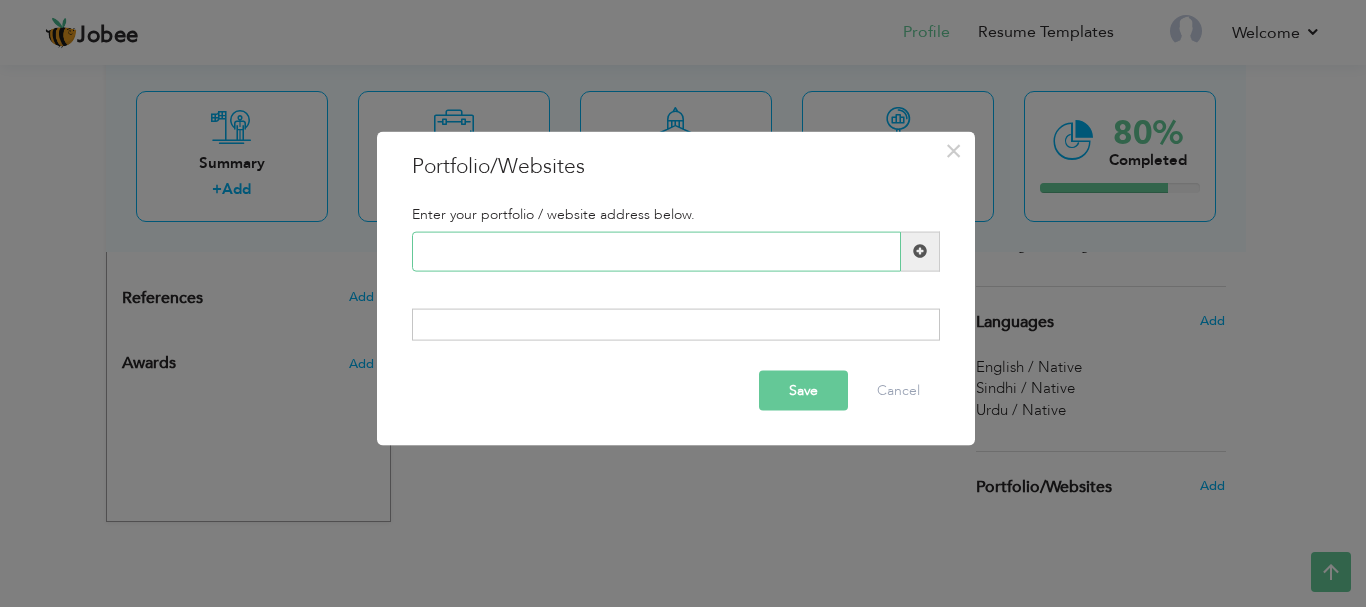 click at bounding box center (656, 251) 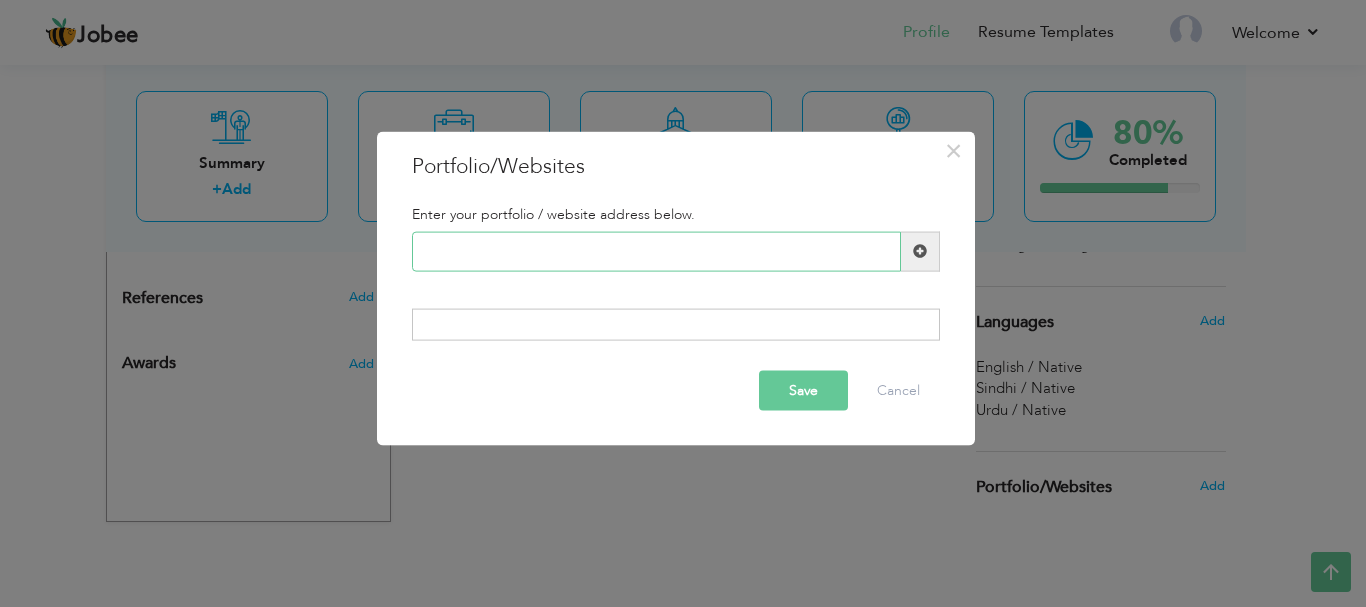 paste on "[URL][DOMAIN_NAME]" 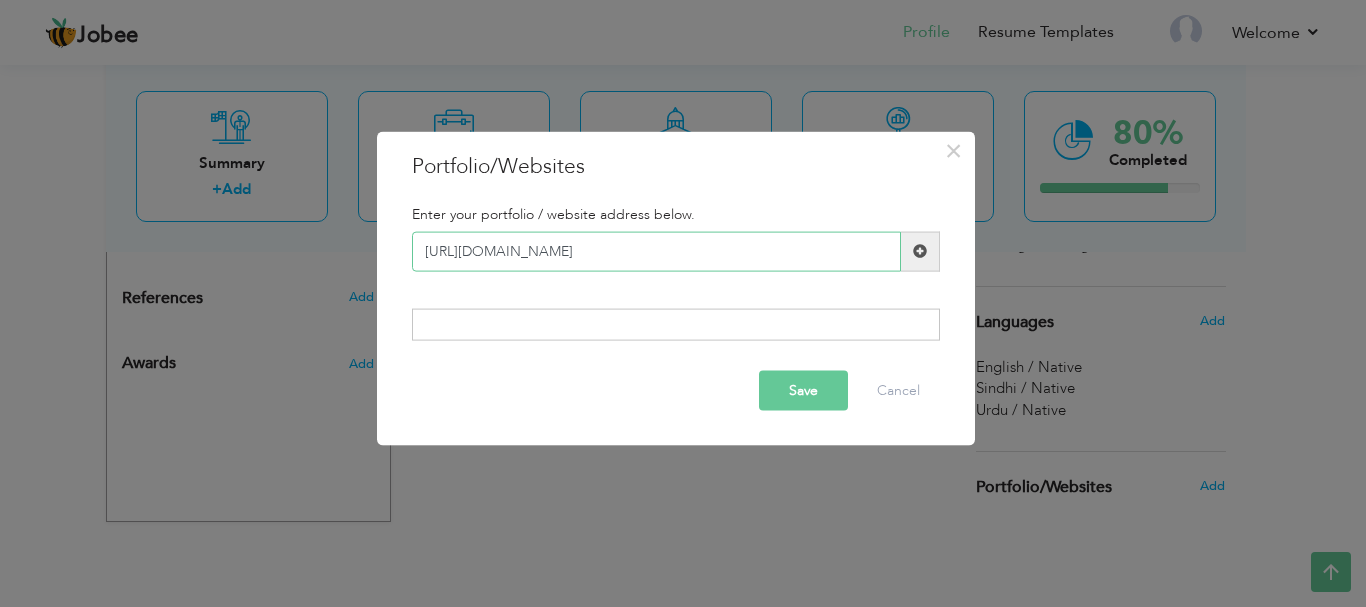 type on "[URL][DOMAIN_NAME]" 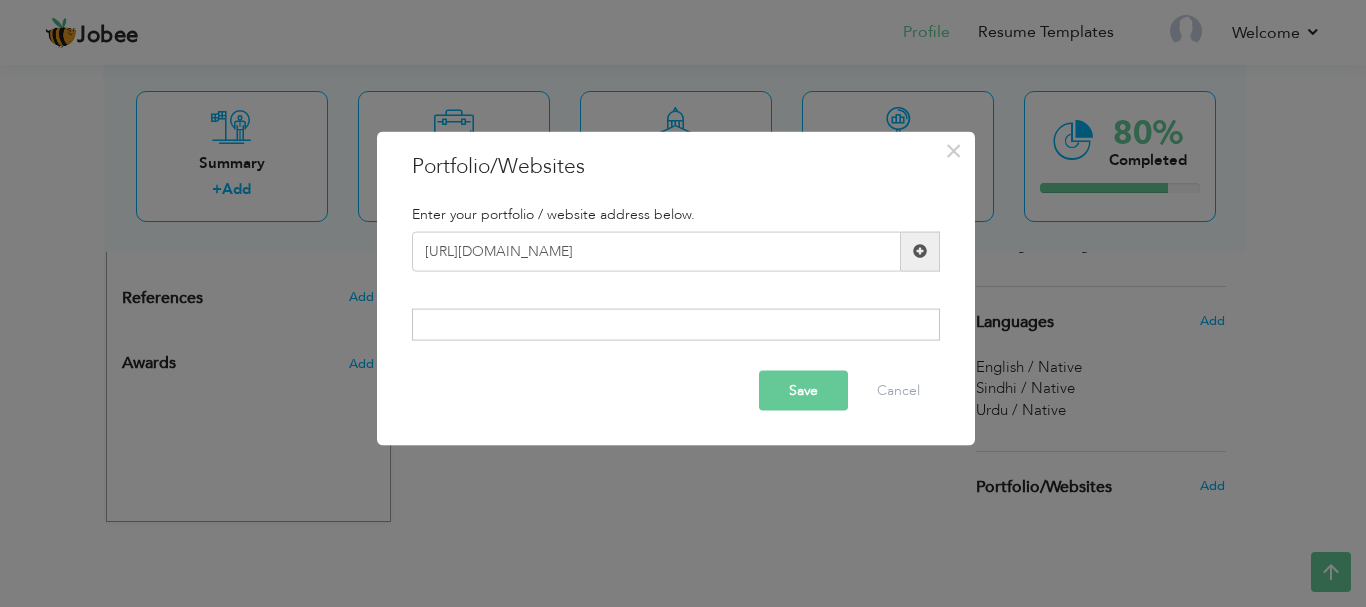 click at bounding box center (920, 251) 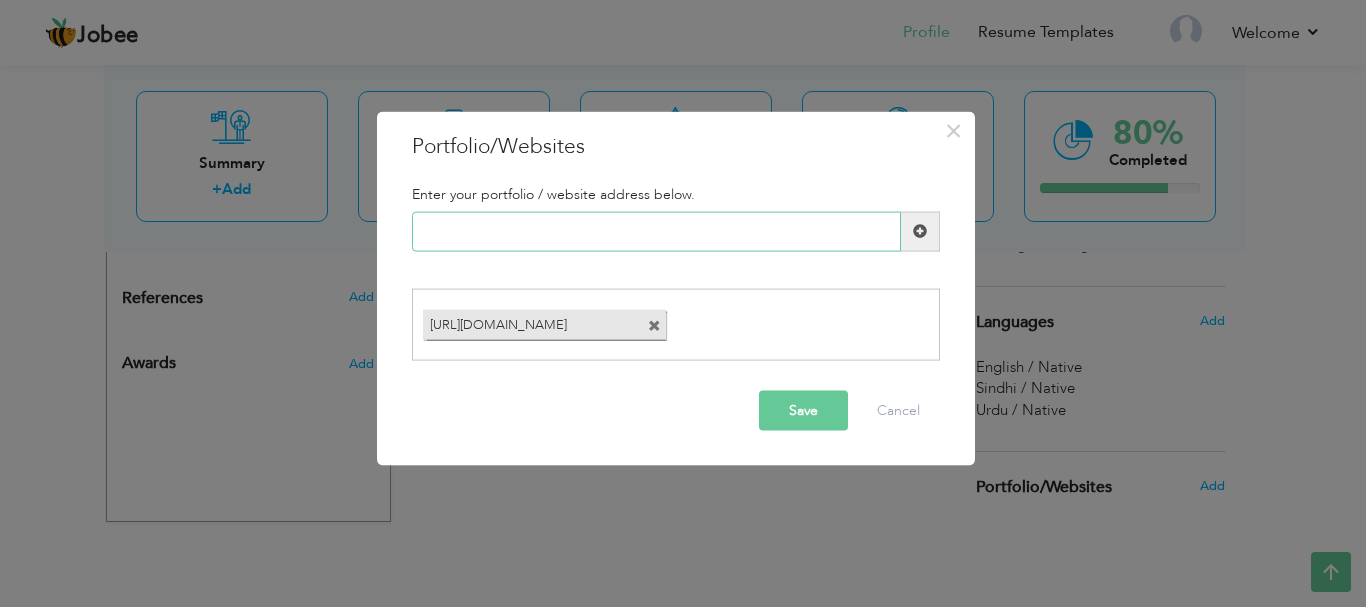 click at bounding box center (656, 231) 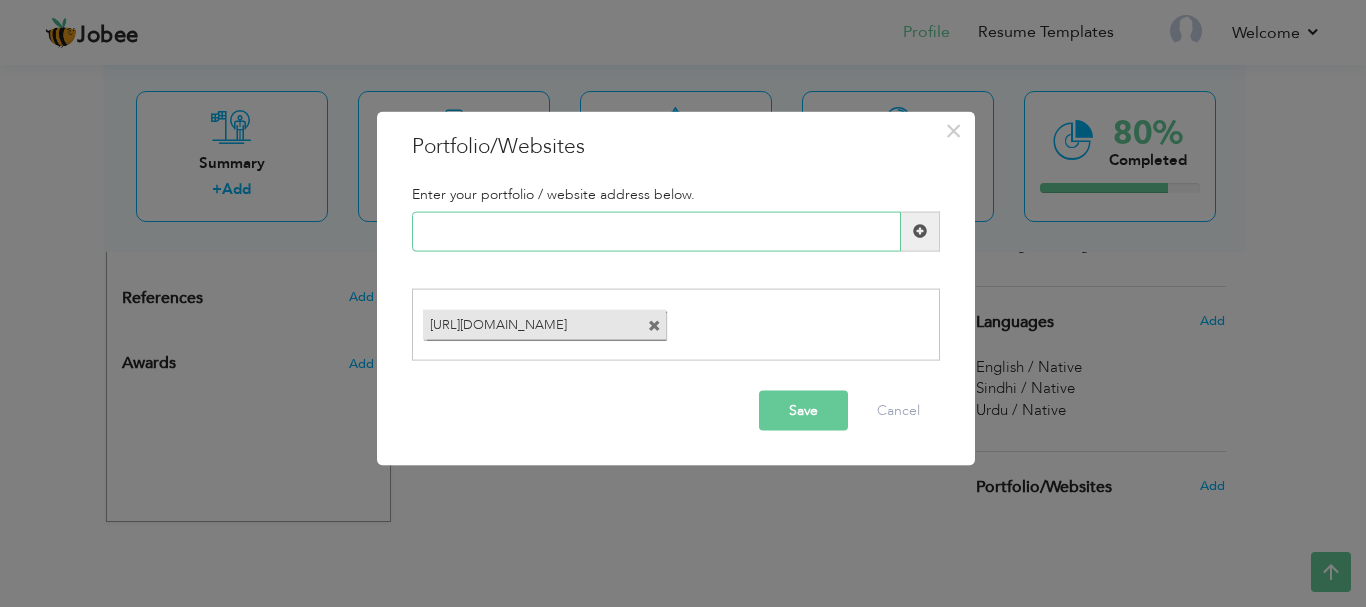click at bounding box center [656, 231] 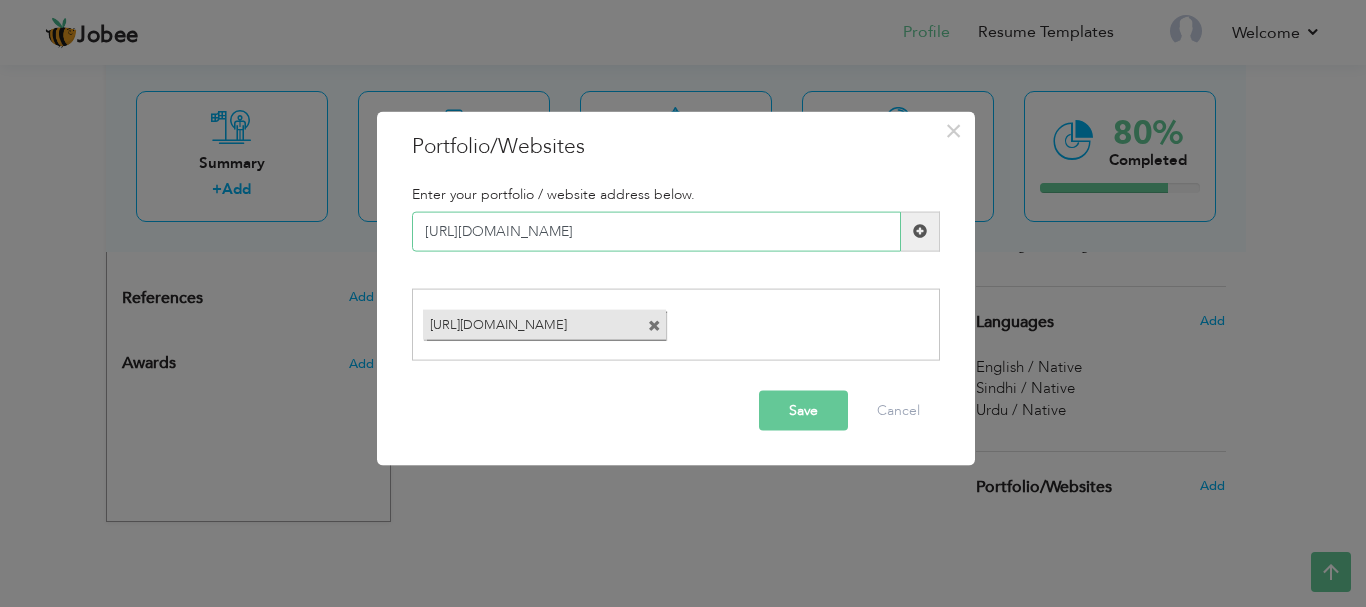 type on "[URL][DOMAIN_NAME]" 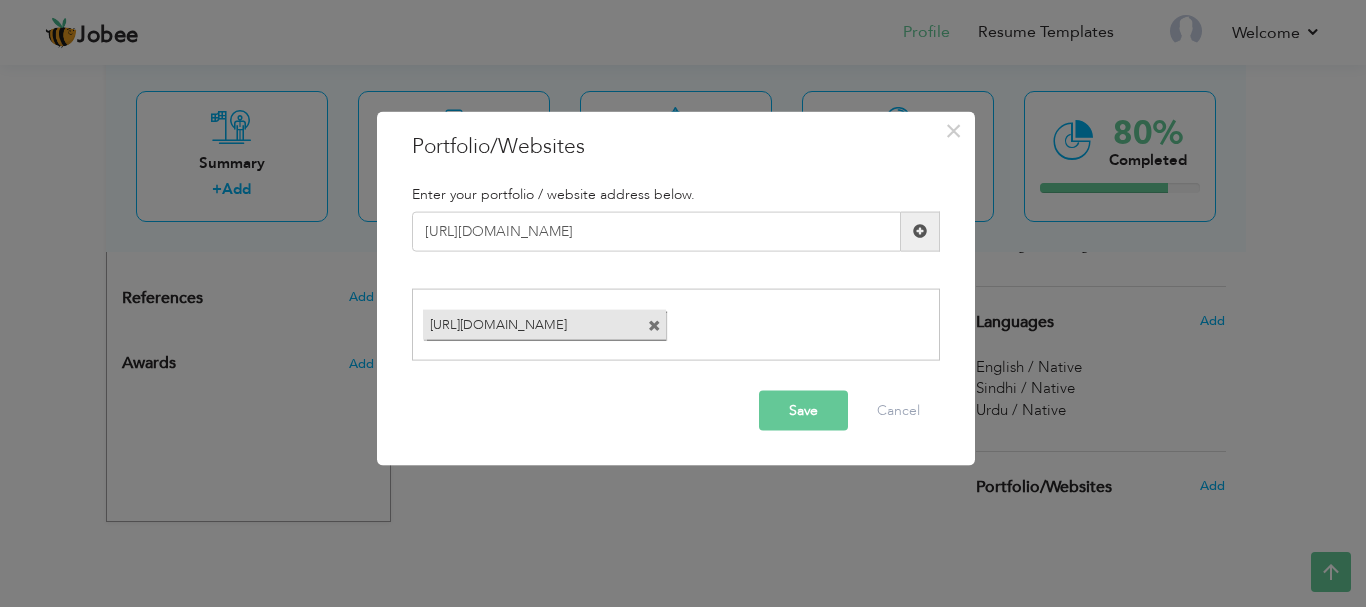 click on "Save" at bounding box center (803, 411) 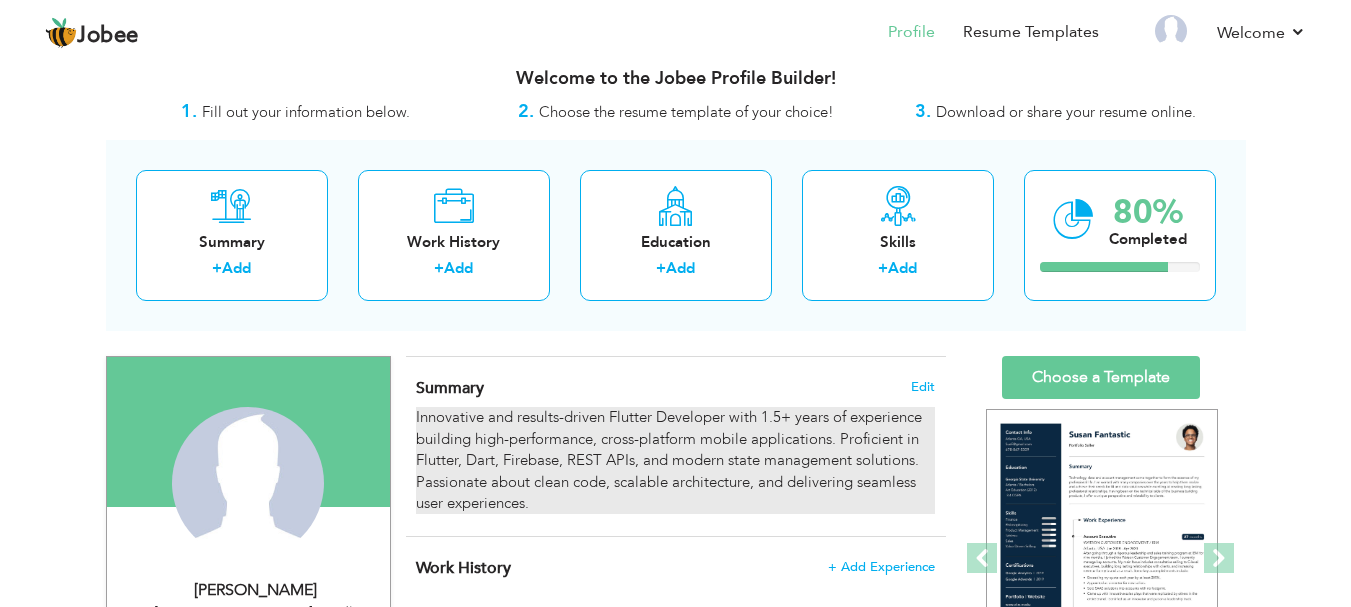 scroll, scrollTop: 233, scrollLeft: 0, axis: vertical 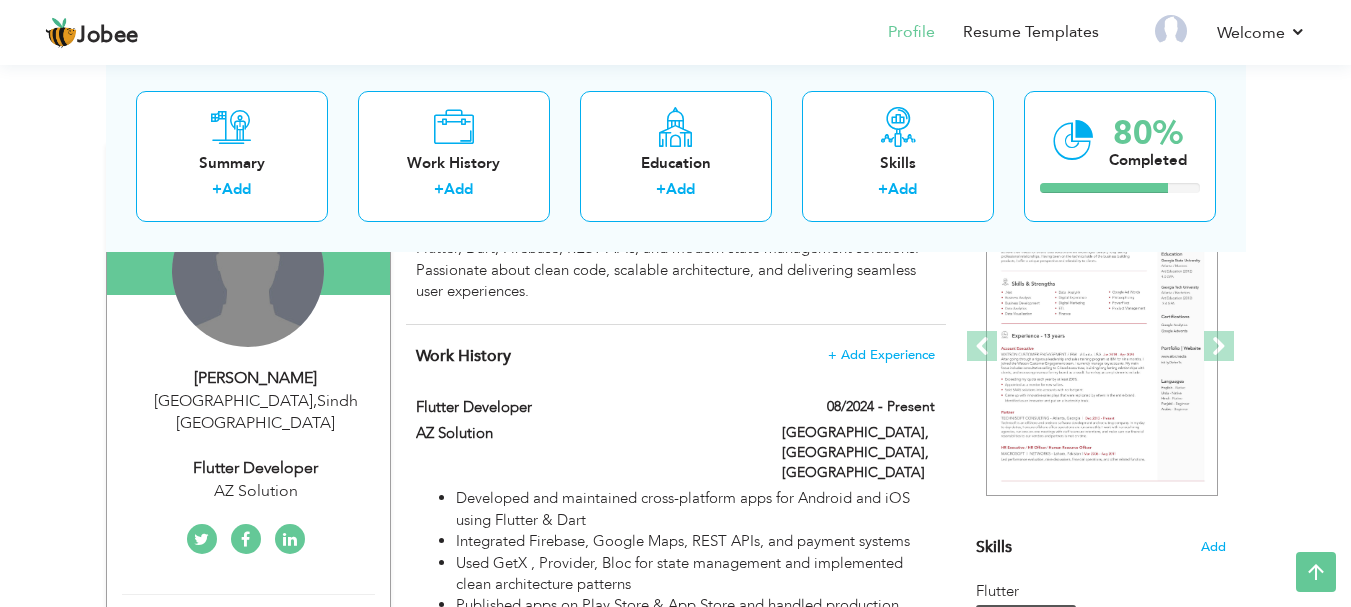 click on "Change
Remove" at bounding box center [248, 271] 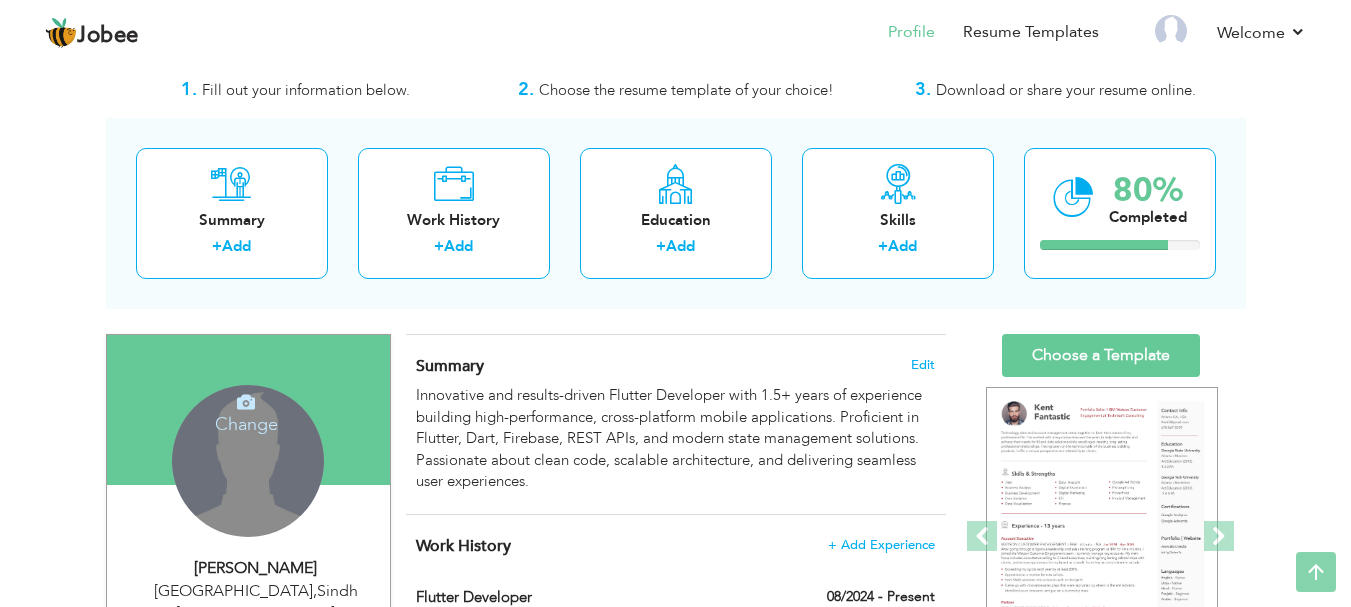 scroll, scrollTop: 0, scrollLeft: 0, axis: both 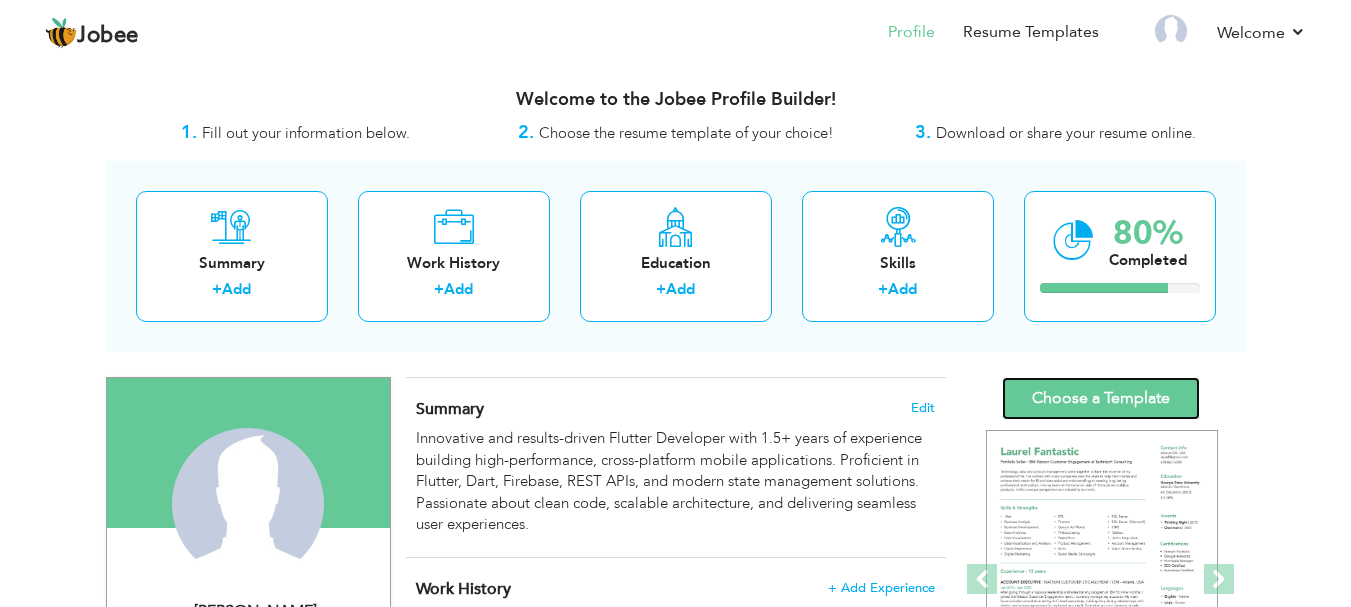 click on "Choose a Template" at bounding box center [1101, 398] 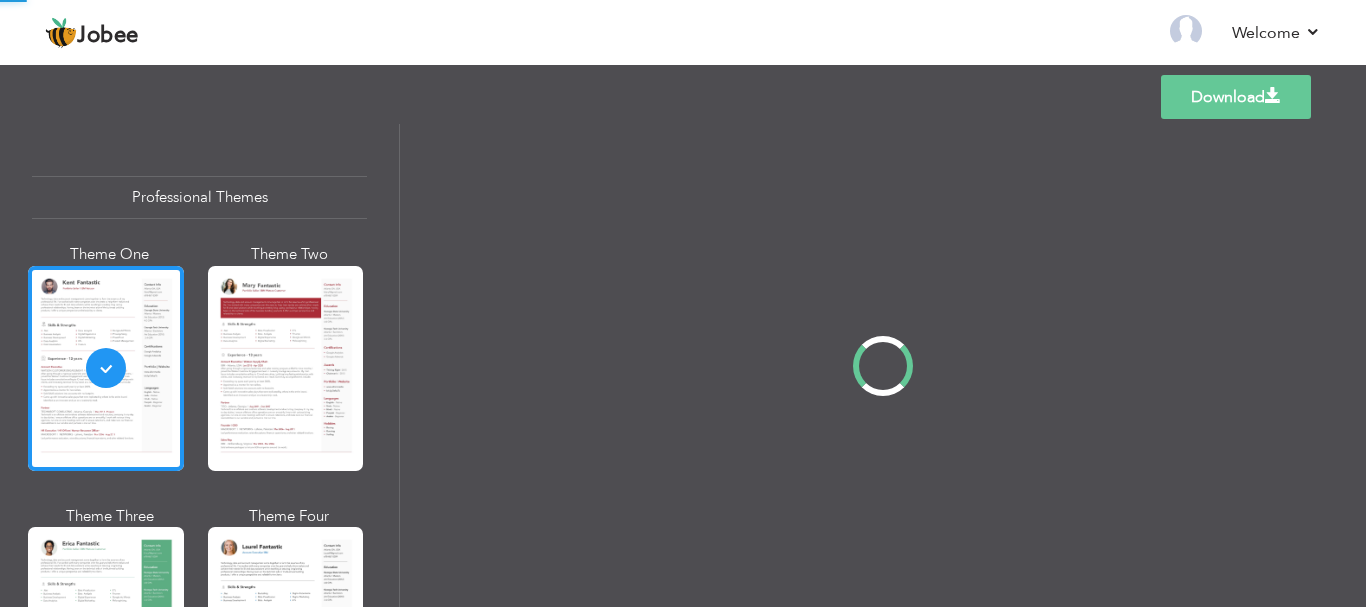 scroll, scrollTop: 0, scrollLeft: 0, axis: both 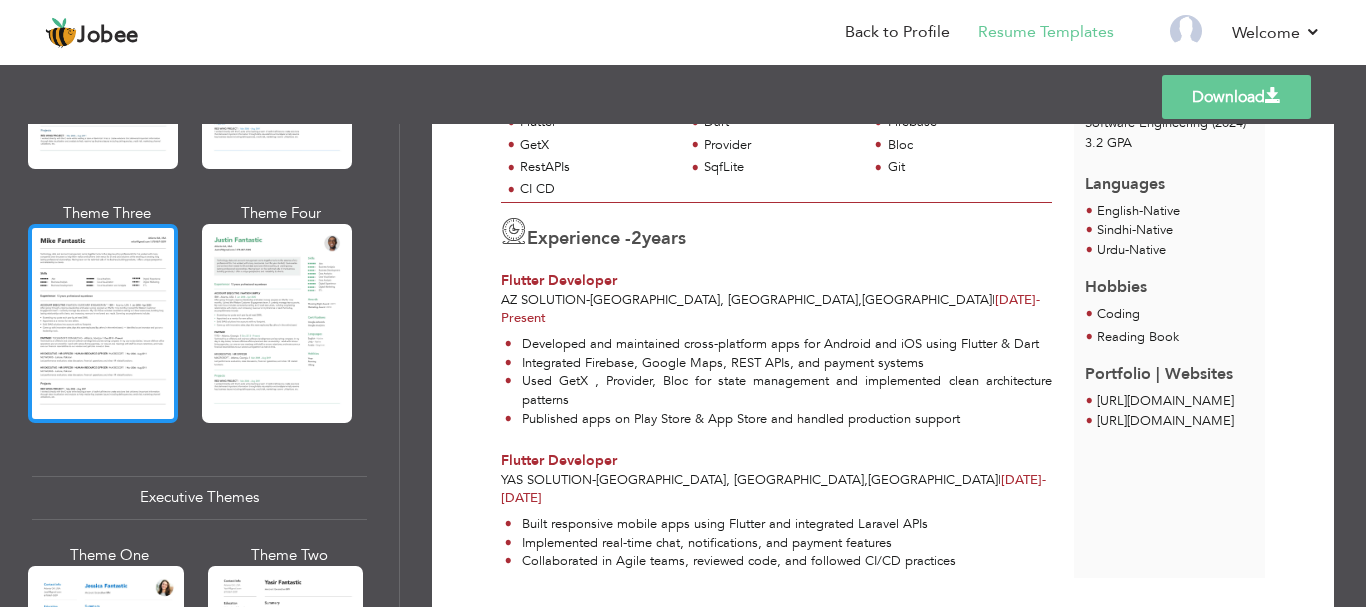 click at bounding box center (103, 323) 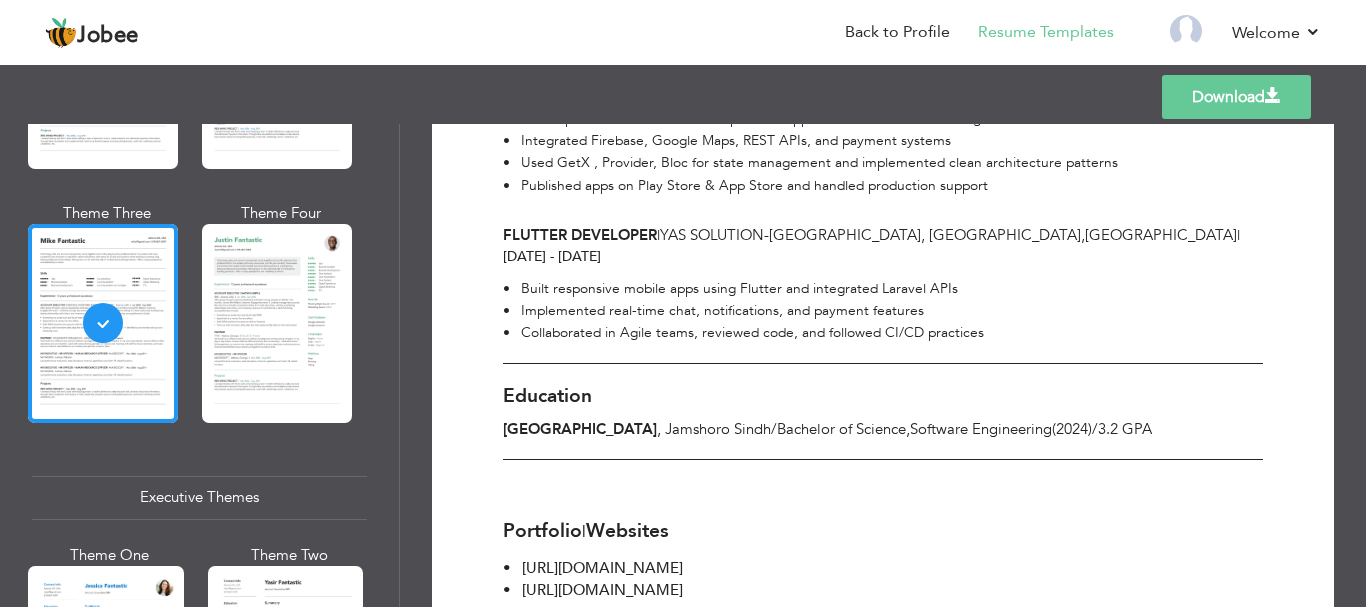 scroll, scrollTop: 796, scrollLeft: 0, axis: vertical 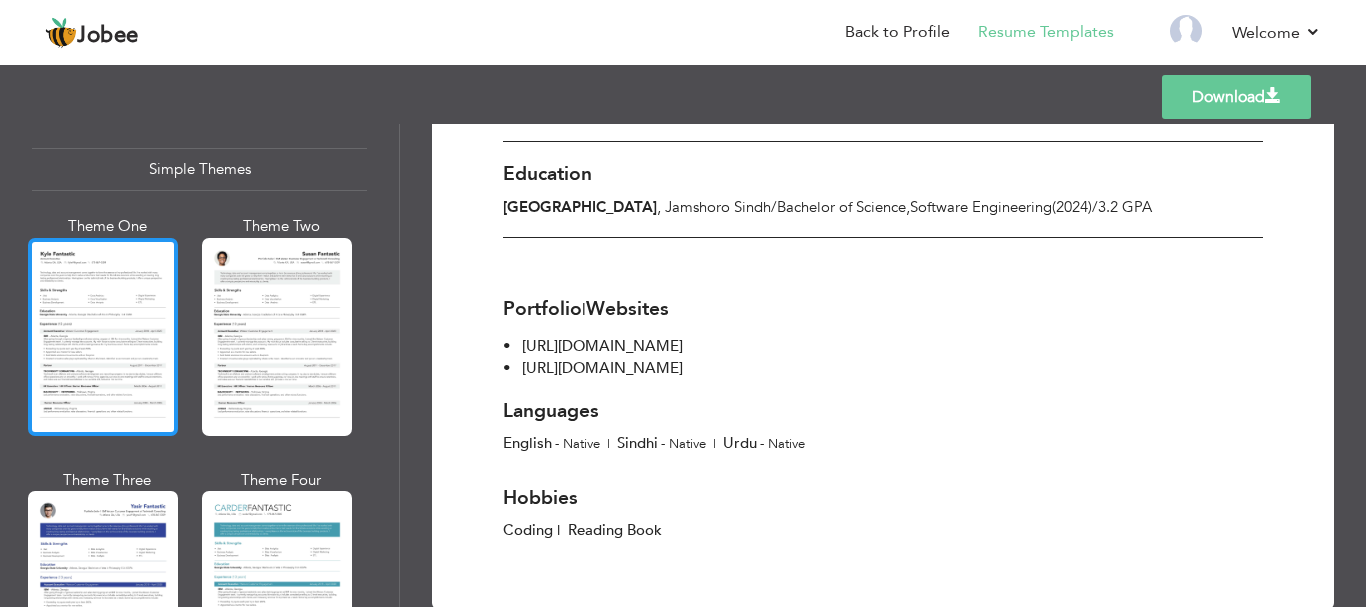 click at bounding box center (103, 337) 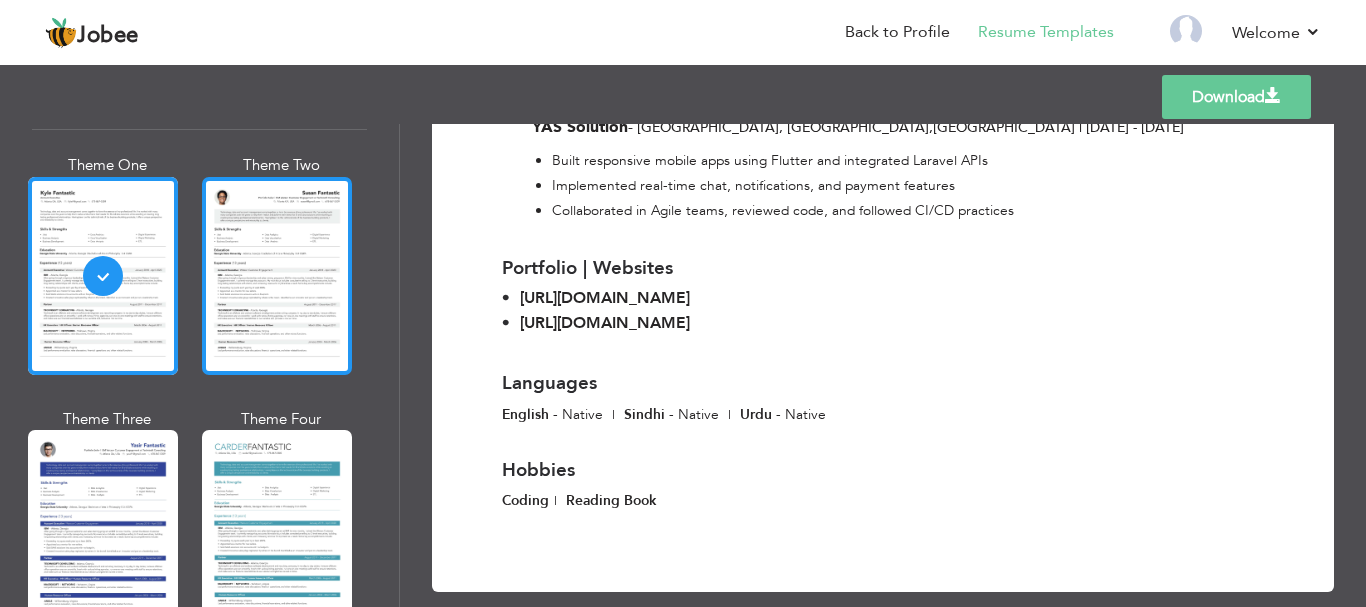scroll, scrollTop: 3594, scrollLeft: 0, axis: vertical 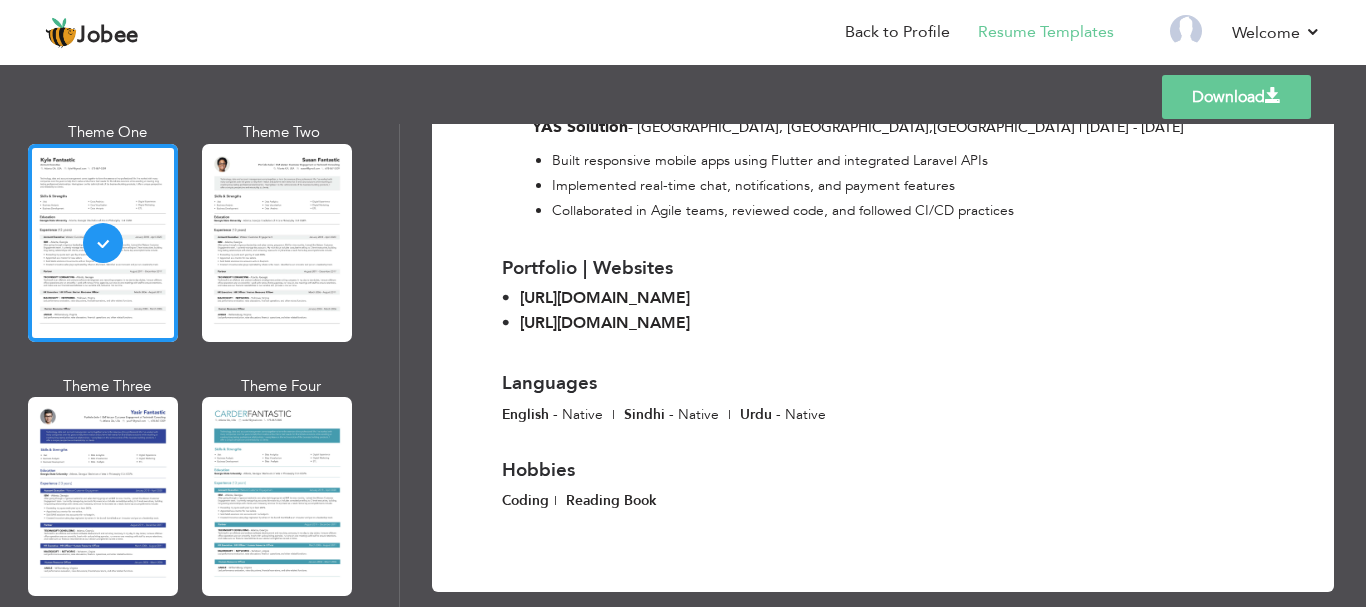 click on "Download" at bounding box center (1236, 97) 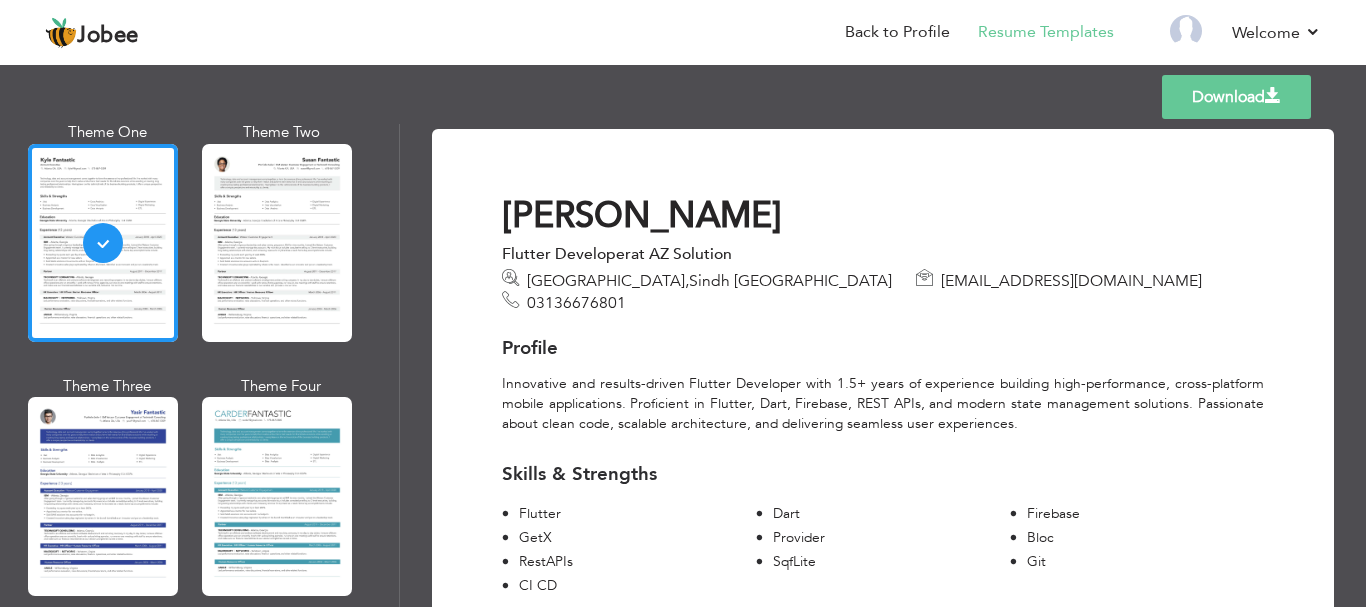 scroll, scrollTop: 233, scrollLeft: 0, axis: vertical 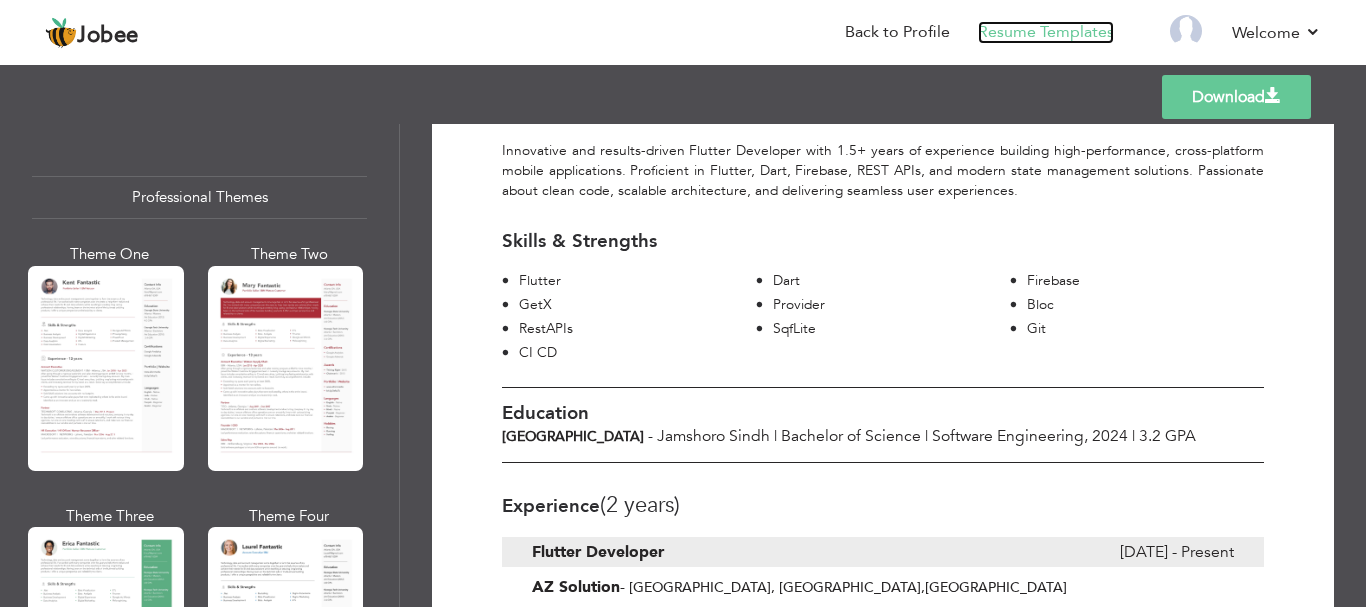 click on "Resume Templates" at bounding box center (1046, 32) 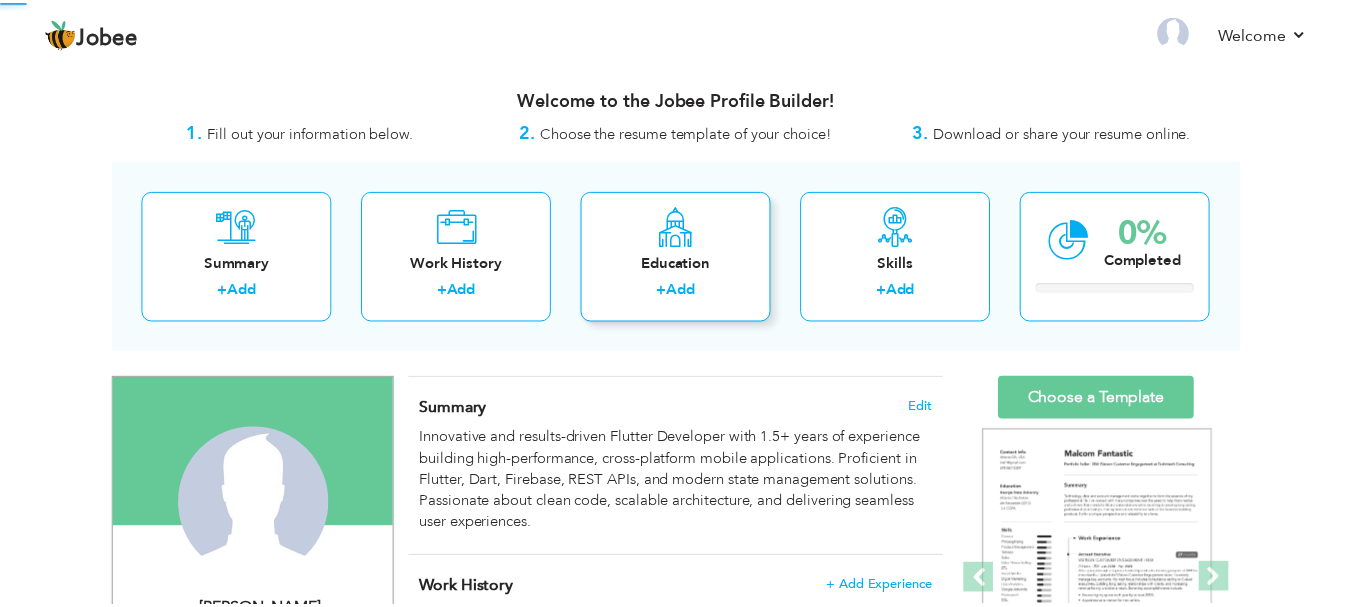 scroll, scrollTop: 0, scrollLeft: 0, axis: both 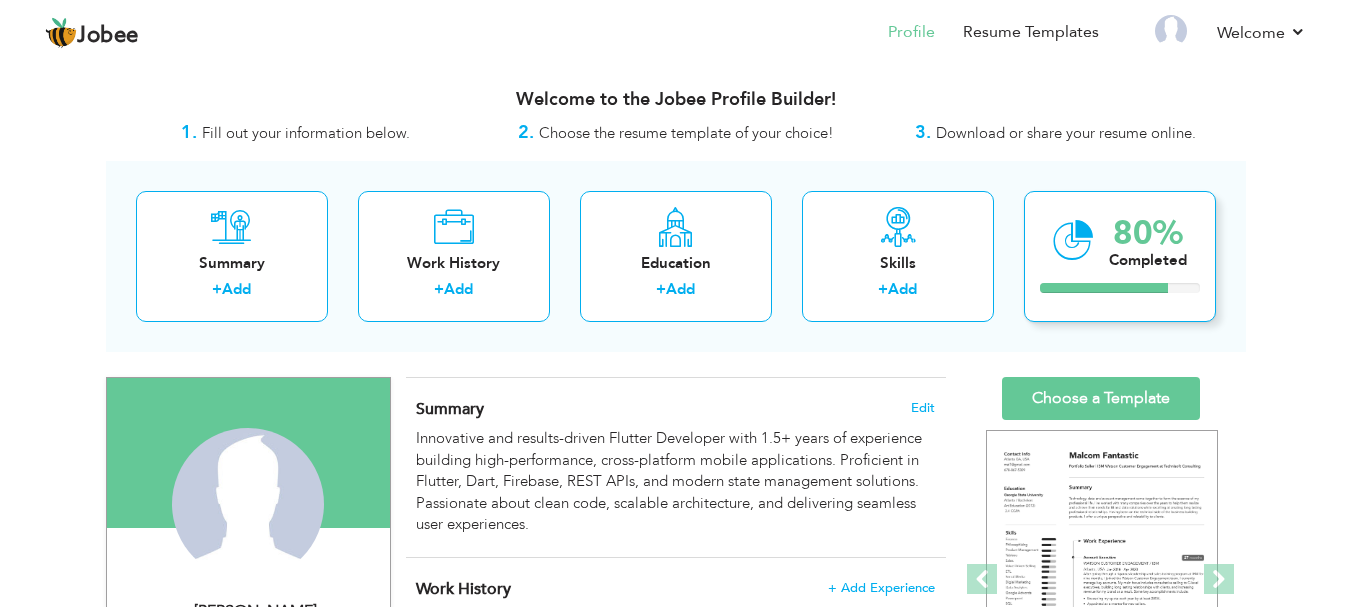click on "80%
Completed" at bounding box center (1120, 256) 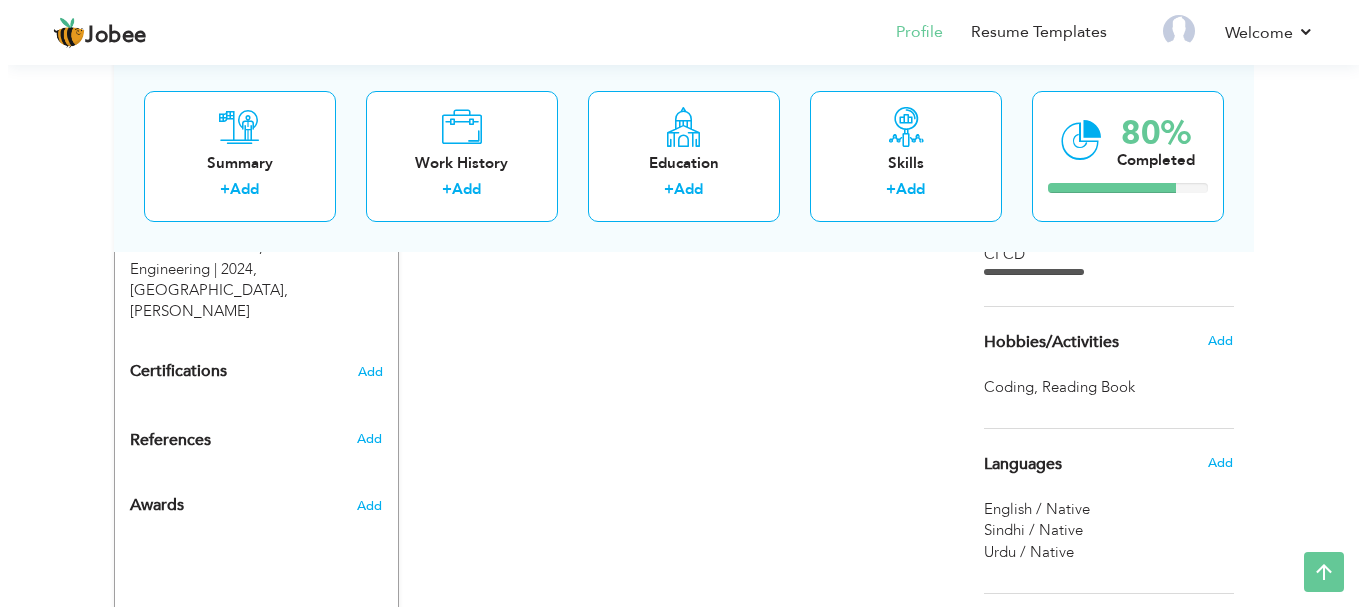 scroll, scrollTop: 700, scrollLeft: 0, axis: vertical 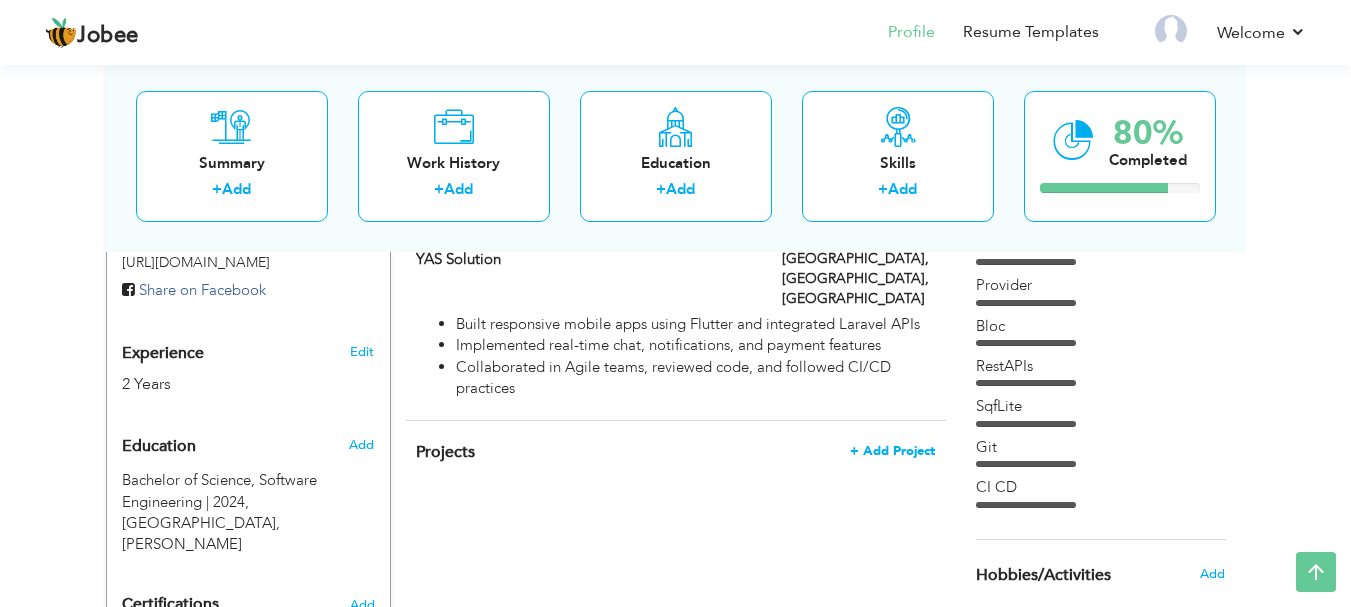 click on "+ Add Project" at bounding box center (892, 451) 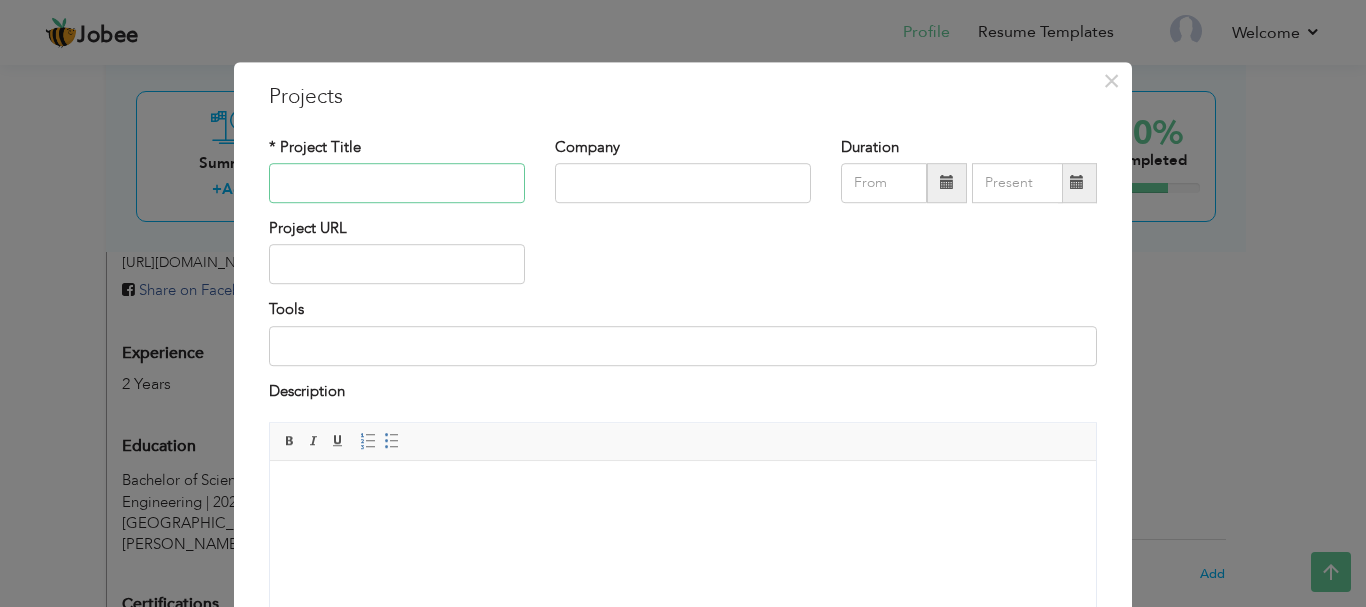 click at bounding box center (397, 183) 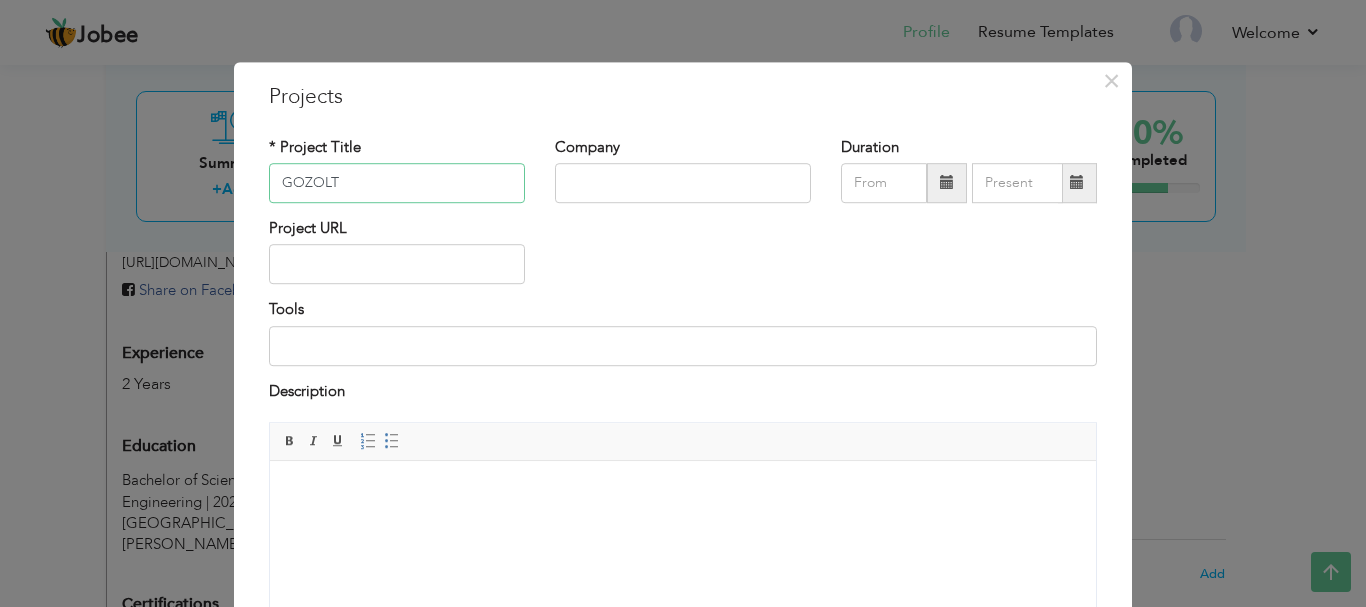 type on "GOZOLT" 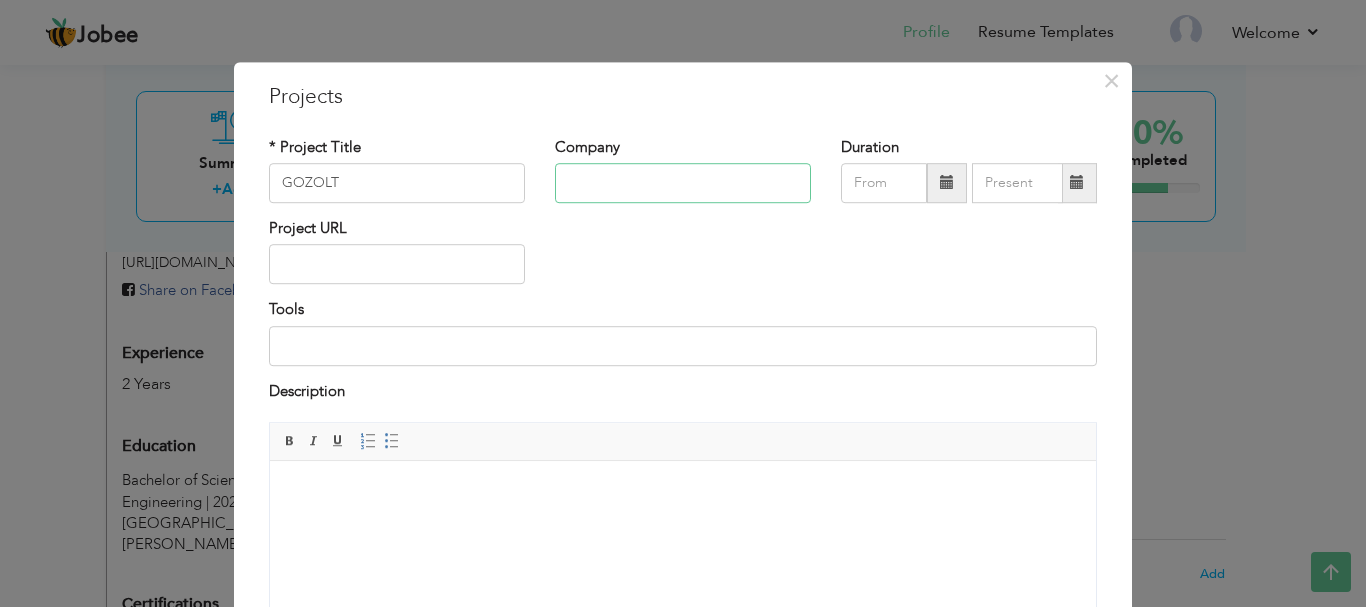 click at bounding box center [683, 183] 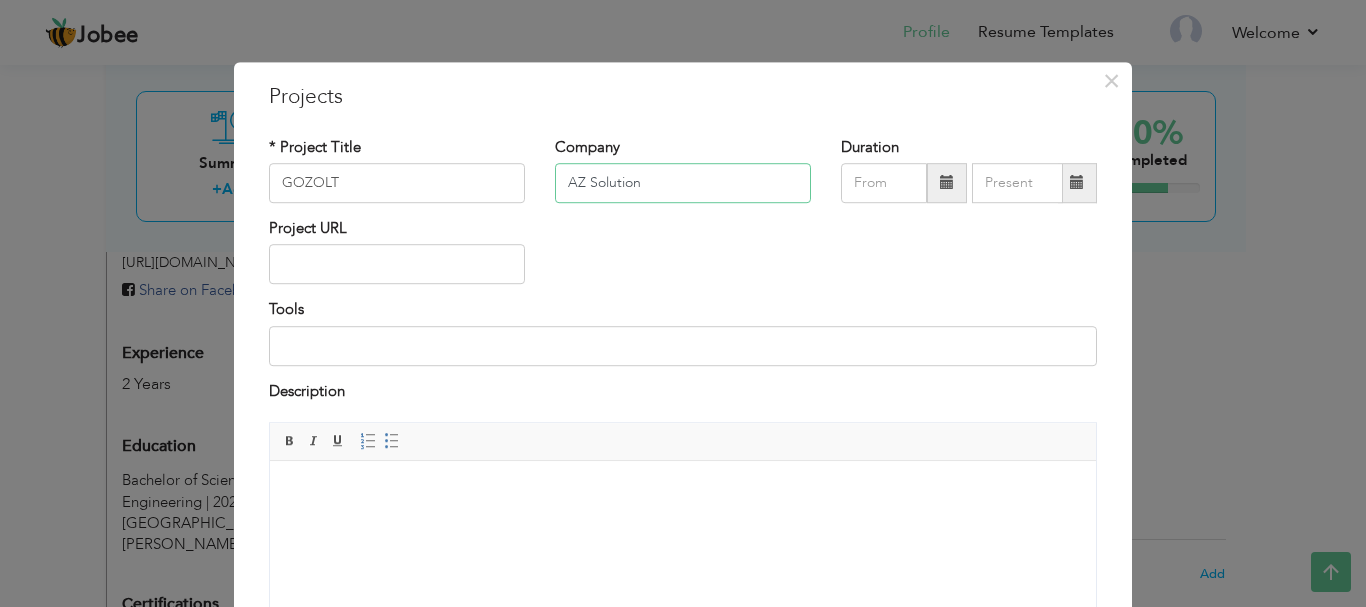 type on "AZ Solution" 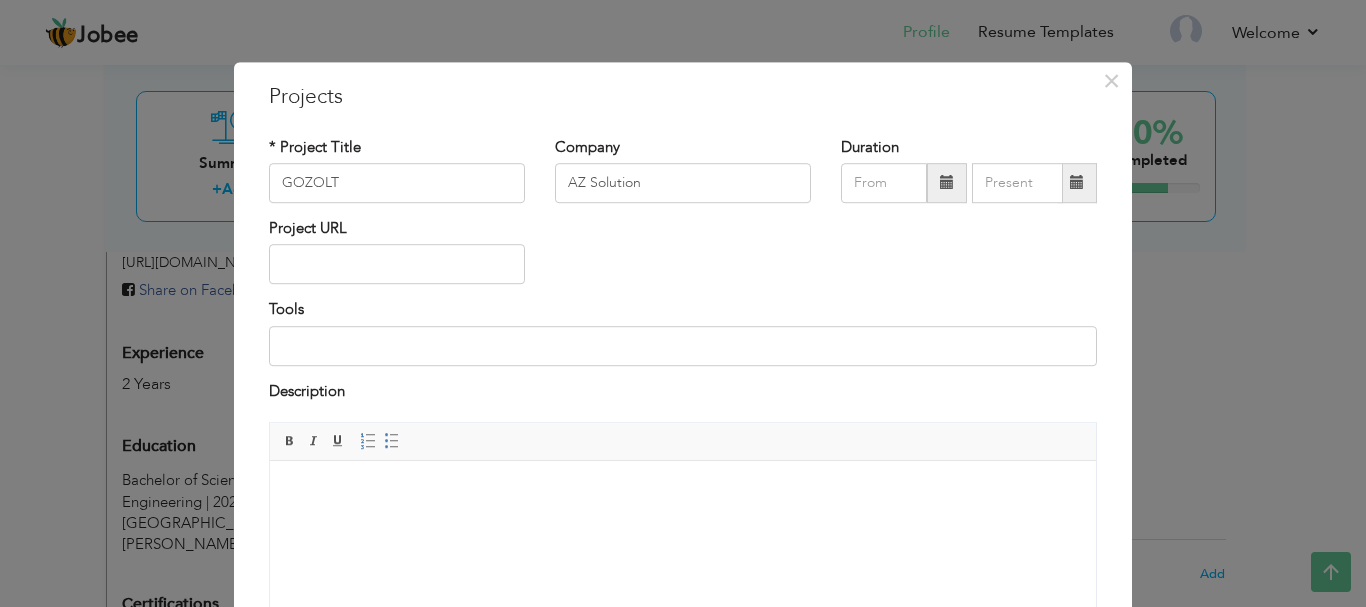 click at bounding box center (947, 183) 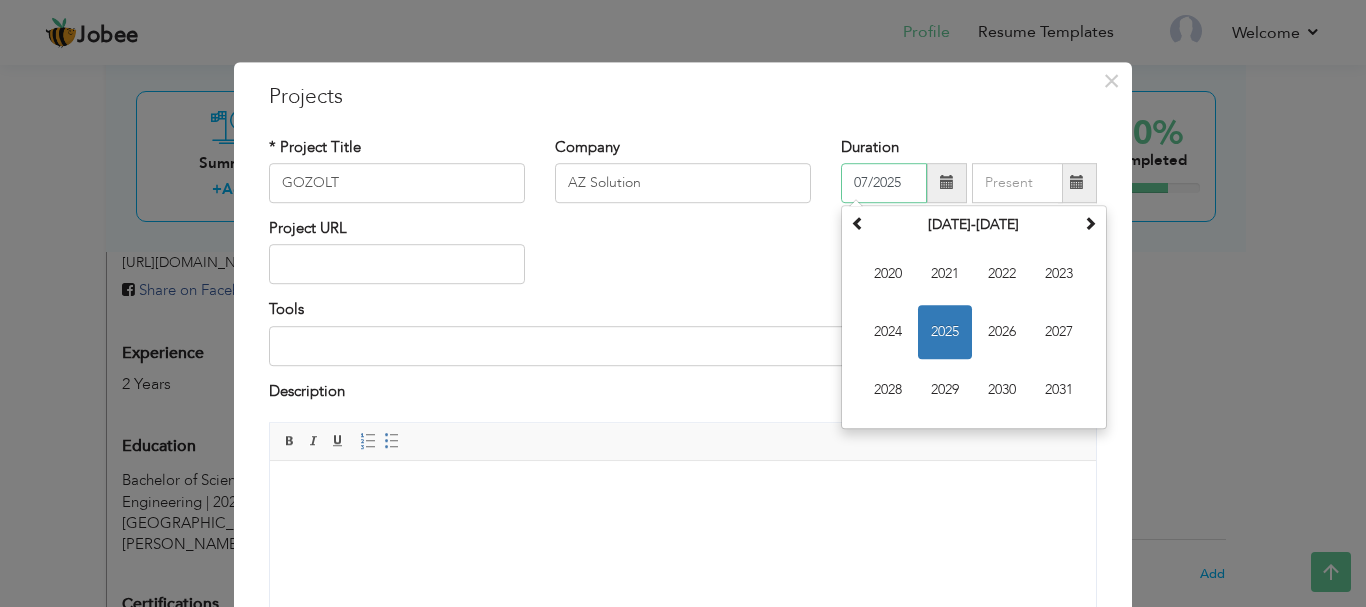 click on "07/2025" at bounding box center (884, 183) 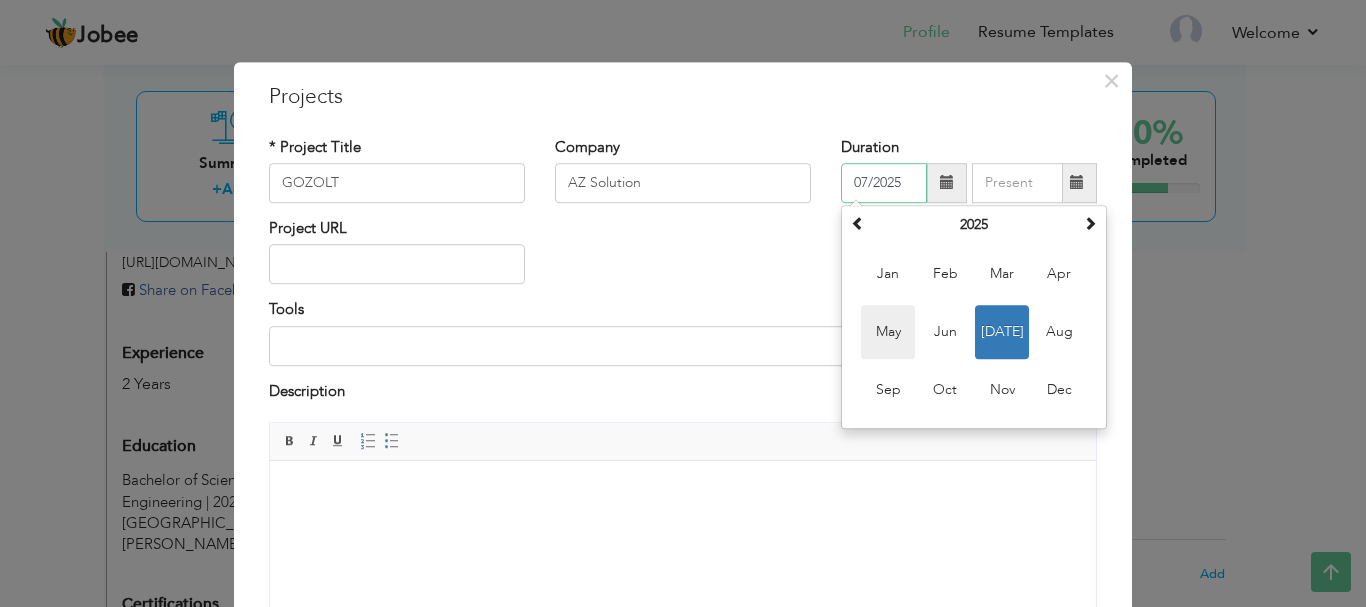 click on "May" at bounding box center [888, 332] 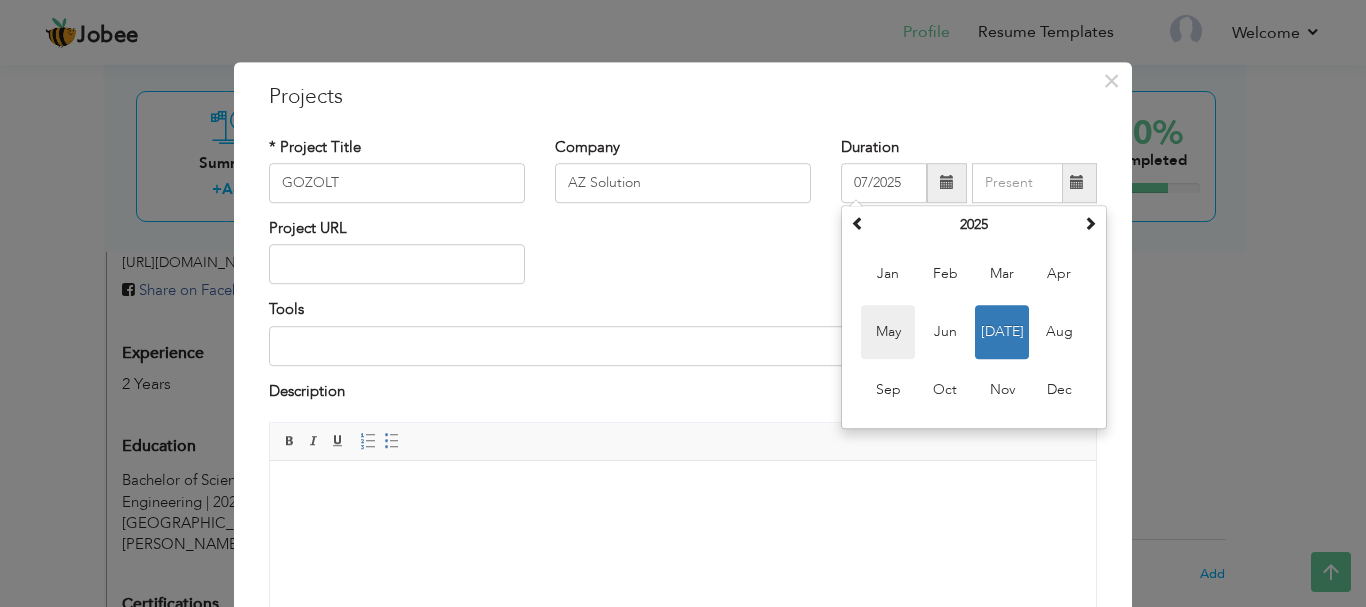 type on "05/2025" 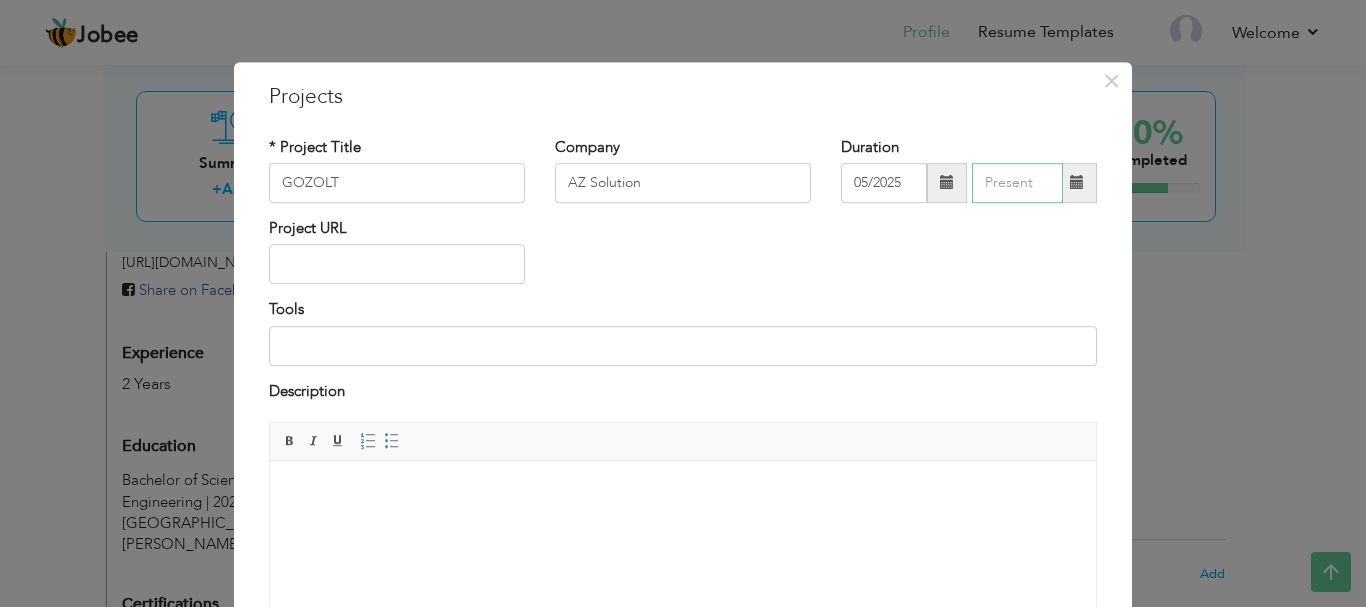 type on "07/2025" 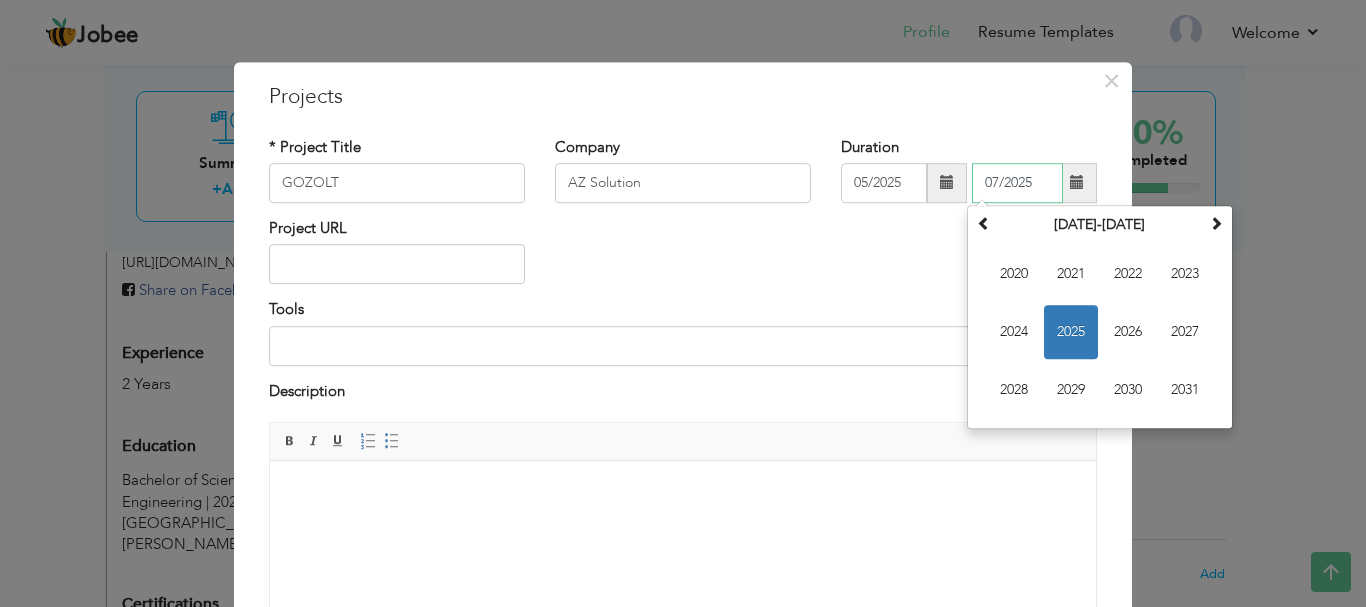 click on "07/2025" at bounding box center (1017, 183) 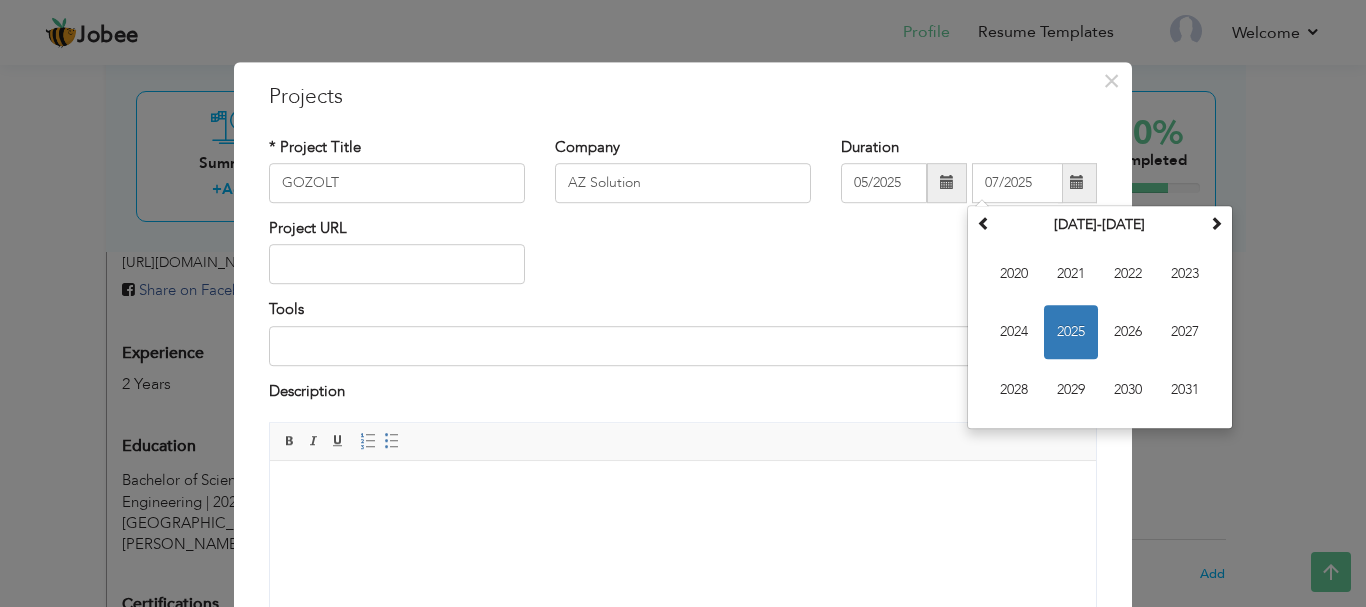 click on "Project URL" at bounding box center [683, 258] 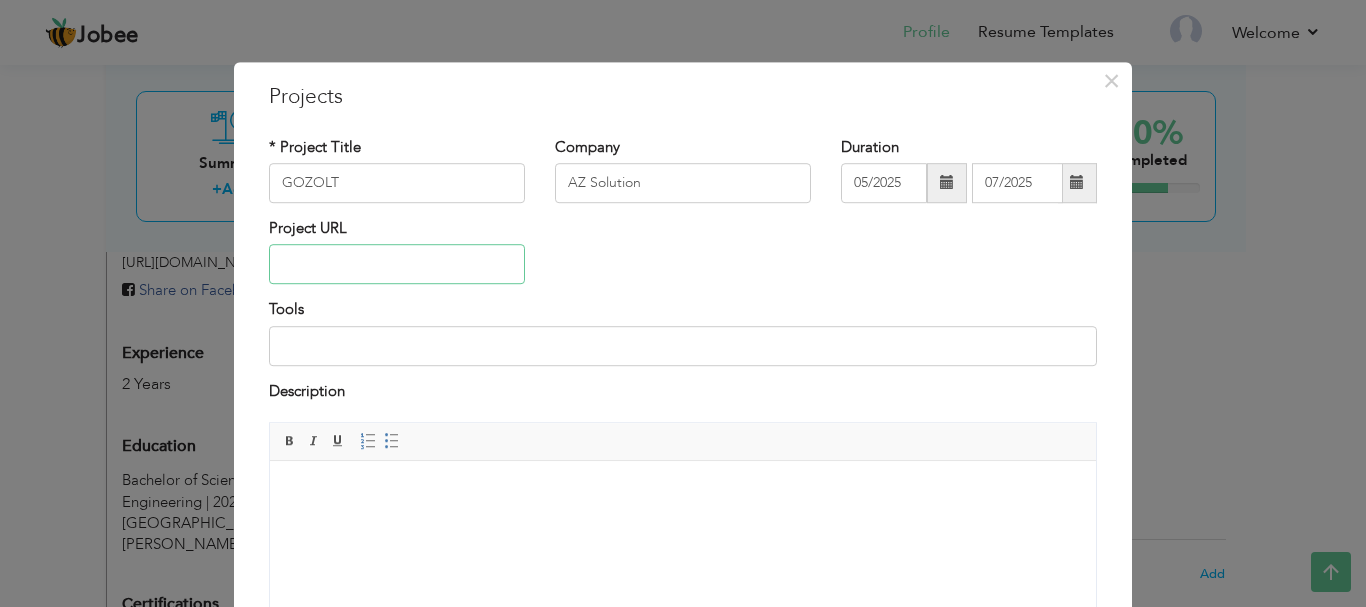 click at bounding box center (397, 265) 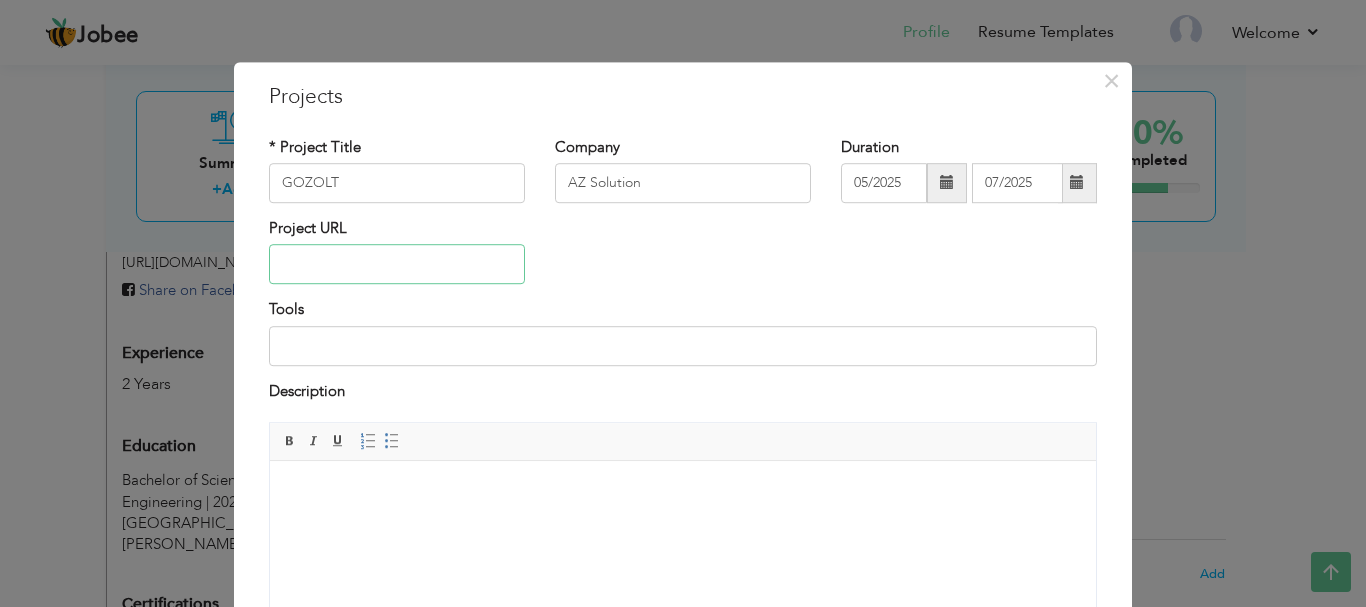 click at bounding box center (397, 265) 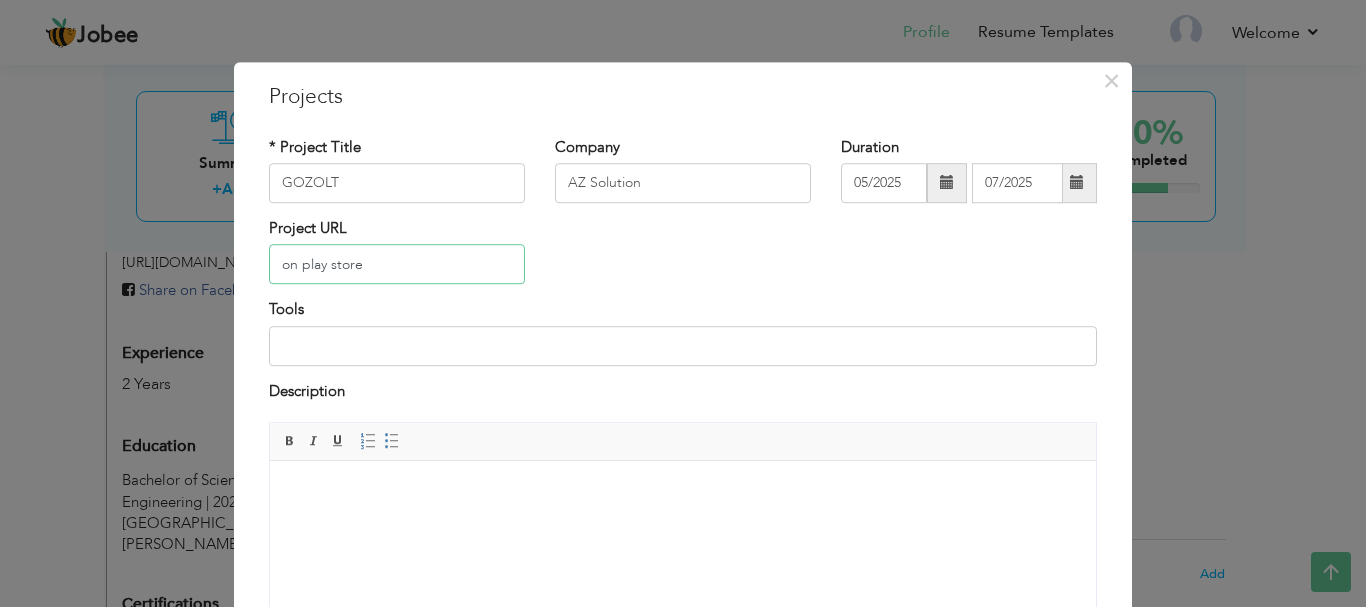 type on "on play store" 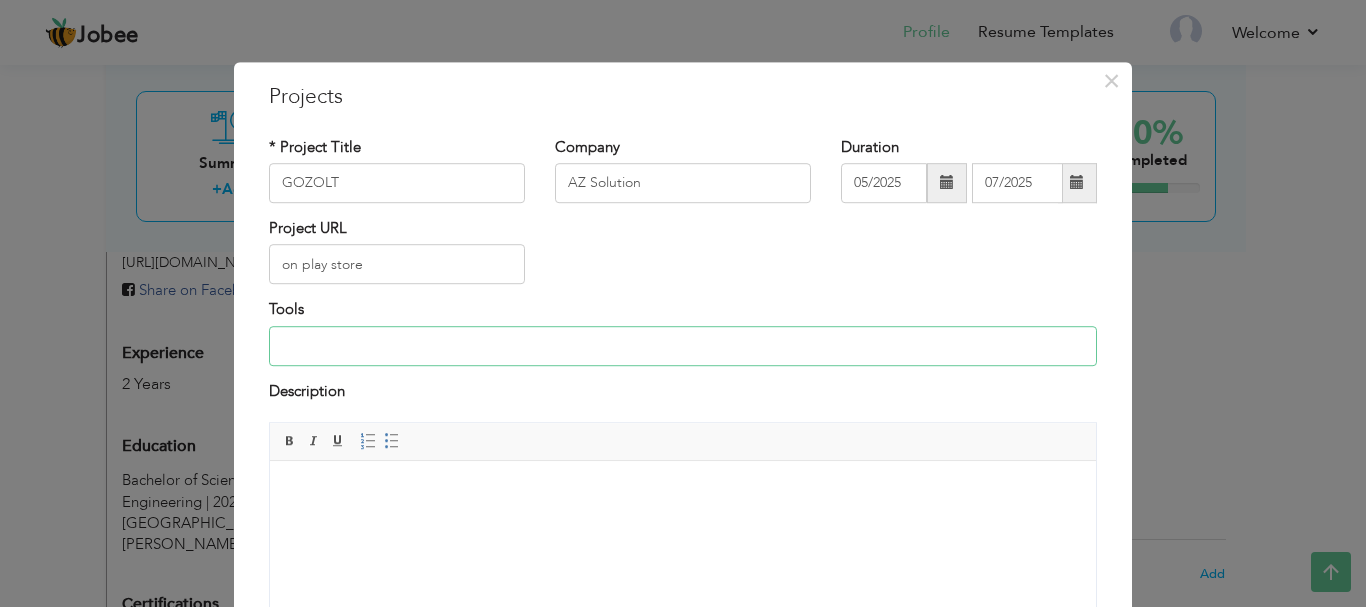 click at bounding box center [683, 346] 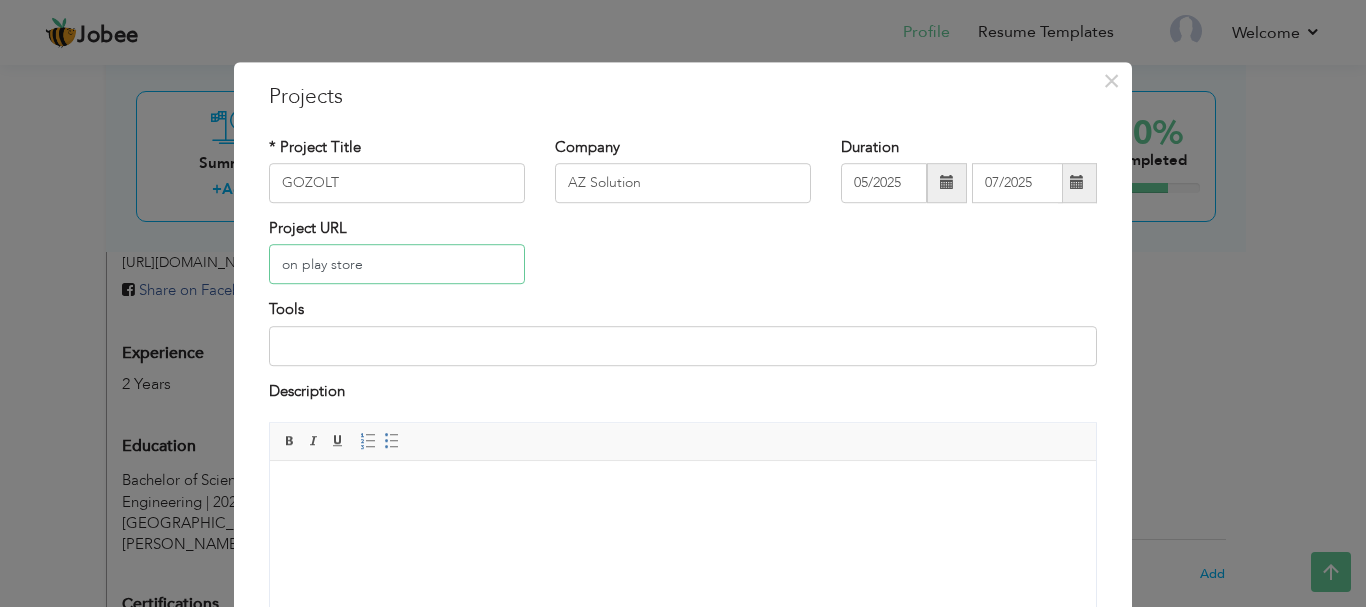 click on "on play store" at bounding box center (397, 265) 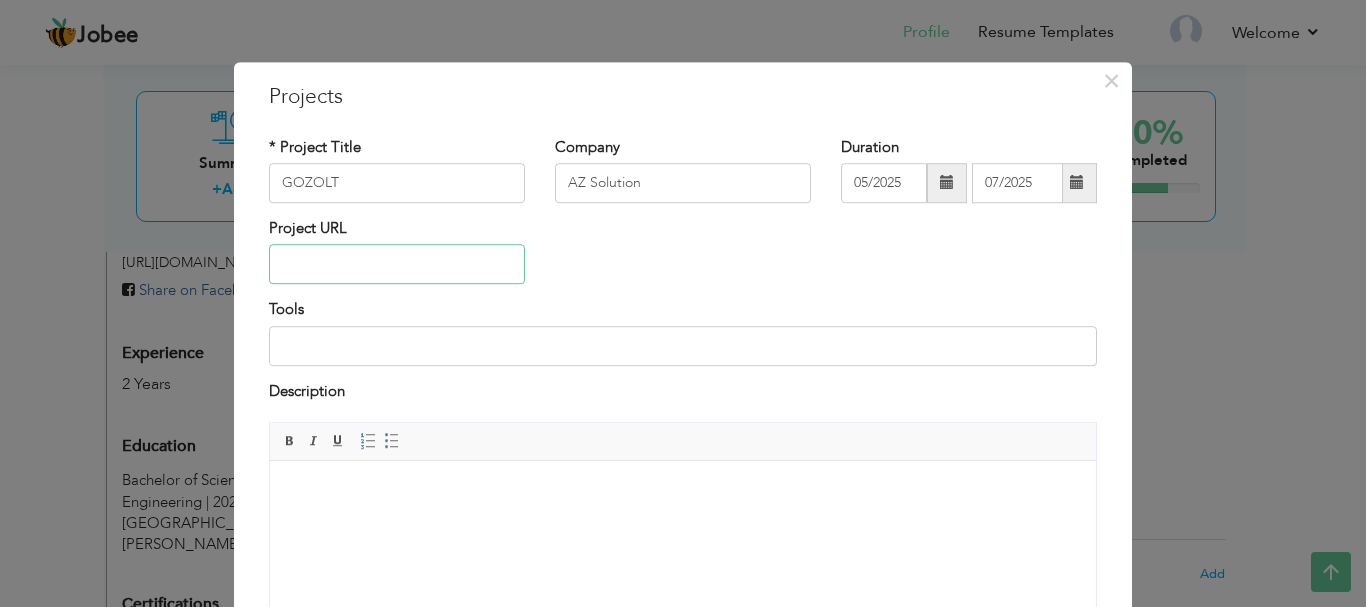 type 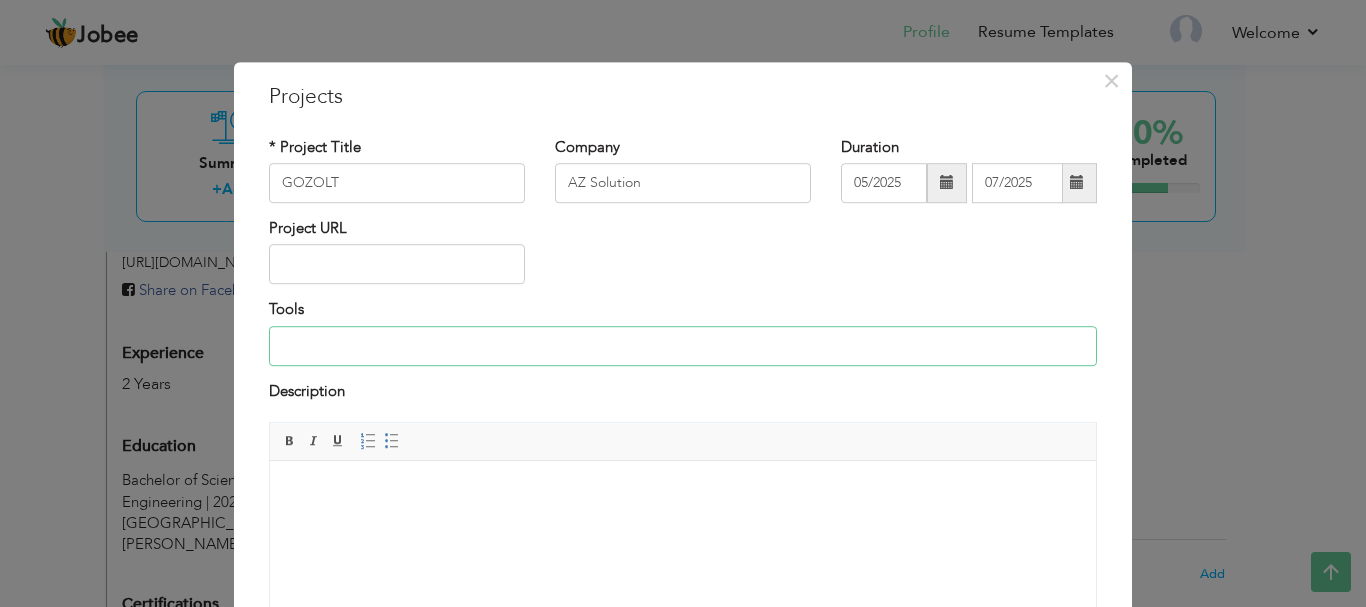 click at bounding box center (683, 346) 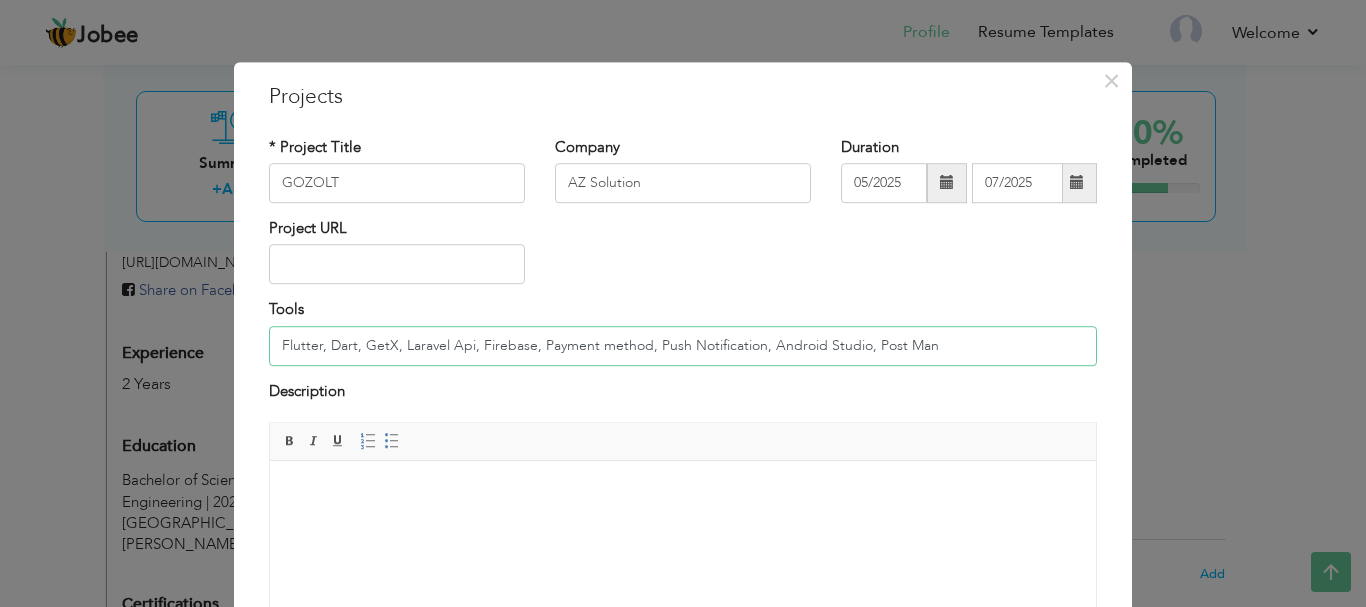 type on "Flutter, Dart, GetX, Laravel Api, Firebase, Payment method, Push Notification, Android Studio, Post Man" 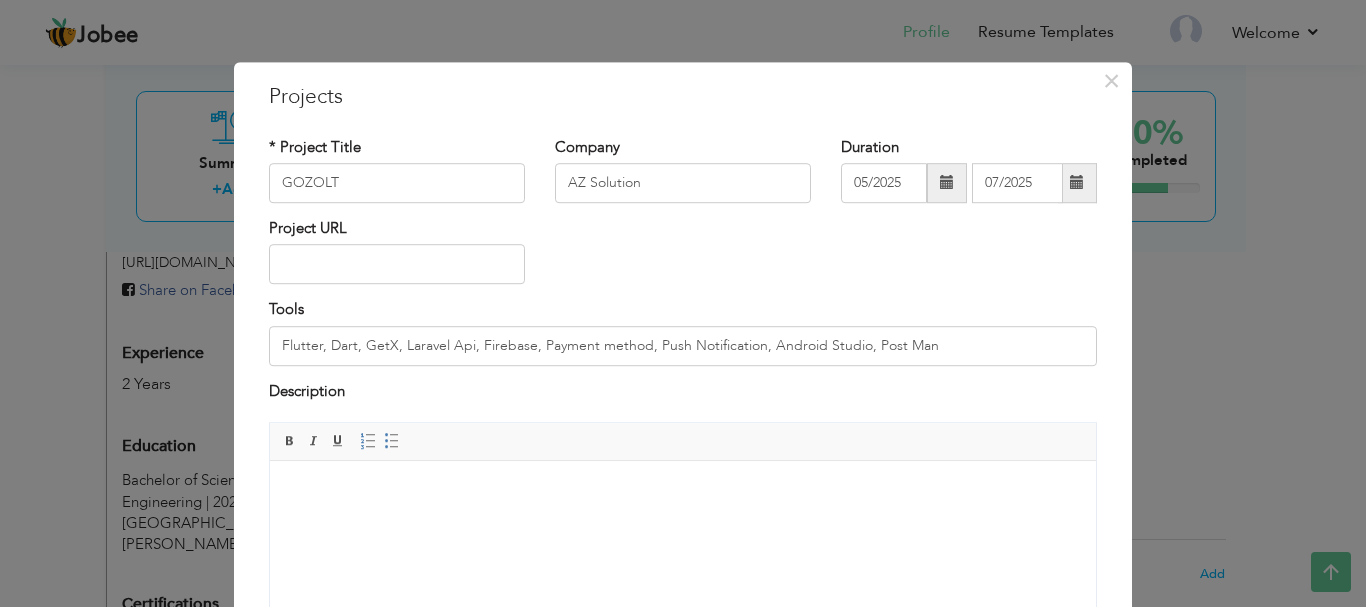 click at bounding box center (683, 491) 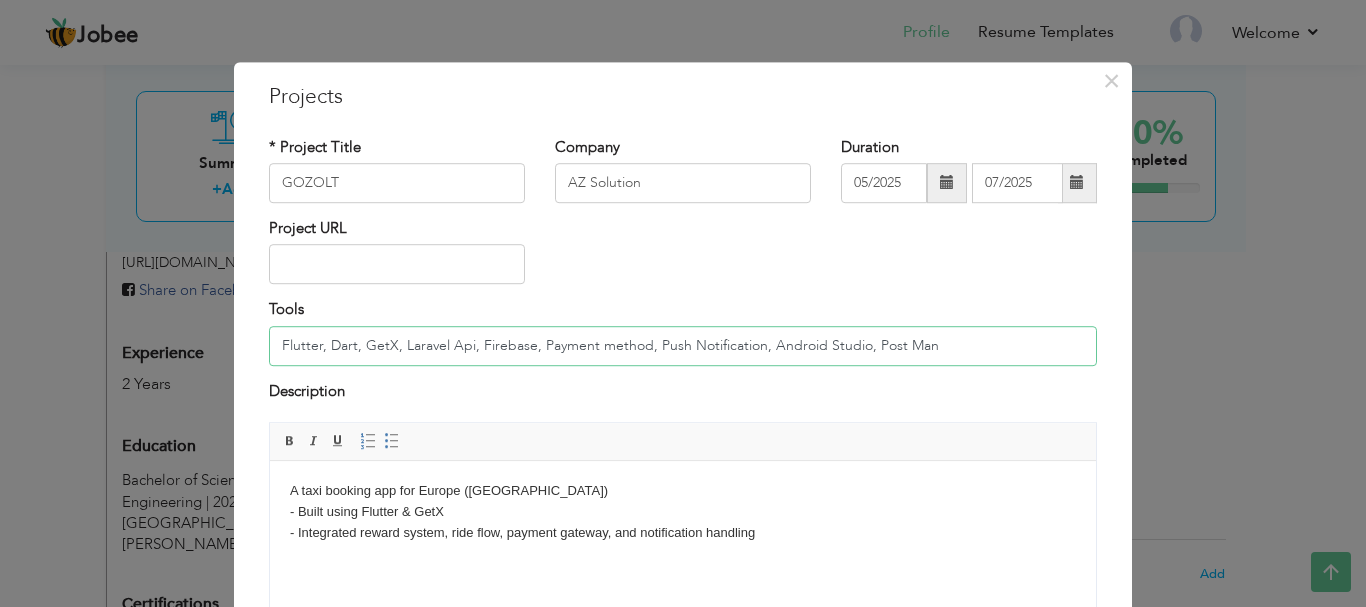 drag, startPoint x: 271, startPoint y: 339, endPoint x: 1073, endPoint y: 353, distance: 802.1222 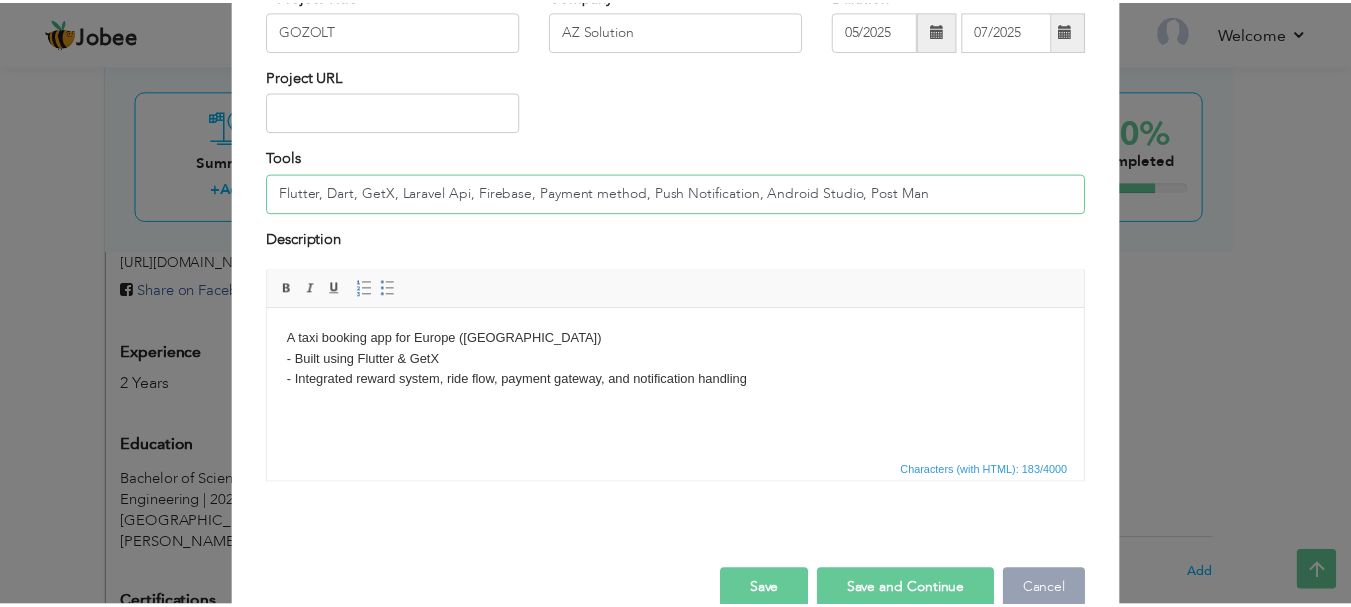 scroll, scrollTop: 191, scrollLeft: 0, axis: vertical 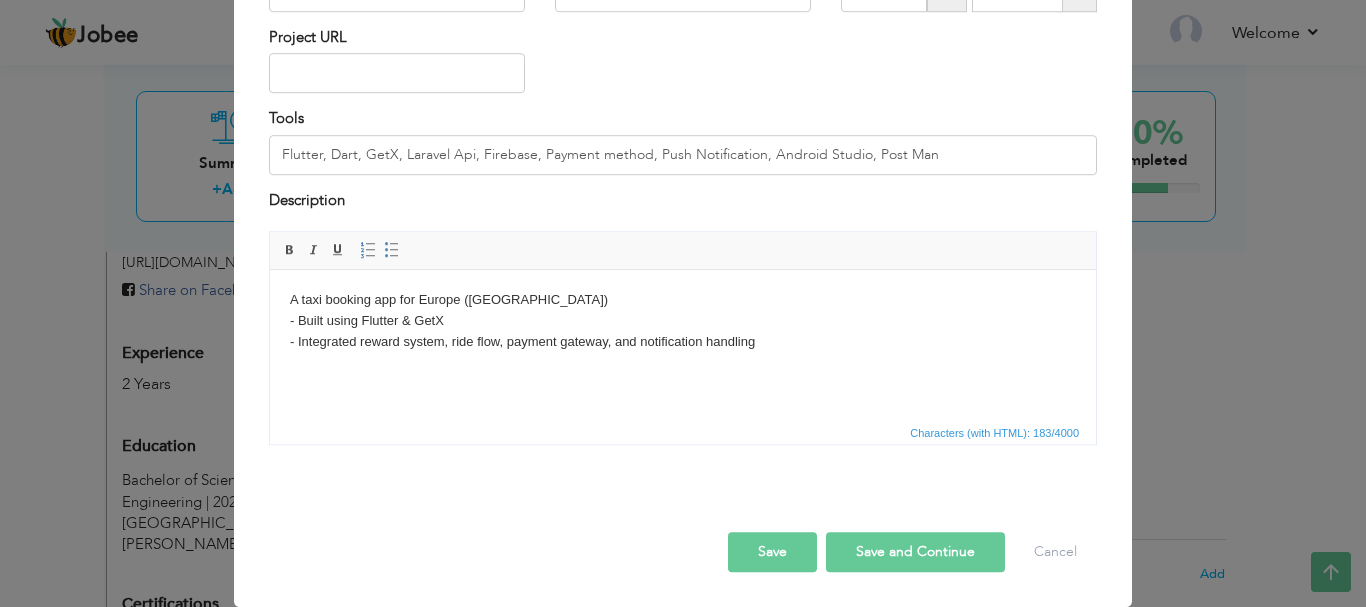 click on "Save" at bounding box center (772, 552) 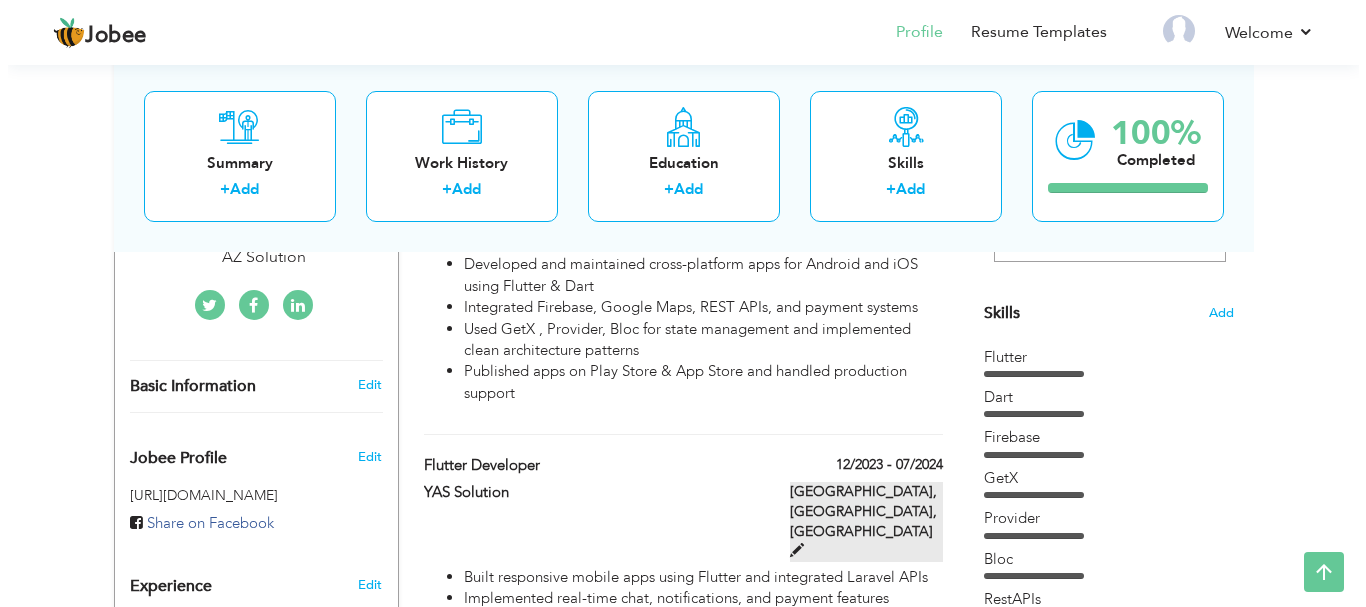 scroll, scrollTop: 700, scrollLeft: 0, axis: vertical 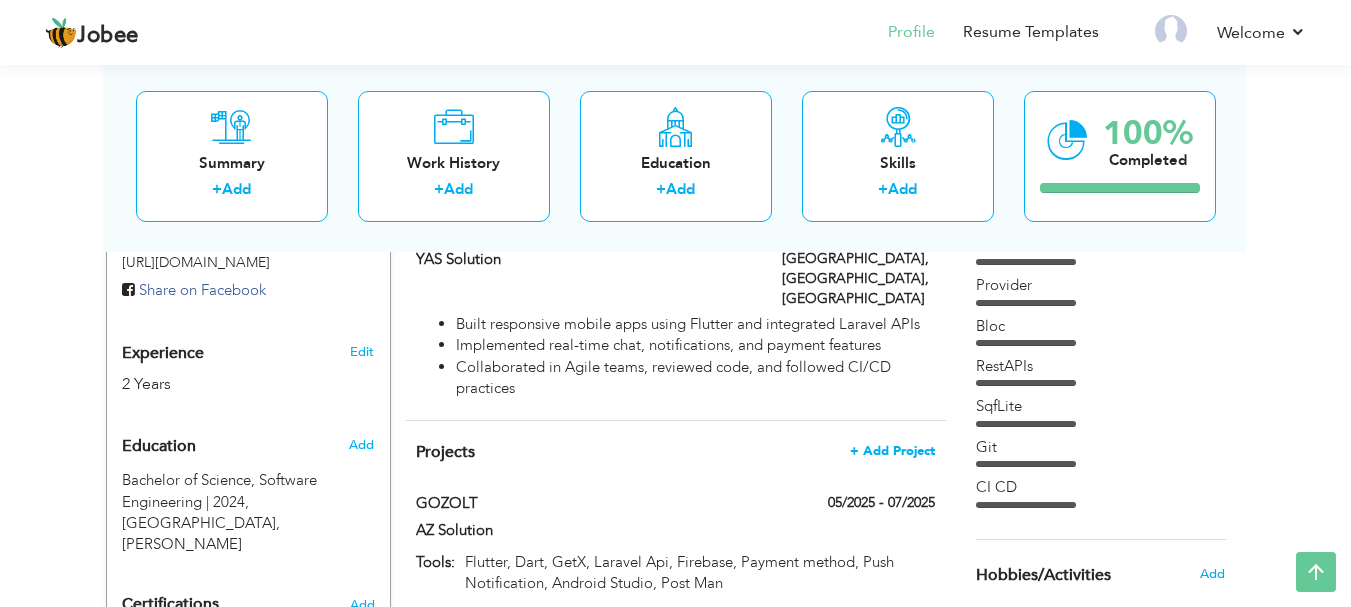 click on "+ Add Project" at bounding box center [892, 451] 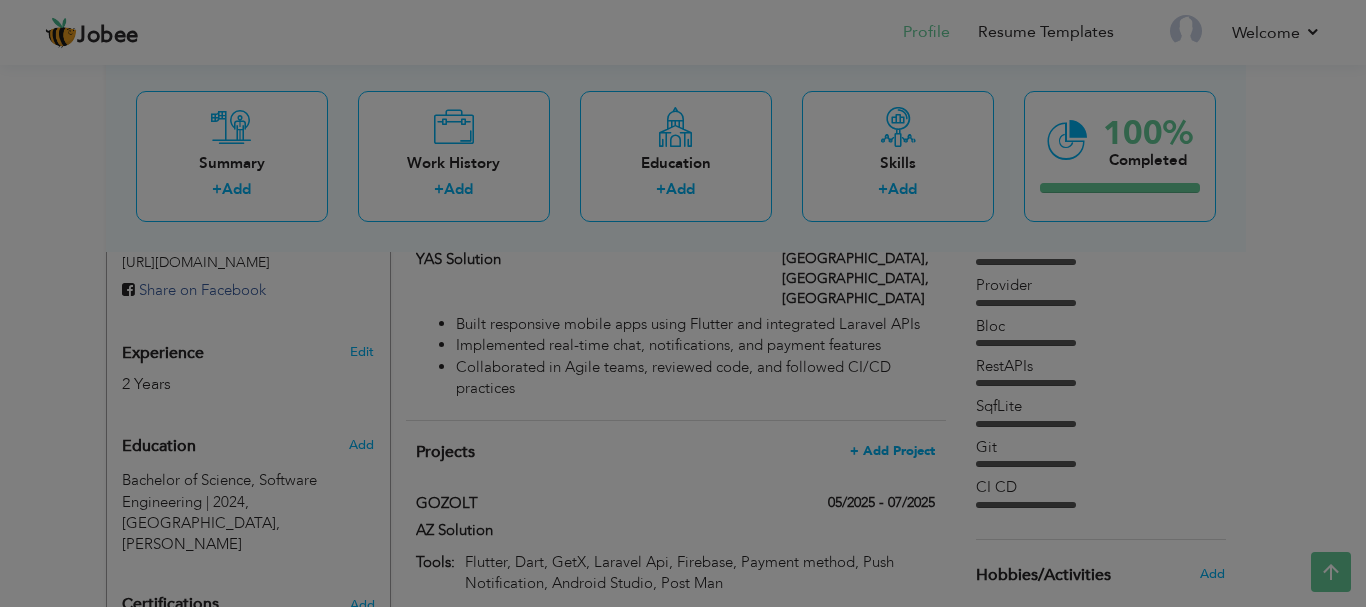 scroll, scrollTop: 0, scrollLeft: 0, axis: both 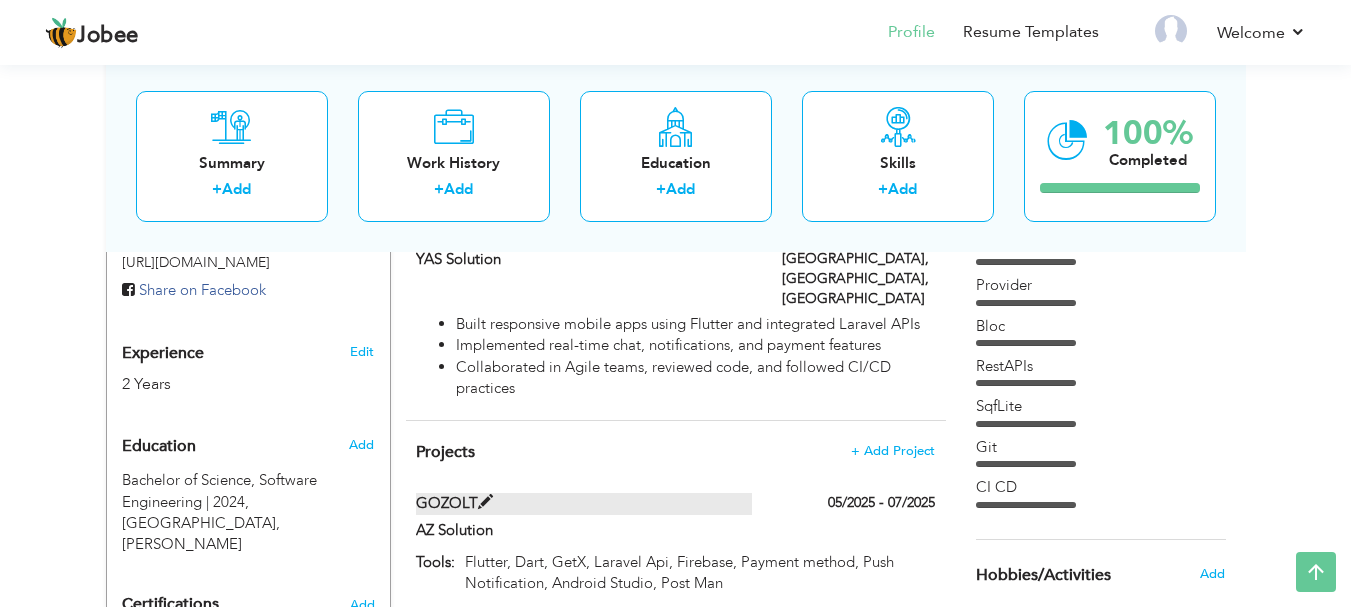 click at bounding box center [485, 502] 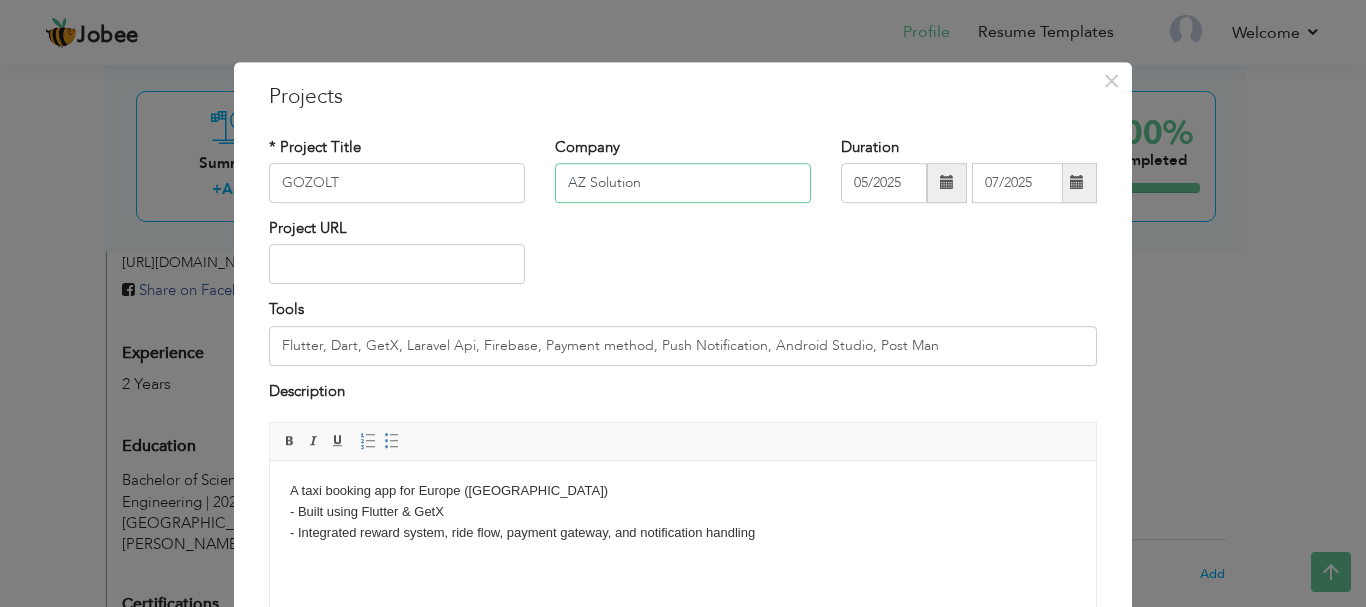 click on "AZ Solution" at bounding box center (683, 183) 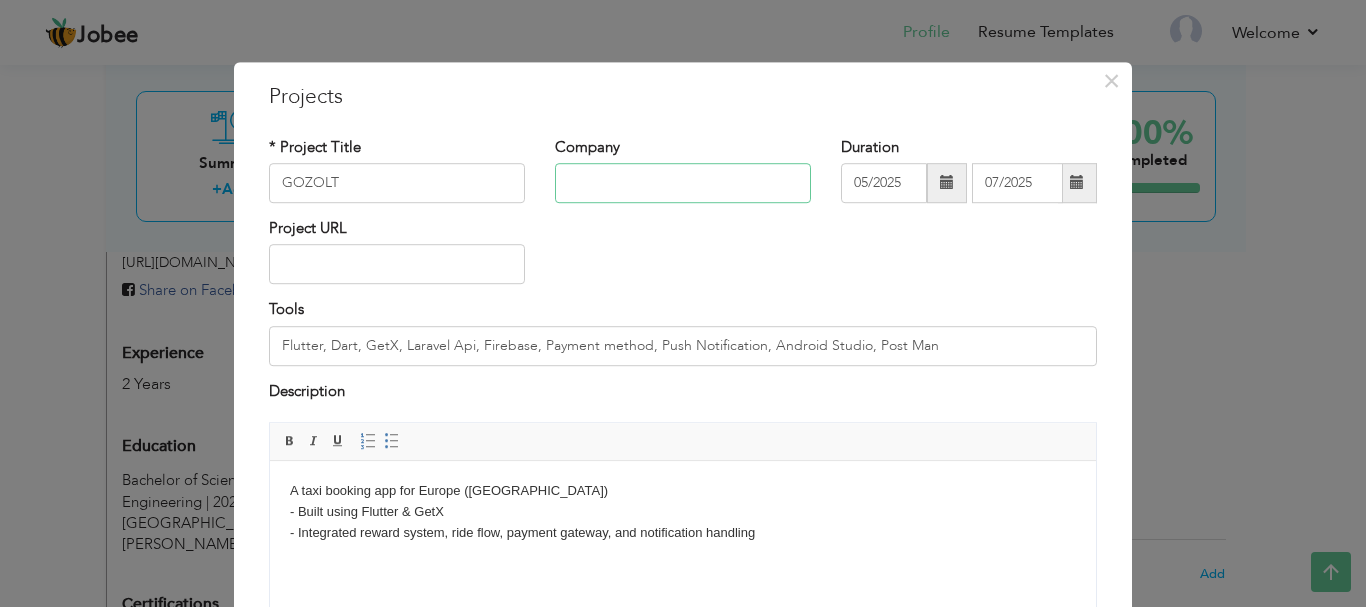 type on "AZ Solution" 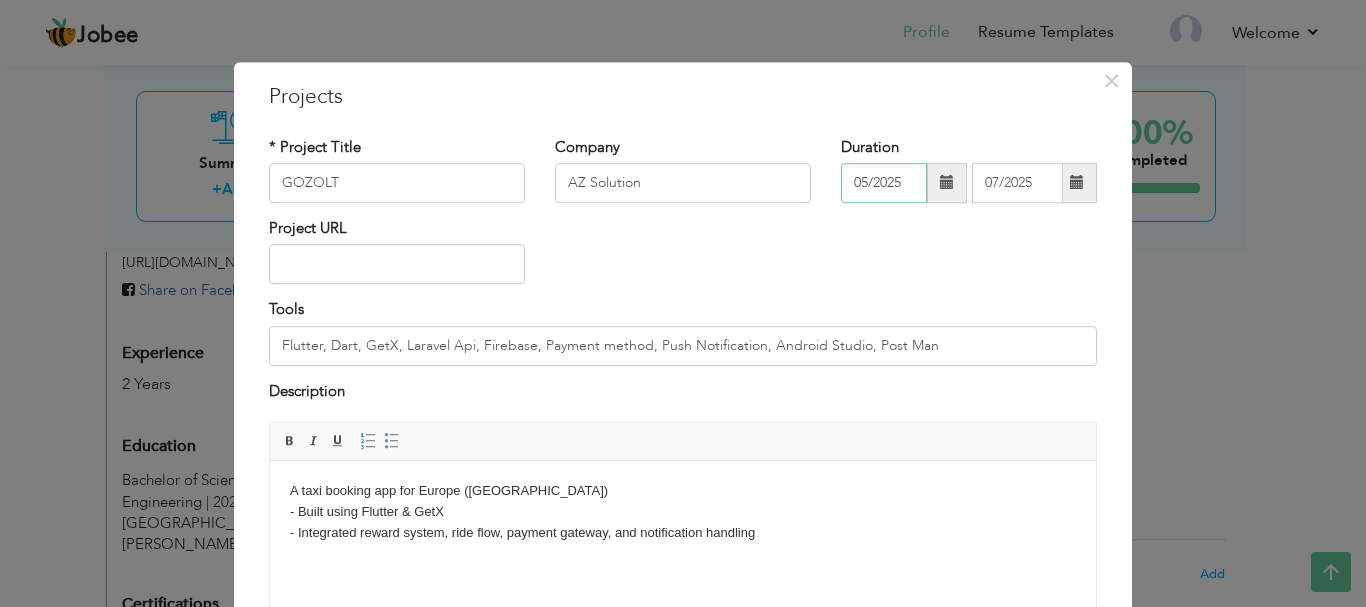 click on "05/2025" at bounding box center [884, 183] 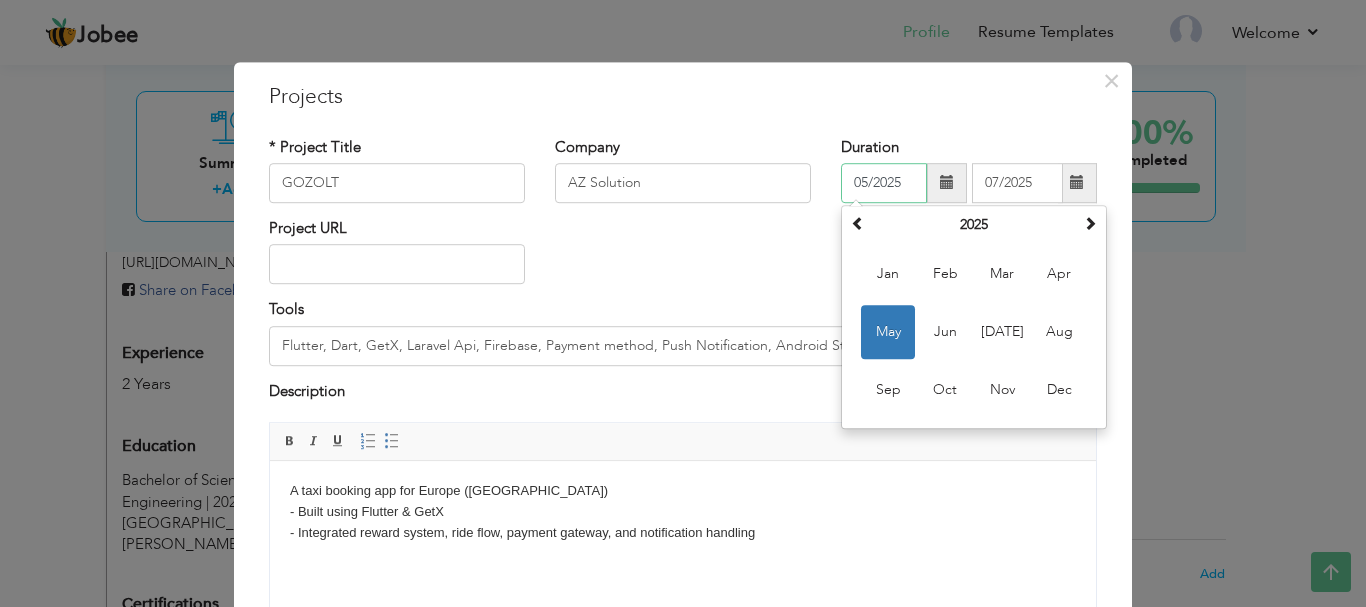 click on "05/2025" at bounding box center (884, 183) 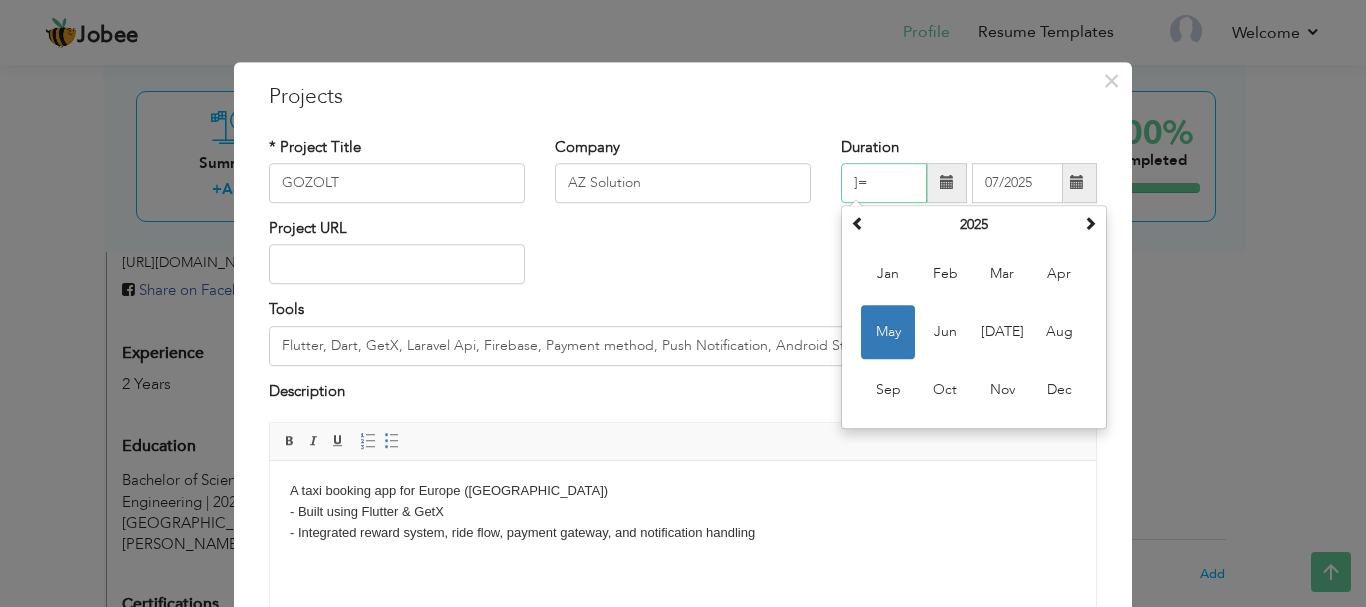 type on "]" 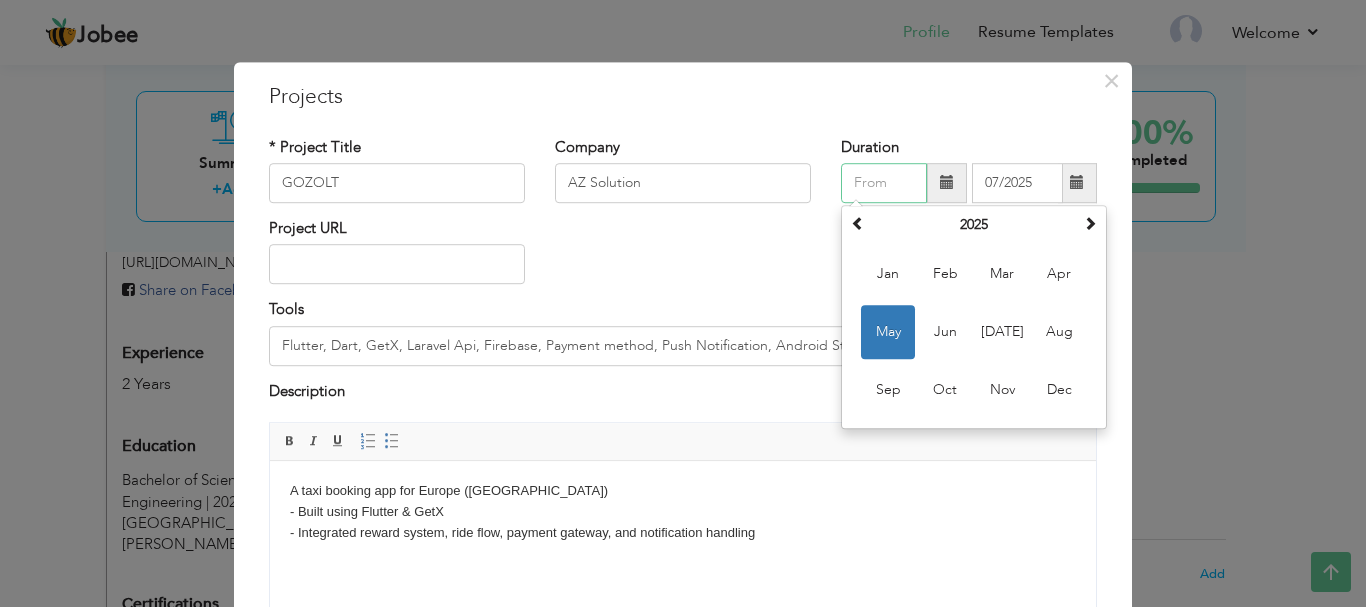 type 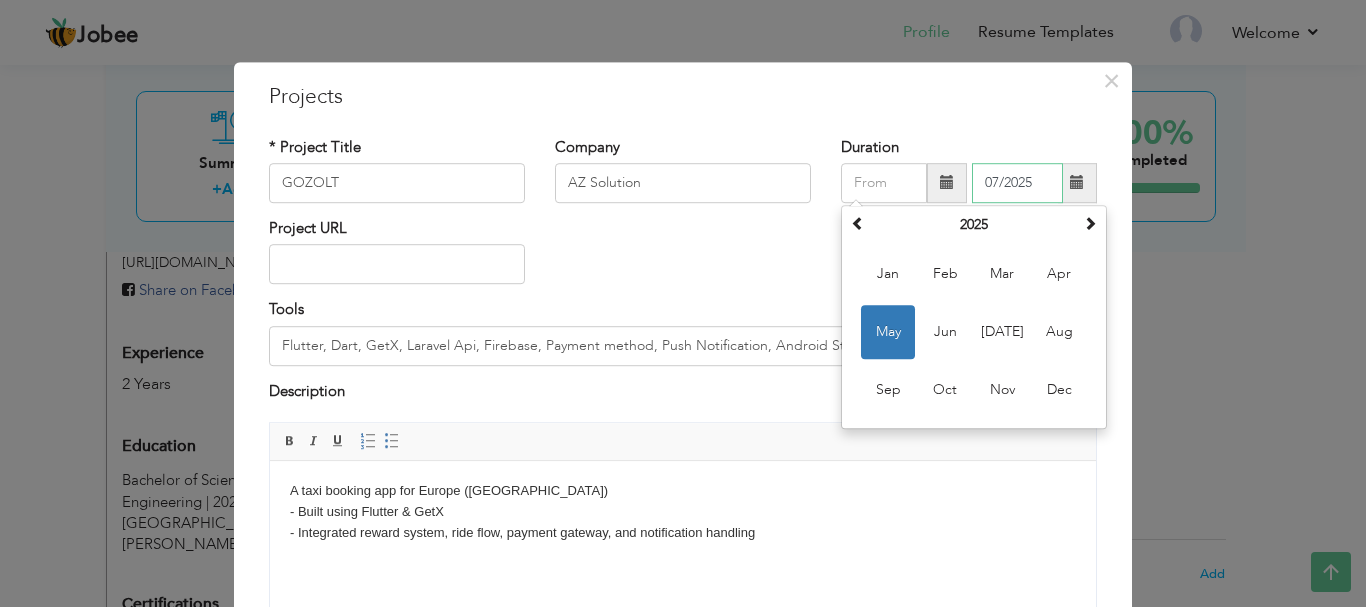 click on "07/2025" at bounding box center (1017, 183) 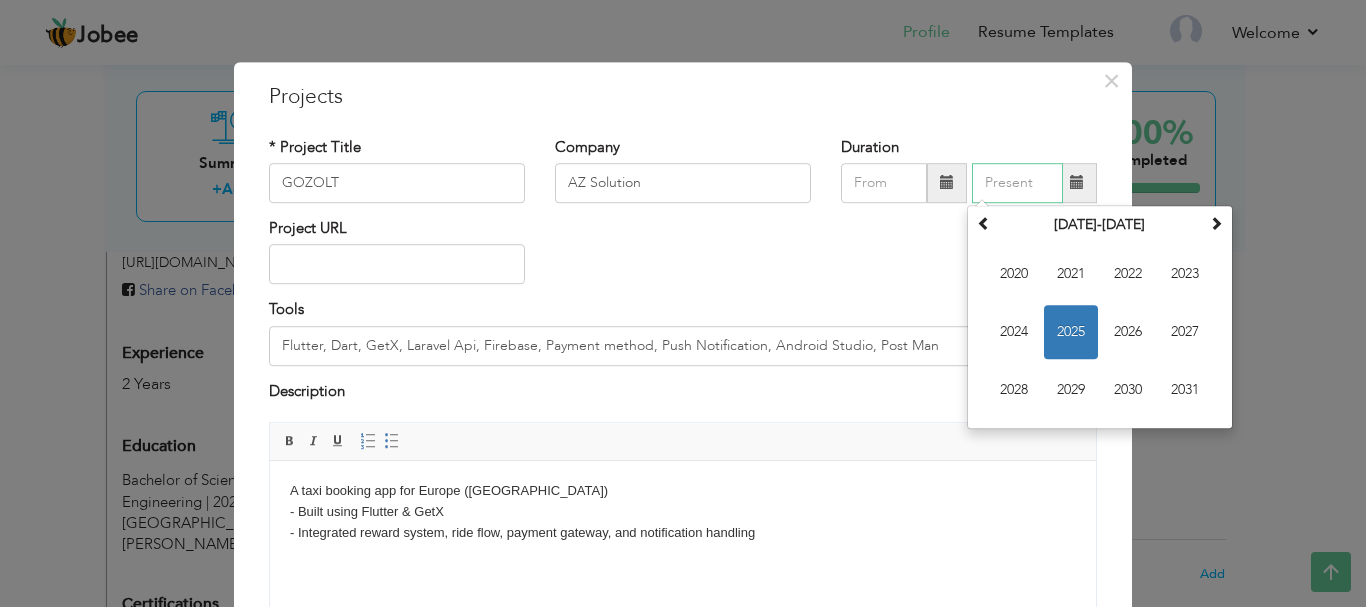 type 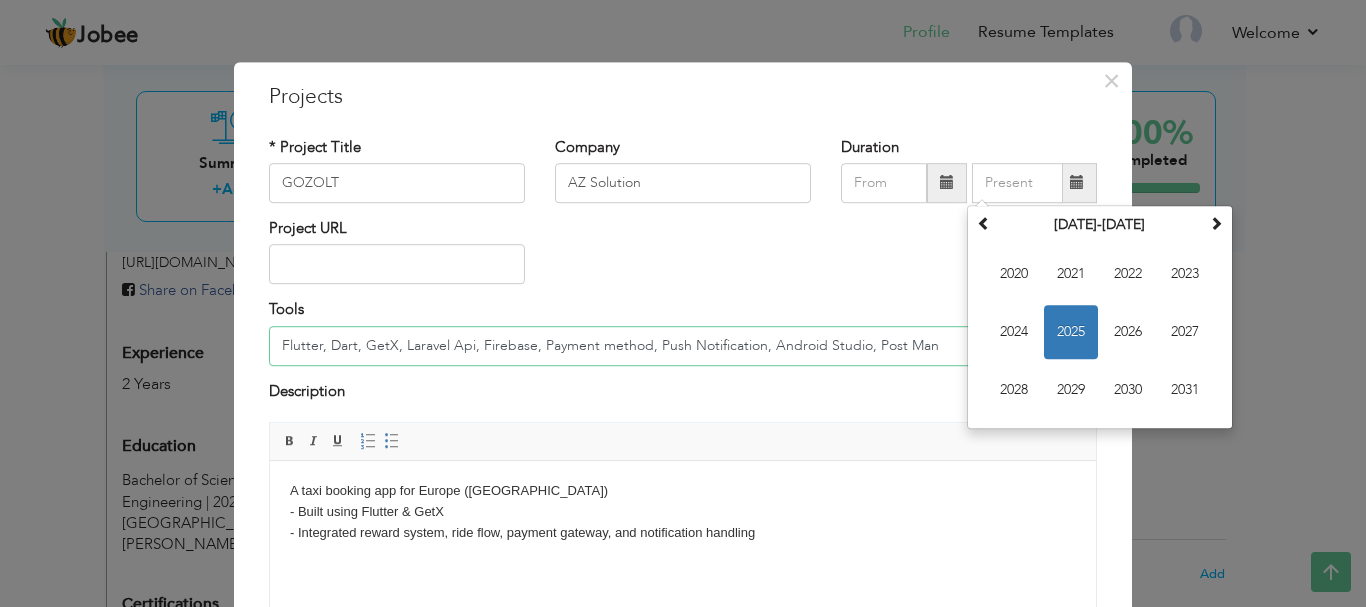 click on "Flutter, Dart, GetX, Laravel Api, Firebase, Payment method, Push Notification, Android Studio, Post Man" at bounding box center [683, 346] 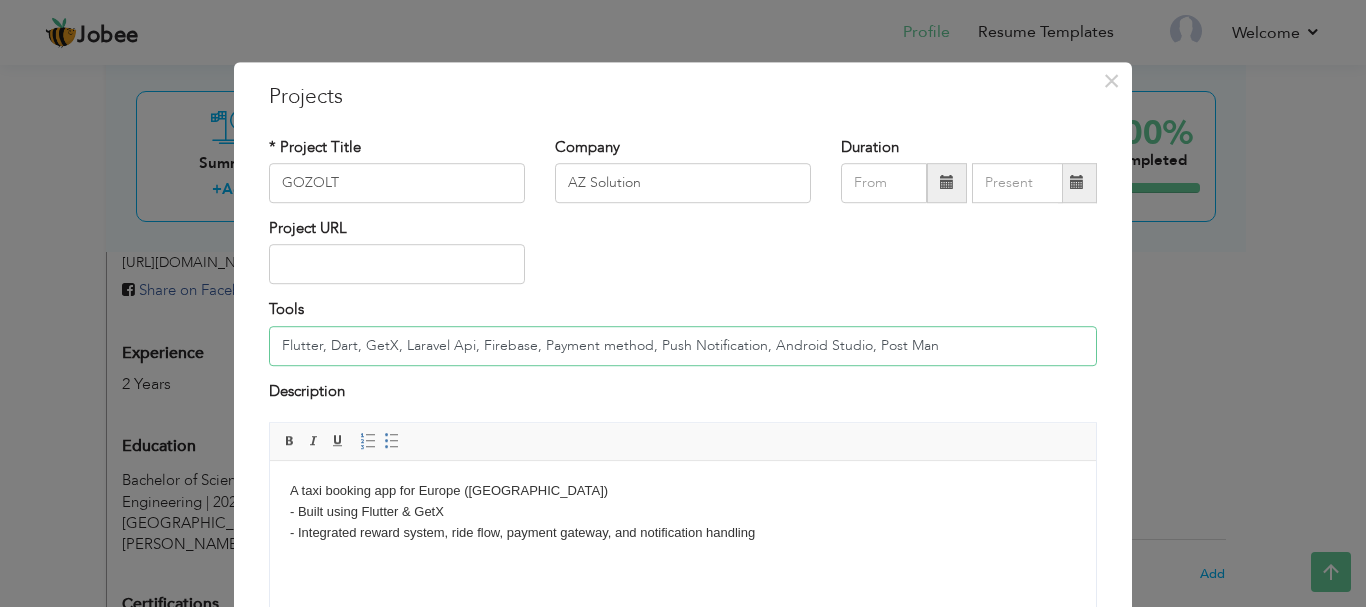 click on "Flutter, Dart, GetX, Laravel Api, Firebase, Payment method, Push Notification, Android Studio, Post Man" at bounding box center [683, 346] 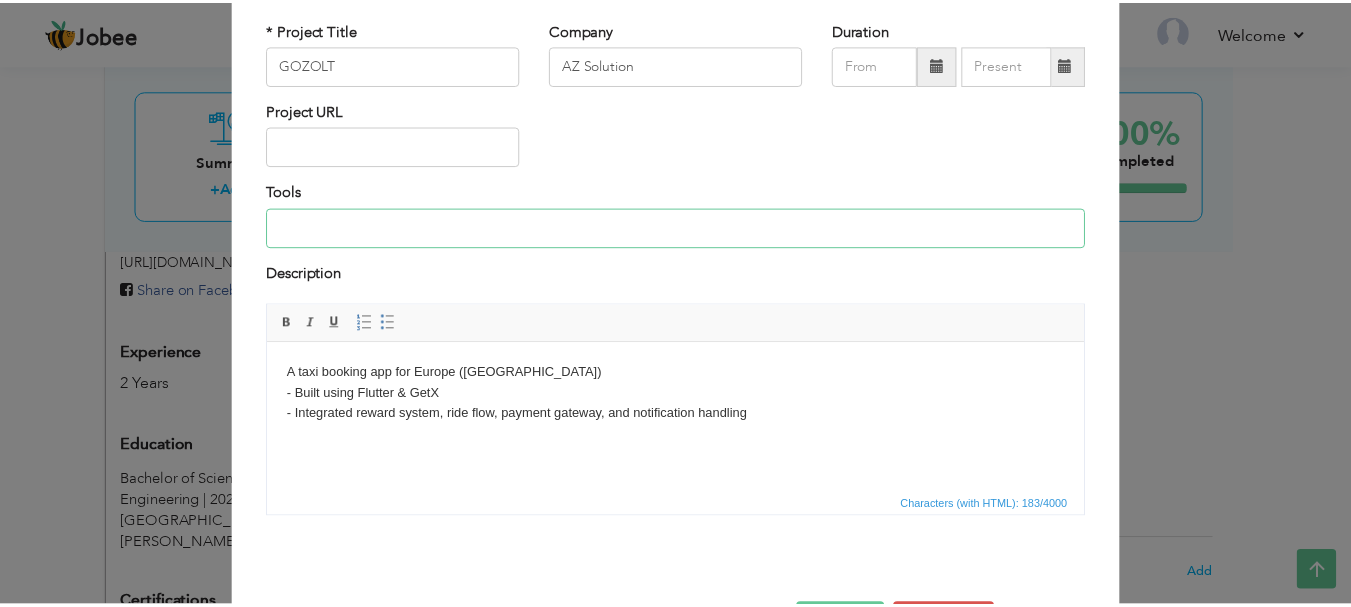 scroll, scrollTop: 191, scrollLeft: 0, axis: vertical 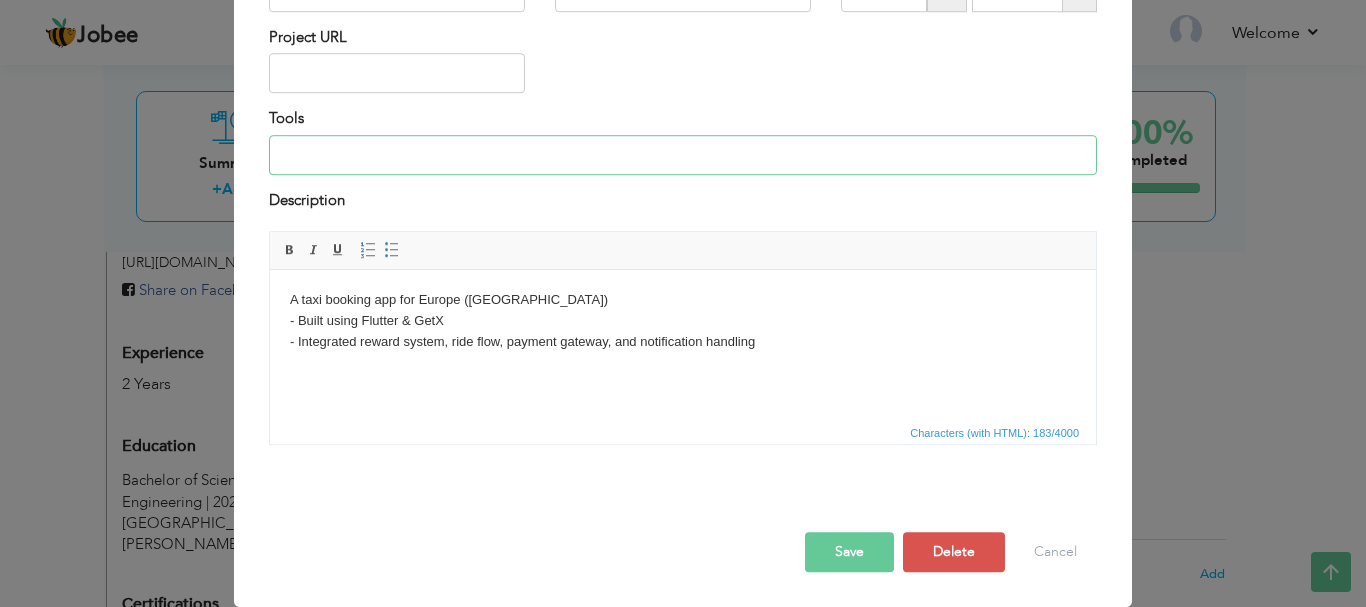 type 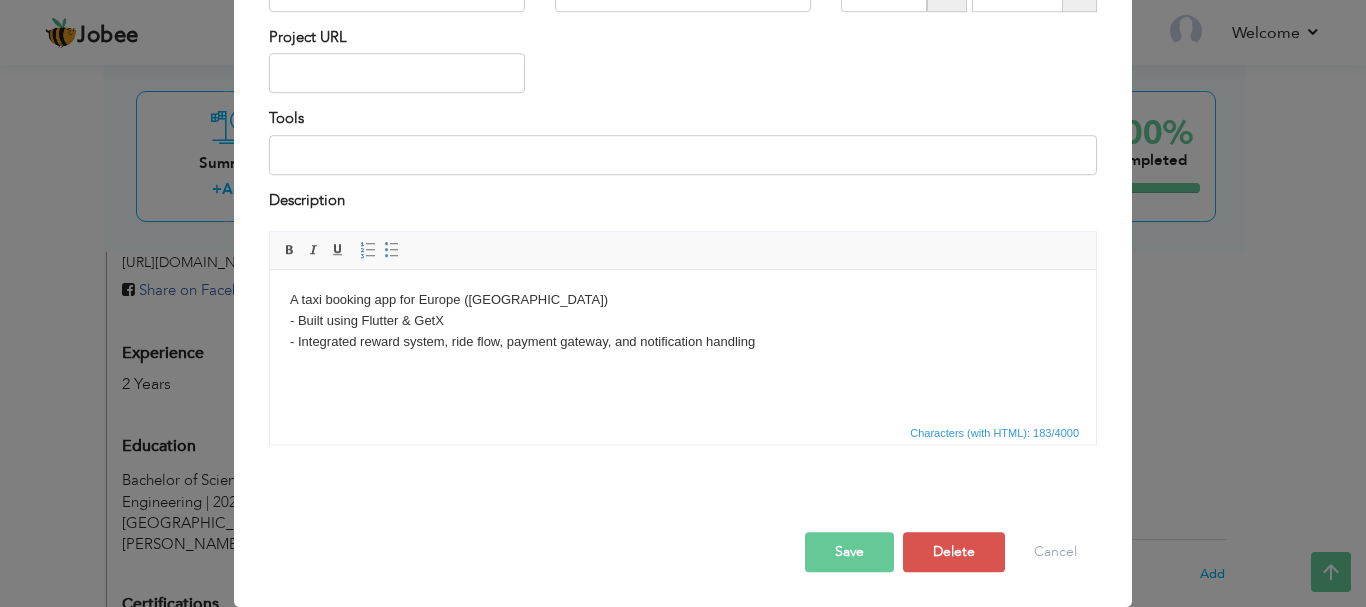click on "Save" at bounding box center (849, 552) 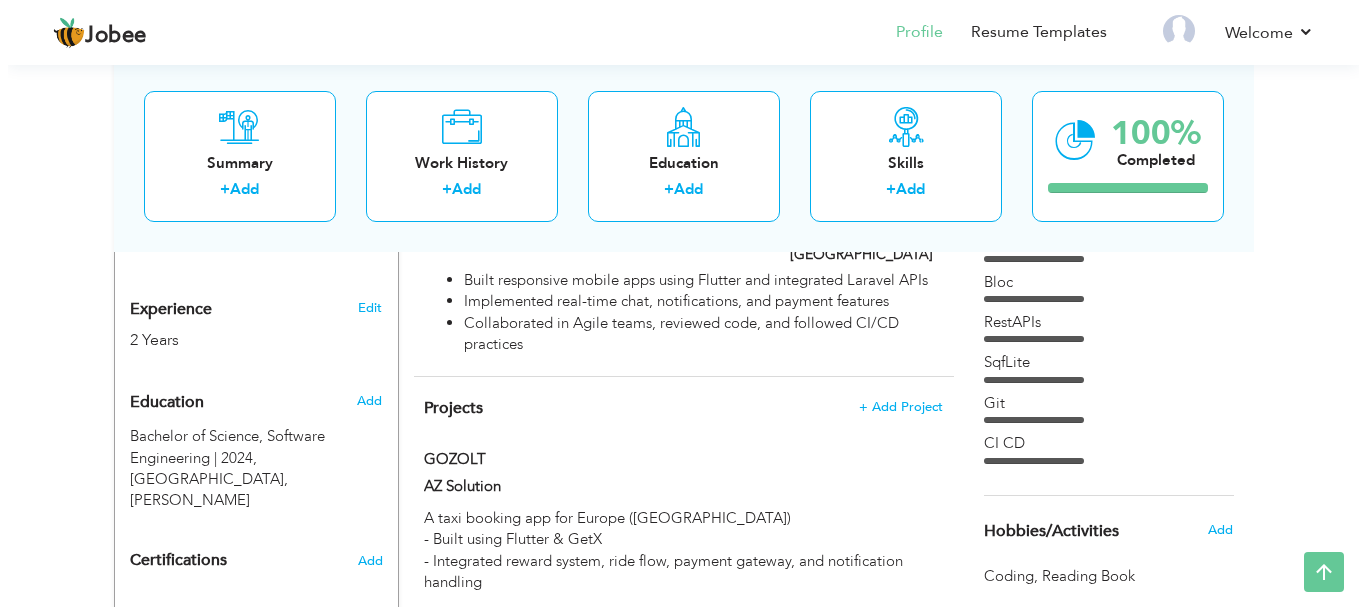 scroll, scrollTop: 700, scrollLeft: 0, axis: vertical 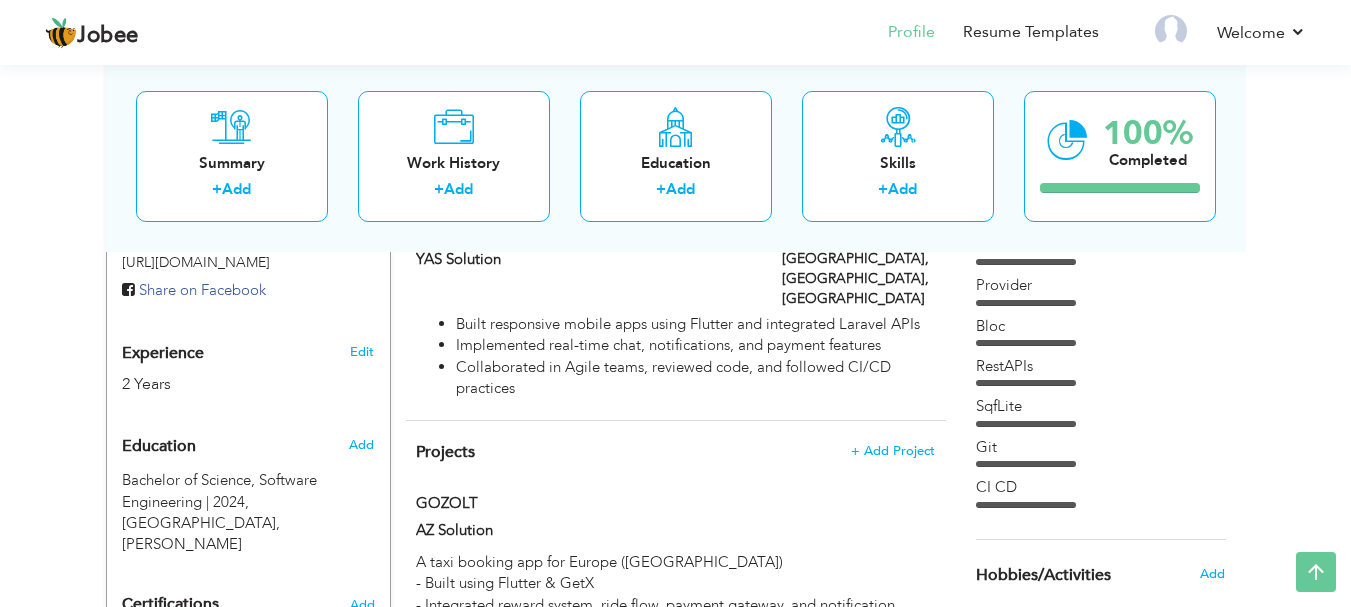 click on "Projects
+ Add Project
GOZOLT
GOZOLT
AZ Solution
× Projects" at bounding box center (676, 534) 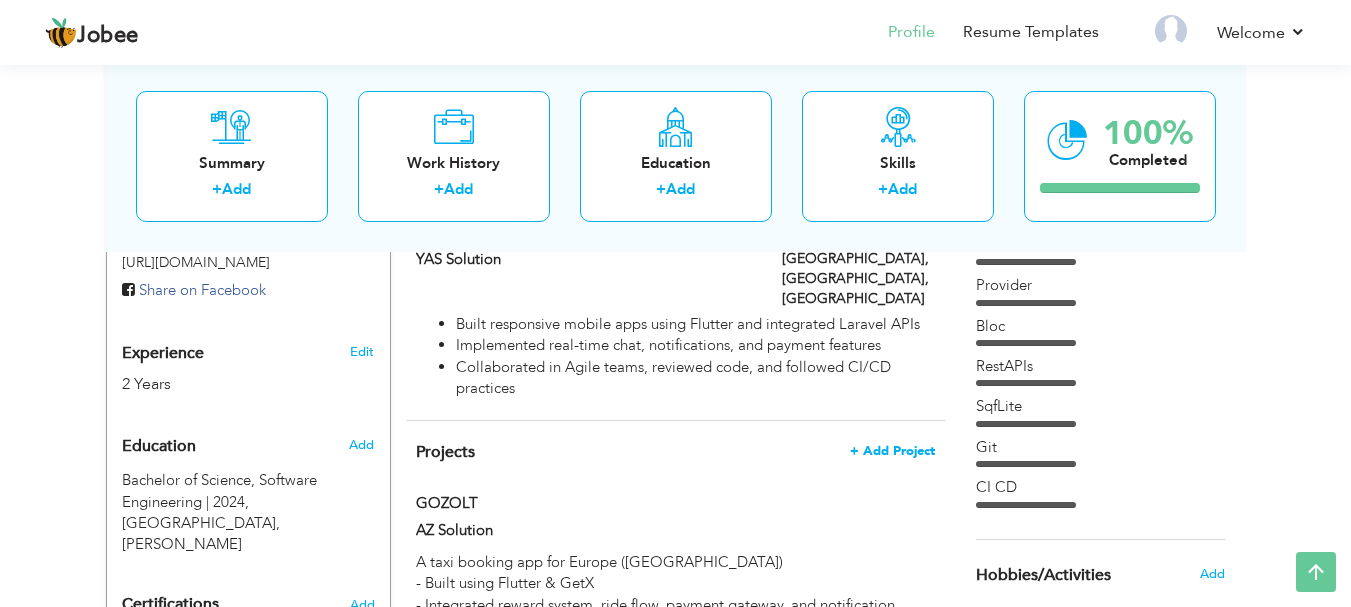 click on "+ Add Project" at bounding box center (892, 451) 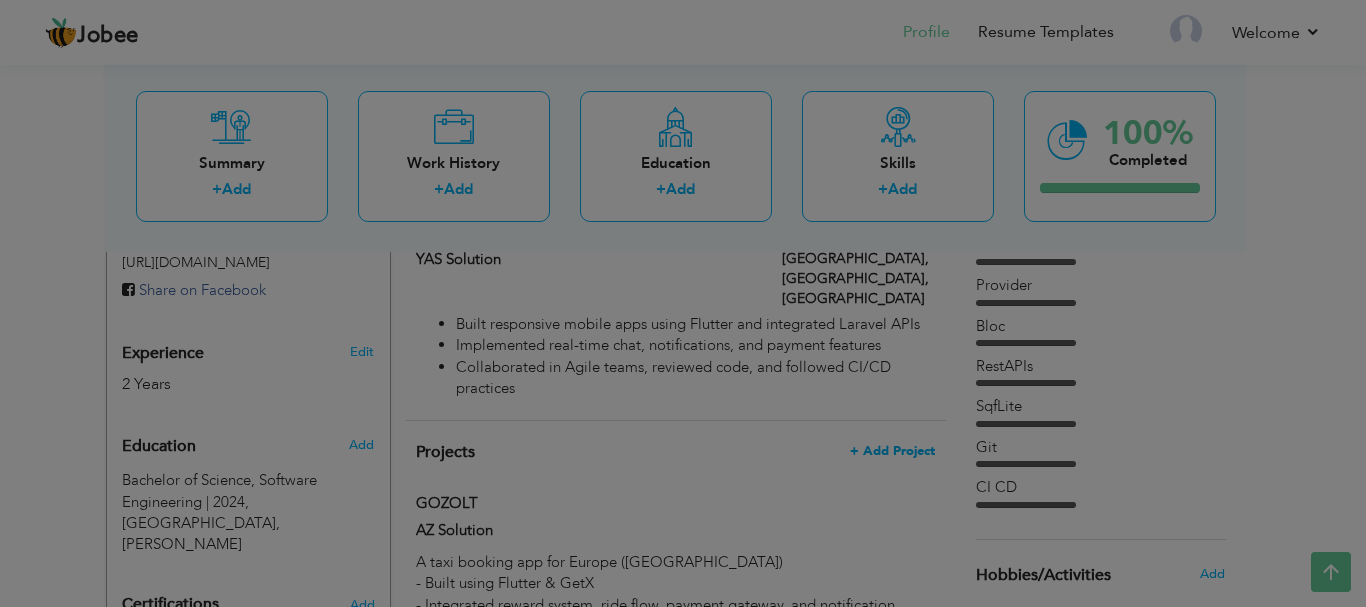 scroll, scrollTop: 0, scrollLeft: 0, axis: both 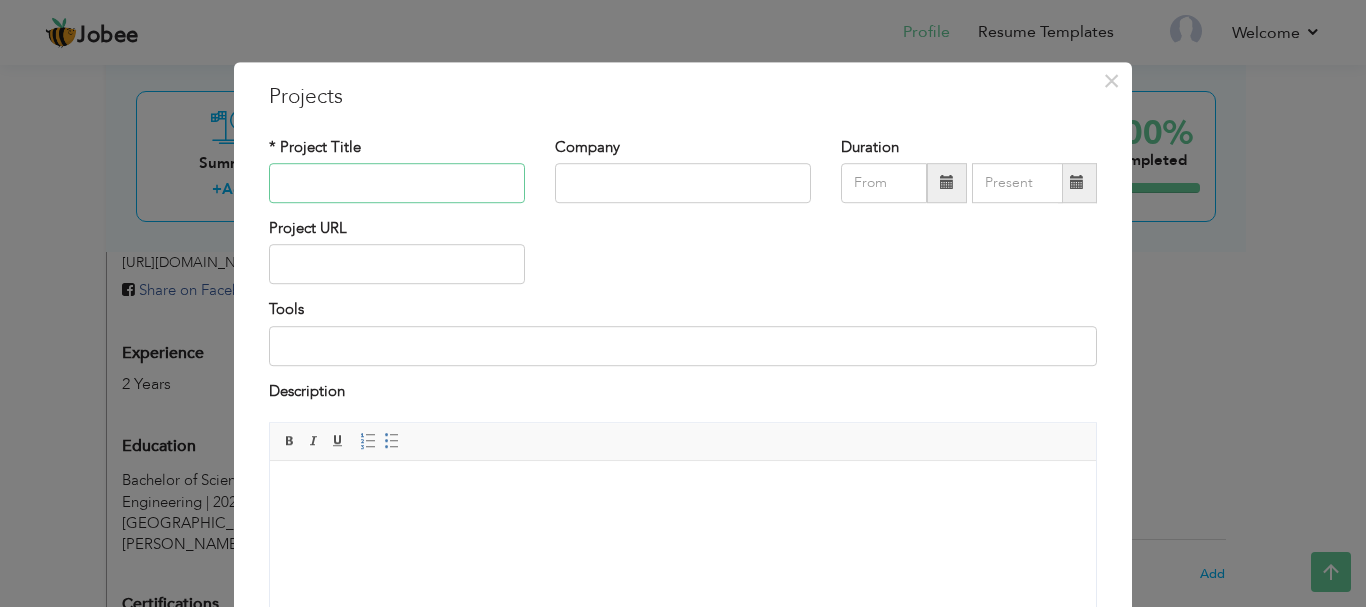 click at bounding box center (397, 183) 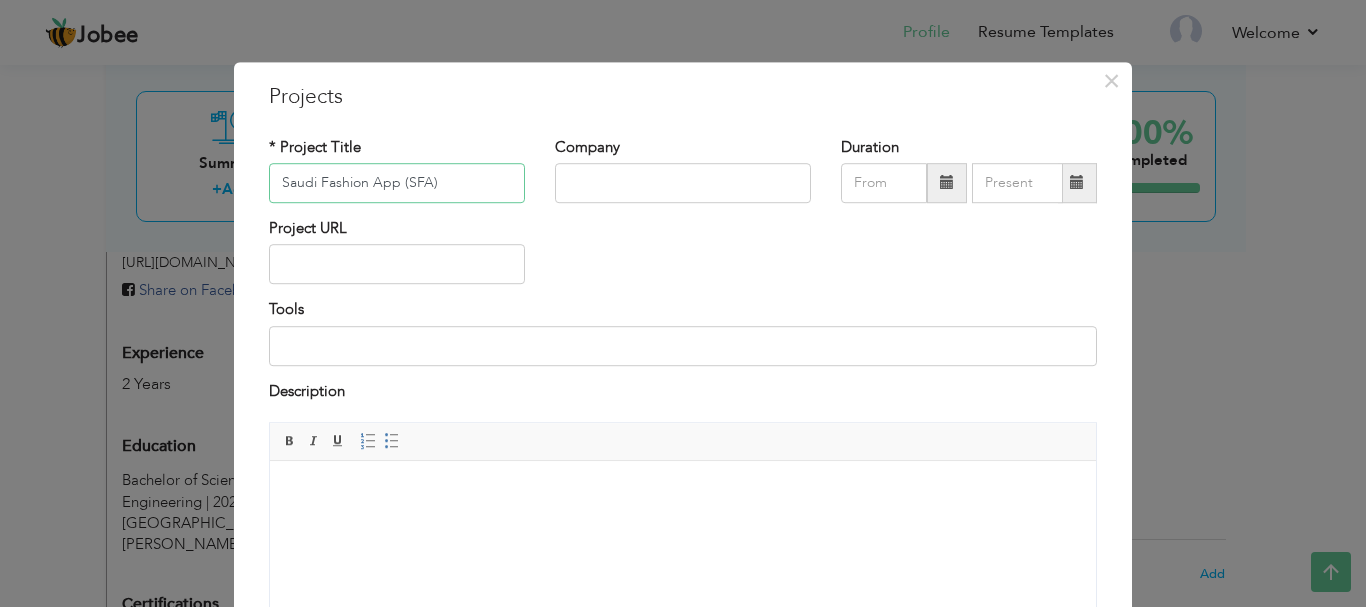type on "Saudi Fashion App (SFA)" 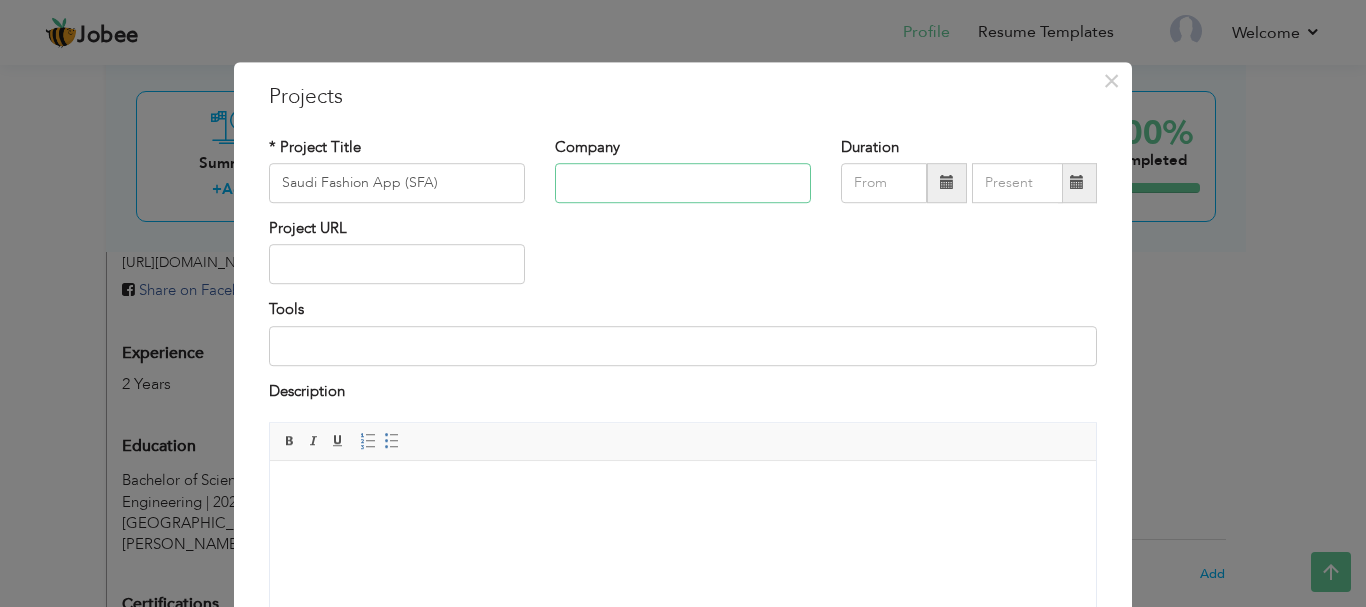 click at bounding box center (683, 183) 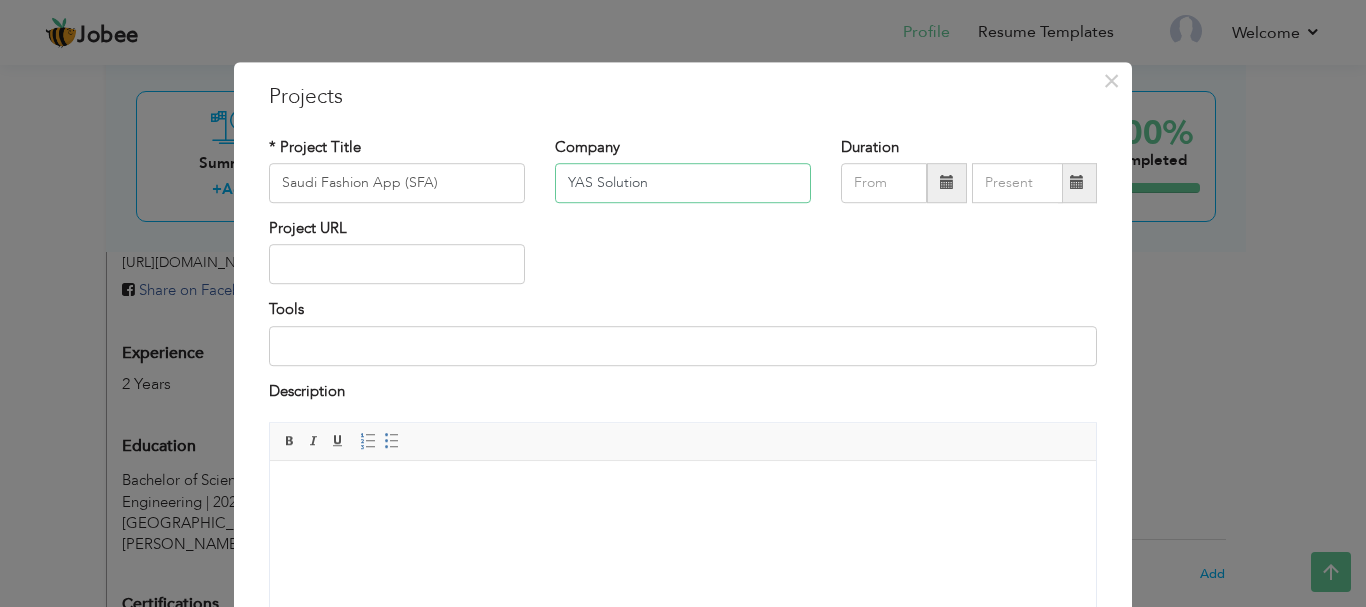 type on "YAS Solution" 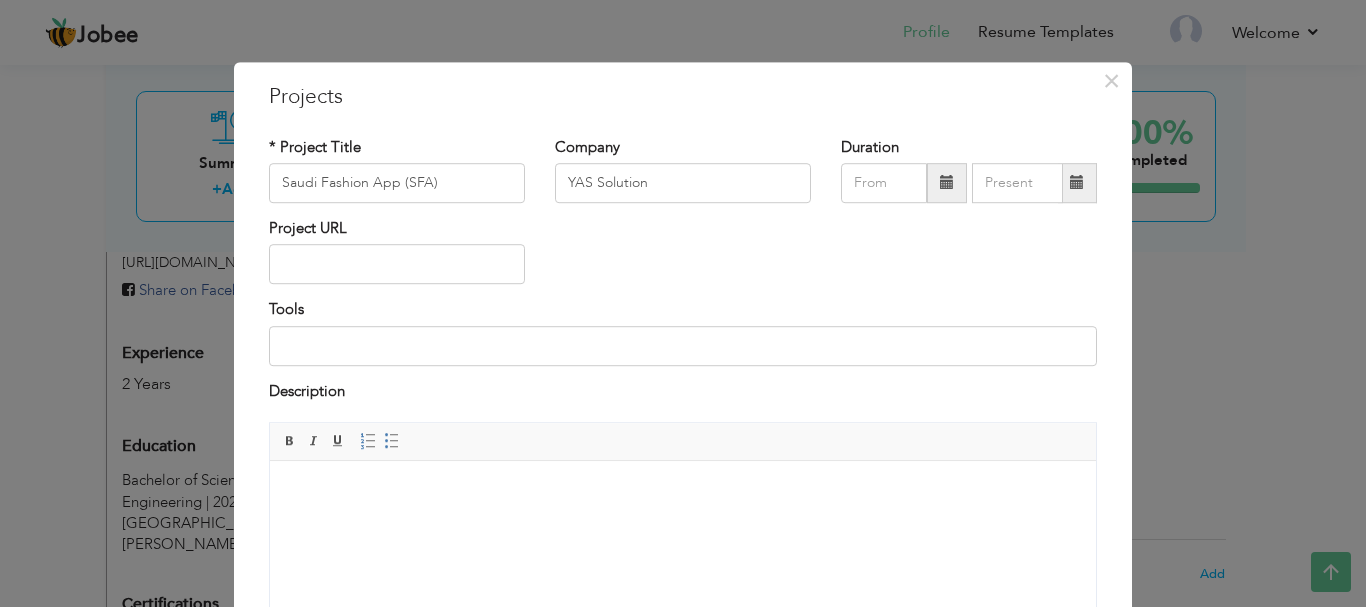 click at bounding box center [683, 491] 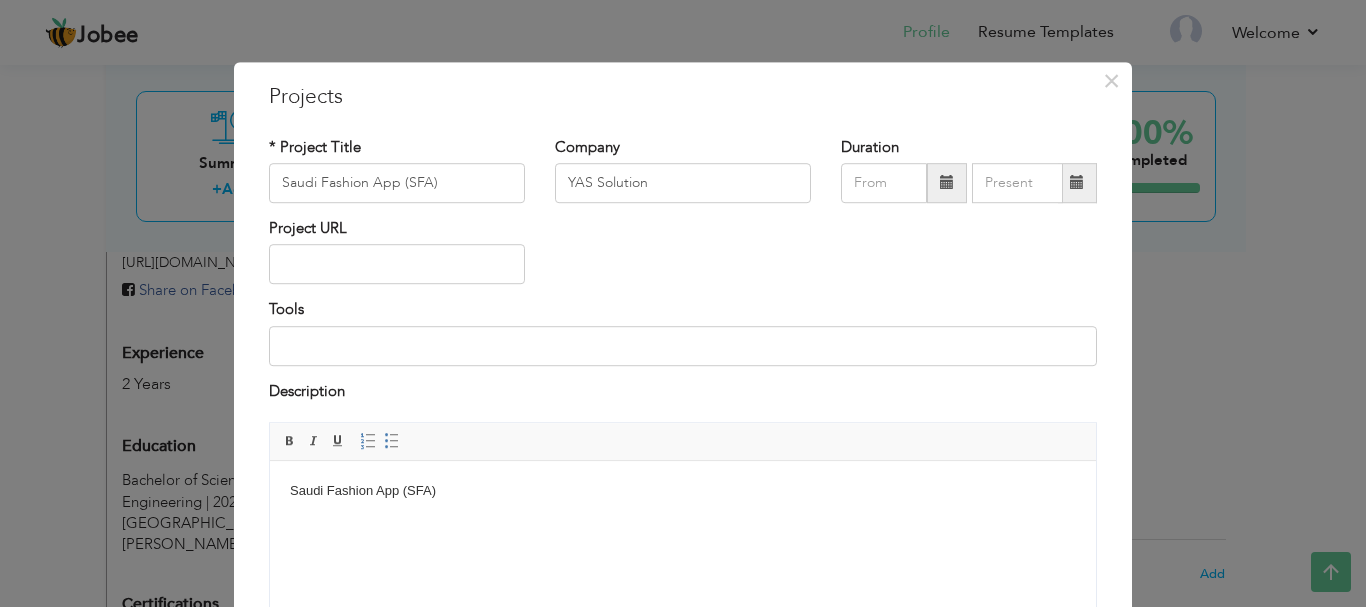 type 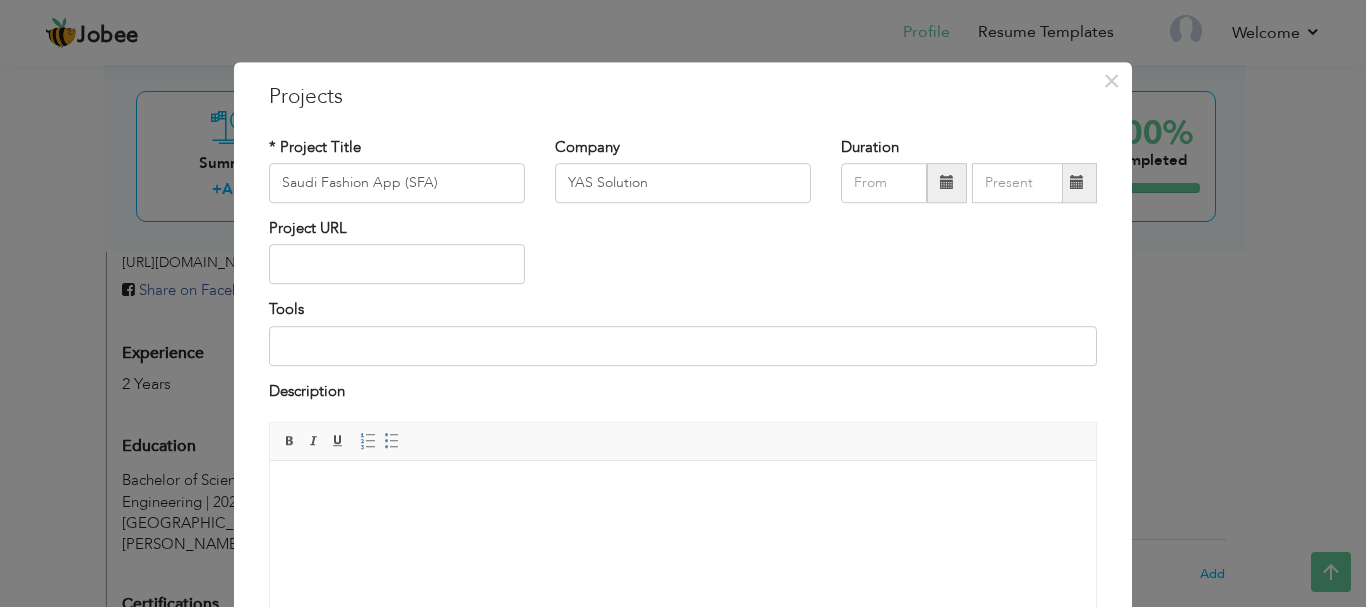 click at bounding box center [683, 491] 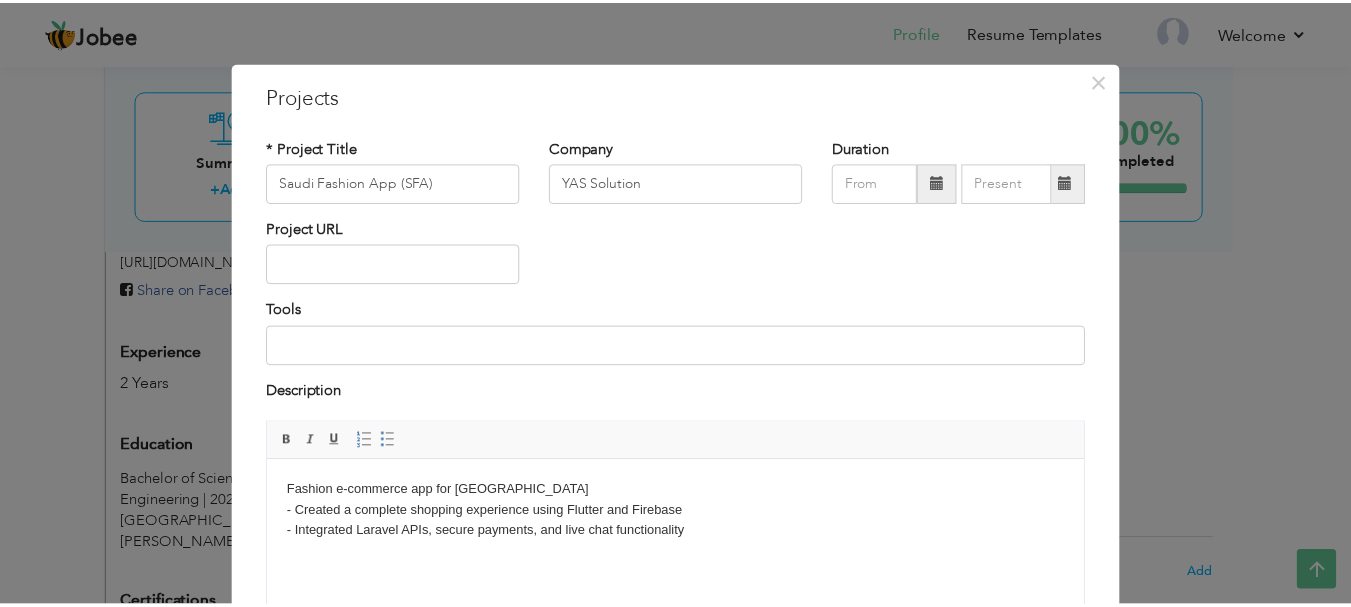 scroll, scrollTop: 191, scrollLeft: 0, axis: vertical 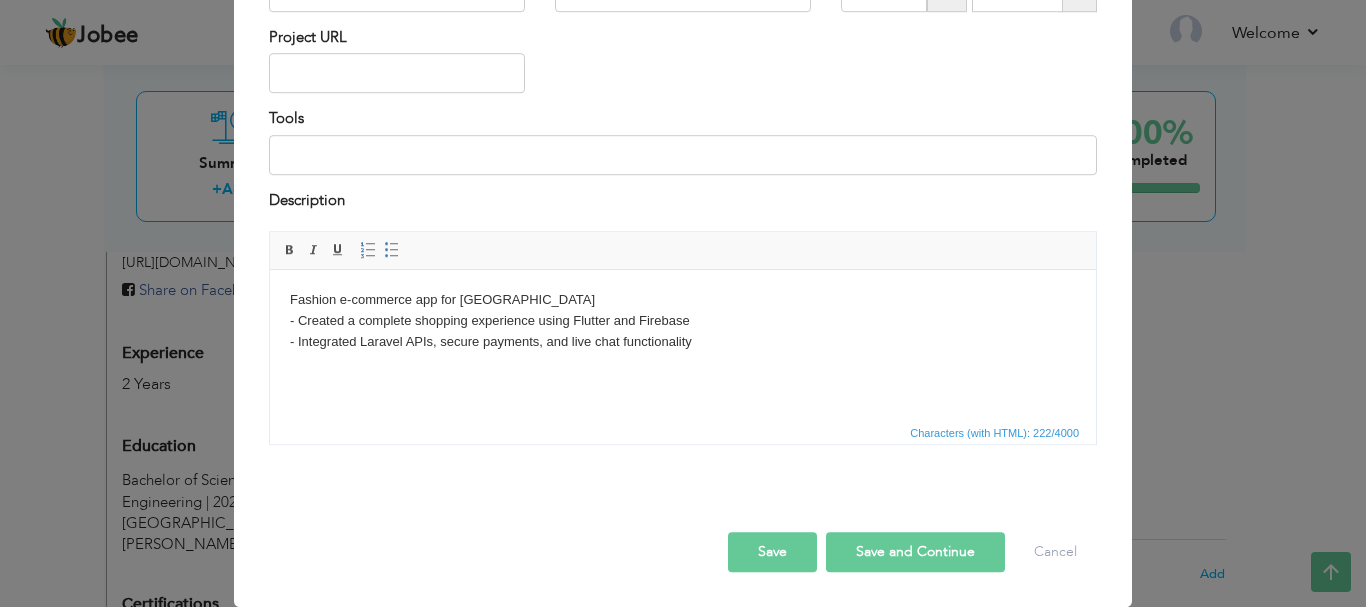 click on "Save" at bounding box center (772, 552) 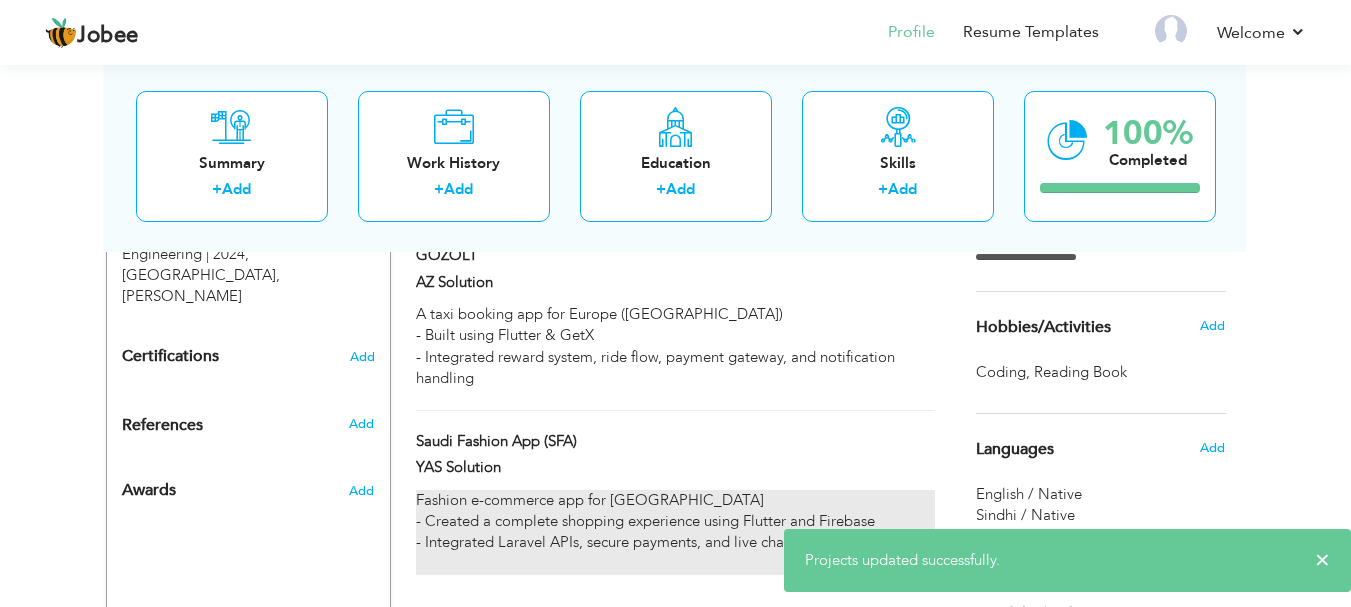 scroll, scrollTop: 1139, scrollLeft: 0, axis: vertical 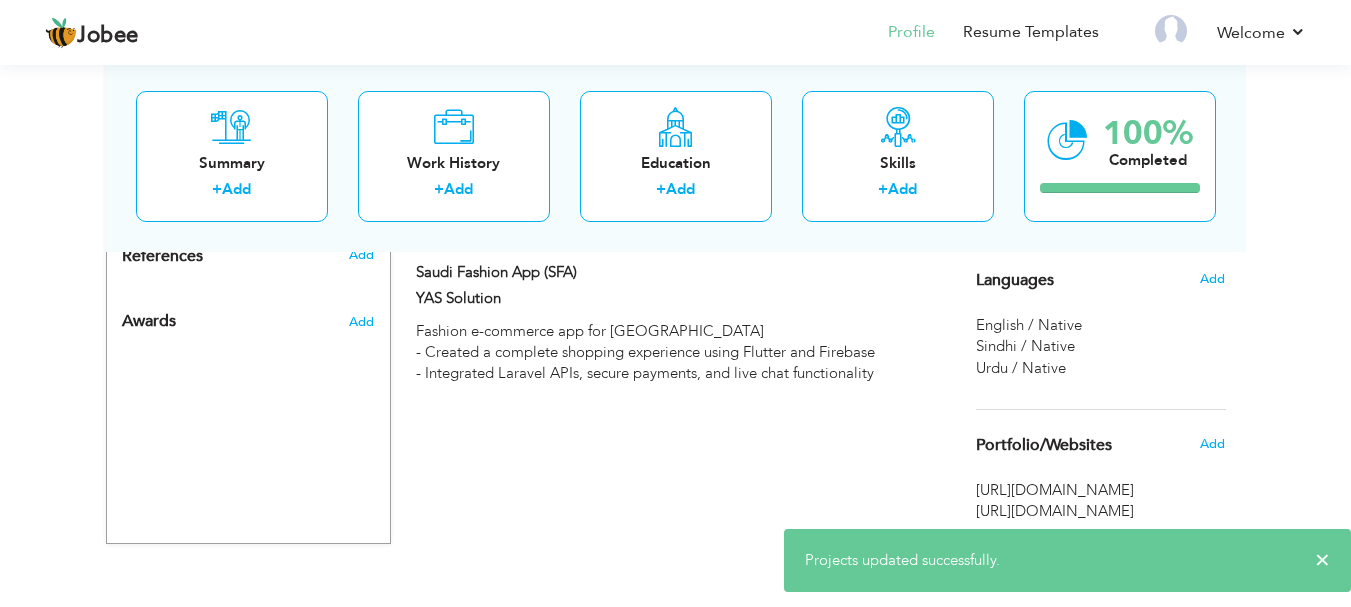 click on "CV Import
Profile Strength
0%
Select an Item from right menu
Work History
* Job Title Tools" at bounding box center (676, -98) 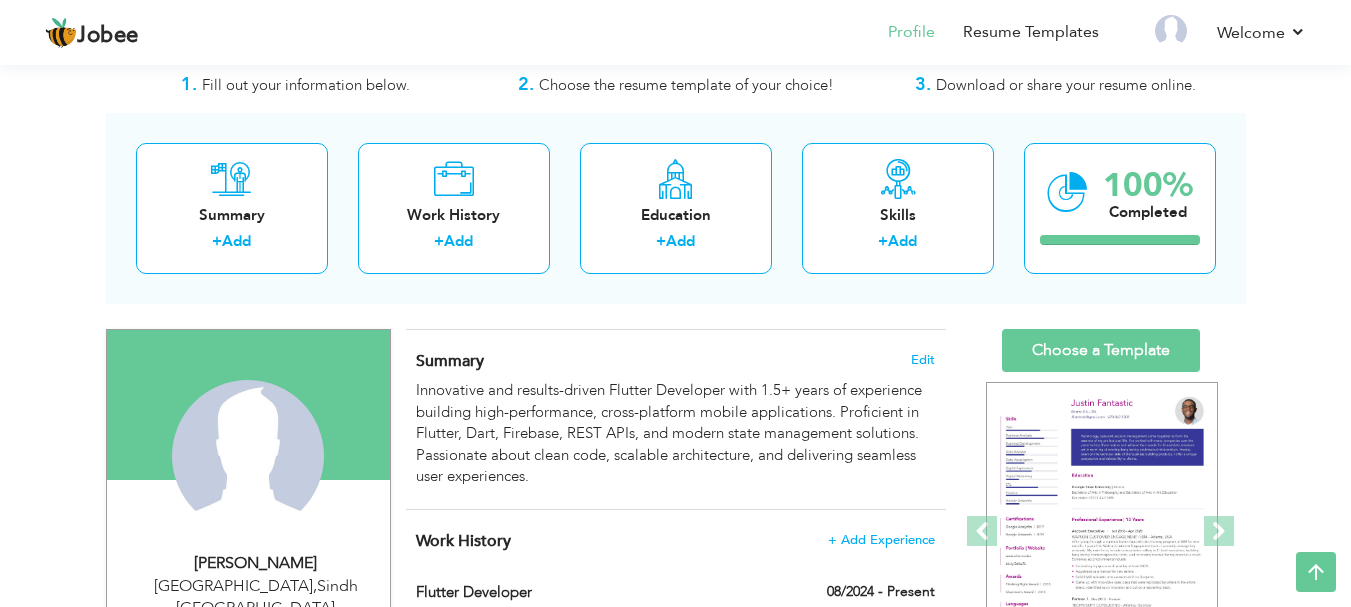 scroll, scrollTop: 0, scrollLeft: 0, axis: both 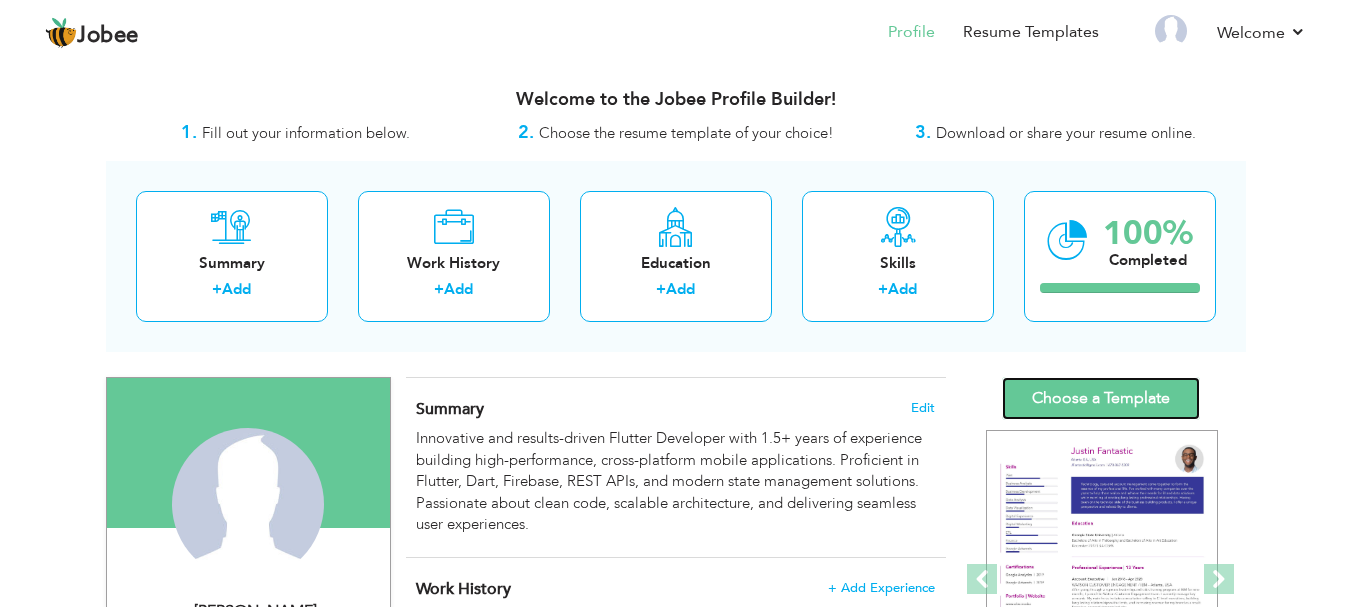 click on "Choose a Template" at bounding box center [1101, 398] 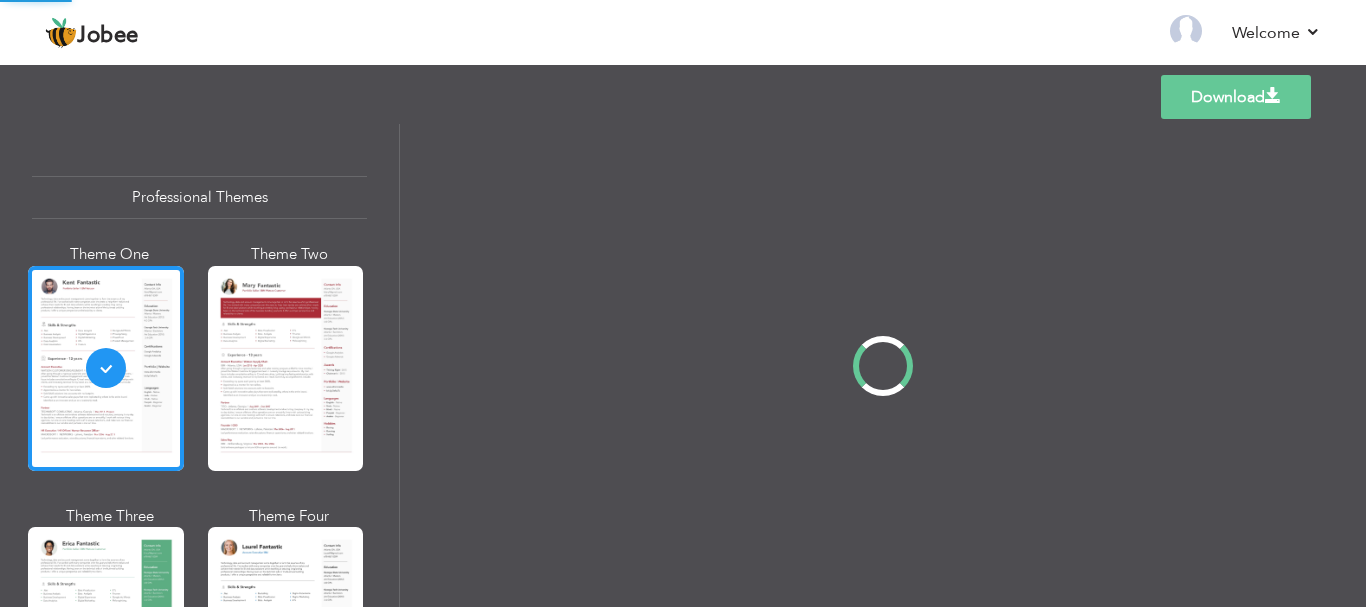 scroll, scrollTop: 0, scrollLeft: 0, axis: both 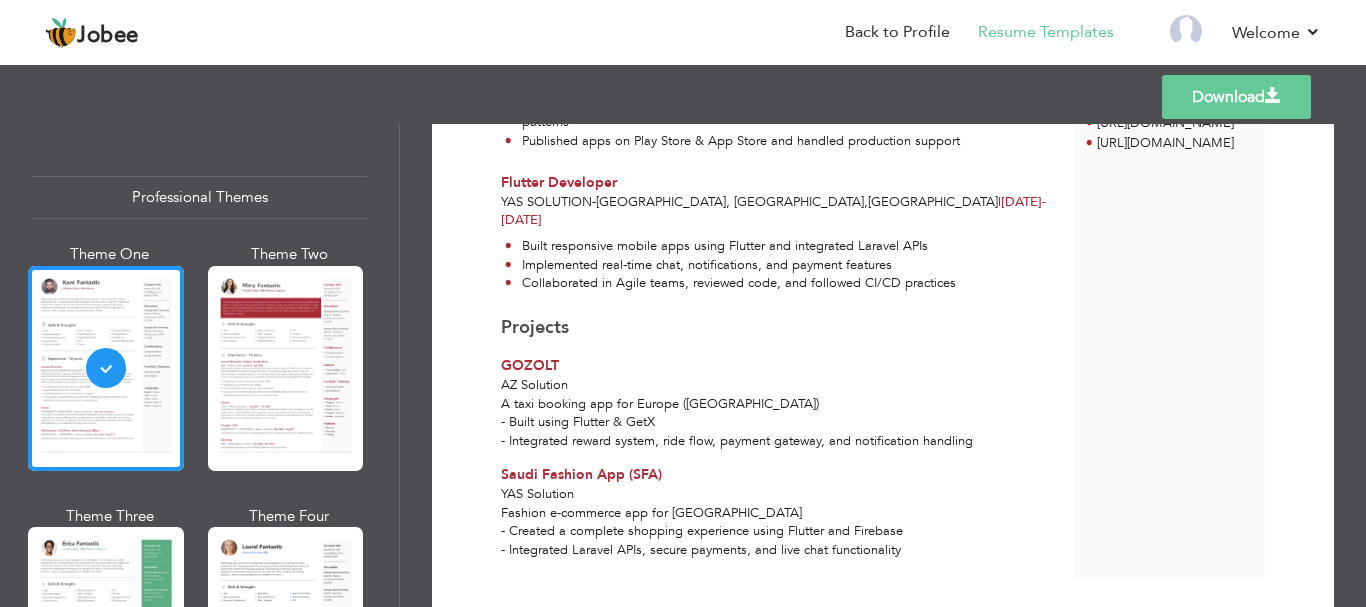click on "AZ Solution" at bounding box center [776, 385] 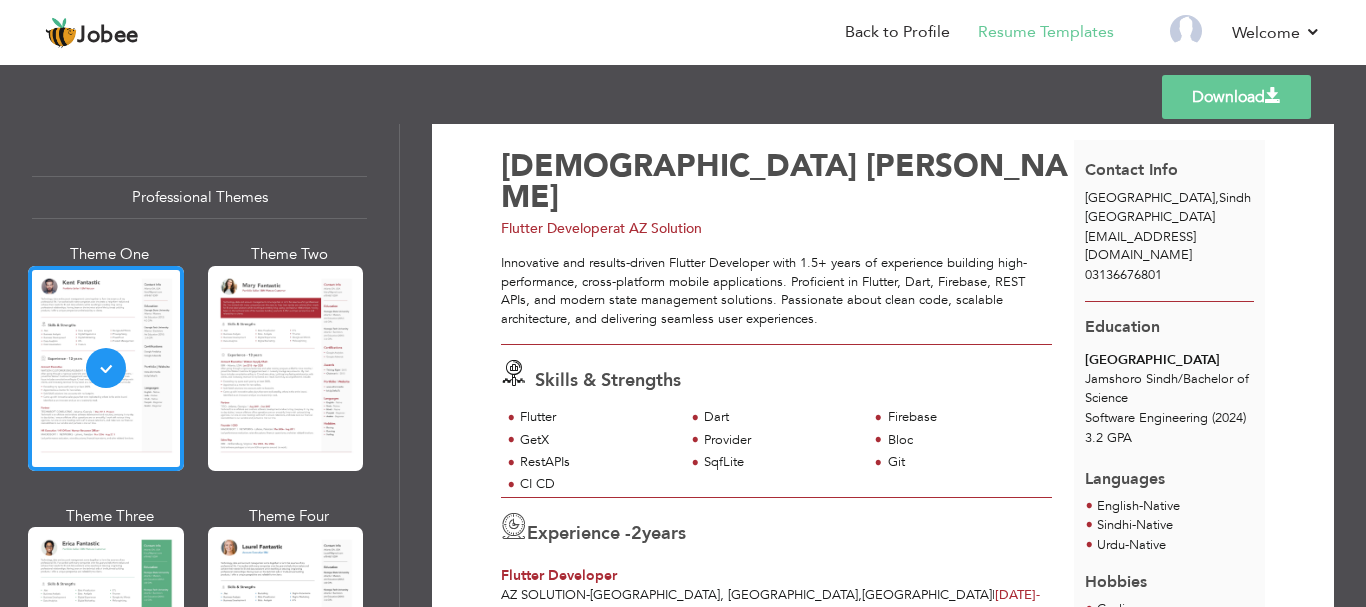 scroll, scrollTop: 0, scrollLeft: 0, axis: both 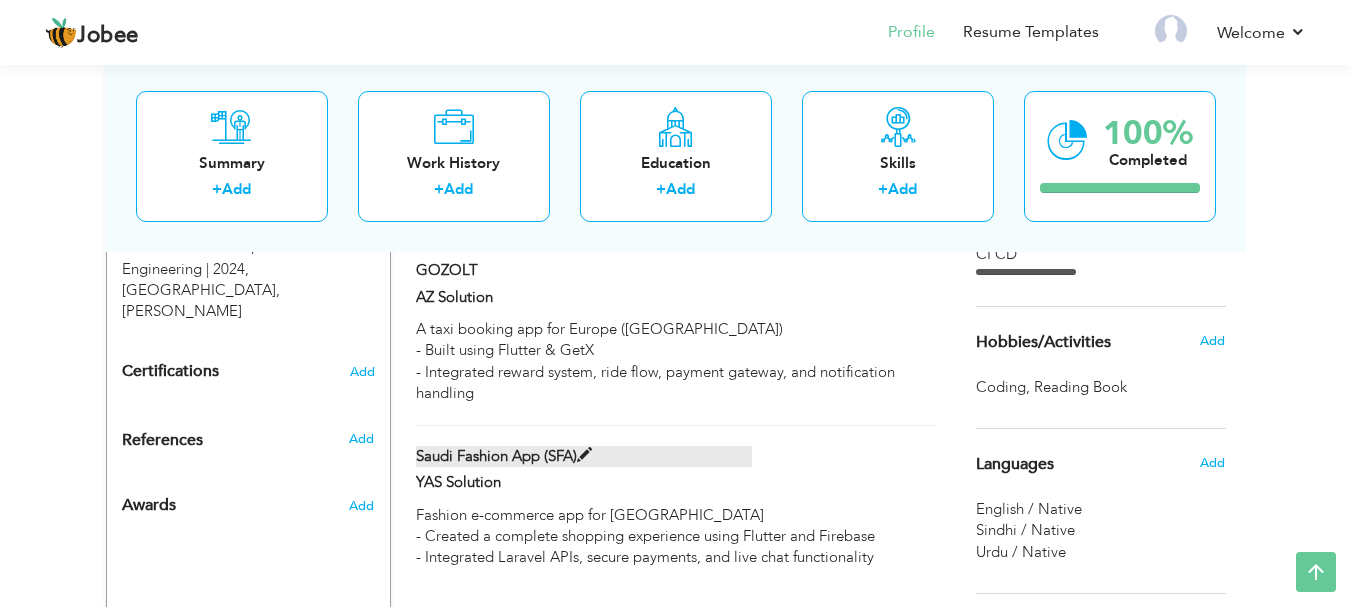 click at bounding box center (584, 455) 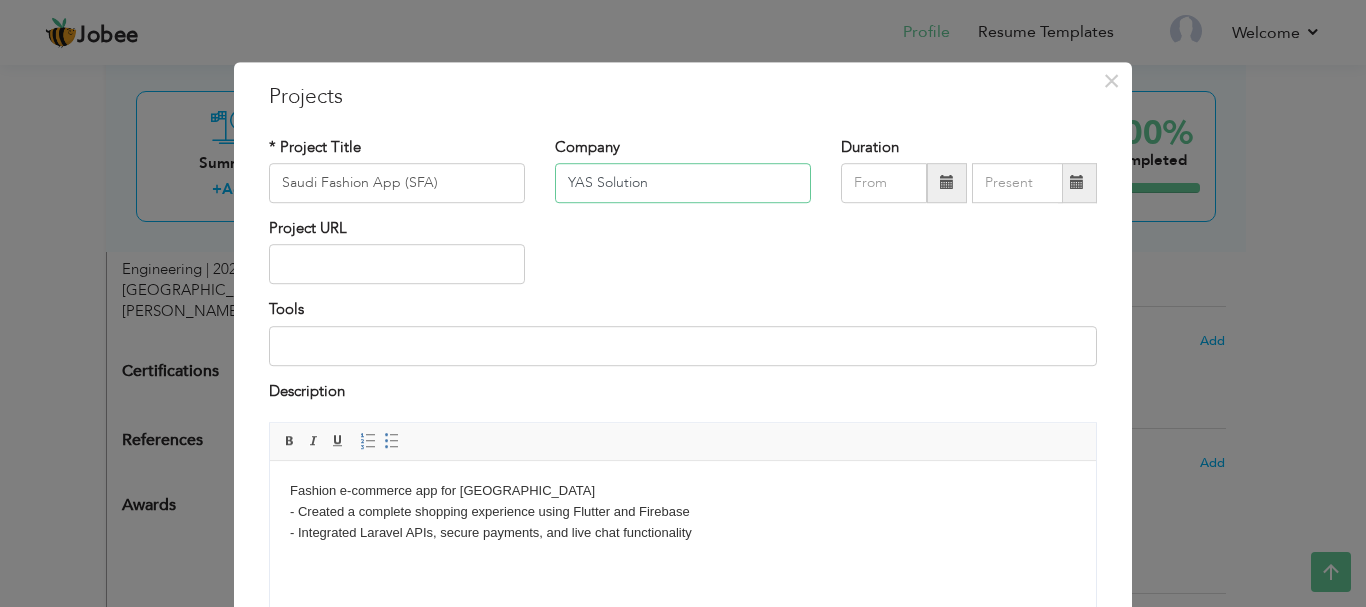 drag, startPoint x: 683, startPoint y: 184, endPoint x: 795, endPoint y: 184, distance: 112 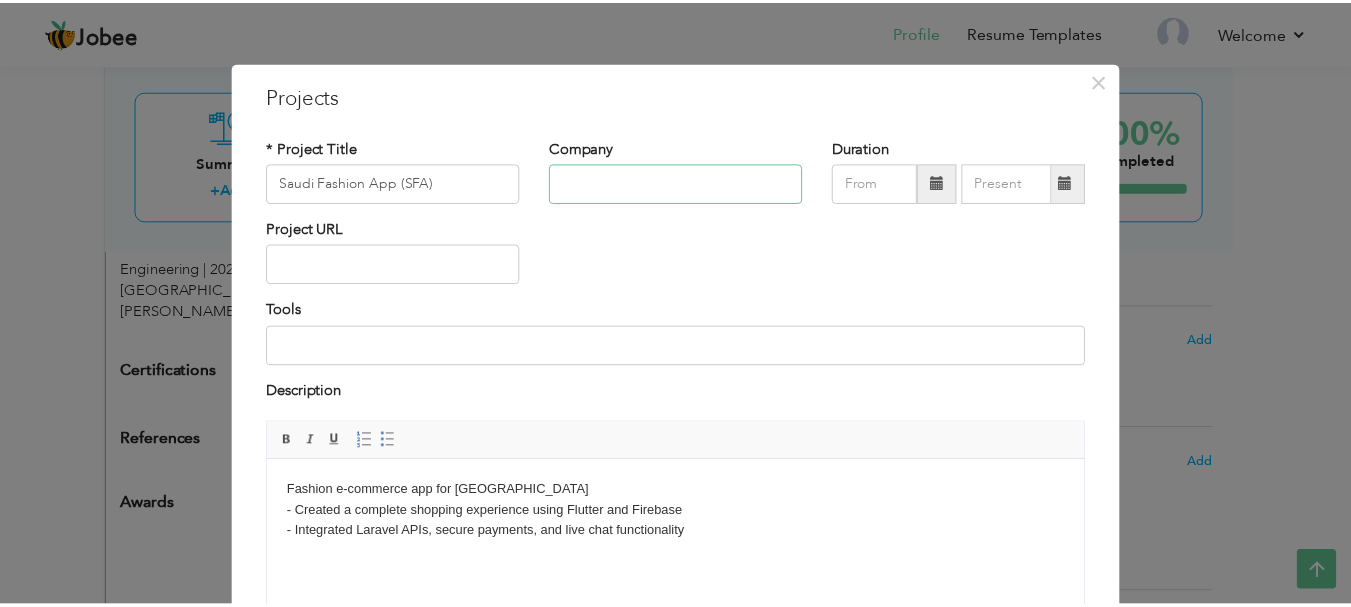 scroll, scrollTop: 191, scrollLeft: 0, axis: vertical 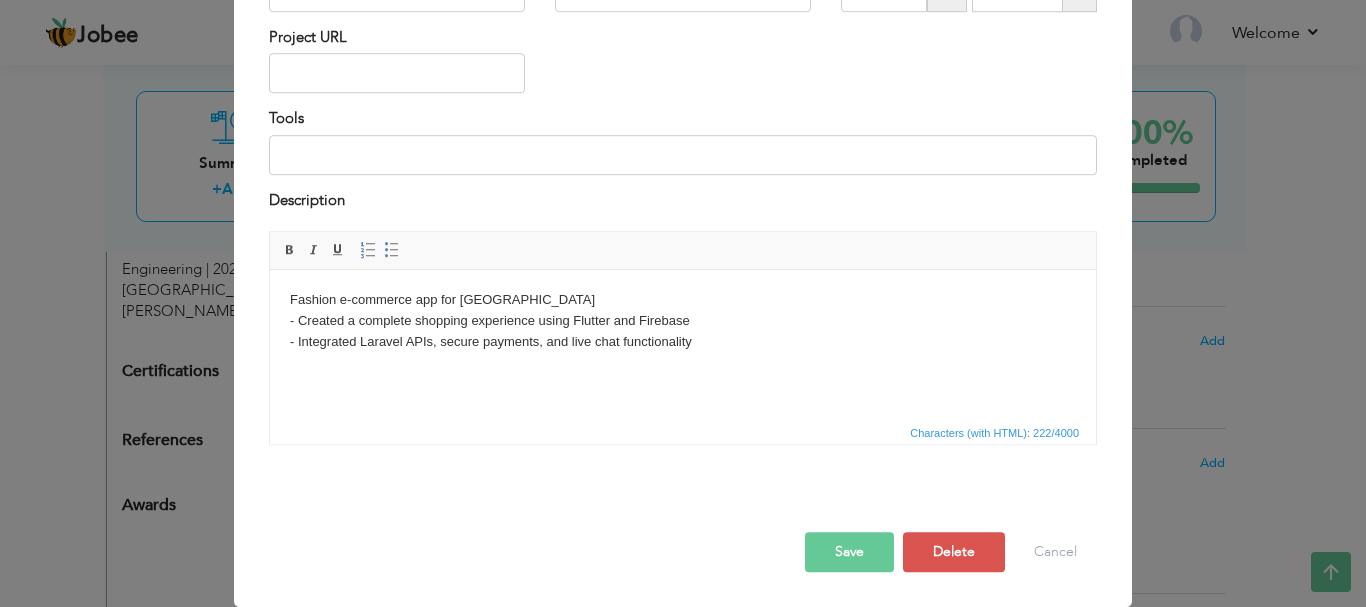 click on "Save" at bounding box center [849, 552] 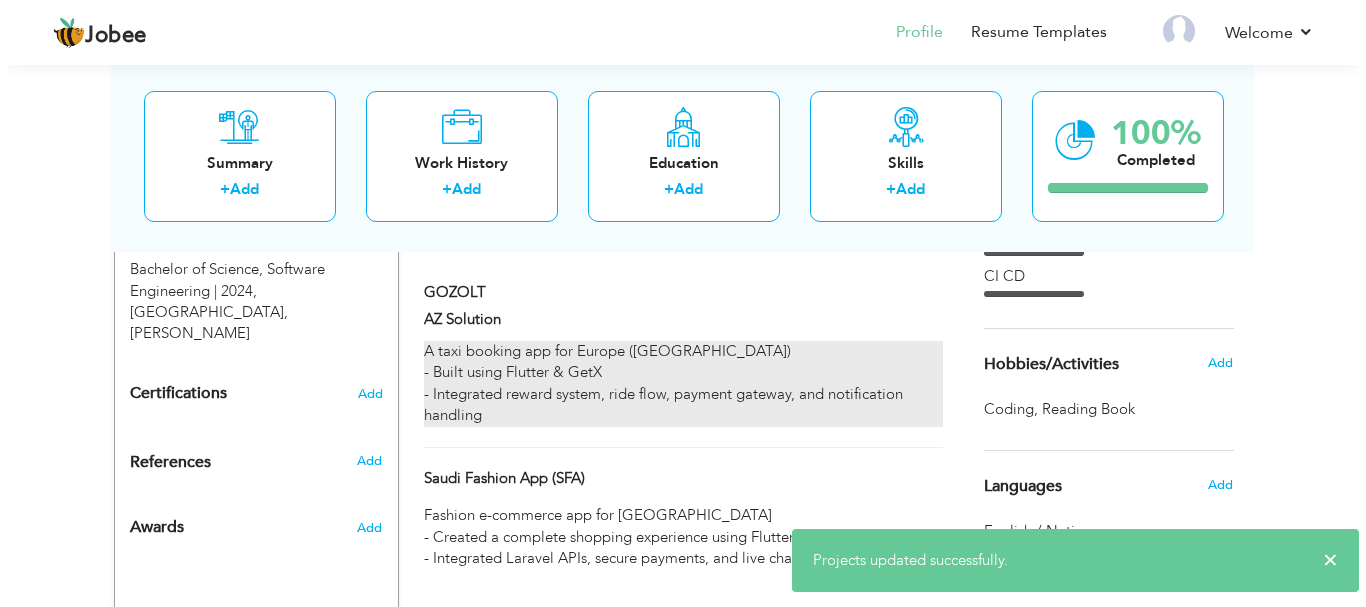 scroll, scrollTop: 700, scrollLeft: 0, axis: vertical 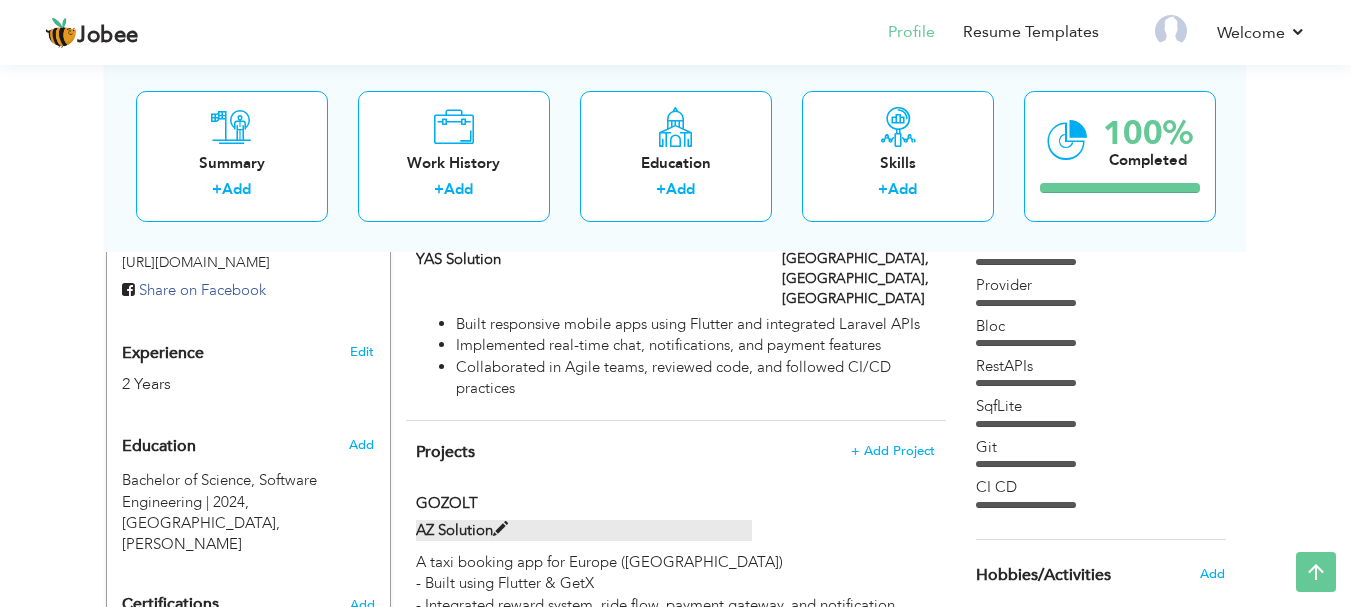 click at bounding box center (500, 529) 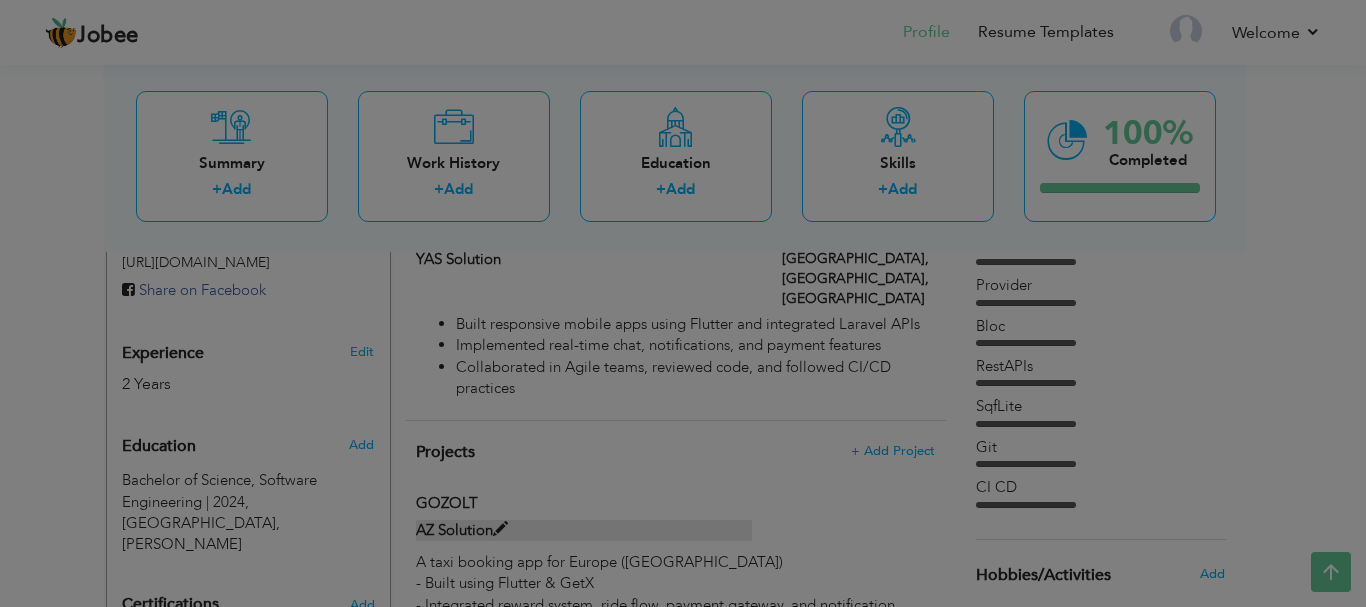 scroll, scrollTop: 0, scrollLeft: 0, axis: both 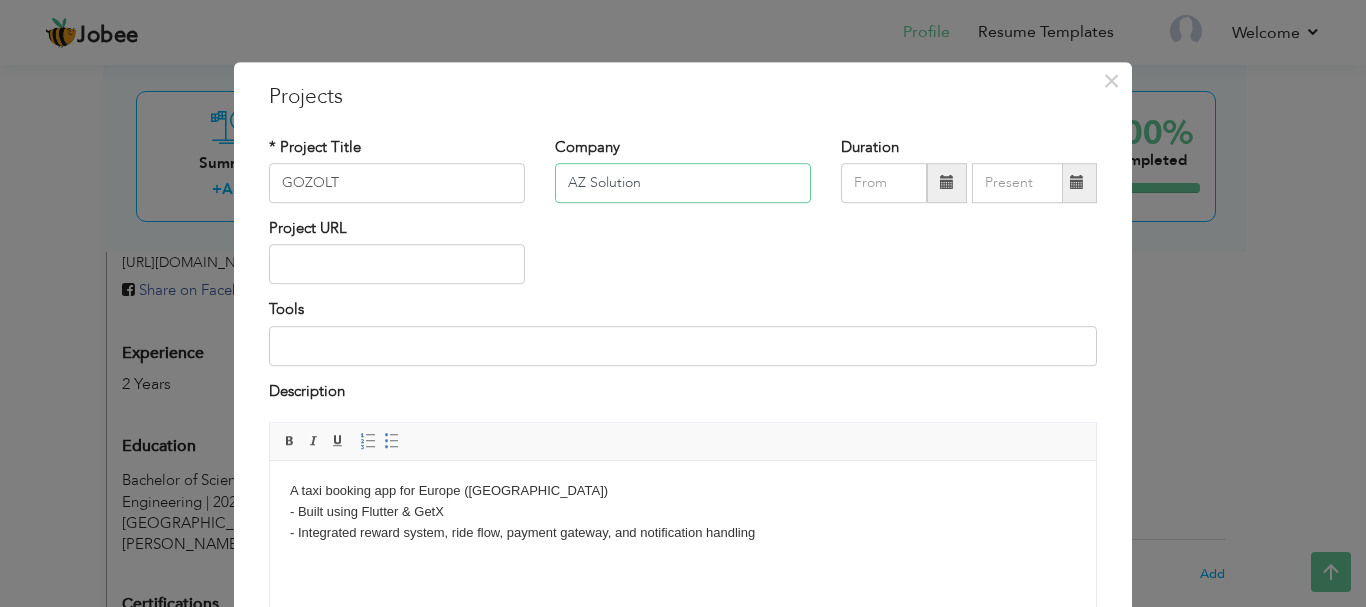 click on "AZ Solution" at bounding box center (683, 183) 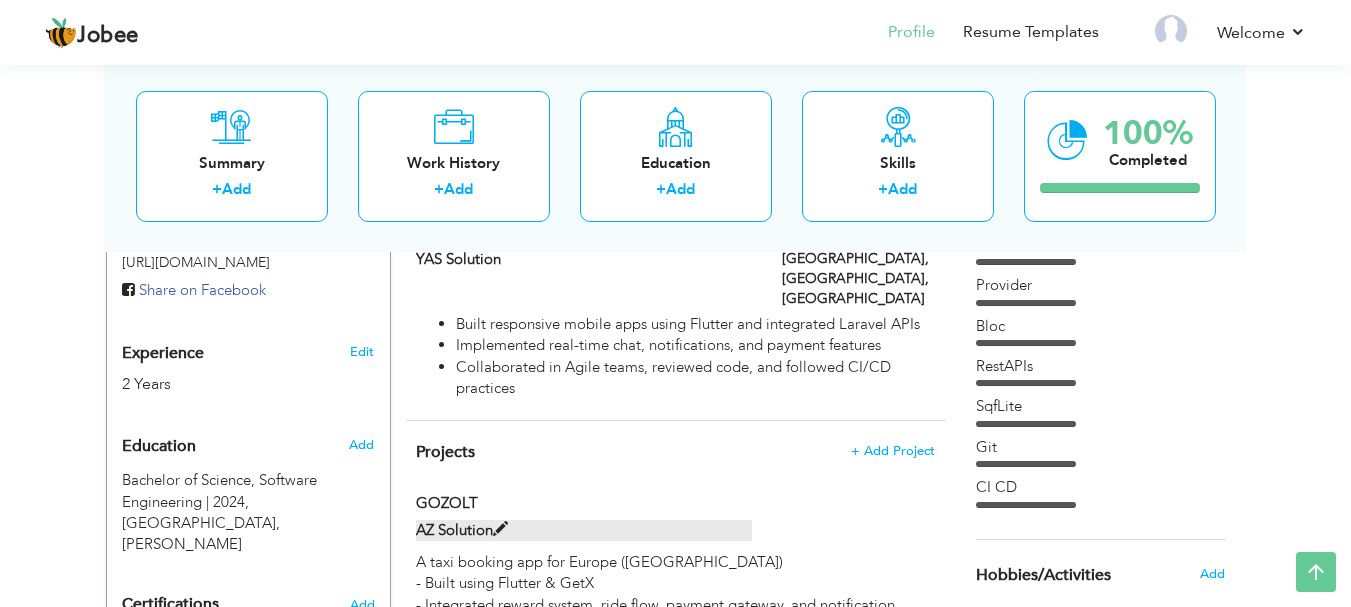 click at bounding box center [500, 529] 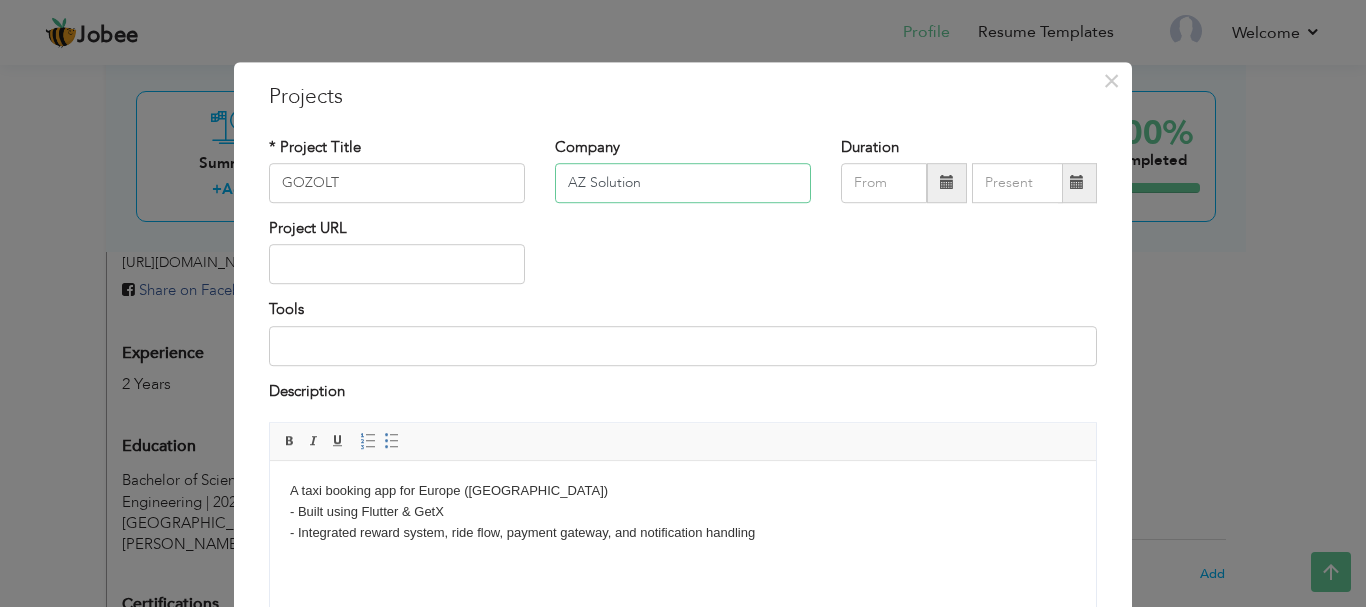 click on "AZ Solution" at bounding box center (683, 183) 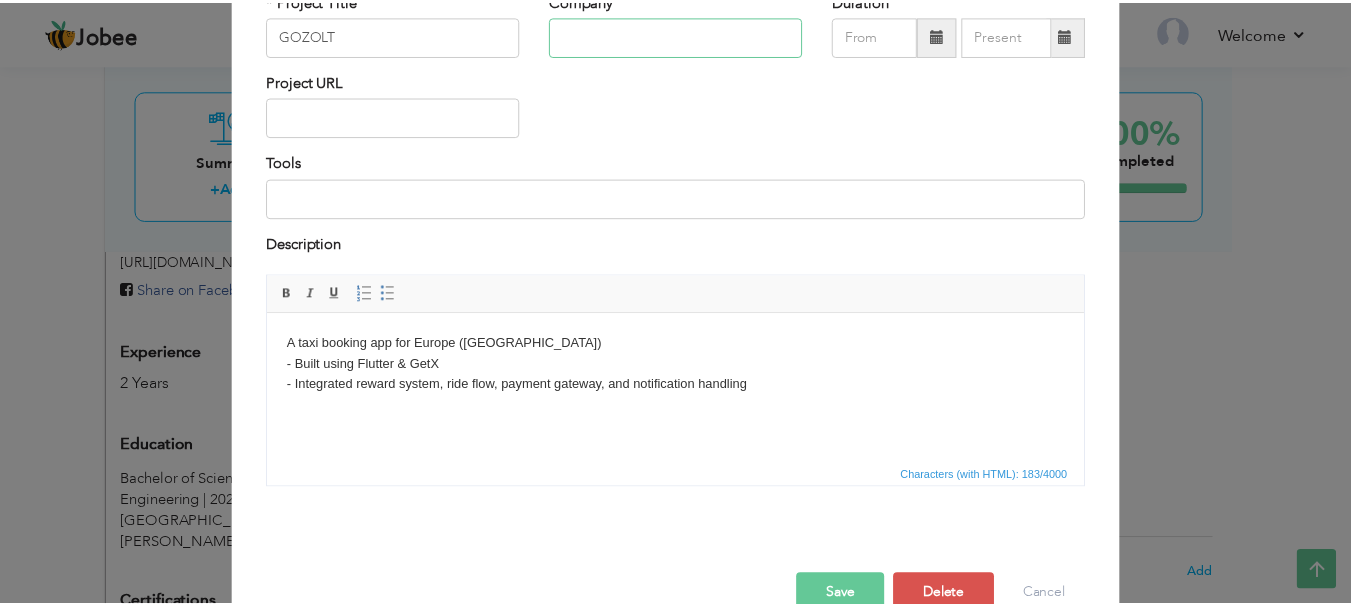 scroll, scrollTop: 191, scrollLeft: 0, axis: vertical 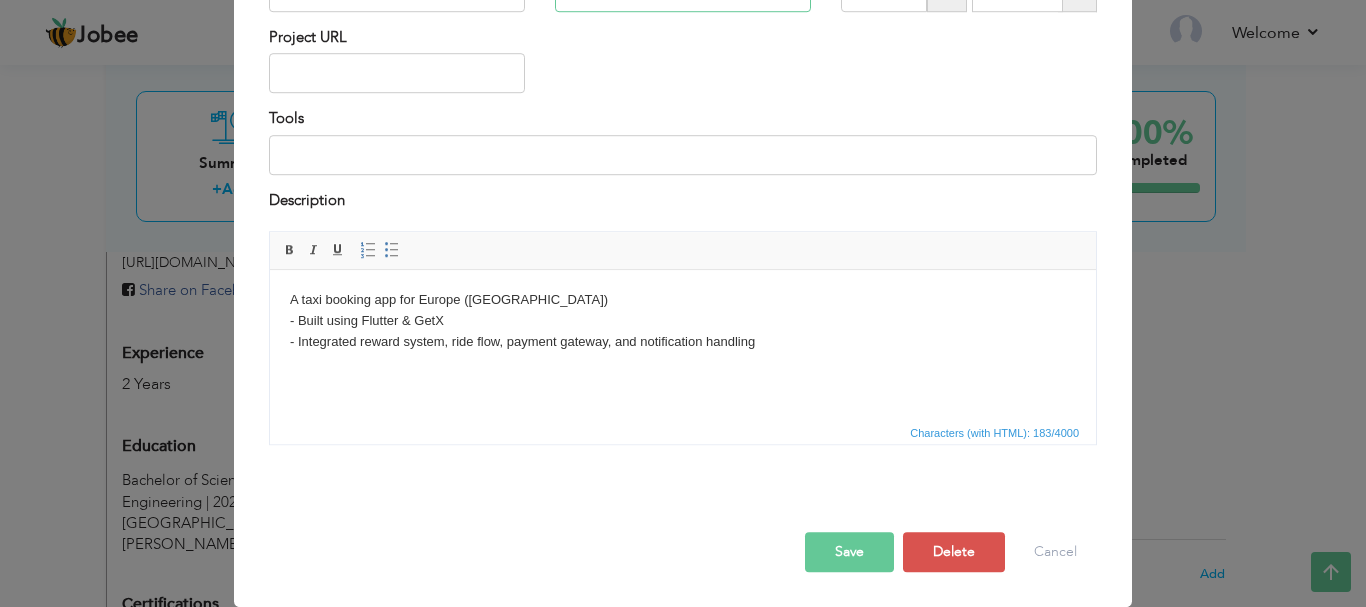 type 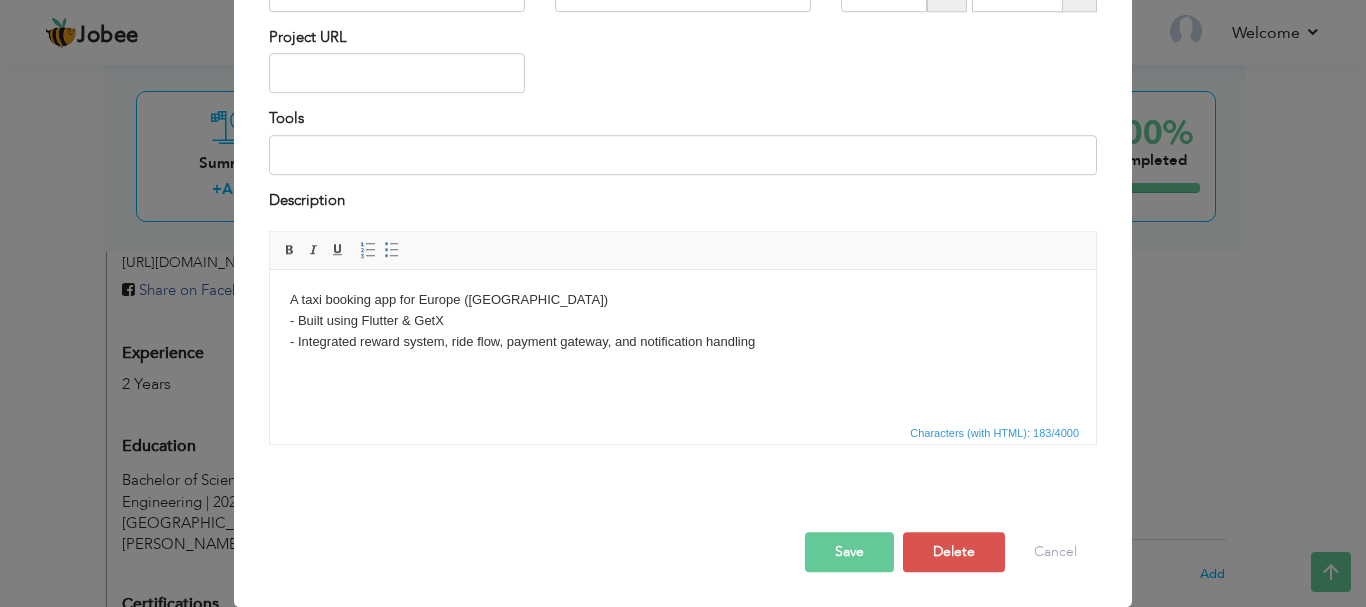 click on "Save" at bounding box center (849, 552) 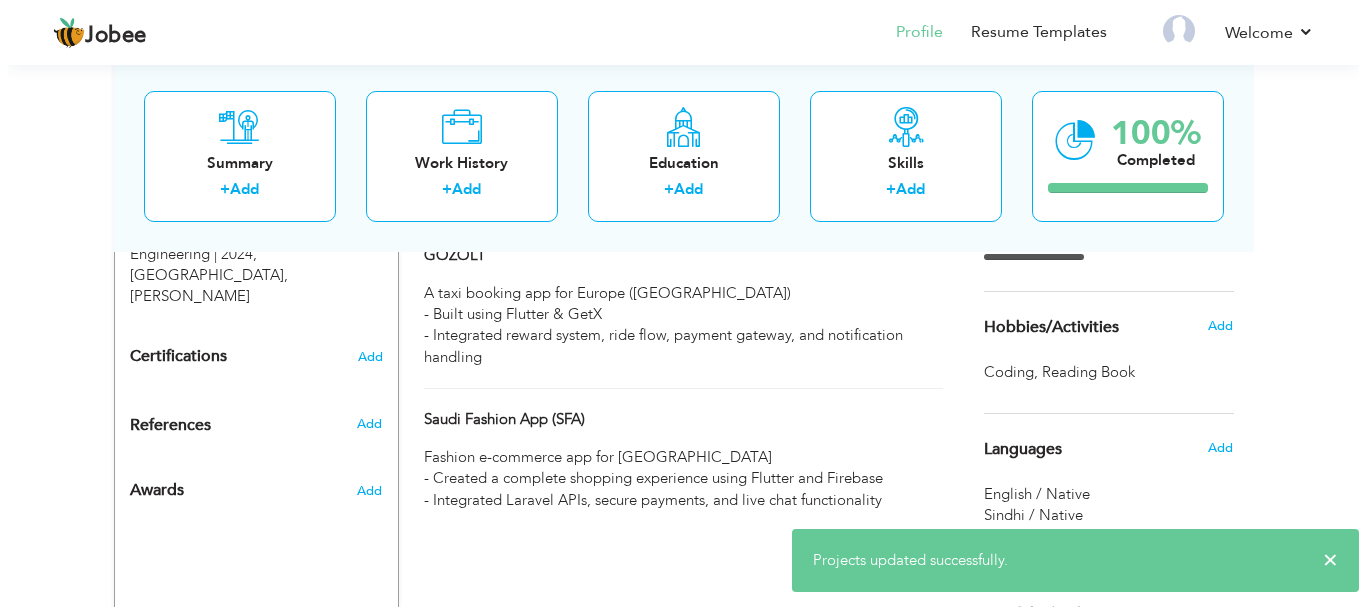 scroll, scrollTop: 906, scrollLeft: 0, axis: vertical 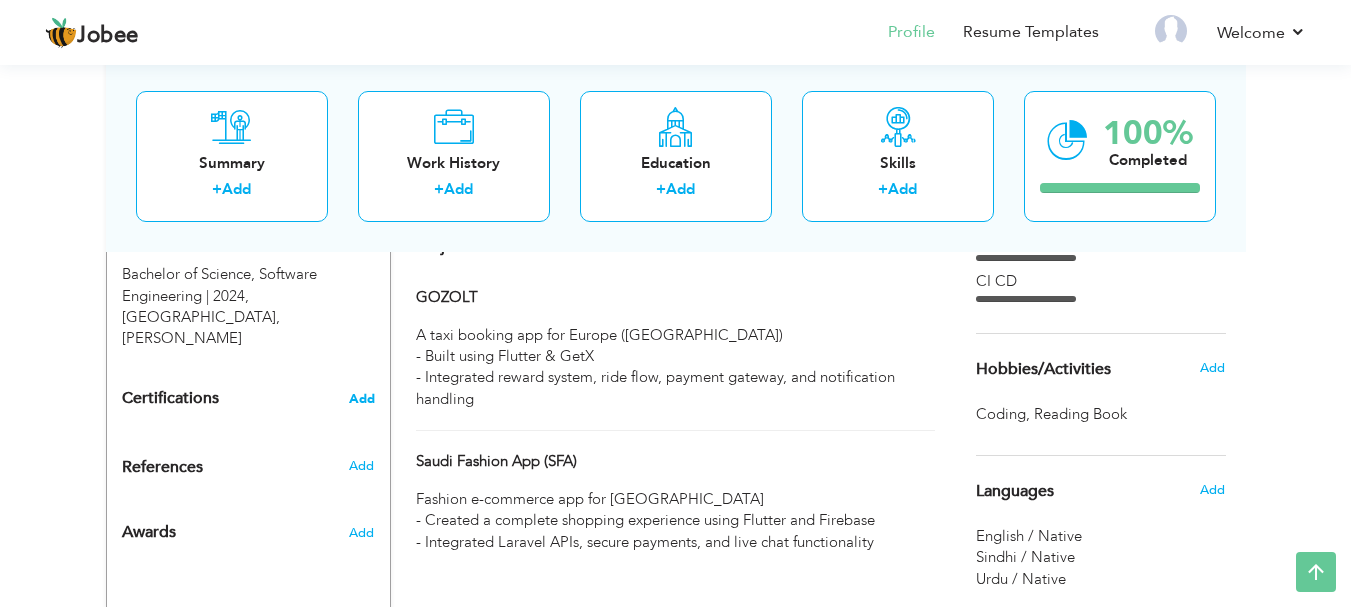 click on "Add" at bounding box center (362, 399) 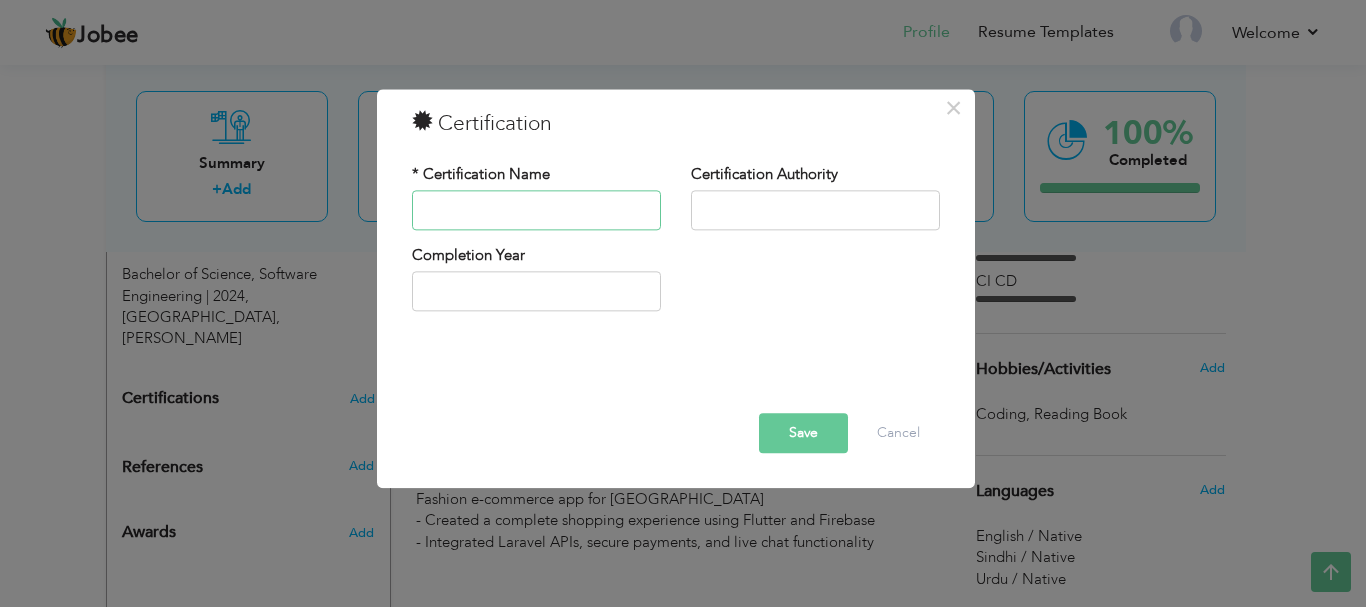 click at bounding box center (536, 210) 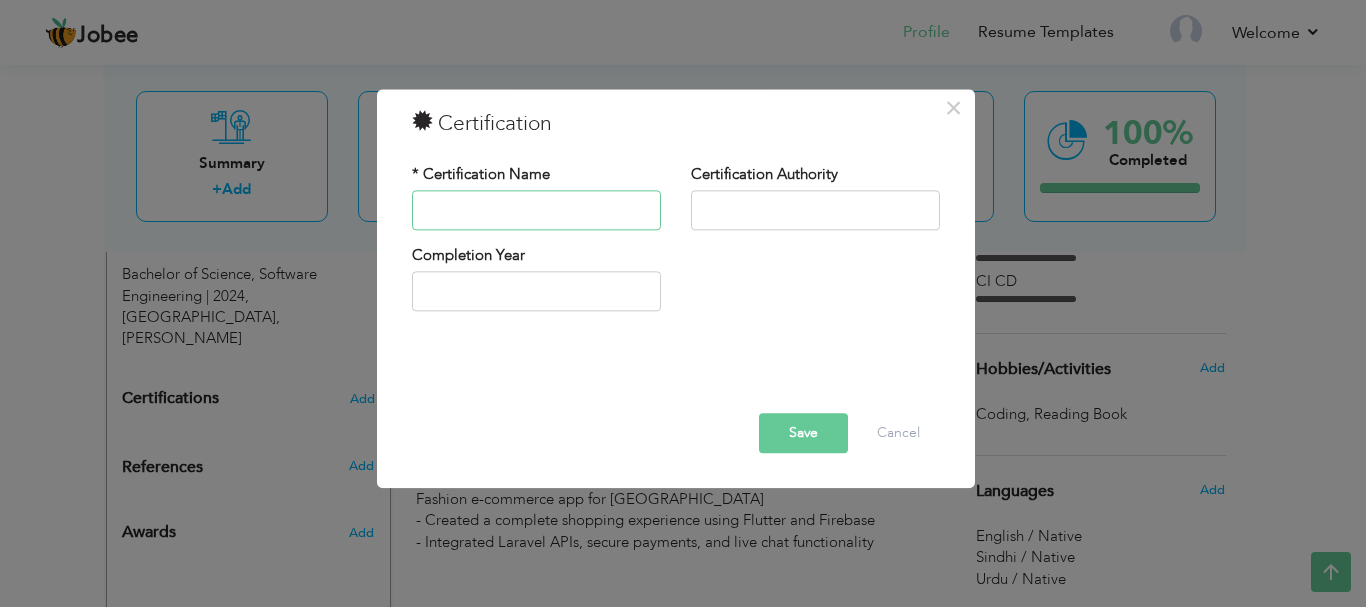 type on "D" 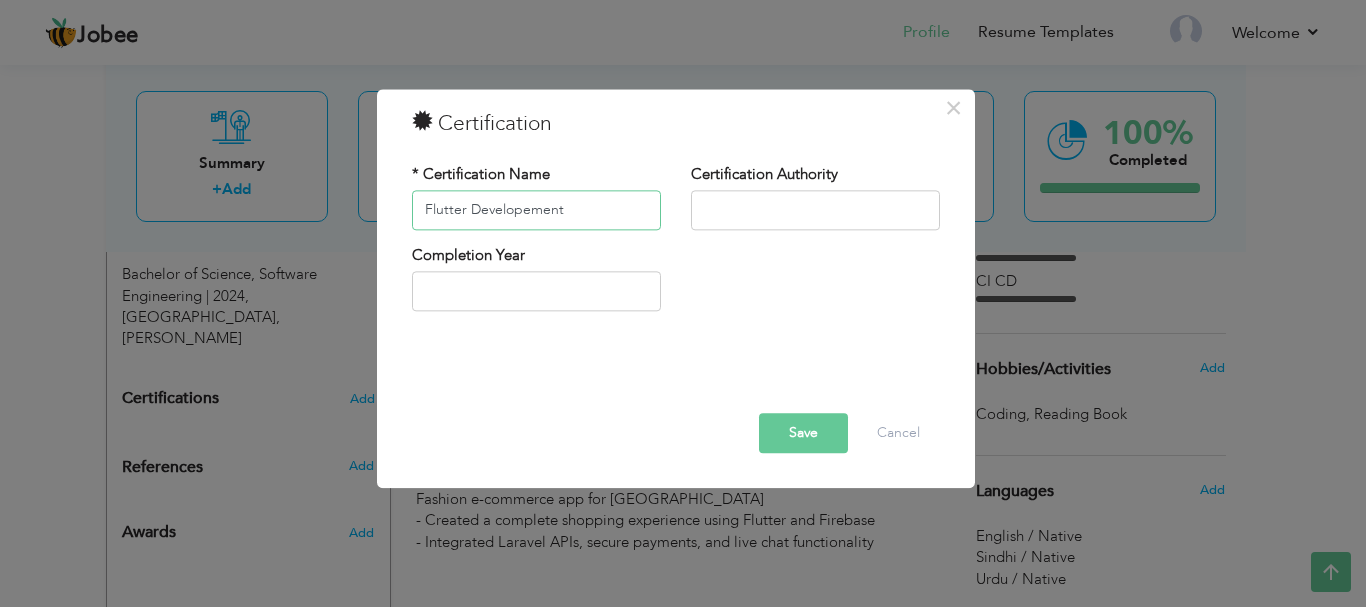click on "Flutter Developement" at bounding box center (536, 210) 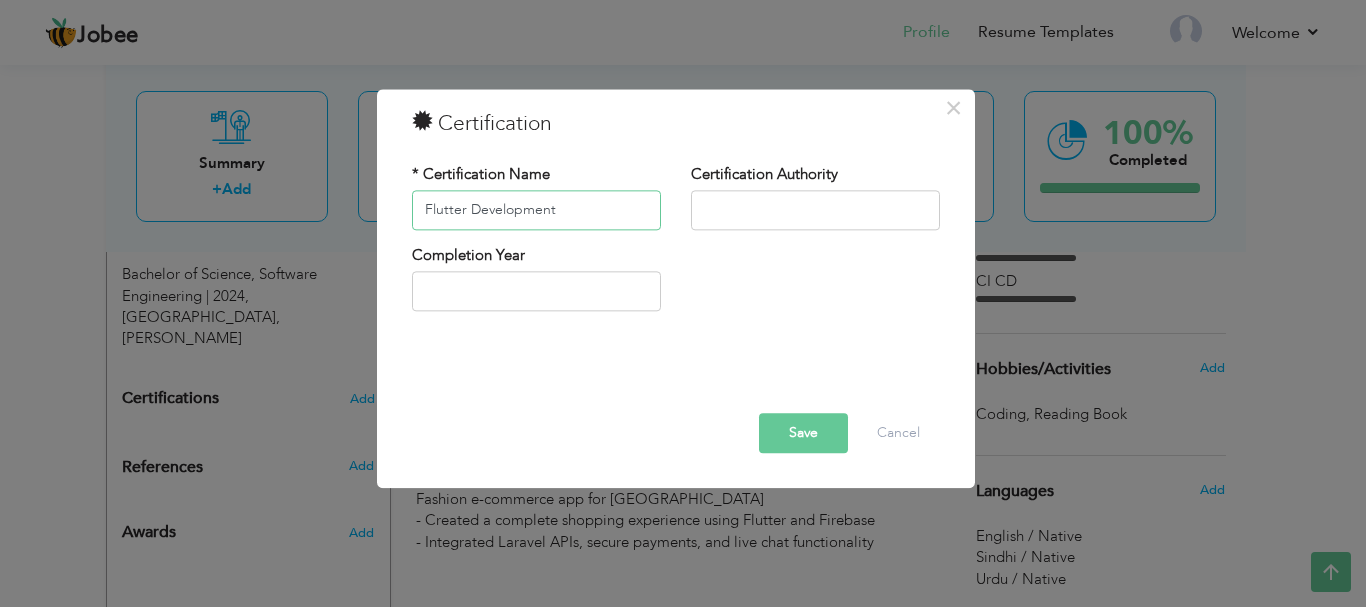 type on "Flutter Development" 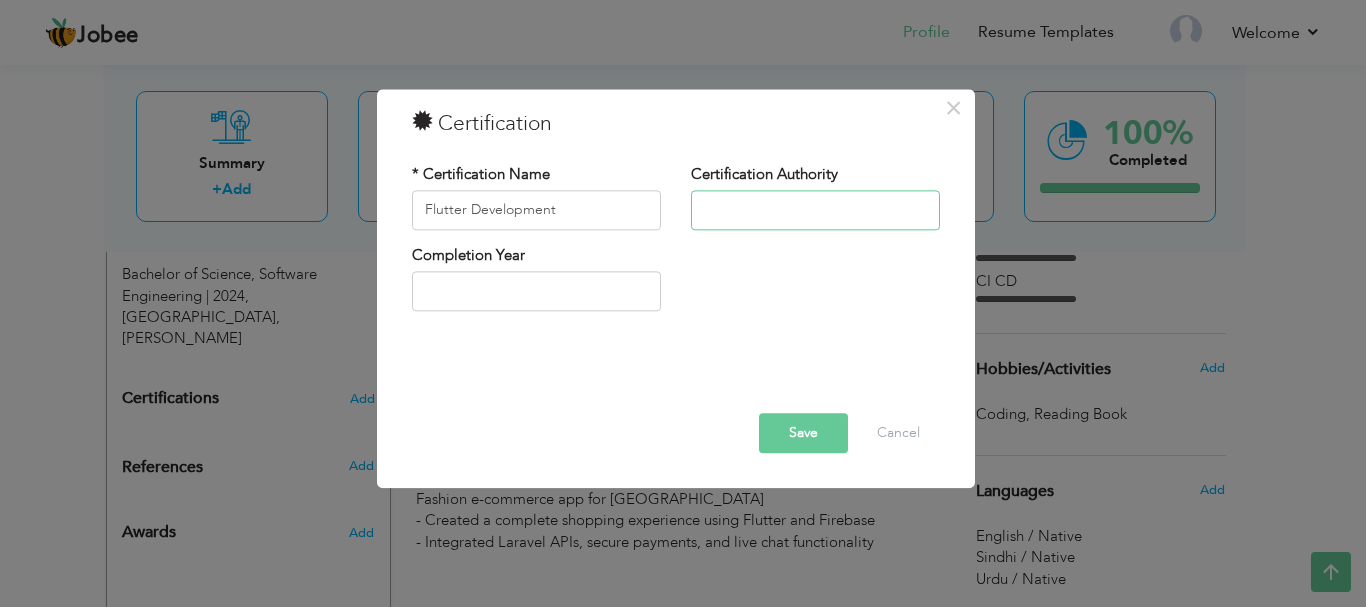 click at bounding box center (815, 210) 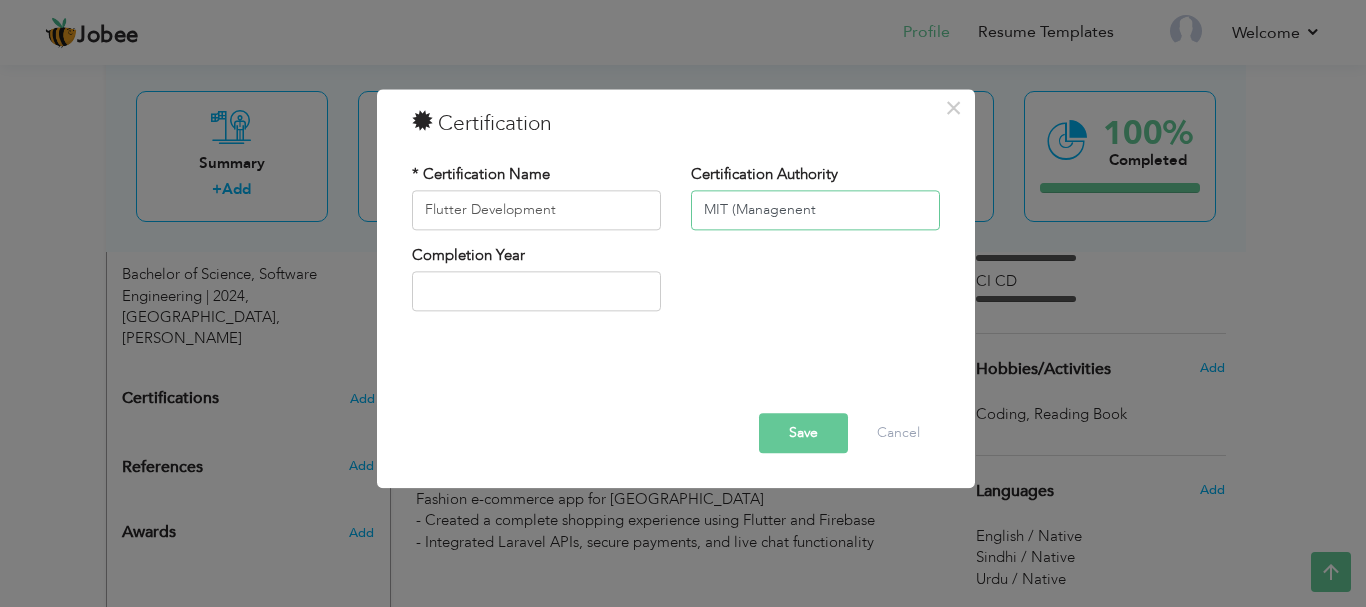 click on "MIT (Managenent" at bounding box center (815, 210) 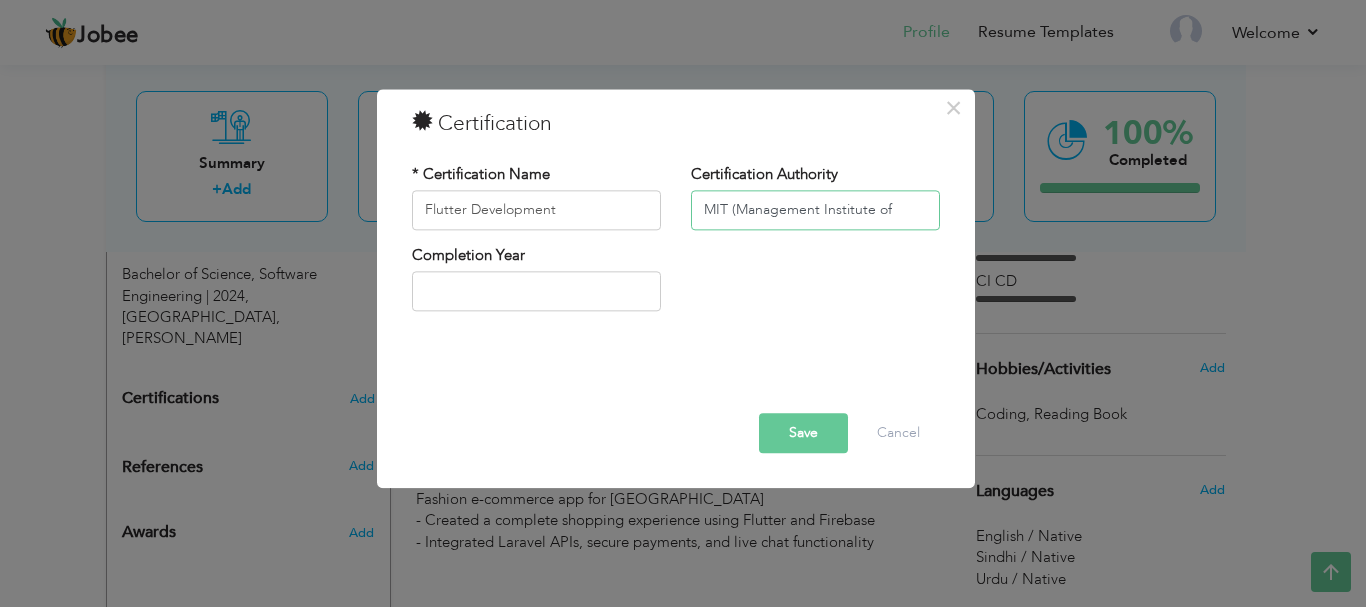 paste on "anagement Institute of Technology" 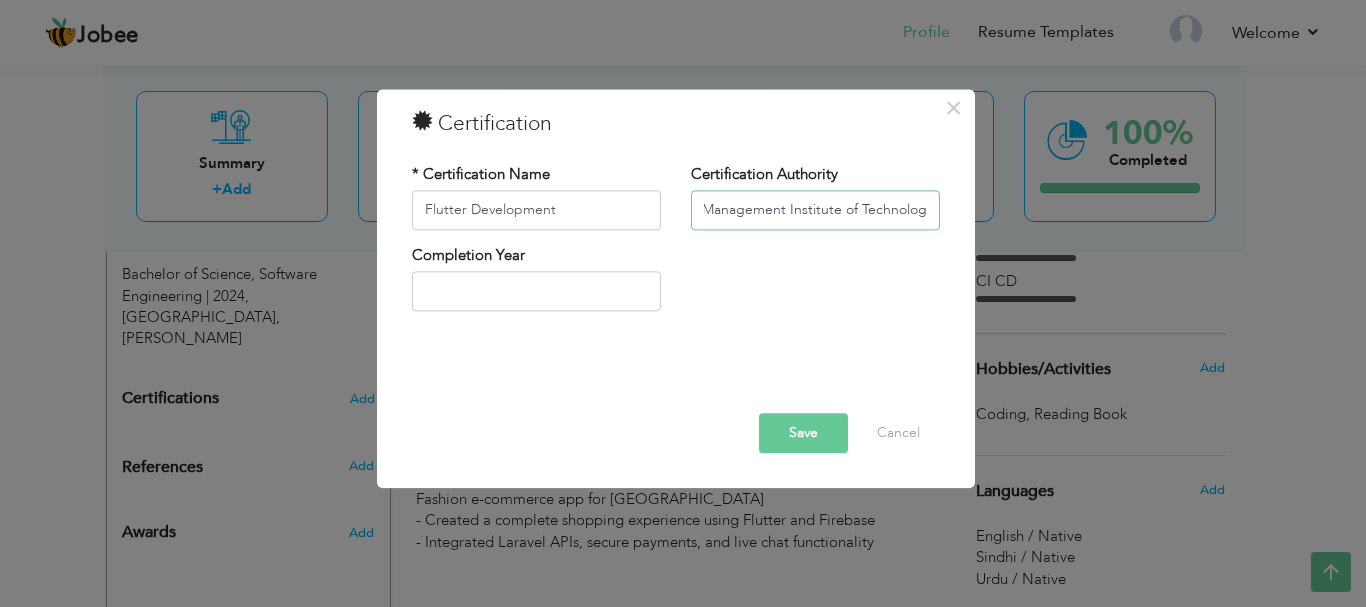 scroll, scrollTop: 0, scrollLeft: 0, axis: both 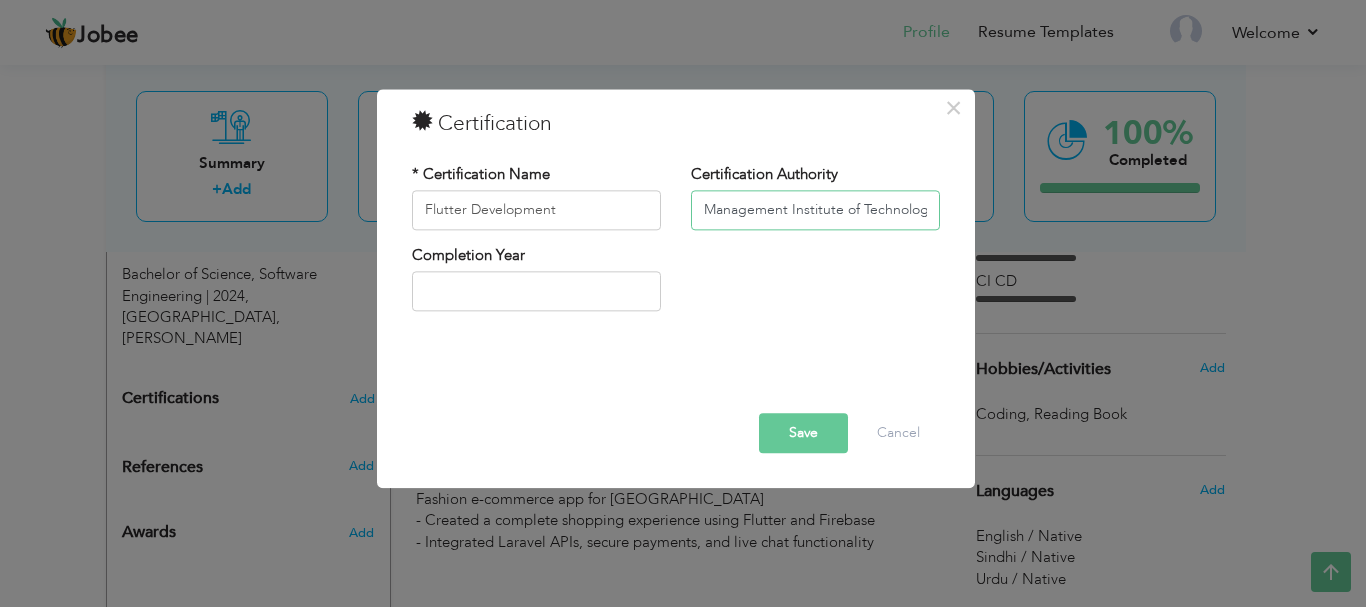 drag, startPoint x: 701, startPoint y: 208, endPoint x: 721, endPoint y: 213, distance: 20.615528 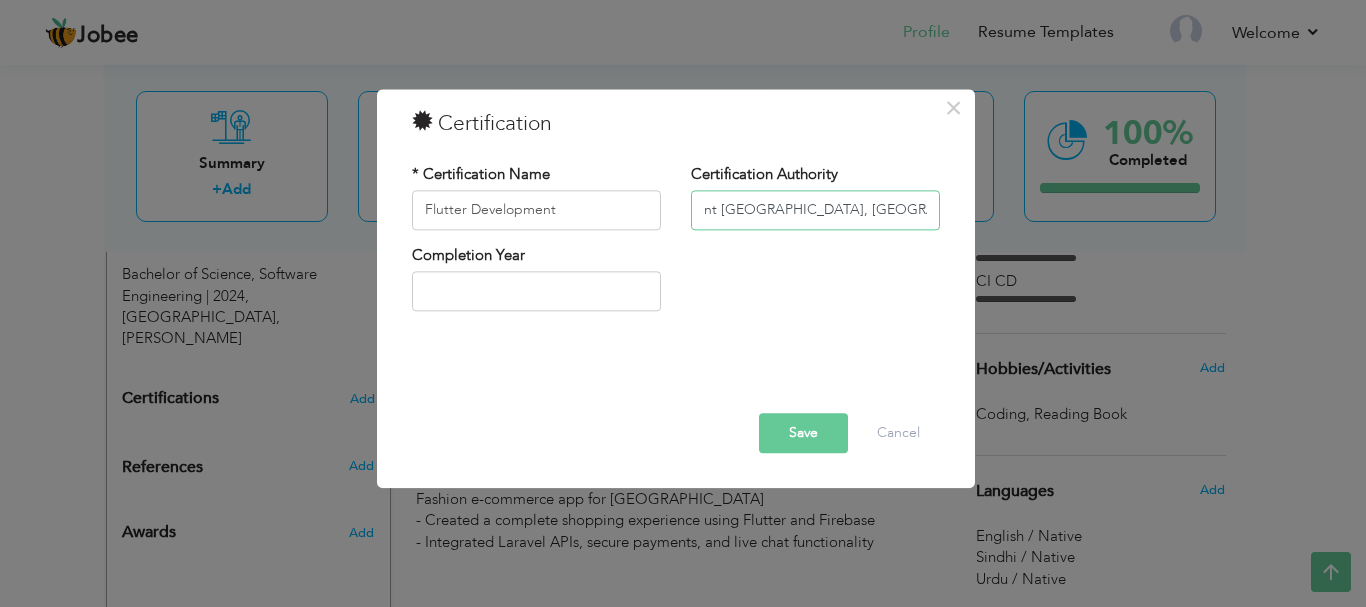 scroll, scrollTop: 0, scrollLeft: 116, axis: horizontal 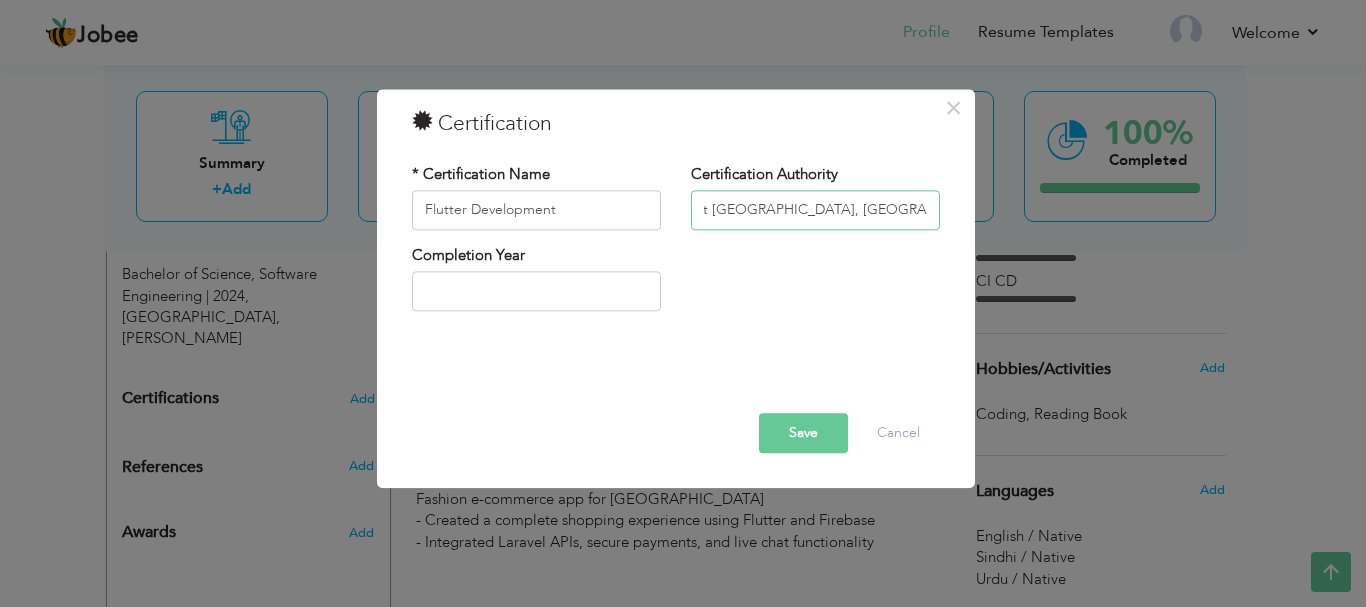 type on "(MIT) Management [GEOGRAPHIC_DATA], [GEOGRAPHIC_DATA]" 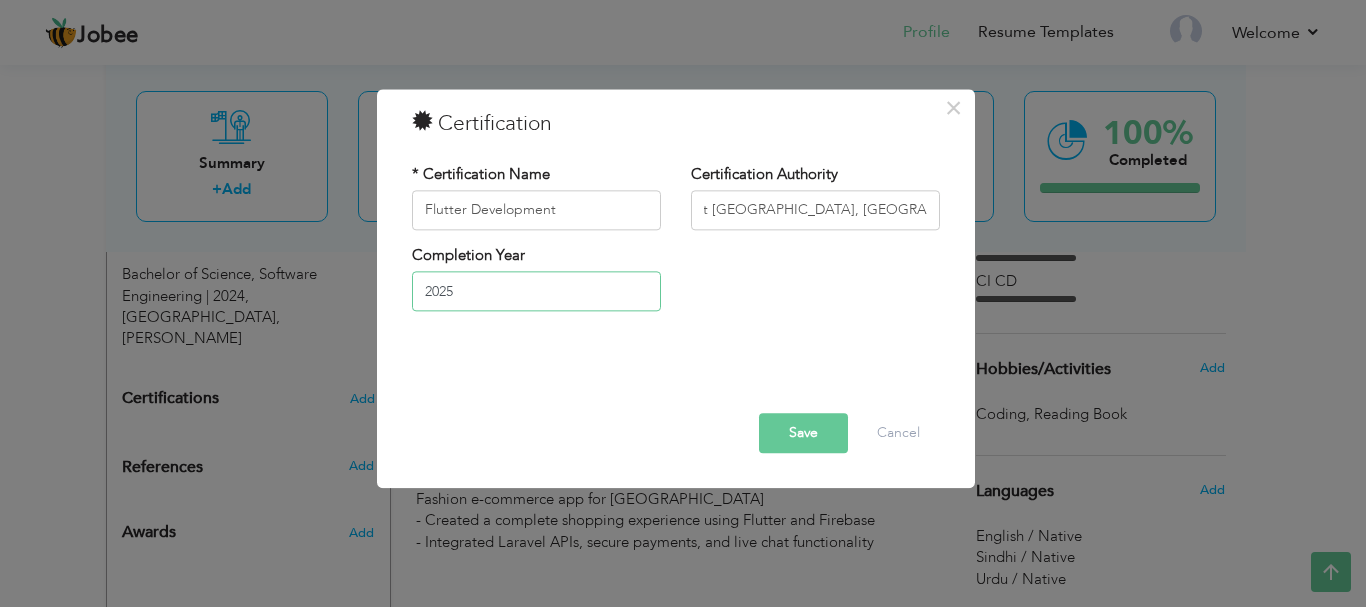 click on "2025" at bounding box center [536, 292] 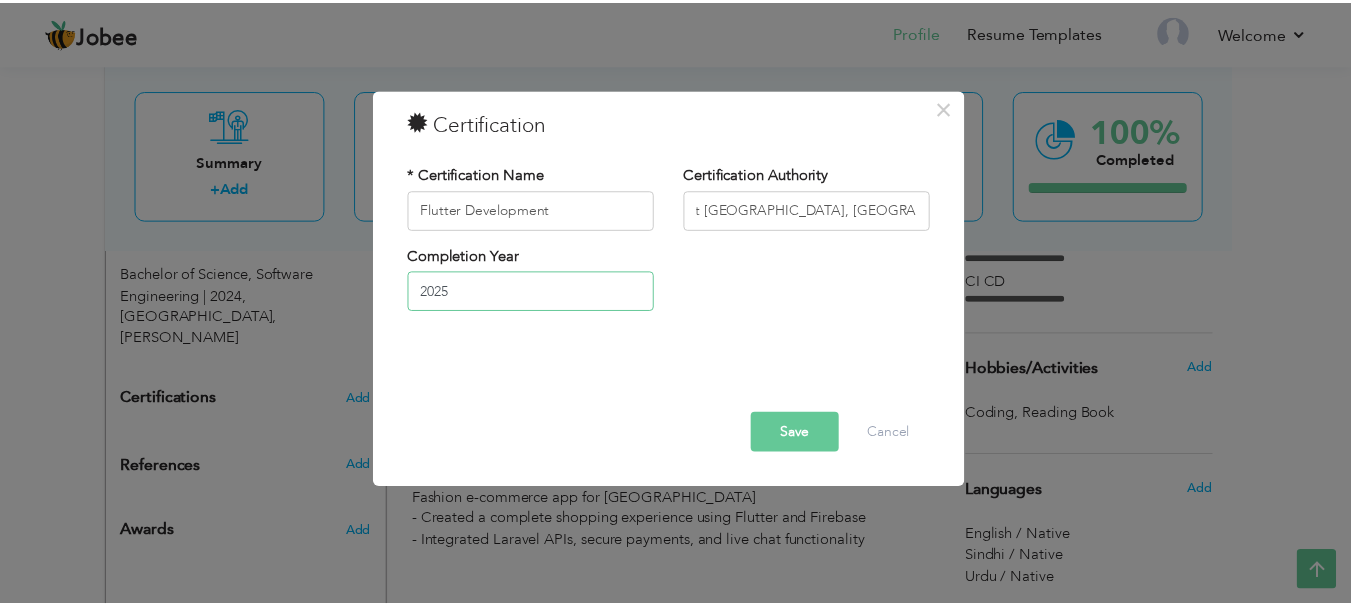 scroll, scrollTop: 0, scrollLeft: 0, axis: both 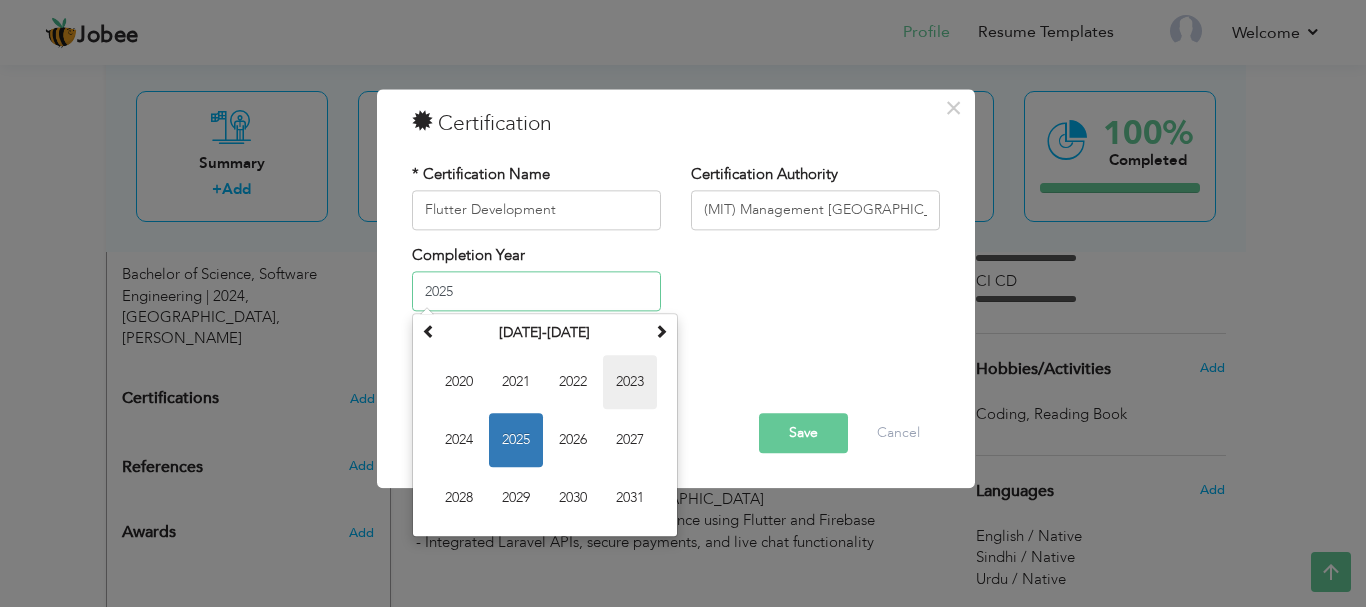 click on "2023" at bounding box center (630, 383) 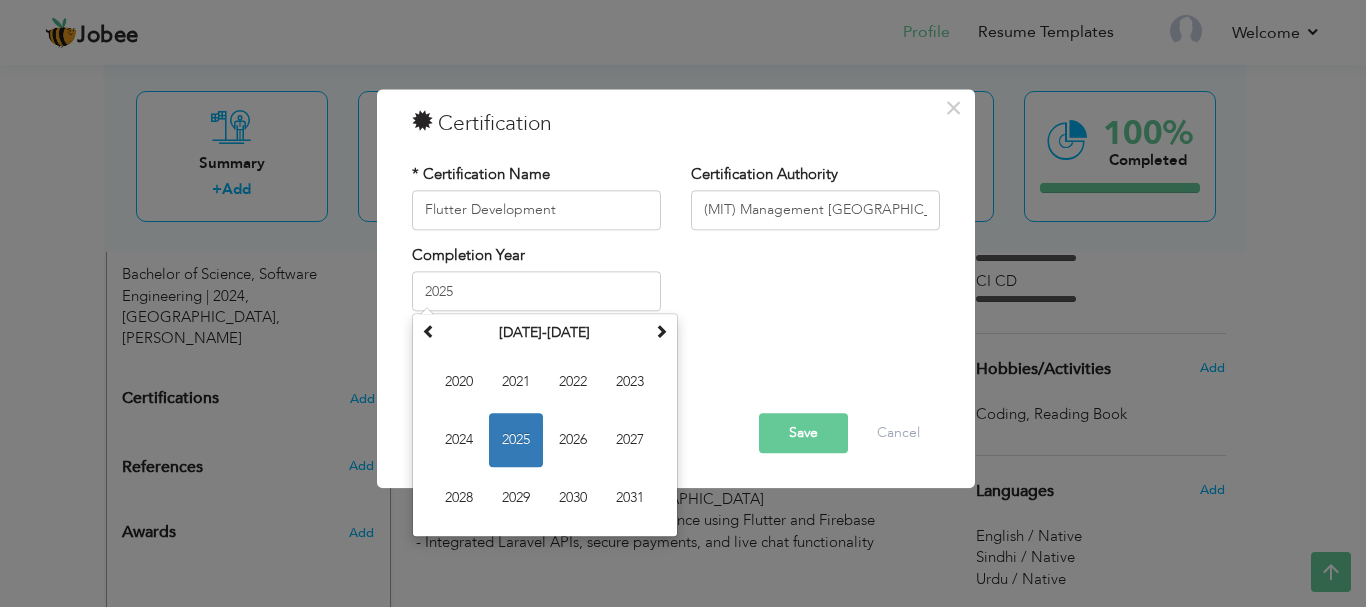 type on "2023" 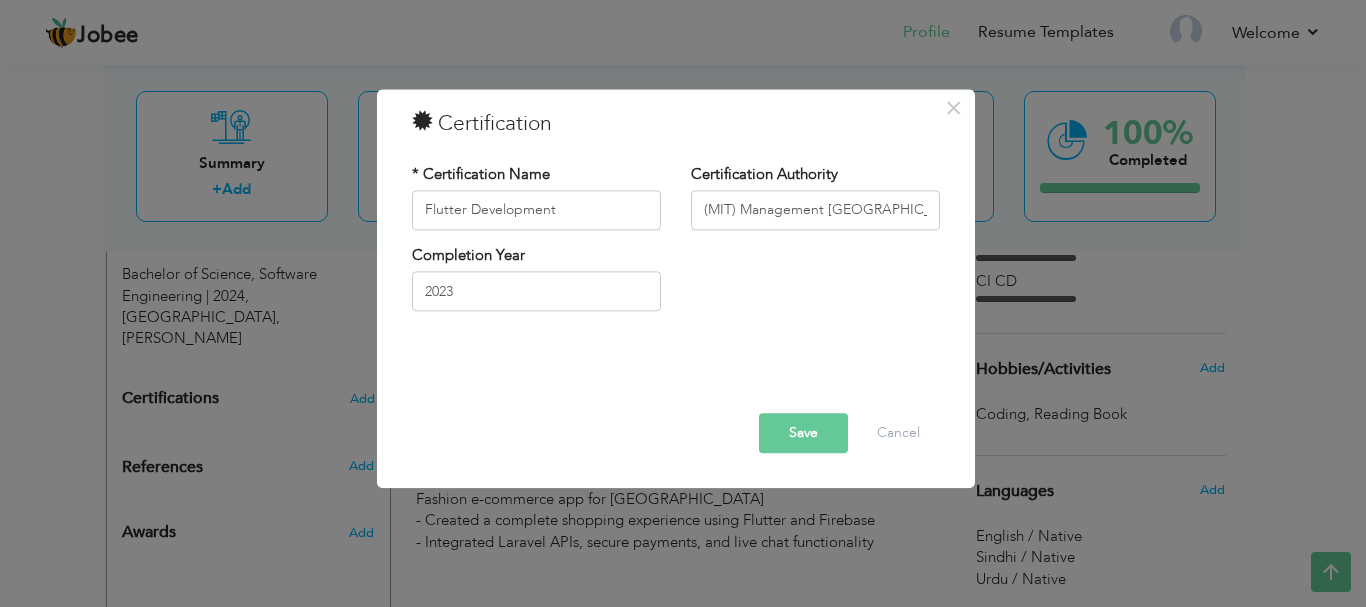 click at bounding box center [676, 370] 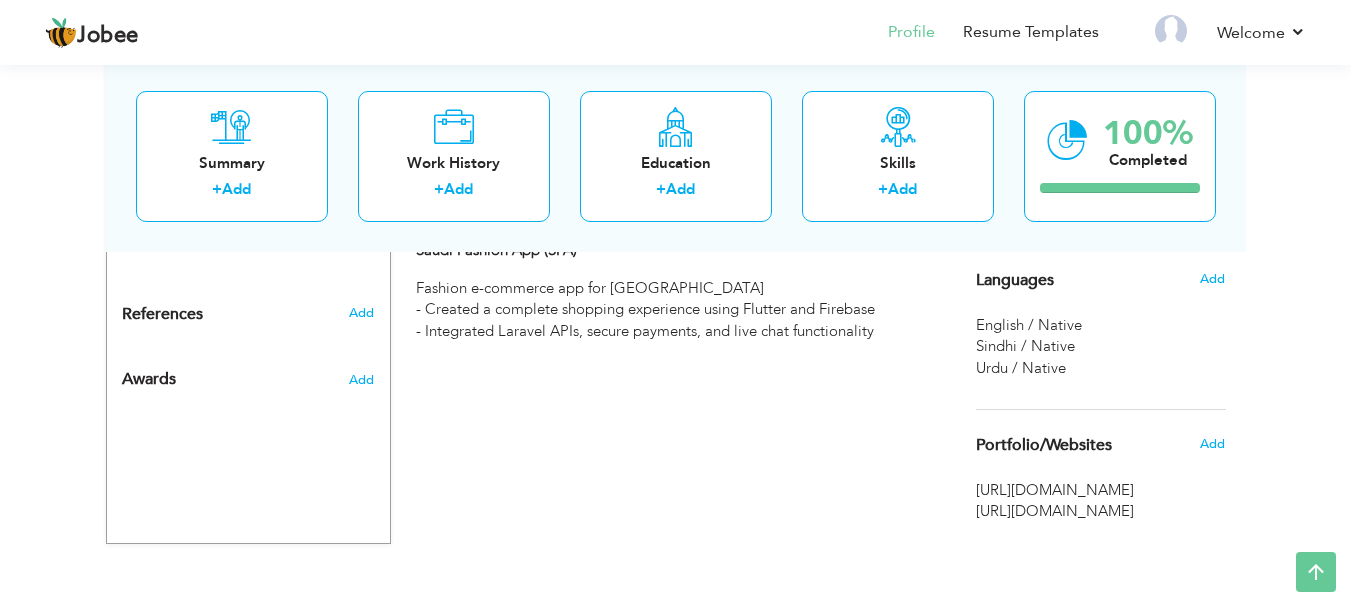 scroll, scrollTop: 0, scrollLeft: 0, axis: both 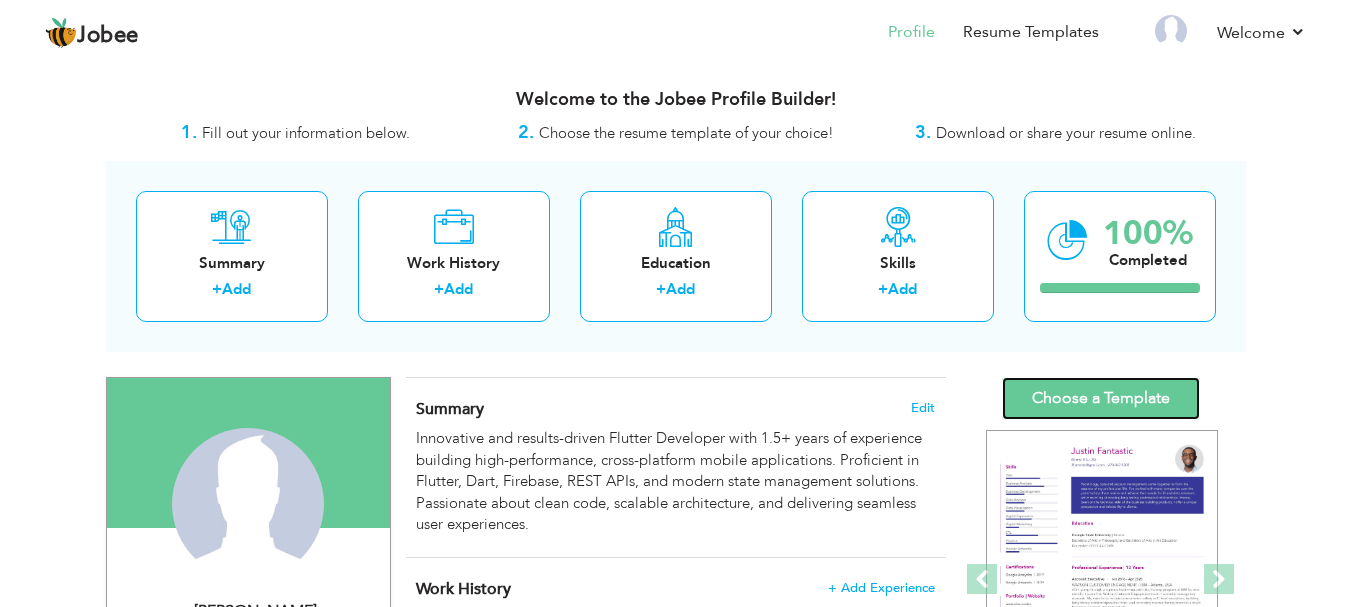 click on "Choose a Template" at bounding box center (1101, 398) 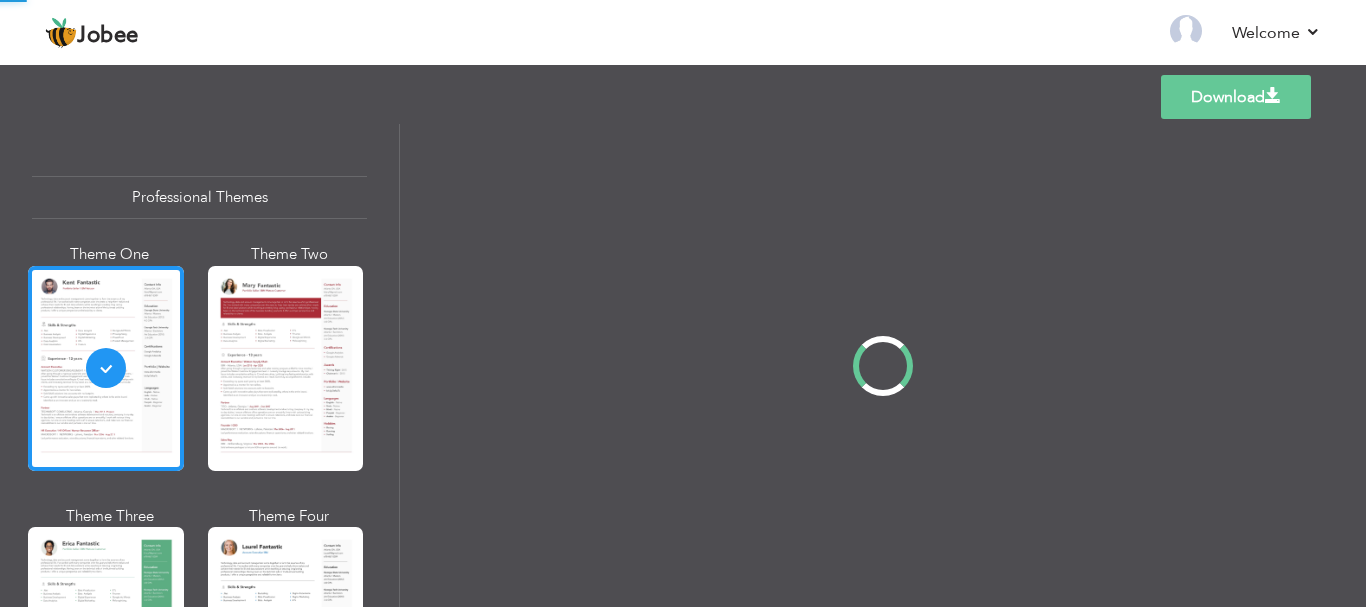 scroll, scrollTop: 0, scrollLeft: 0, axis: both 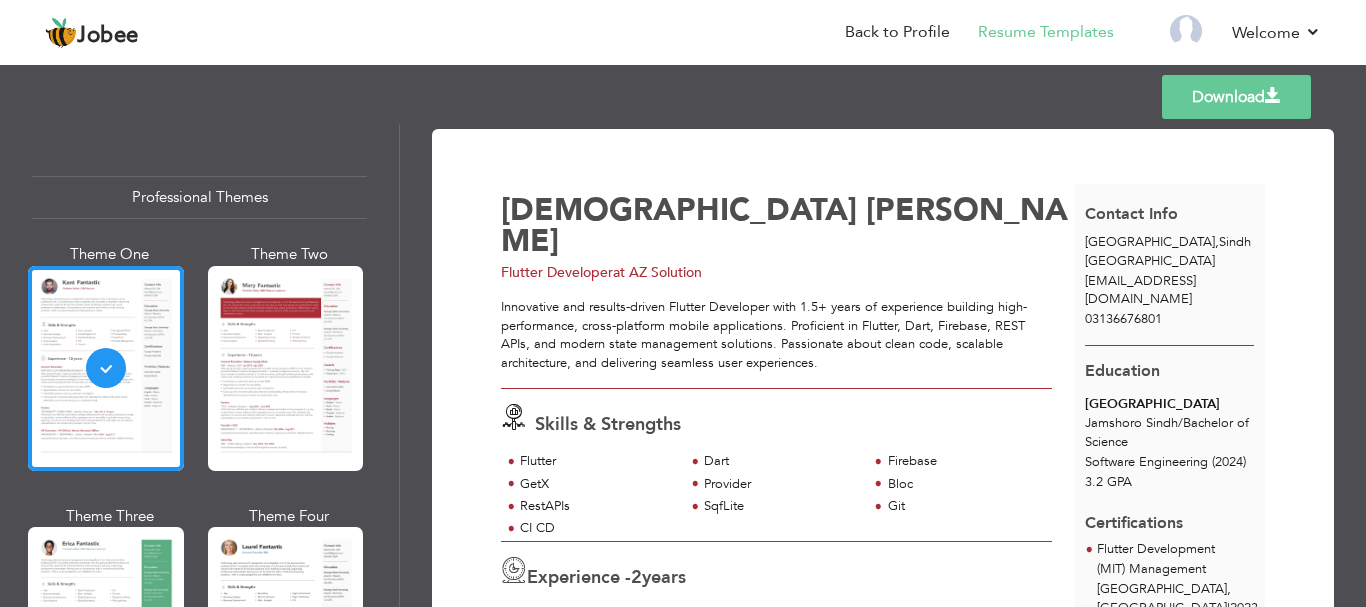 click on "Download" at bounding box center (1236, 97) 